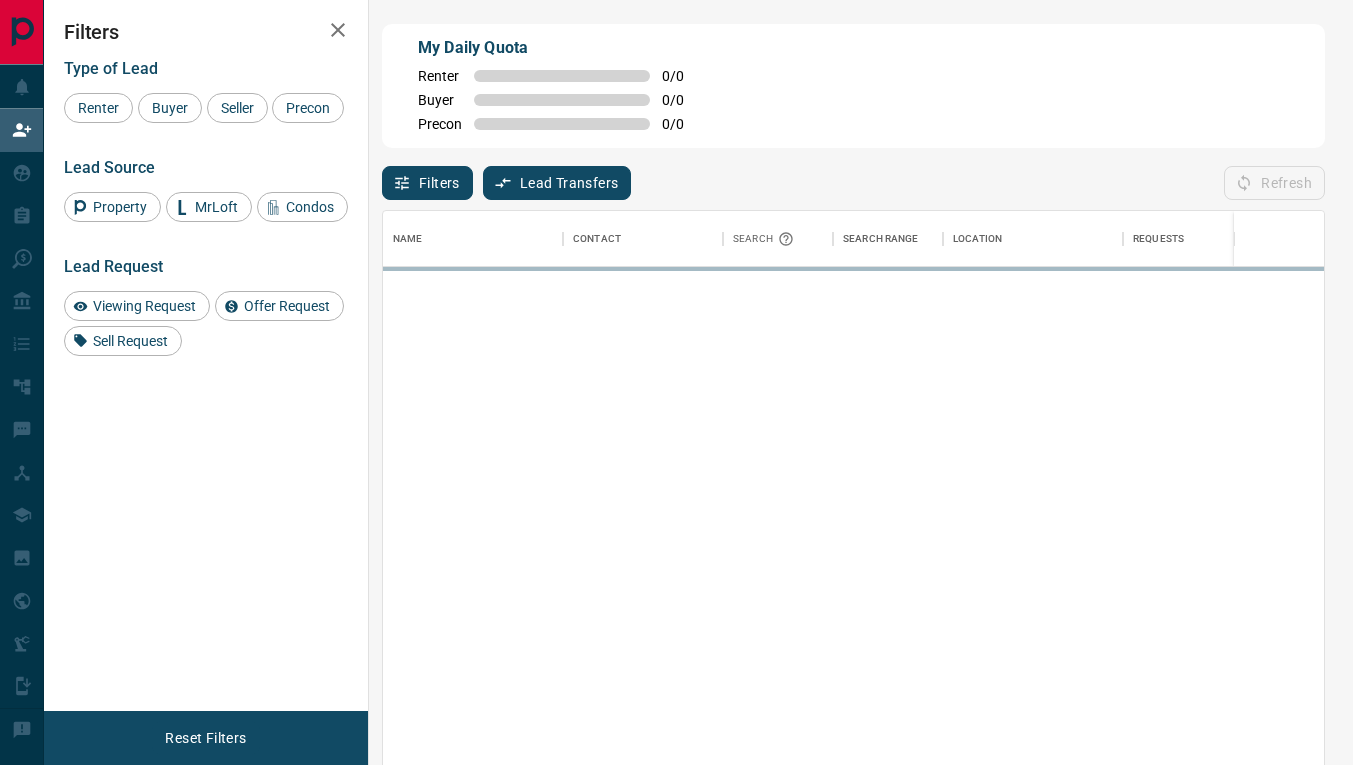 scroll, scrollTop: 0, scrollLeft: 0, axis: both 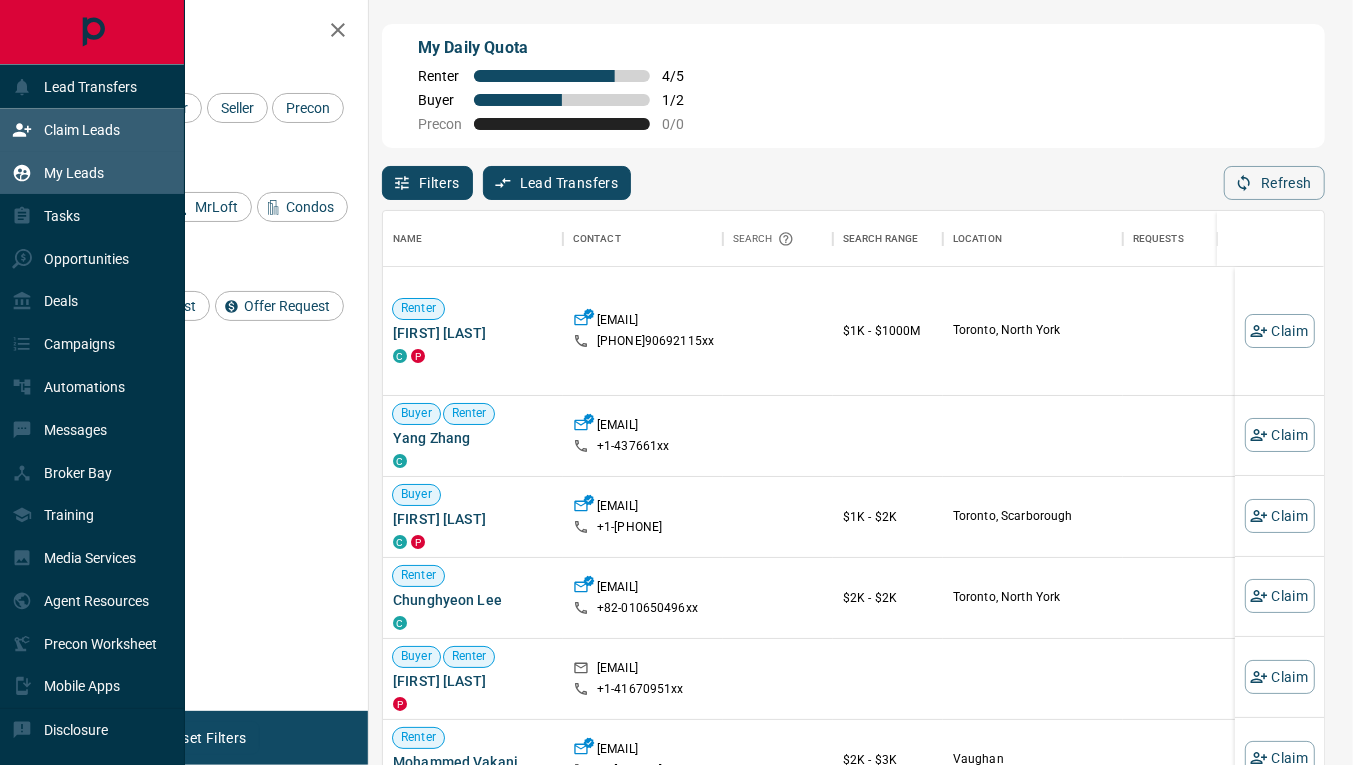 click on "My Leads" at bounding box center (74, 173) 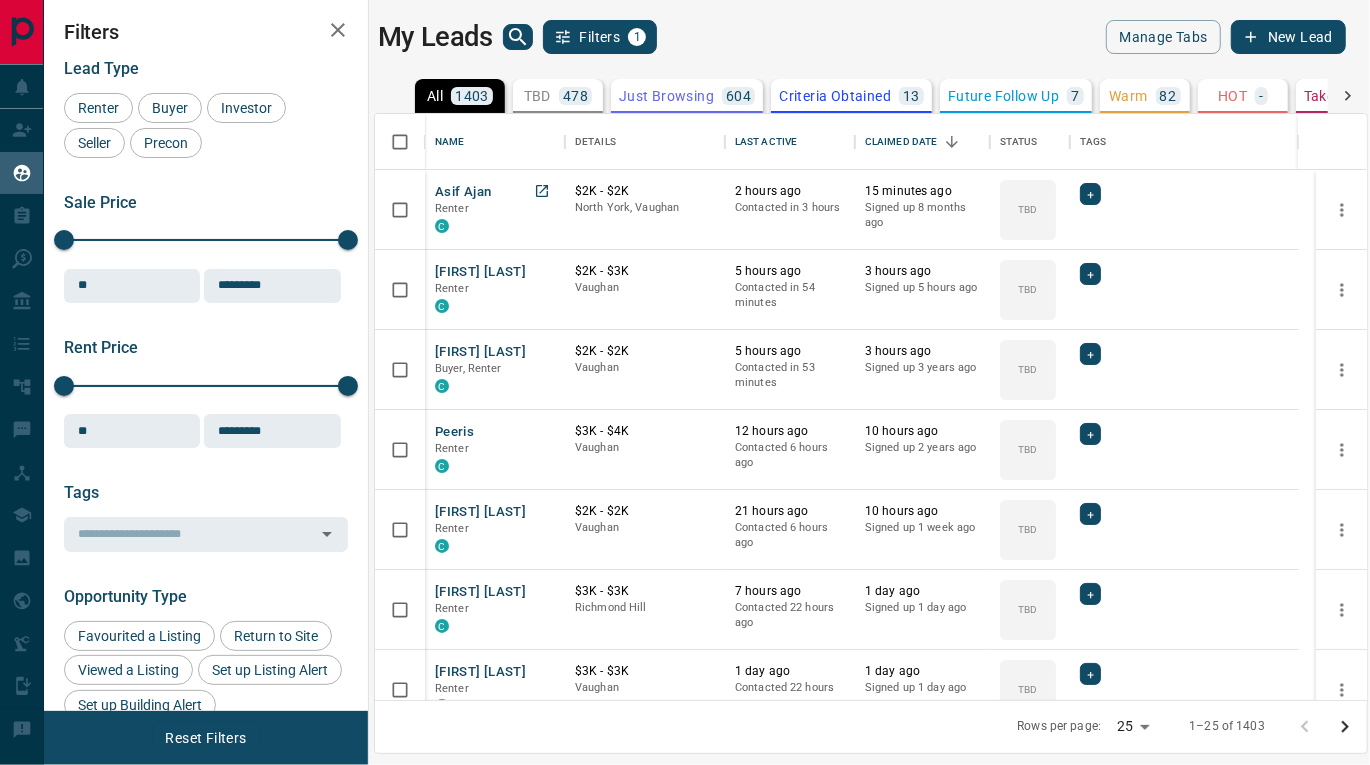 scroll, scrollTop: 18, scrollLeft: 17, axis: both 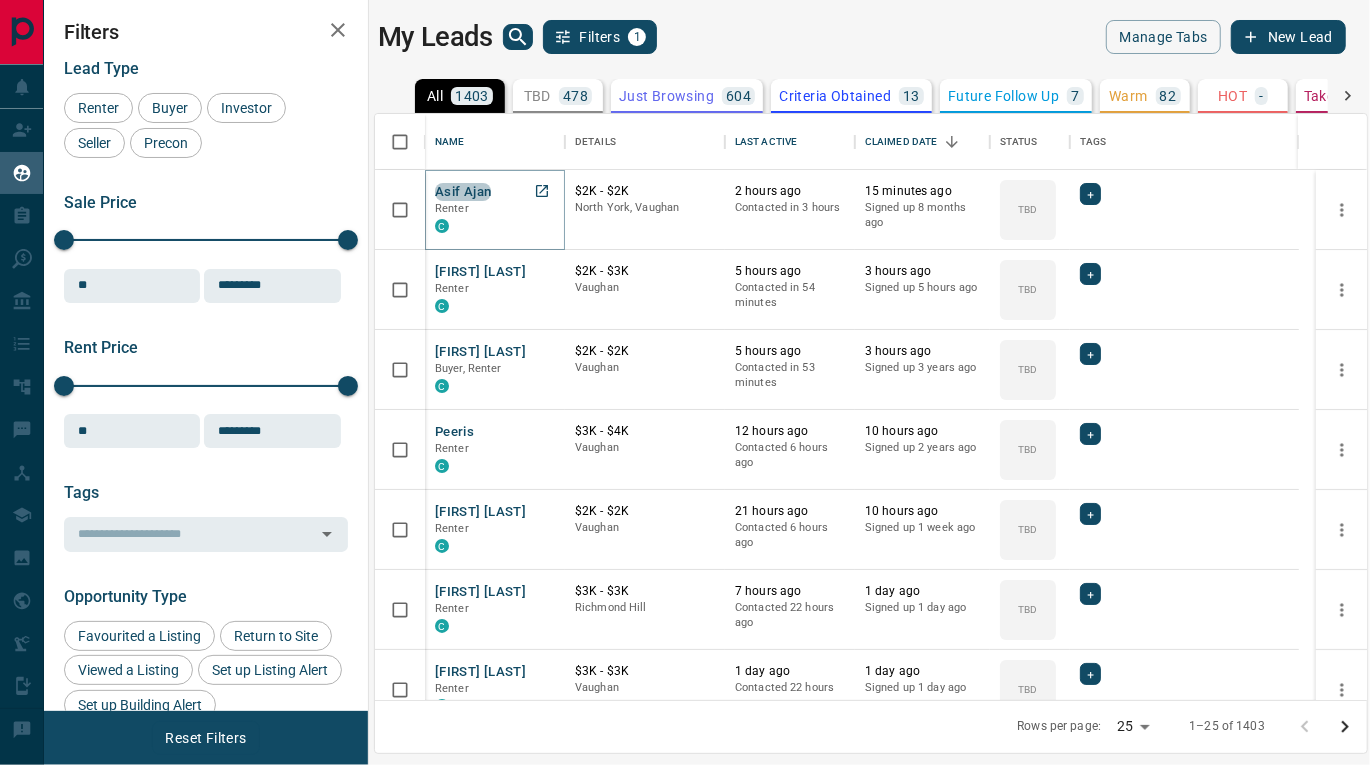 click on "Asif Ajan" at bounding box center [463, 192] 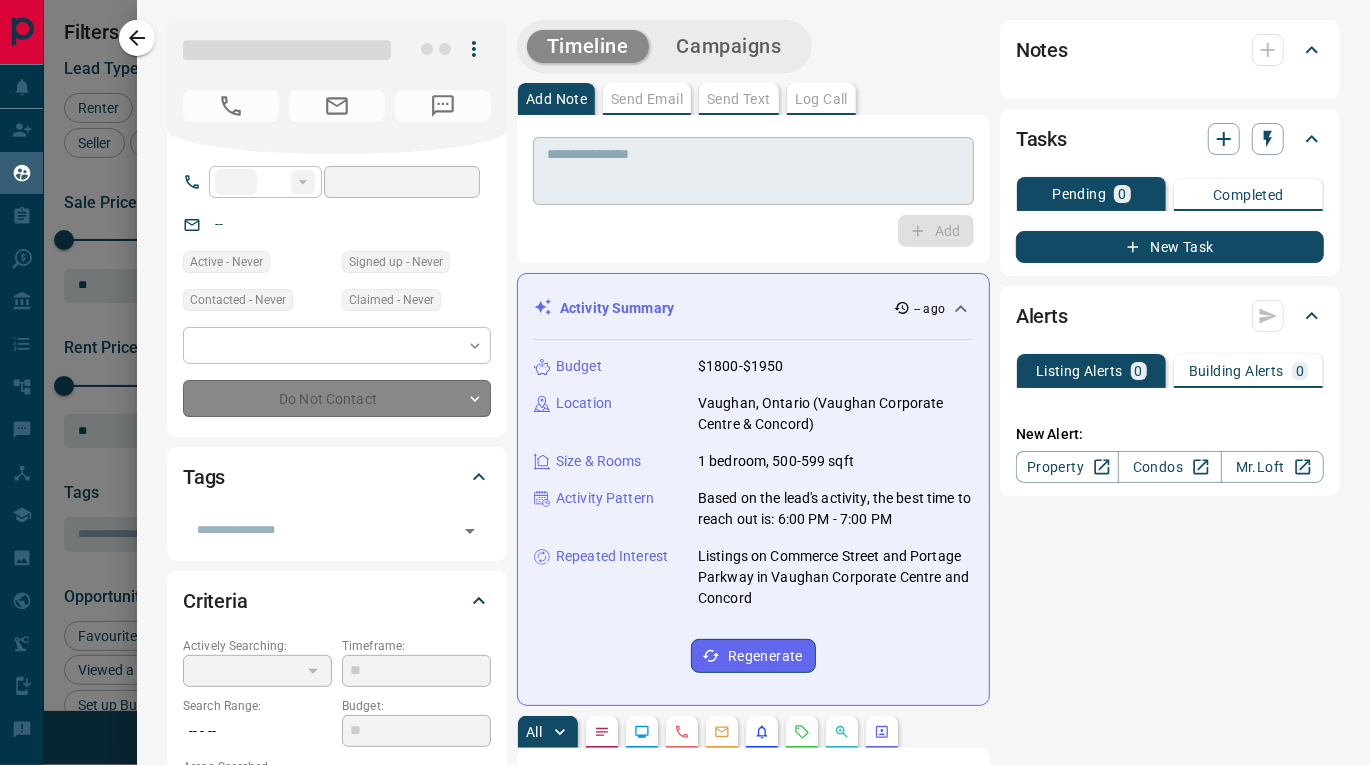 type on "**" 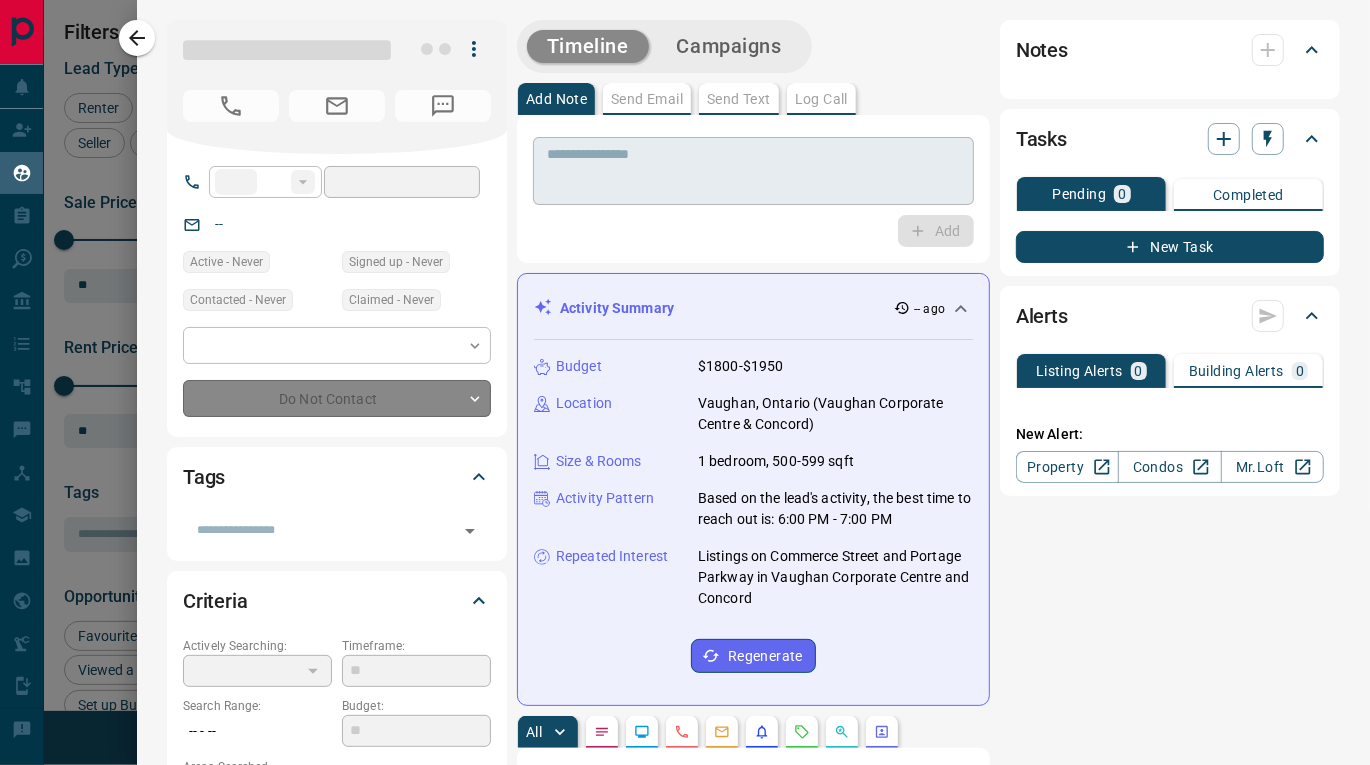type on "**********" 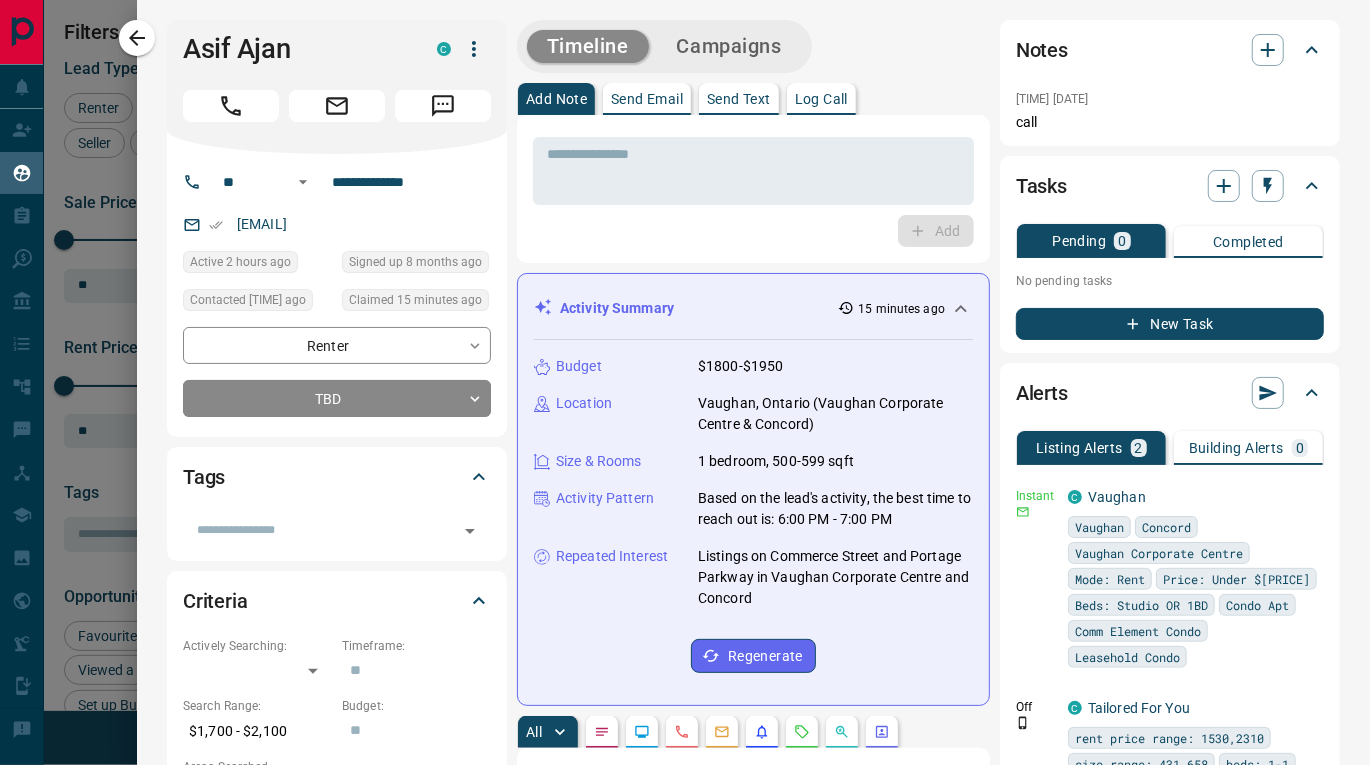 click on "Send Text" at bounding box center (739, 99) 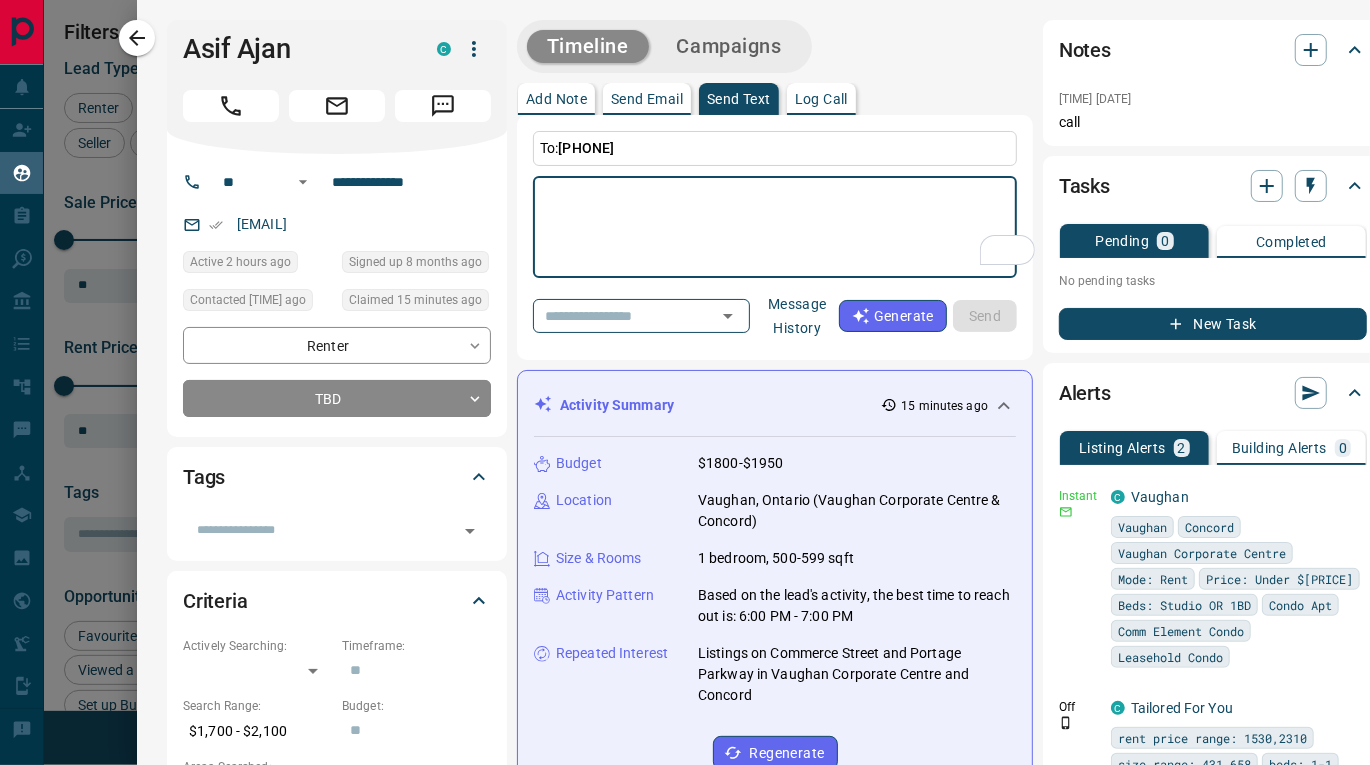 click on "Message History" at bounding box center [797, 316] 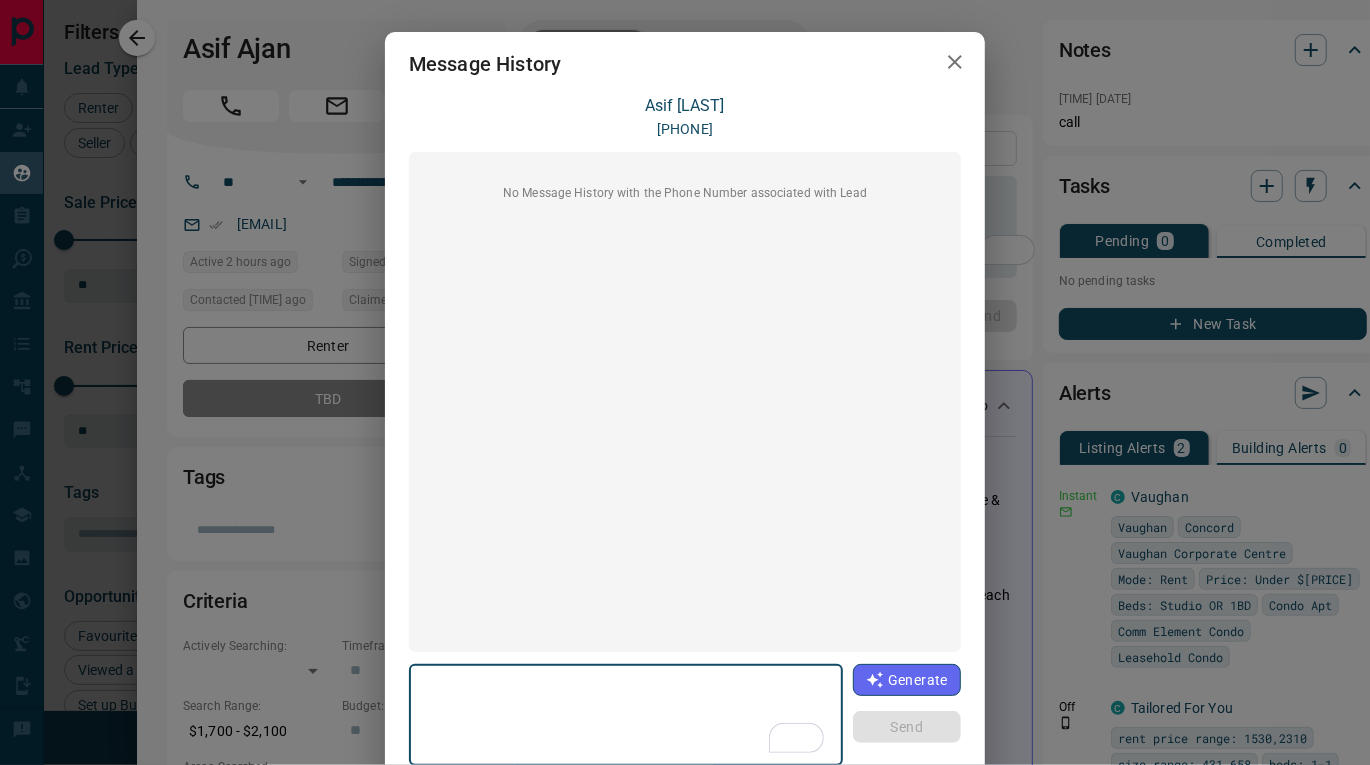 click 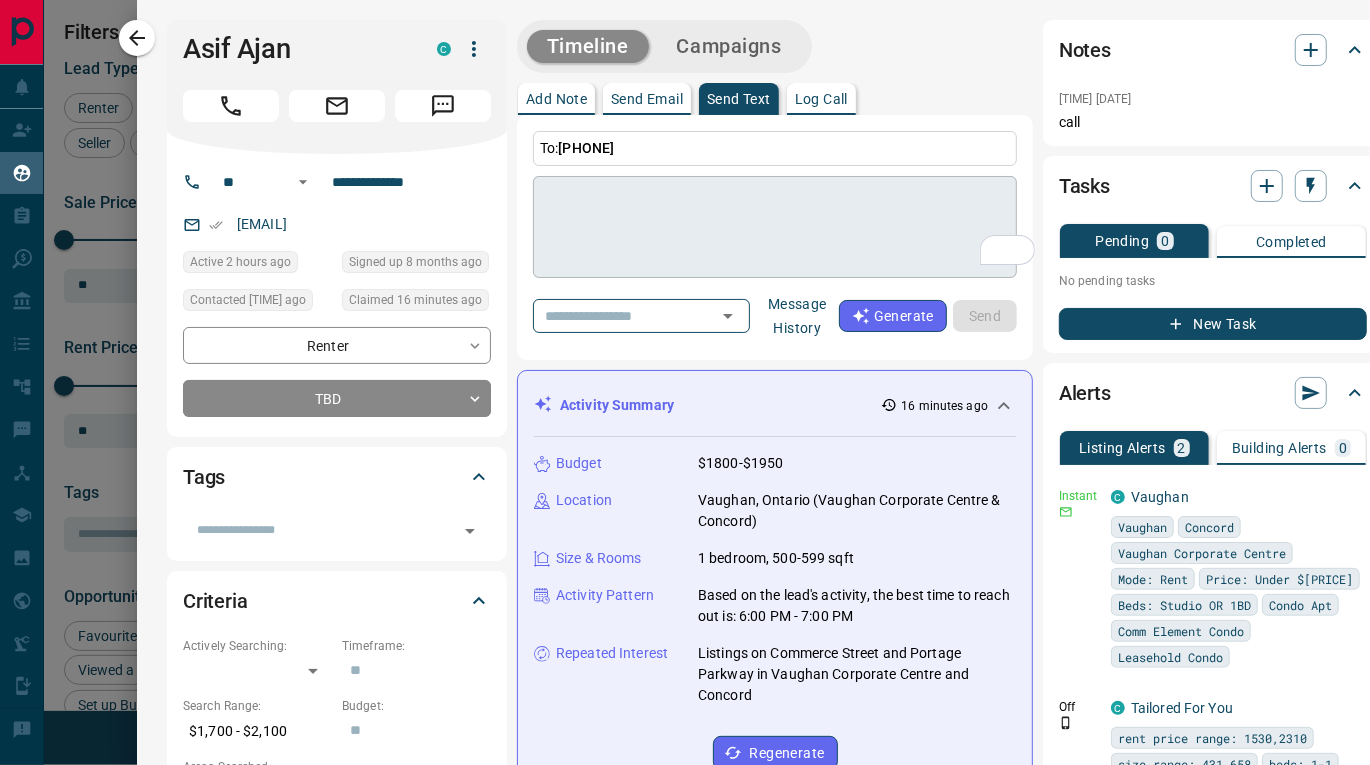 click at bounding box center (775, 227) 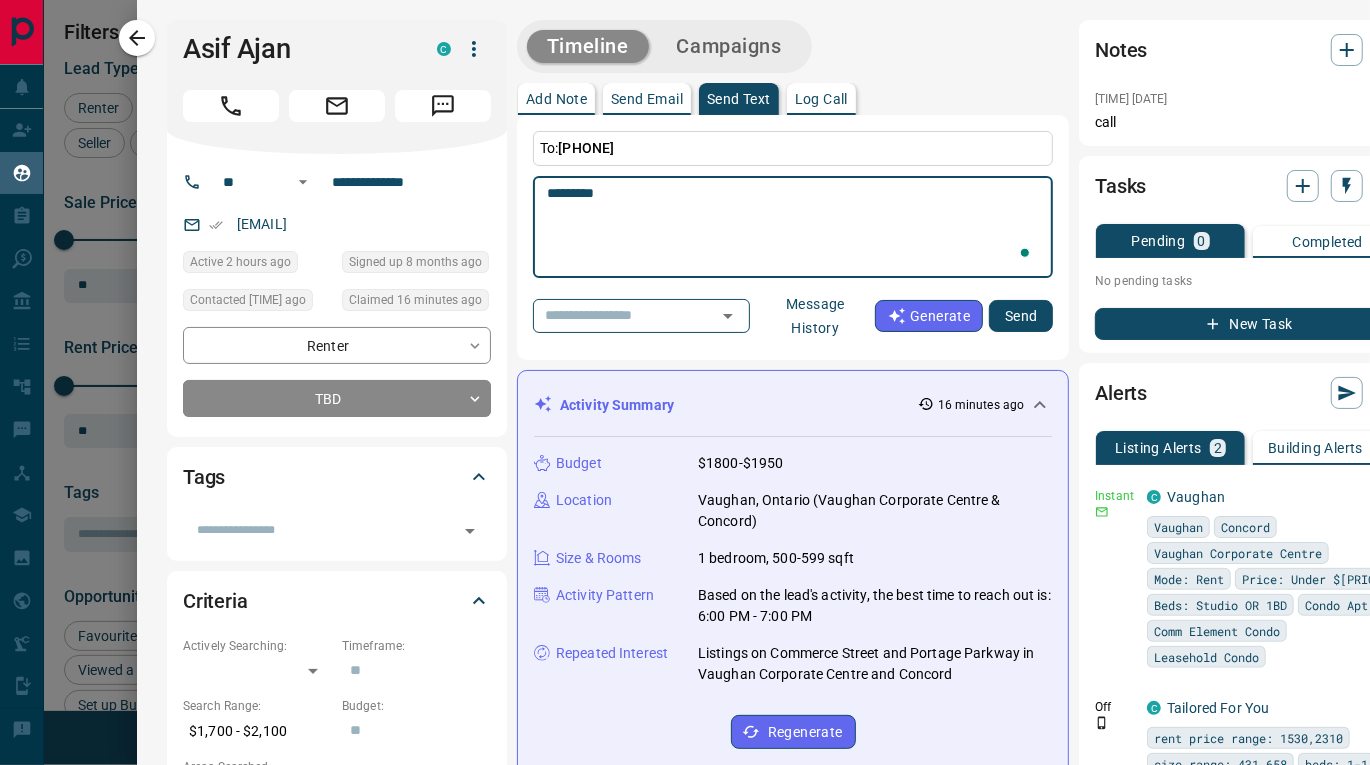 paste on "**********" 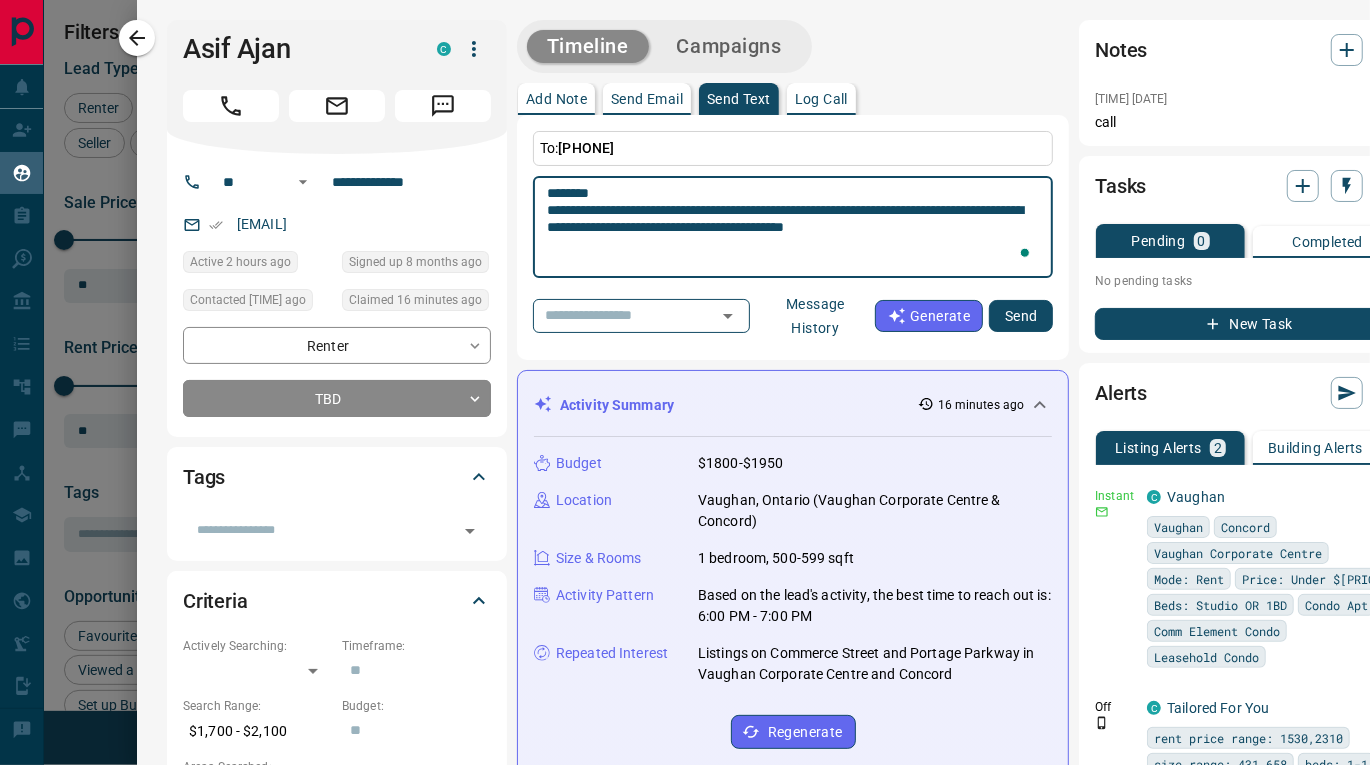 click on "**********" at bounding box center [793, 227] 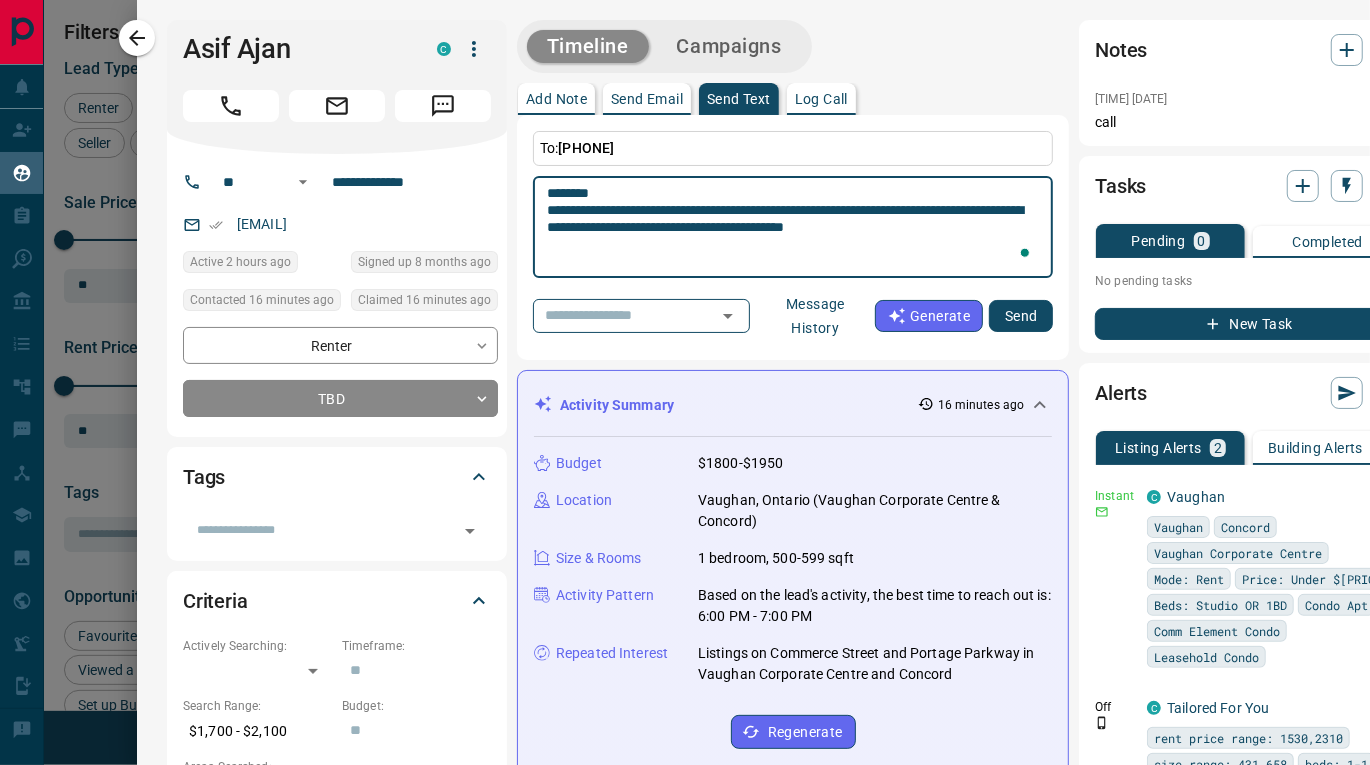 click on "**********" at bounding box center (793, 227) 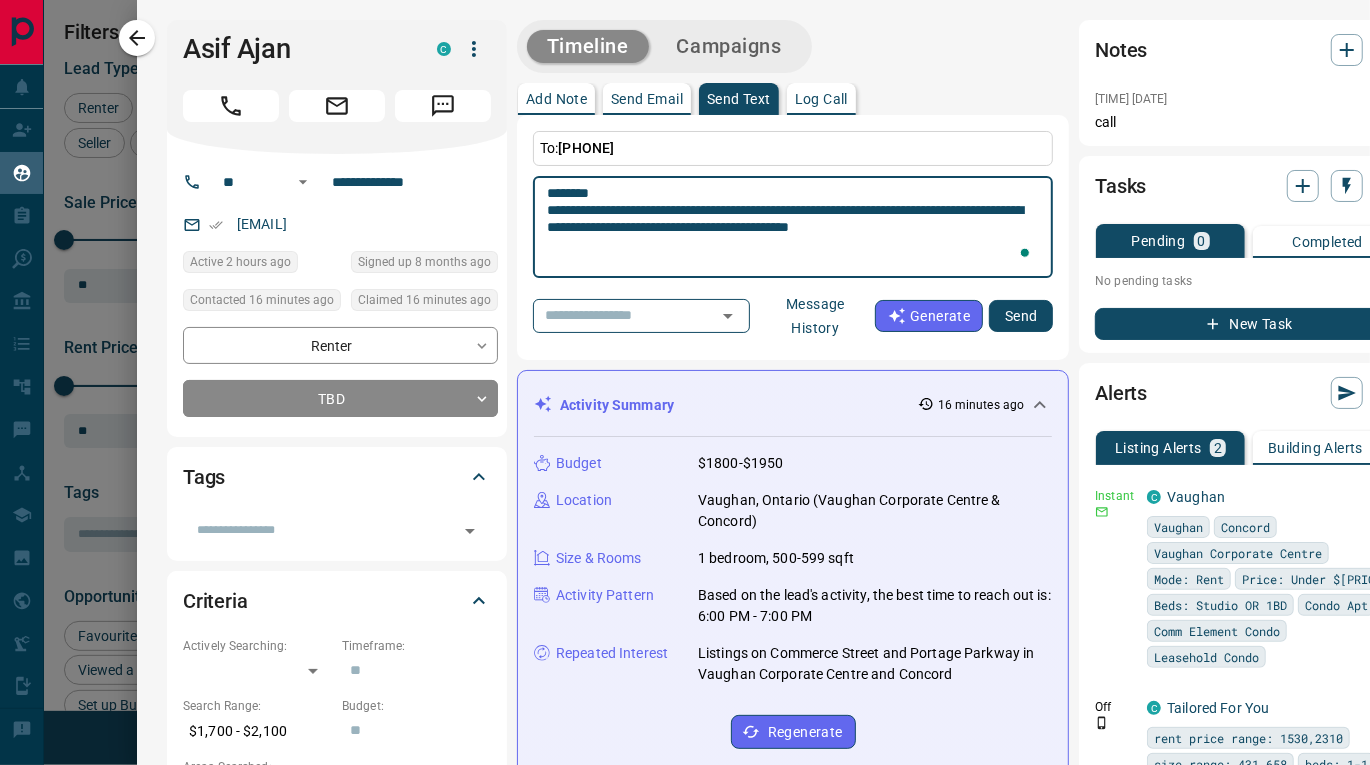 paste on "**********" 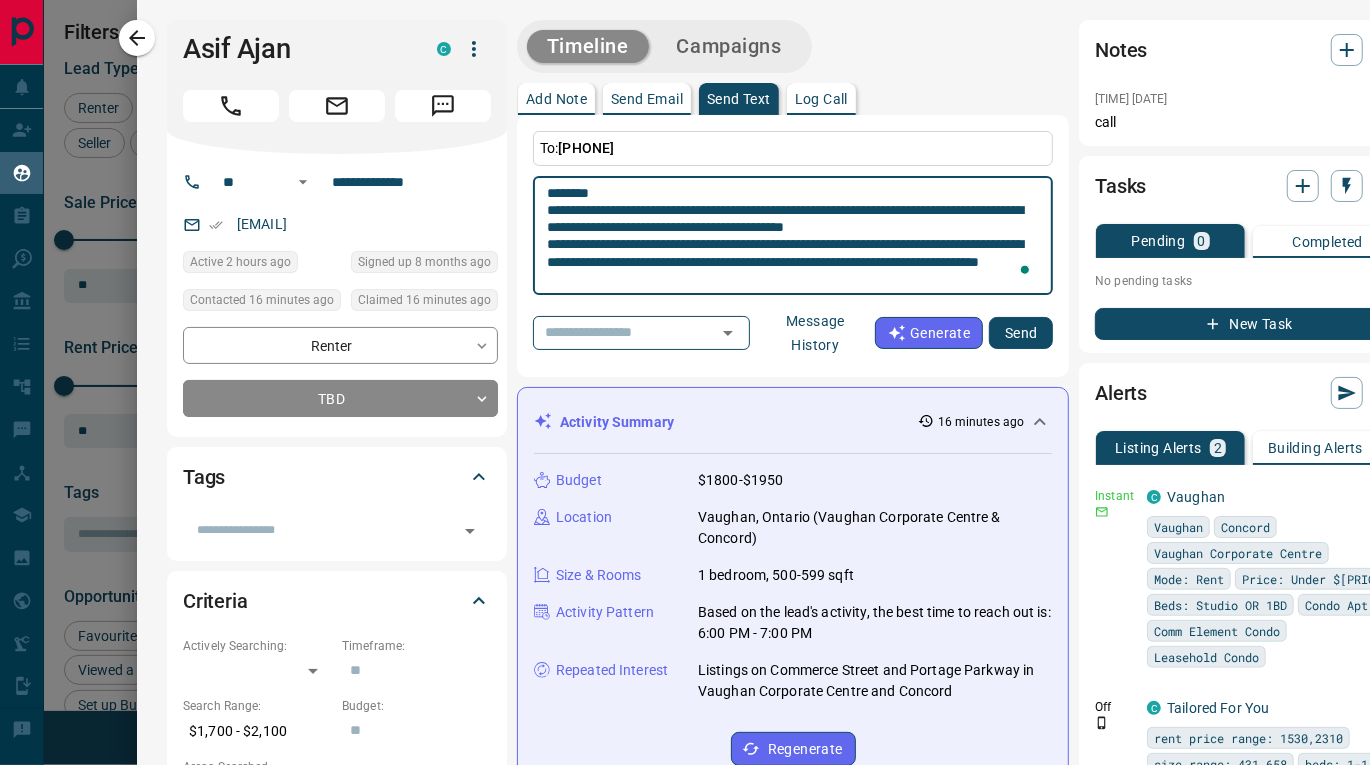 scroll, scrollTop: 1, scrollLeft: 0, axis: vertical 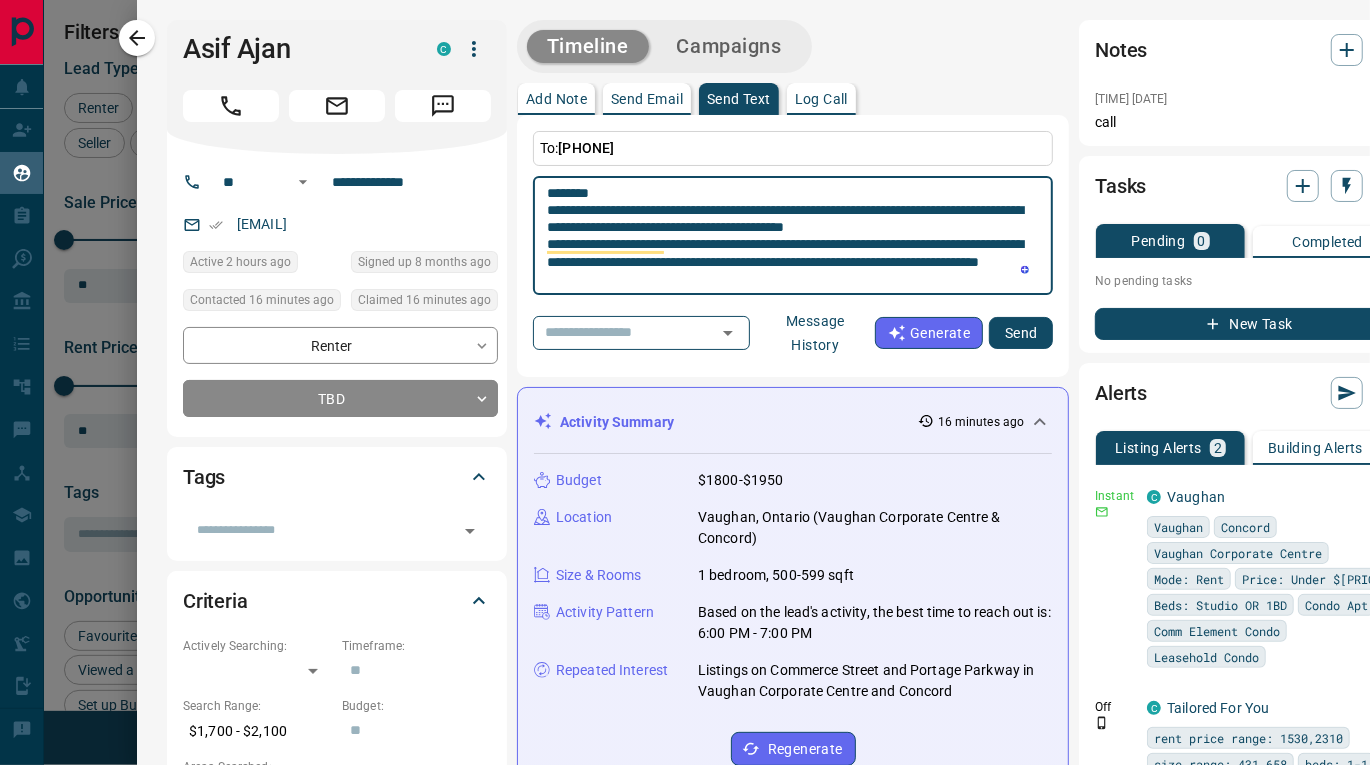 click on "**********" at bounding box center [793, 236] 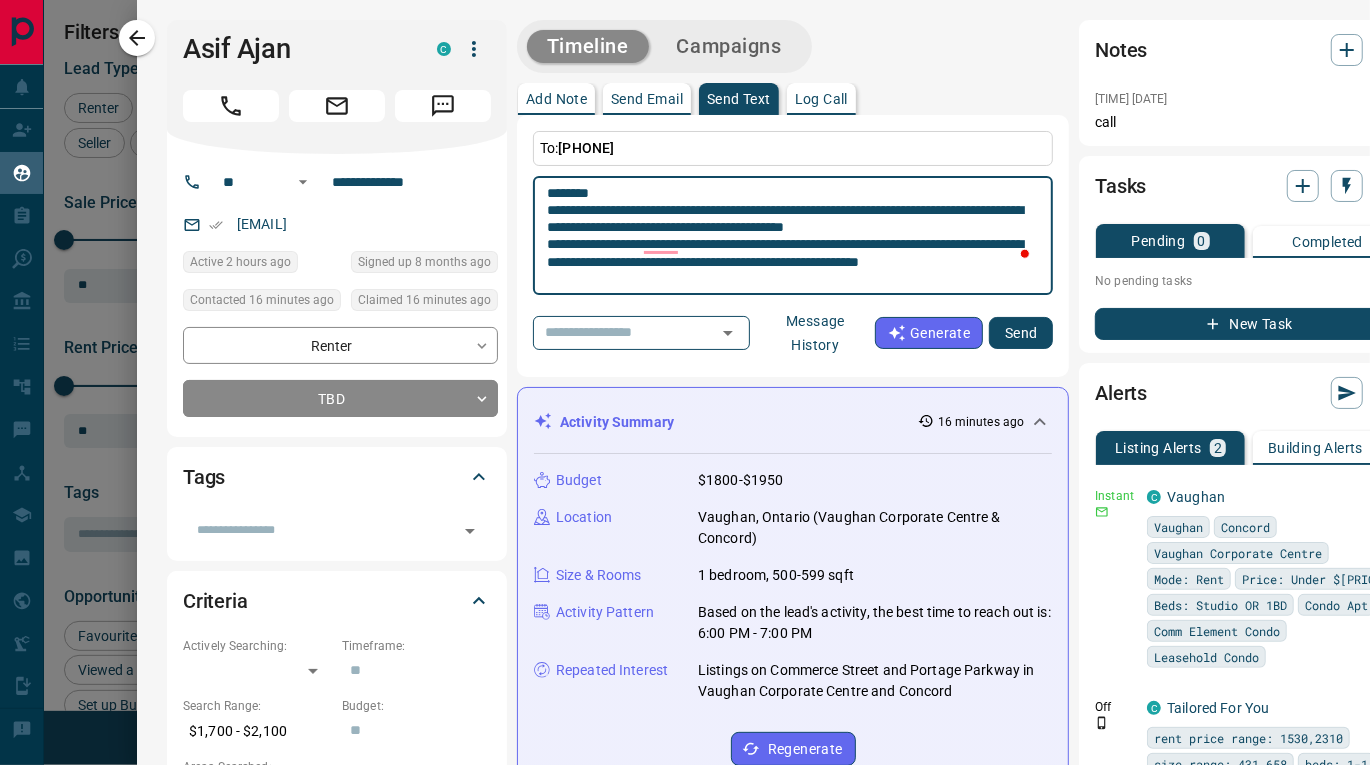 scroll, scrollTop: 0, scrollLeft: 0, axis: both 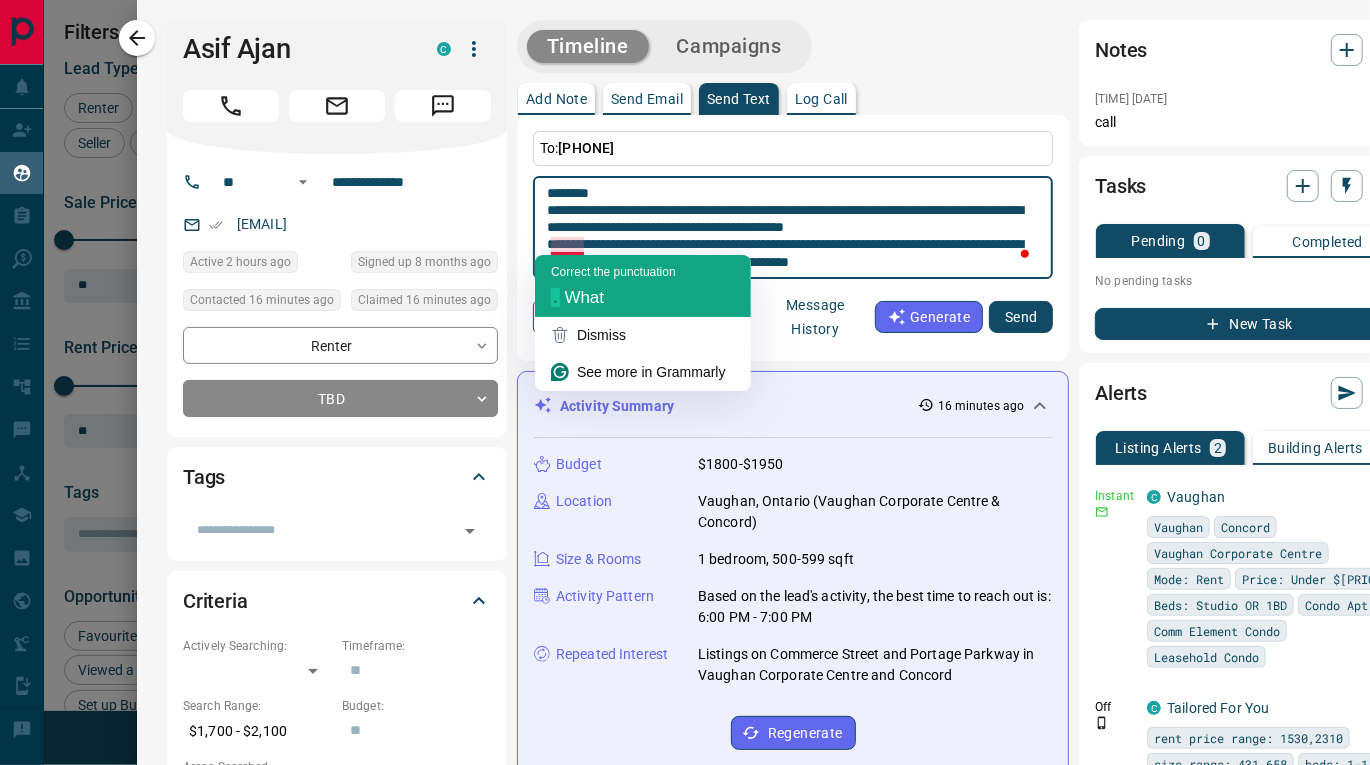 click on "Correct the punctuation .   What" 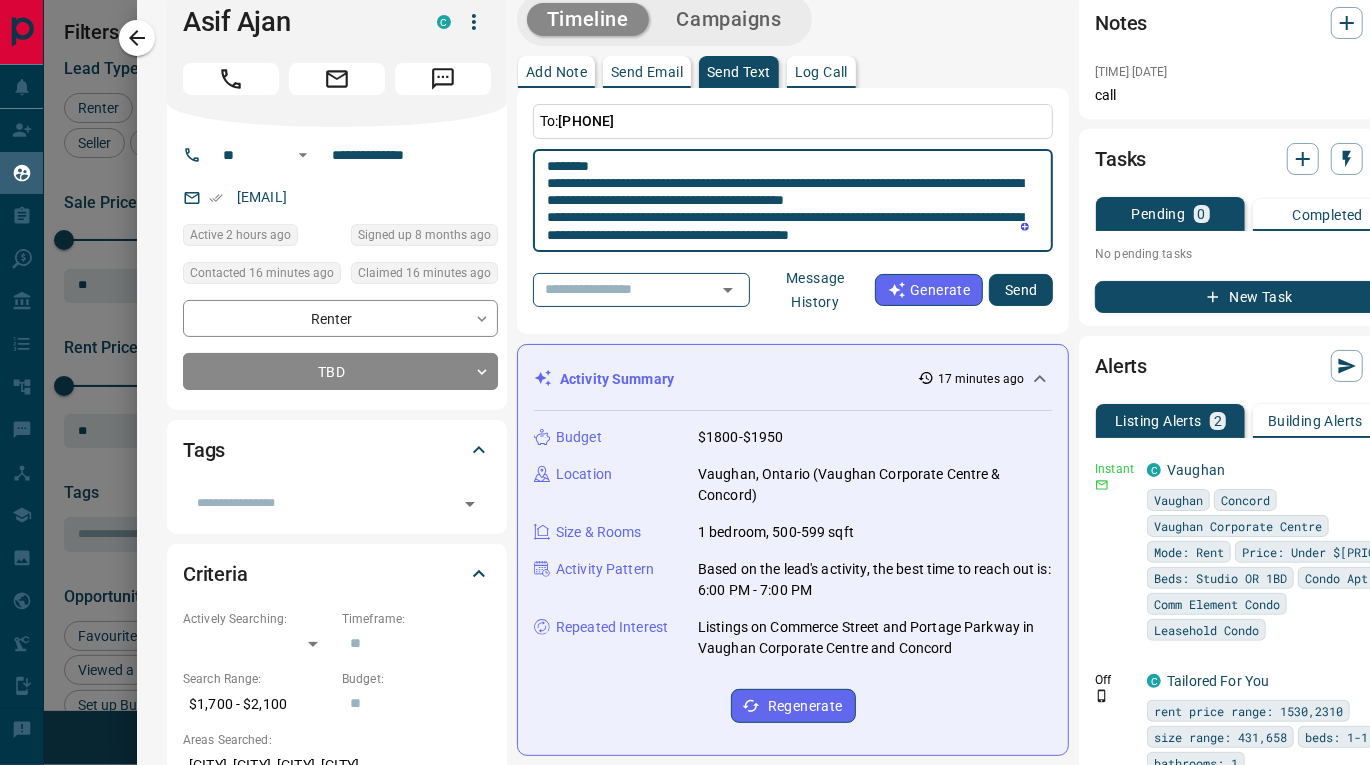 scroll, scrollTop: 29, scrollLeft: 0, axis: vertical 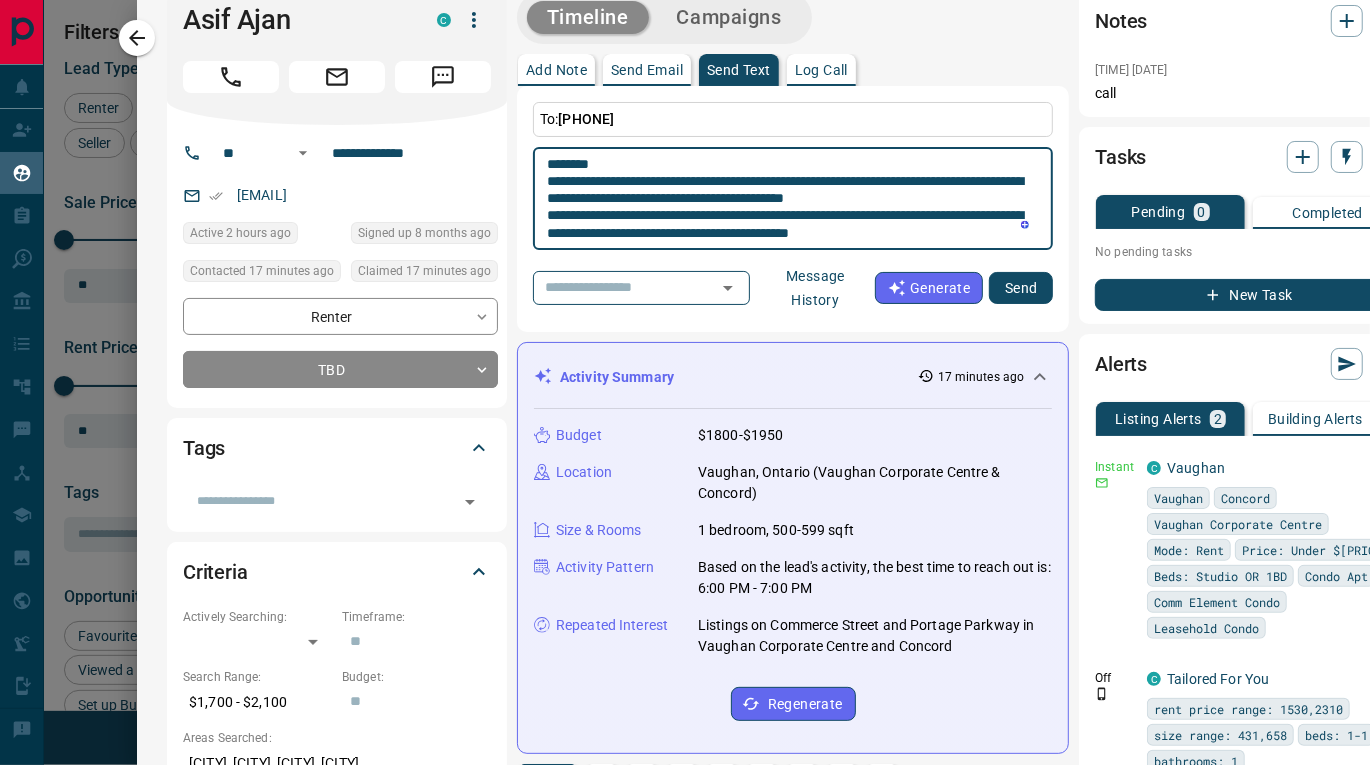 click on "**********" at bounding box center (793, 199) 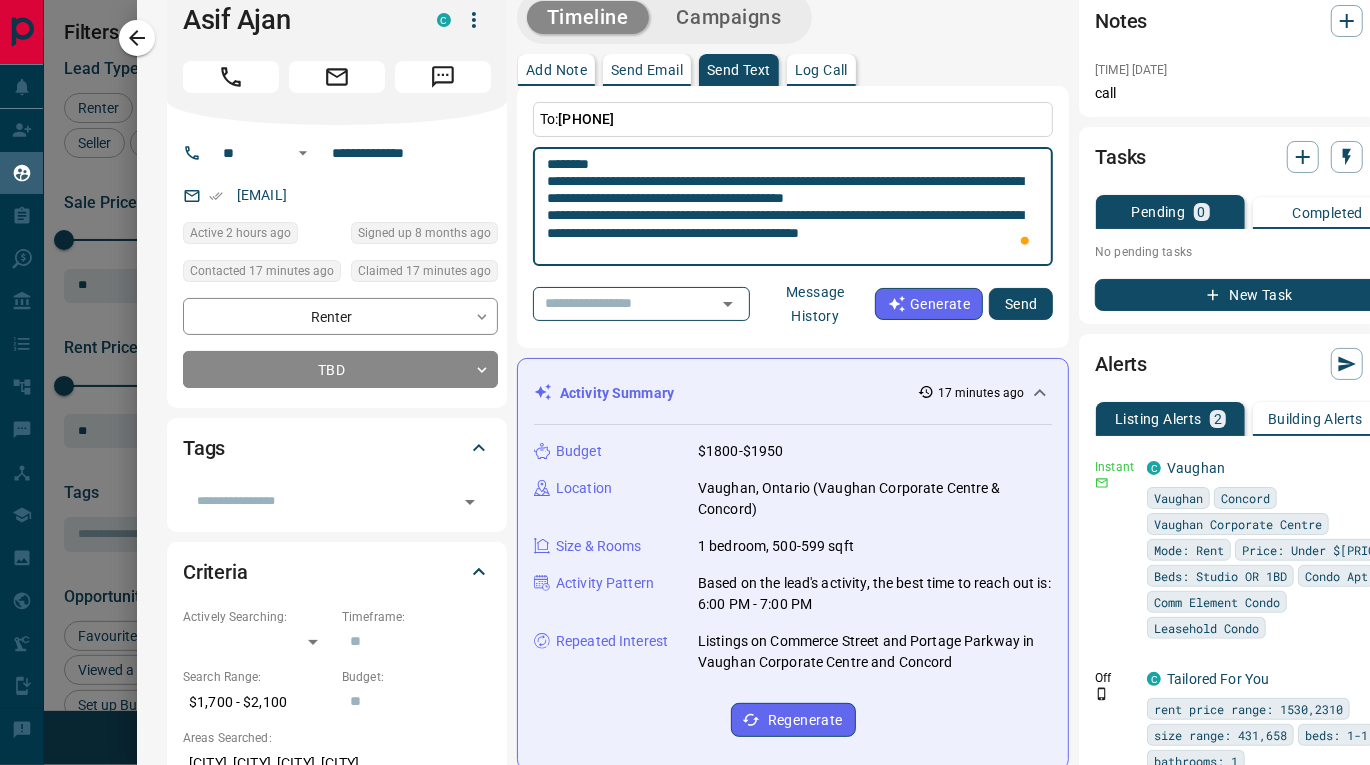 scroll, scrollTop: 1, scrollLeft: 0, axis: vertical 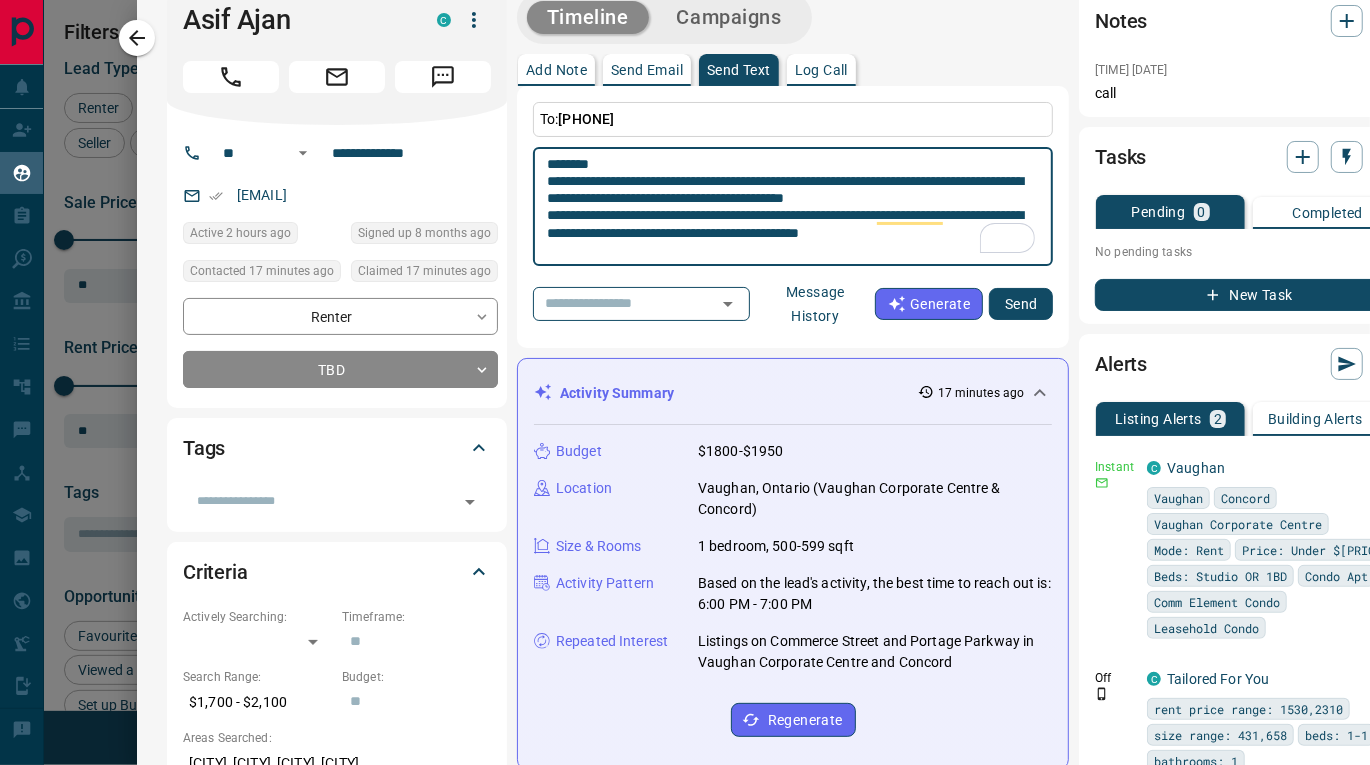 paste on "**********" 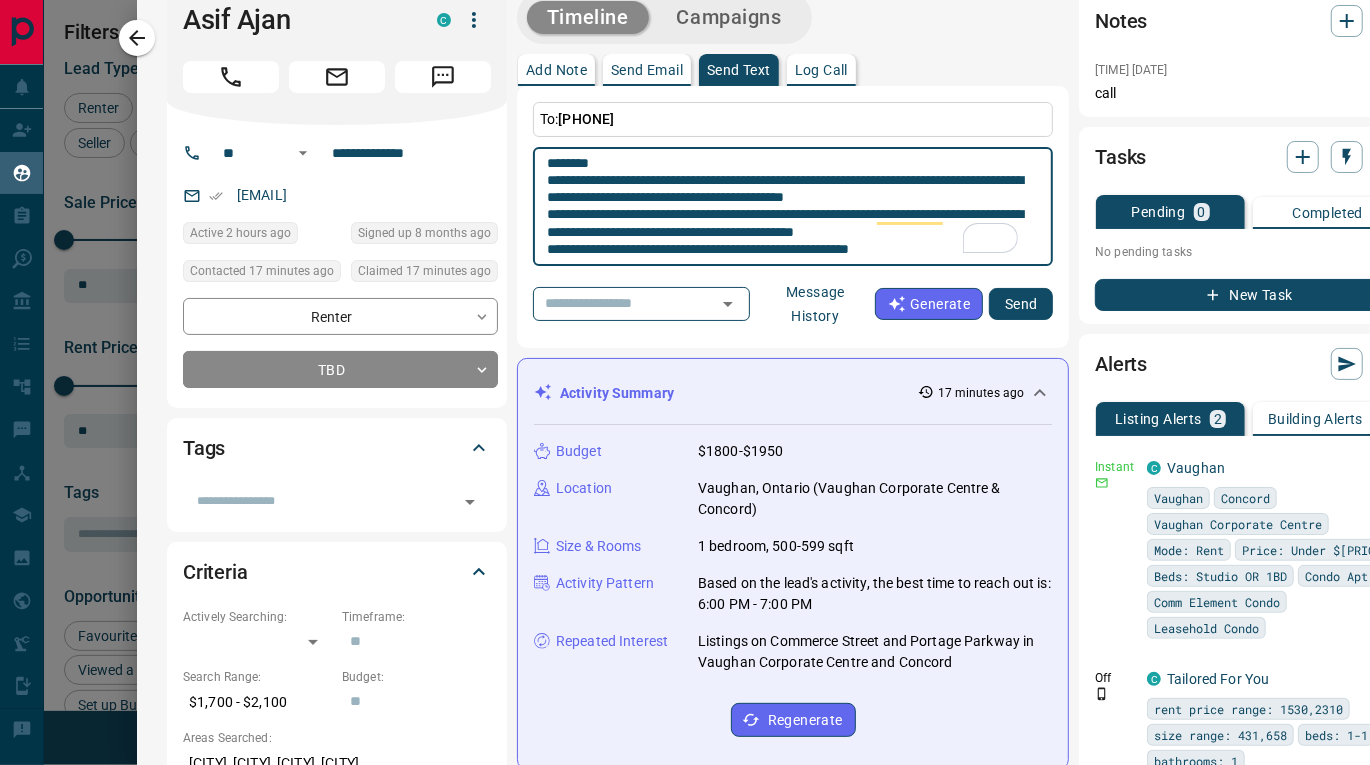 scroll, scrollTop: 260, scrollLeft: 0, axis: vertical 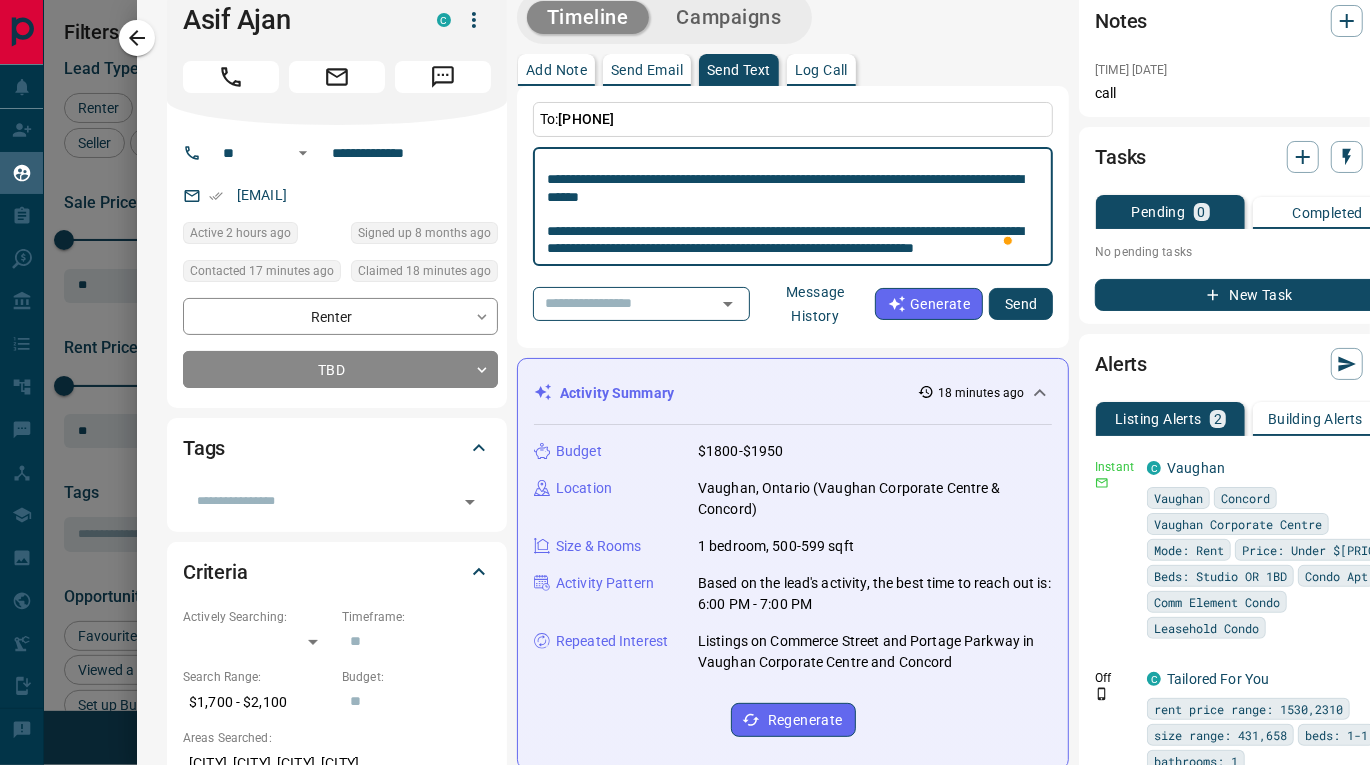click on "**********" at bounding box center (793, 207) 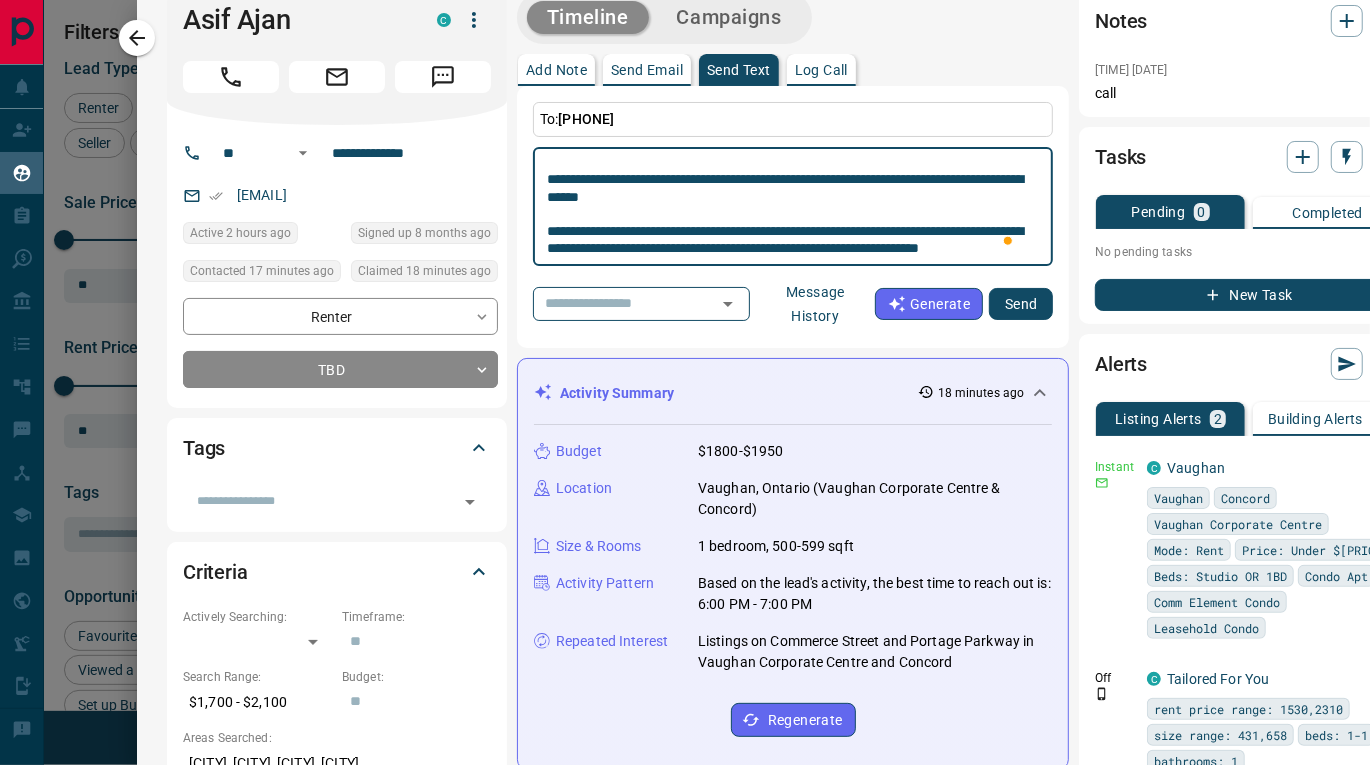 scroll, scrollTop: 276, scrollLeft: 0, axis: vertical 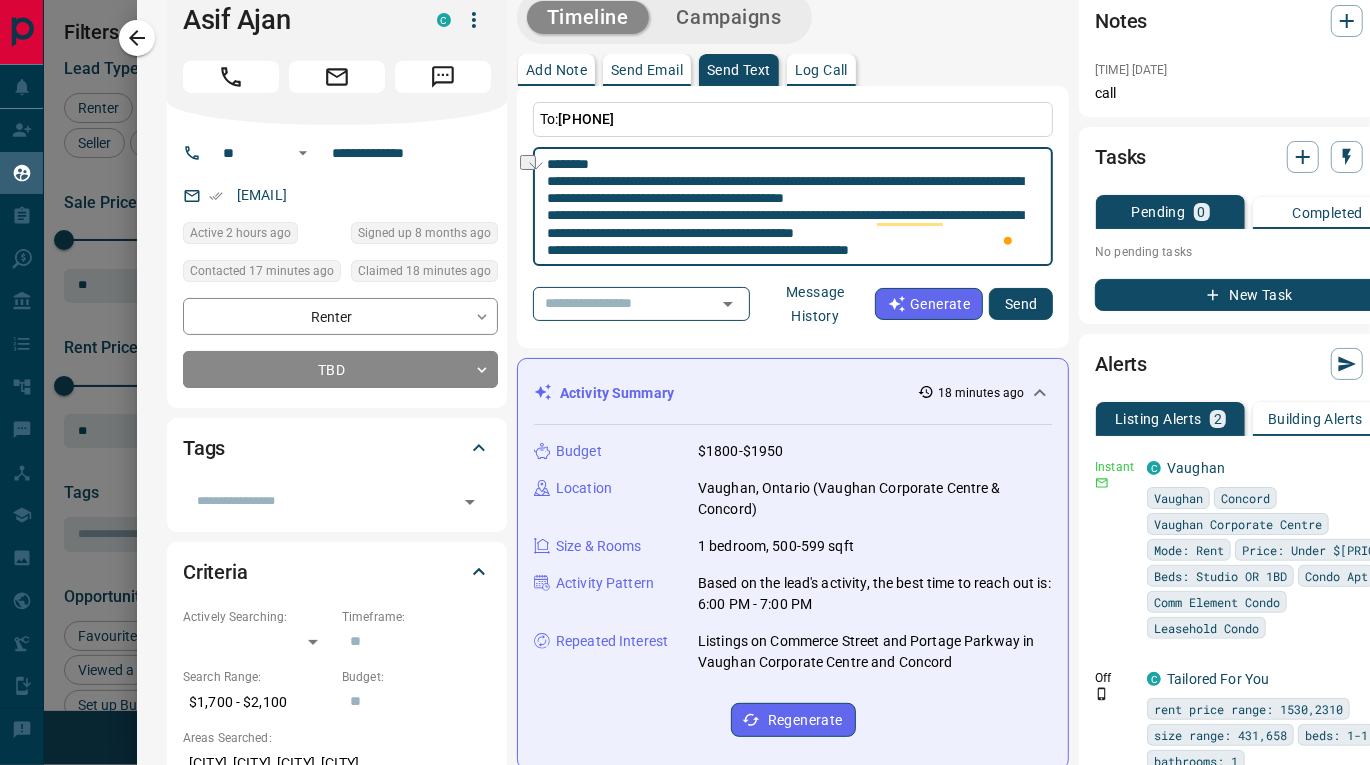 drag, startPoint x: 549, startPoint y: 214, endPoint x: 822, endPoint y: 214, distance: 273 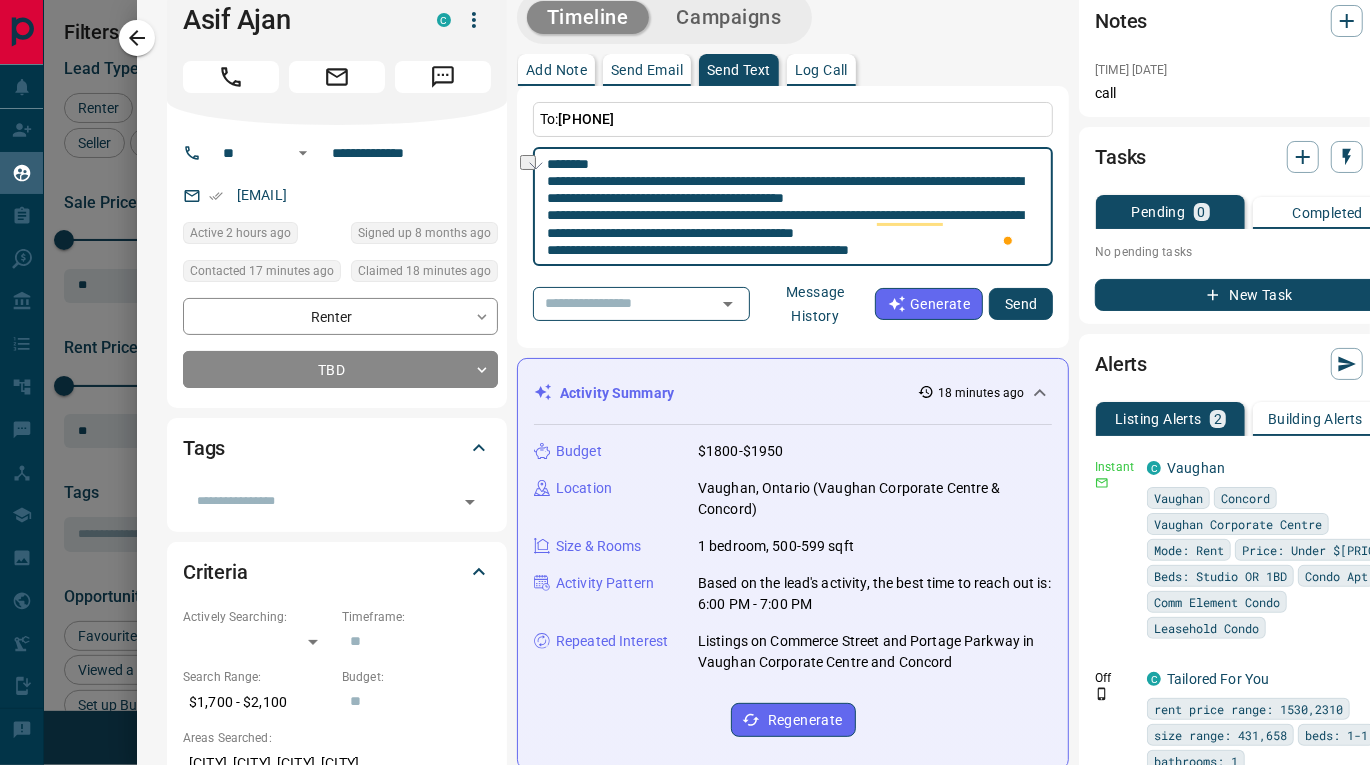 click on "**********" at bounding box center (793, 207) 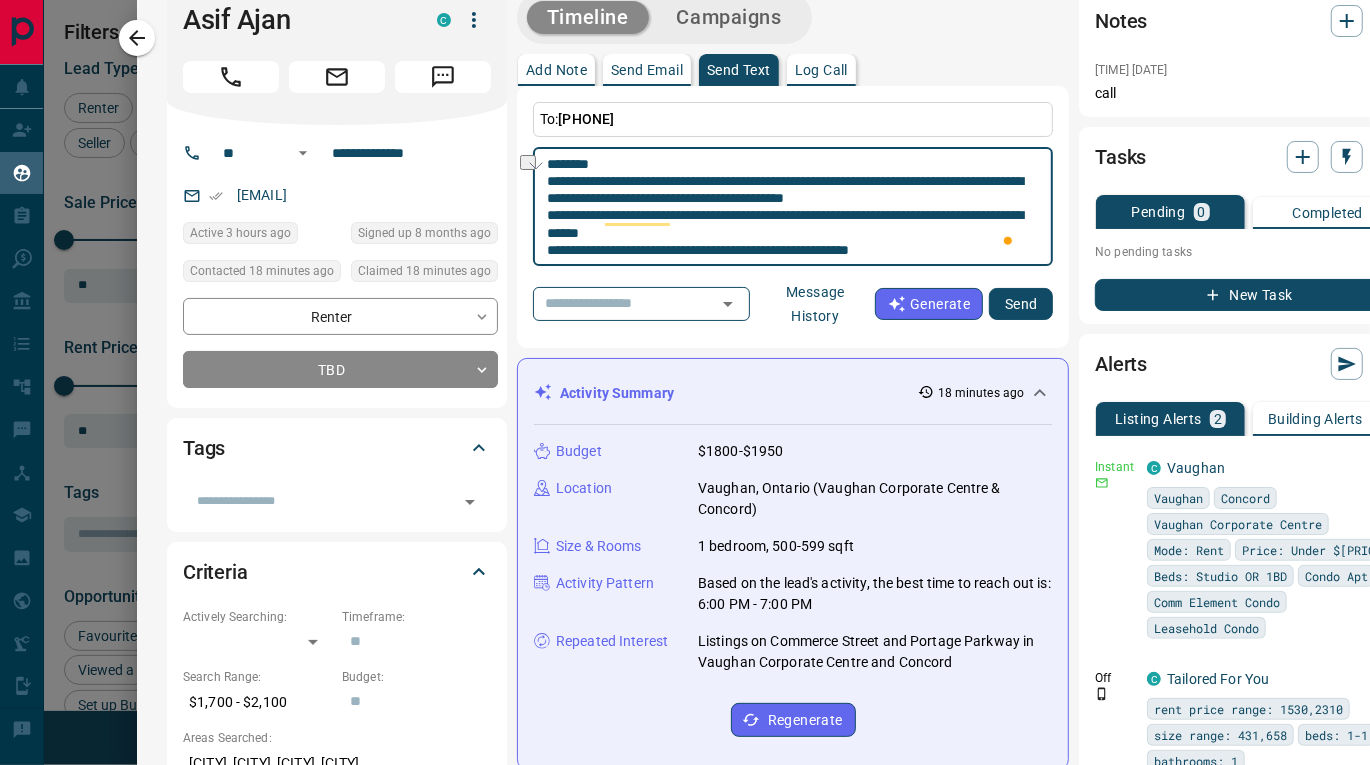 scroll, scrollTop: 15, scrollLeft: 0, axis: vertical 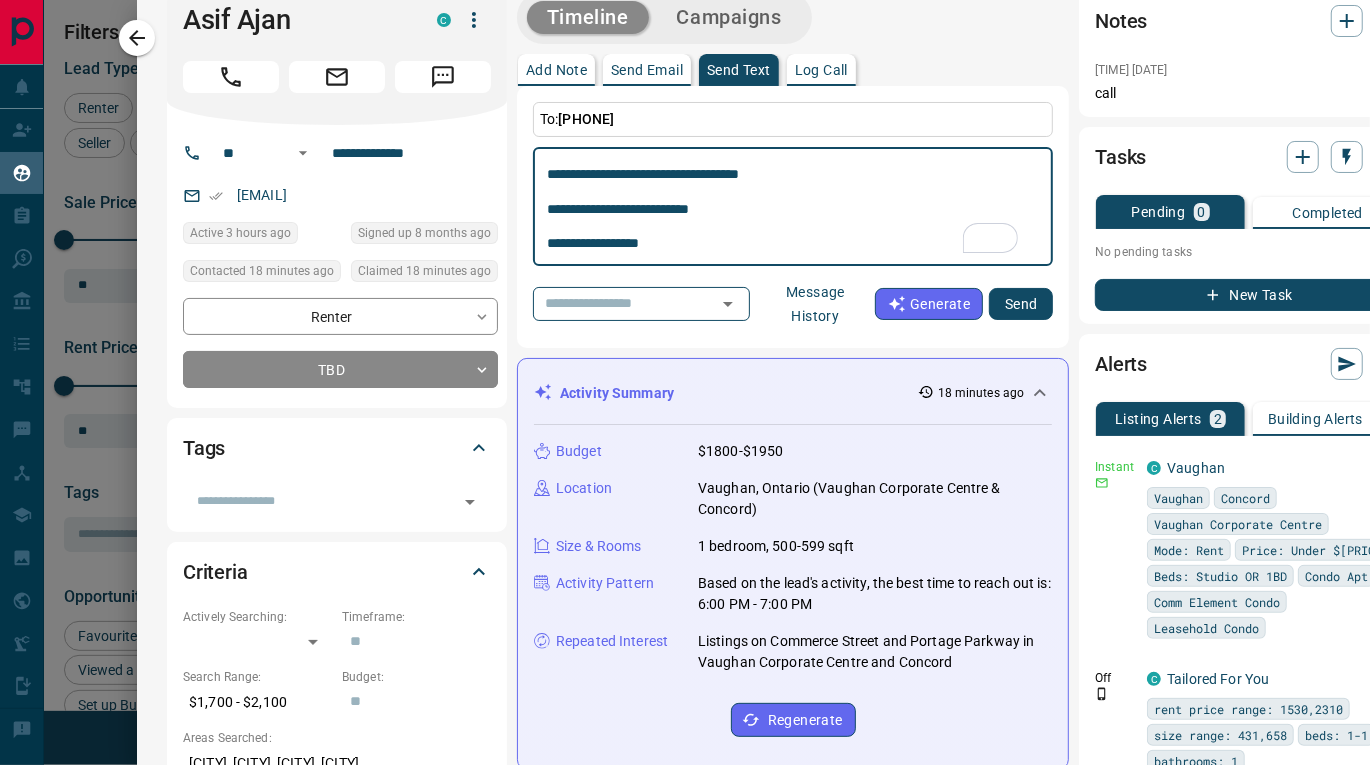 click on "**********" at bounding box center [793, 207] 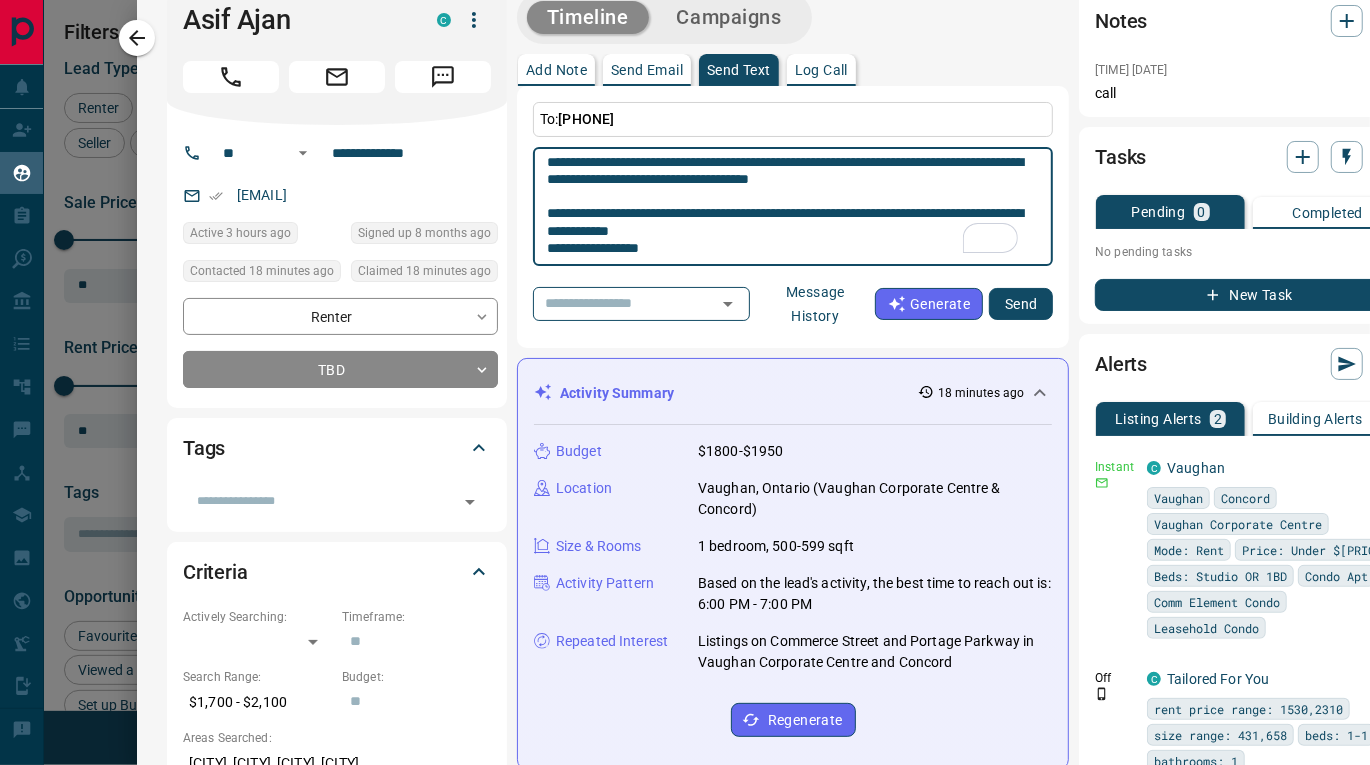 type on "**********" 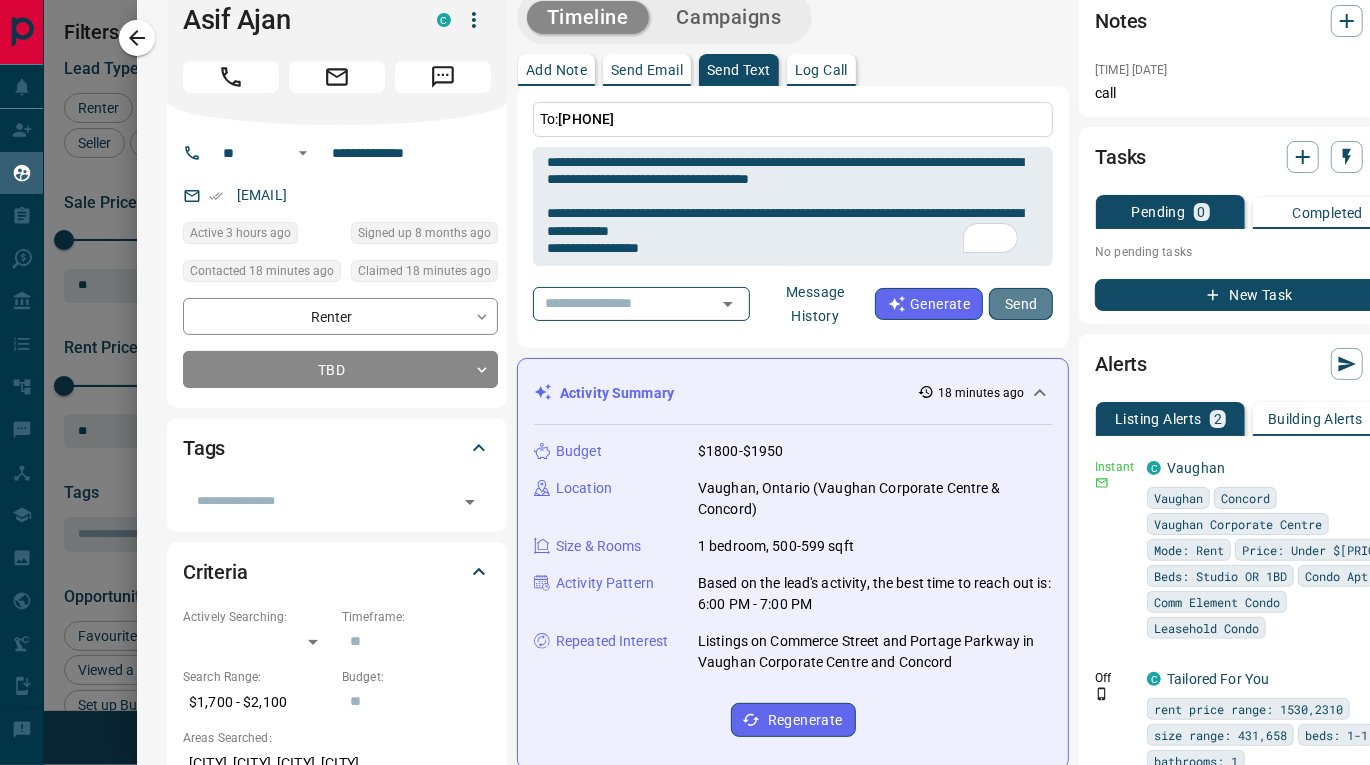 click on "Send" at bounding box center (1021, 304) 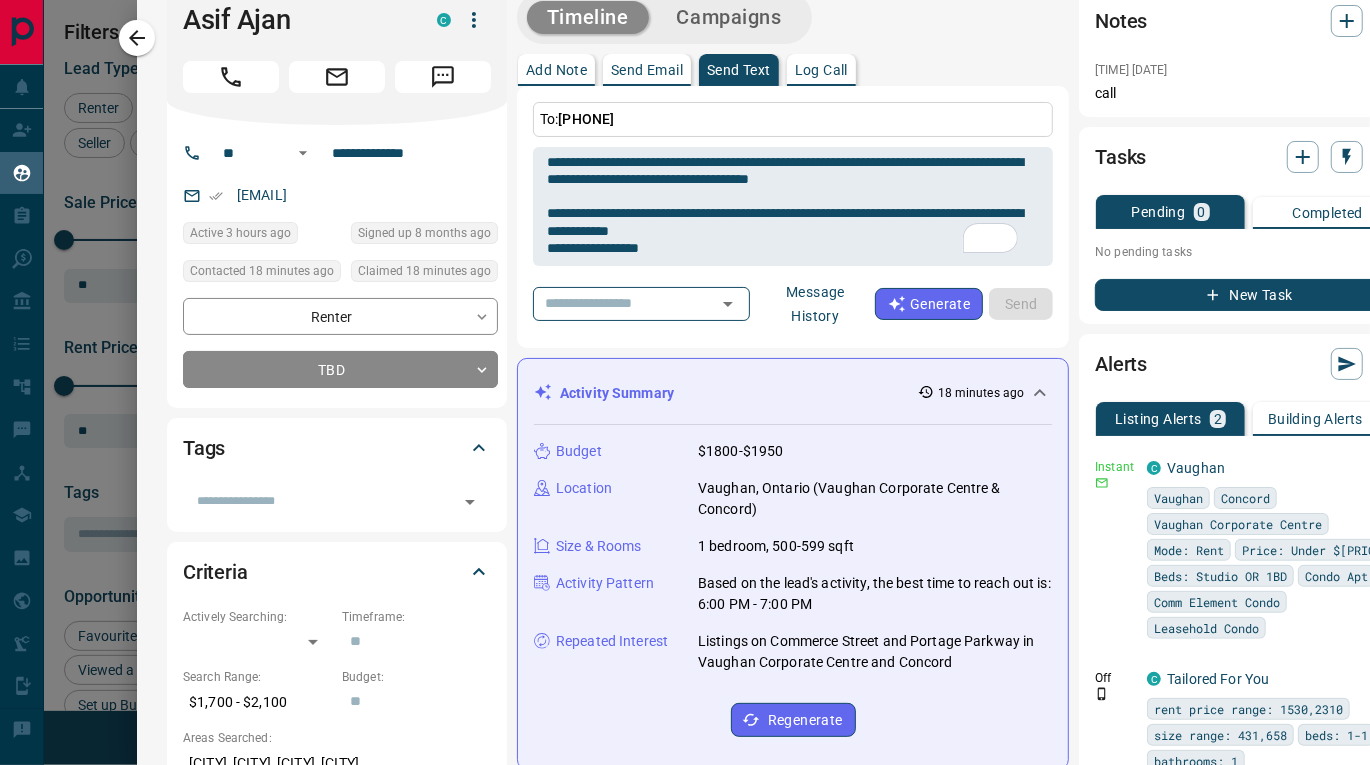 type 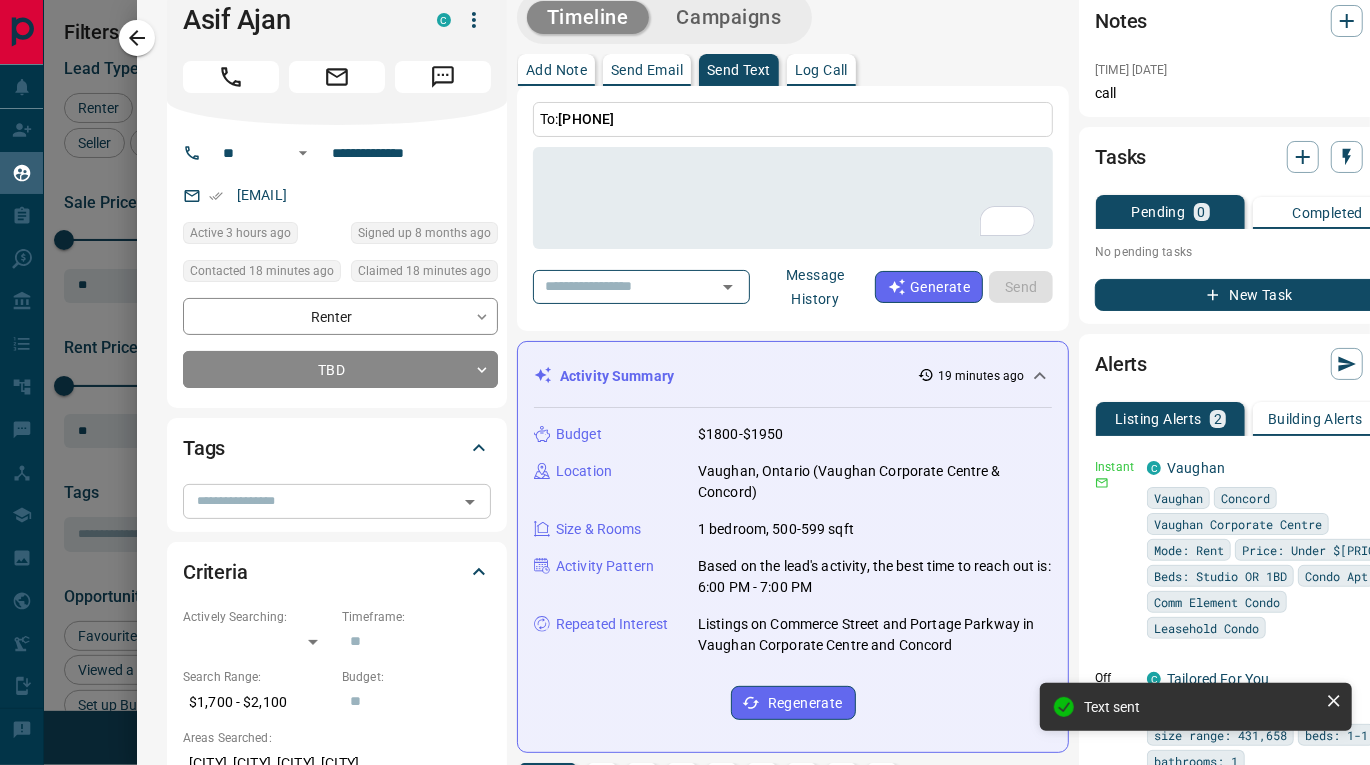 click at bounding box center [320, 501] 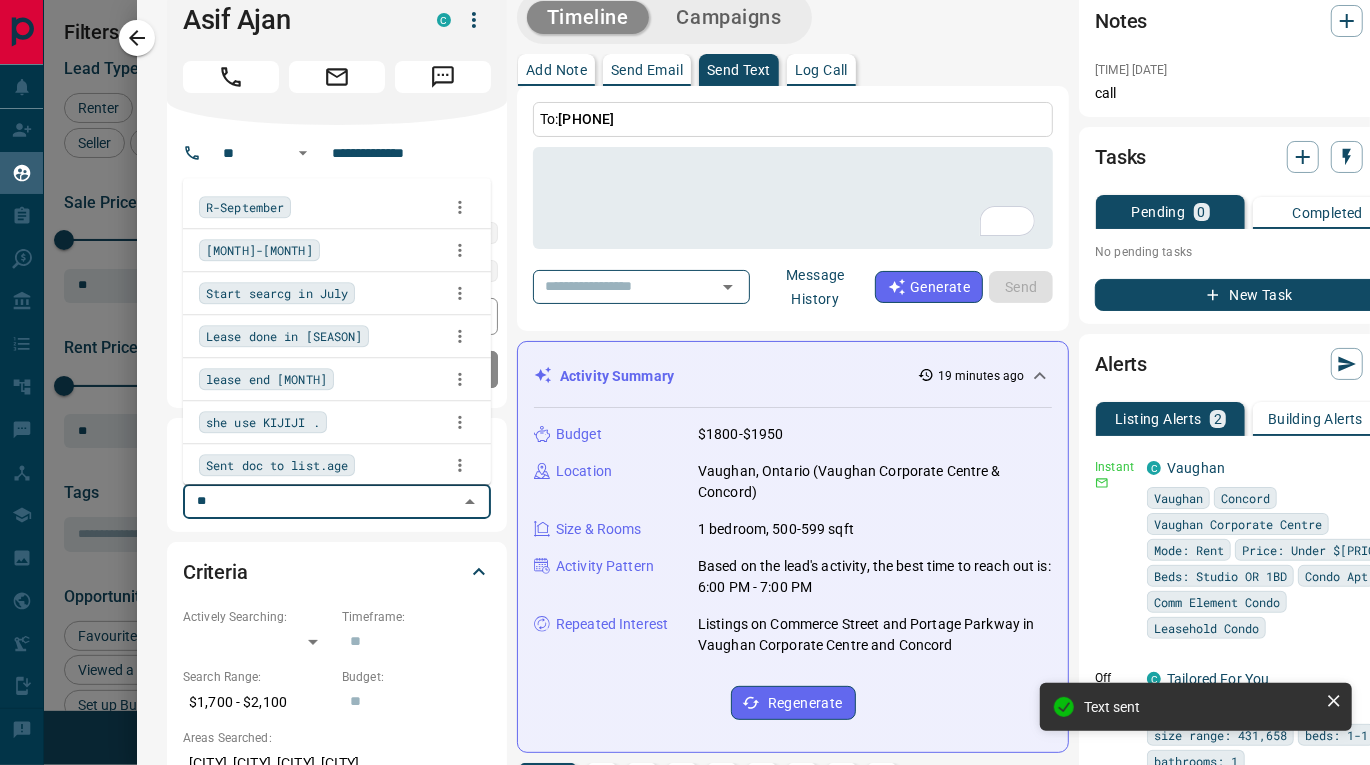 type on "***" 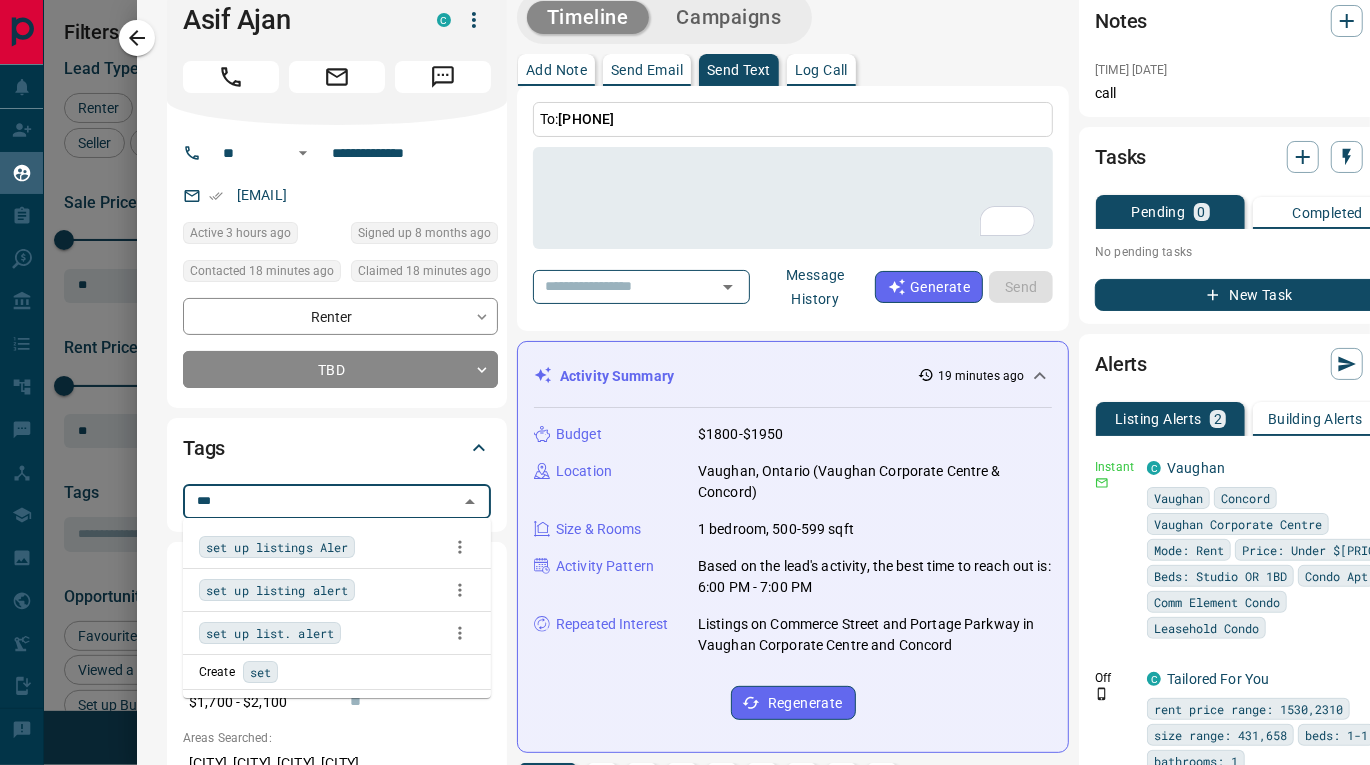click on "set up listings Aler" at bounding box center (277, 547) 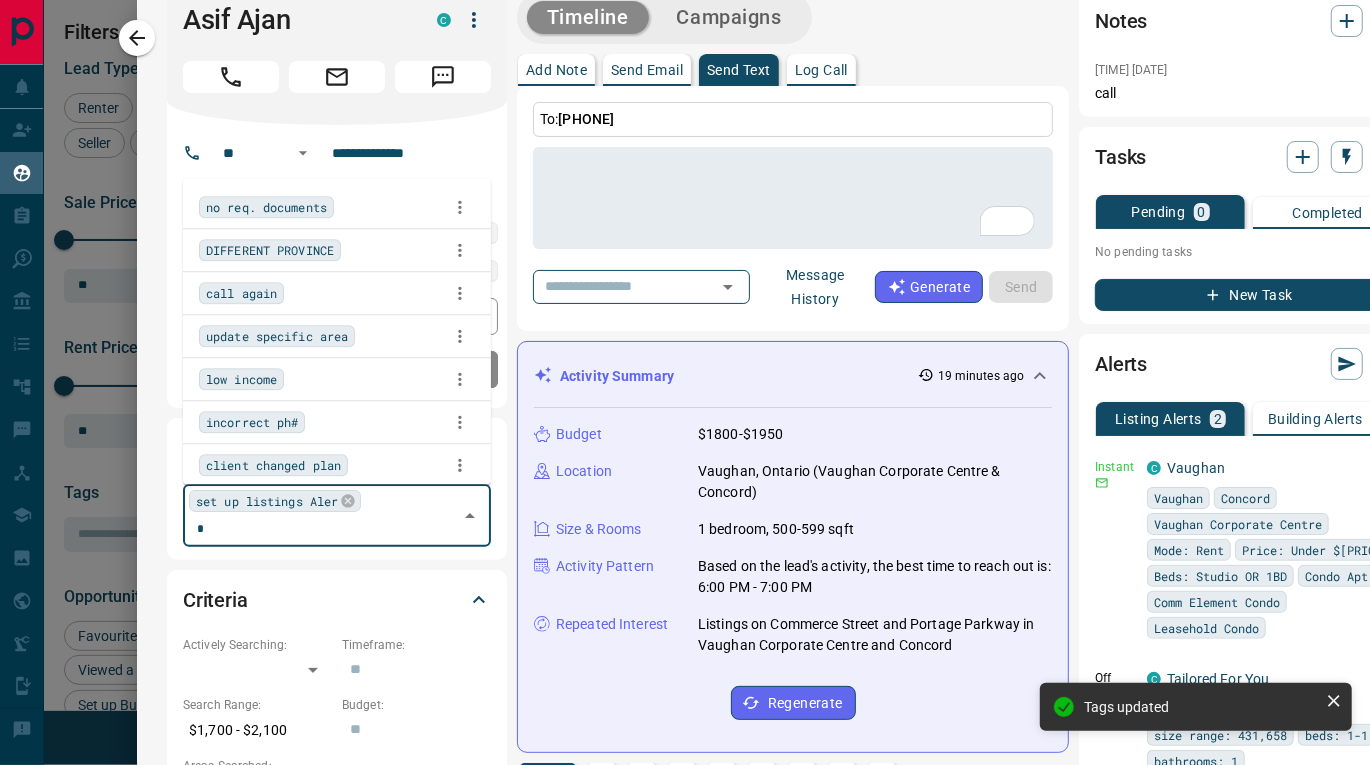 type on "**" 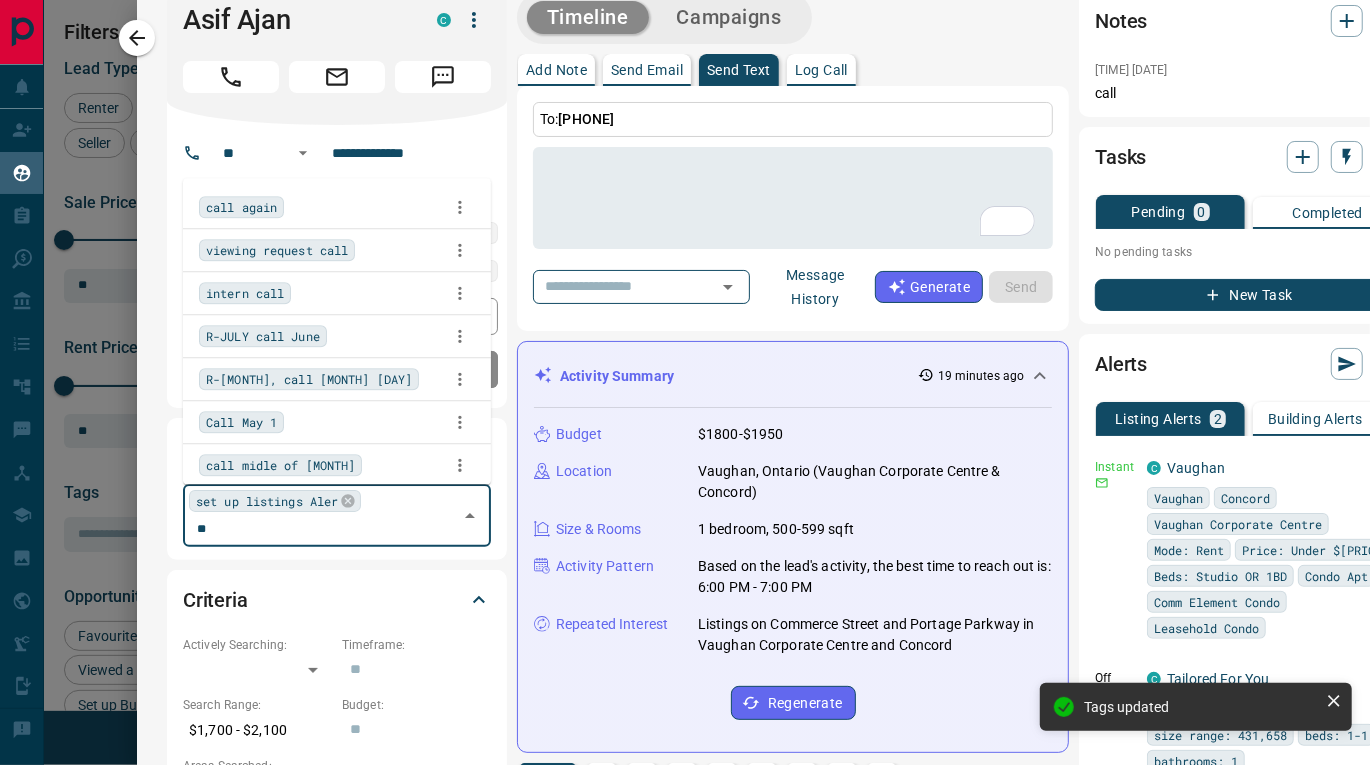click on "call again" at bounding box center [337, 207] 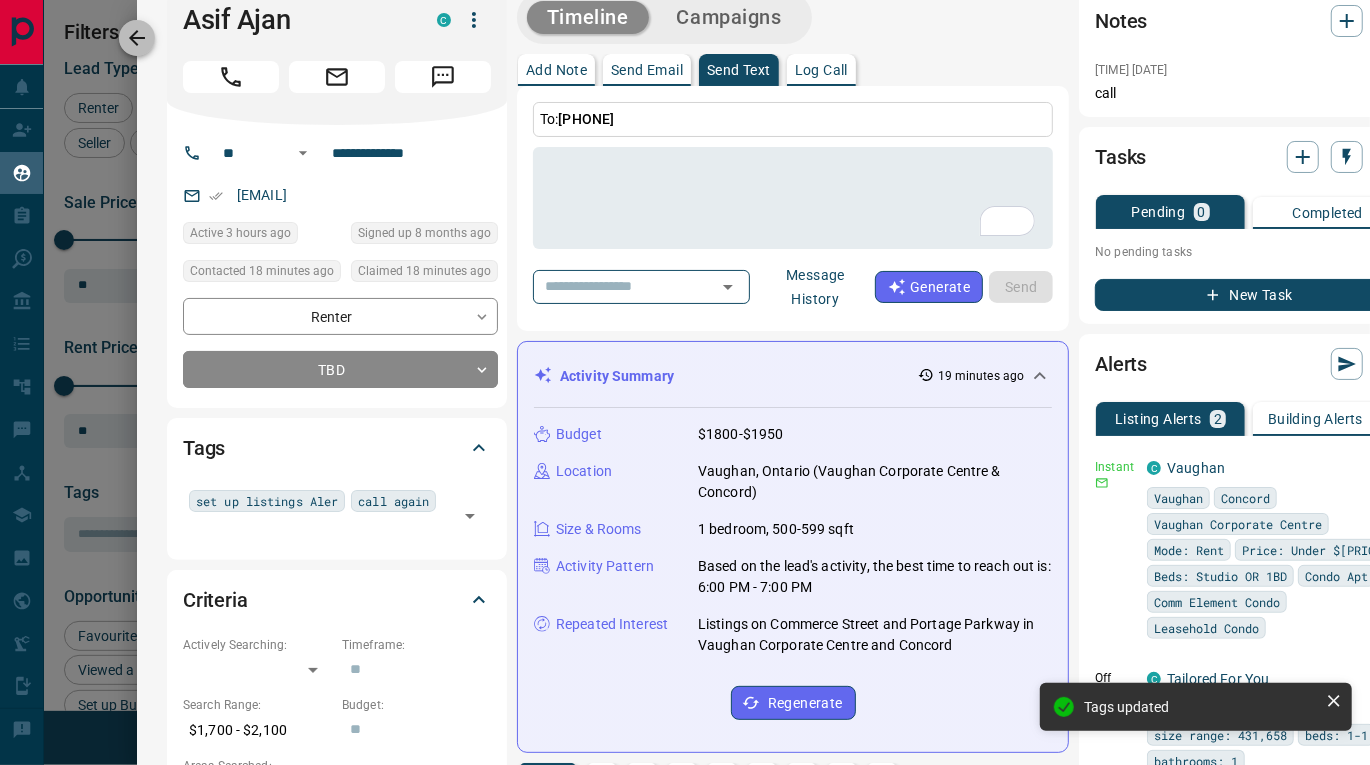 click 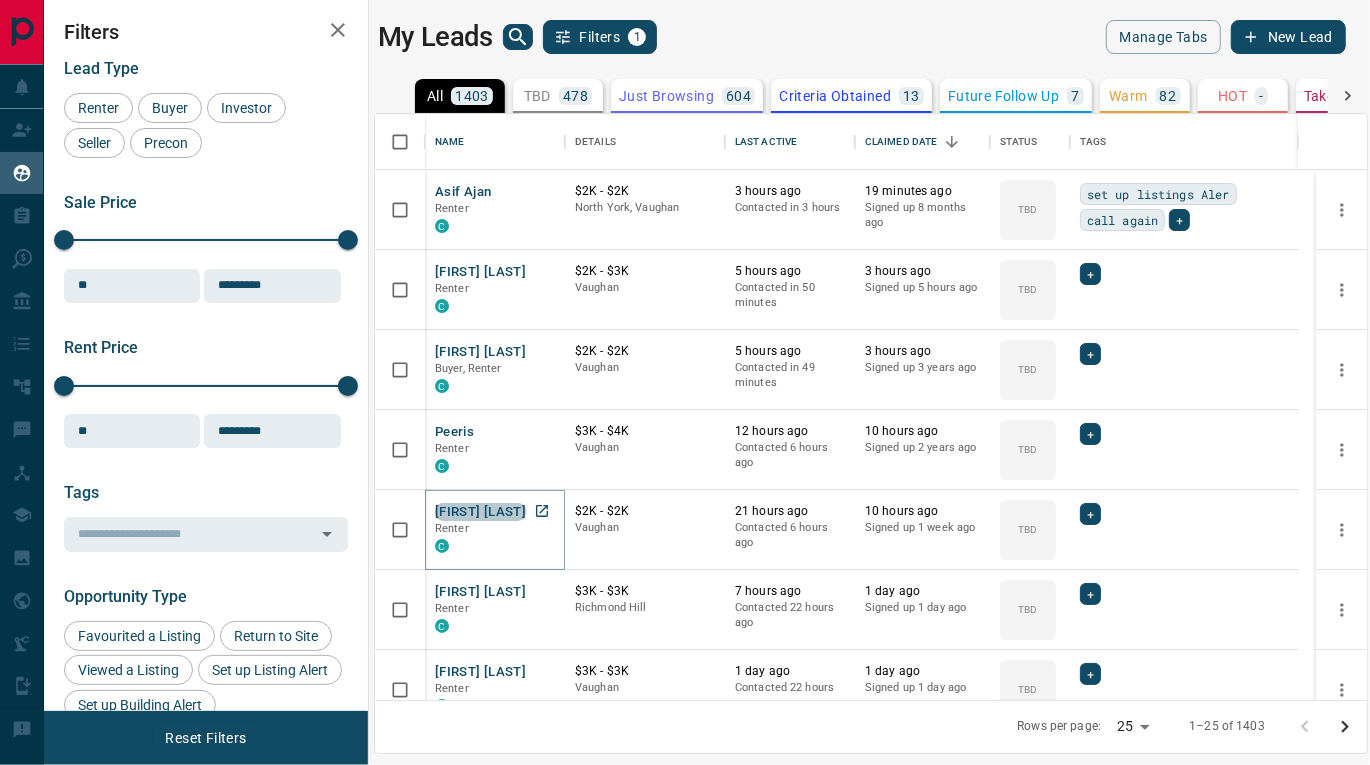 click on "[FIRST] [LAST]" at bounding box center [480, 512] 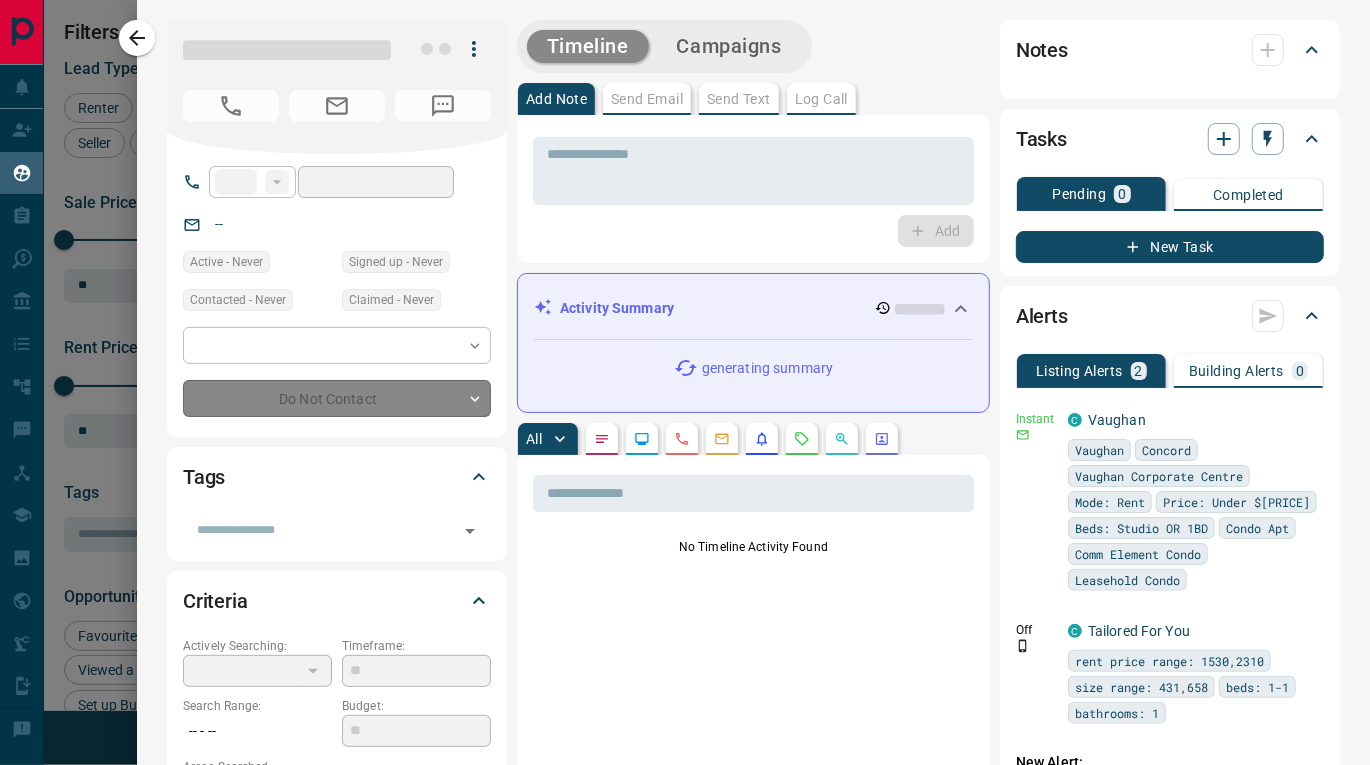 type on "**" 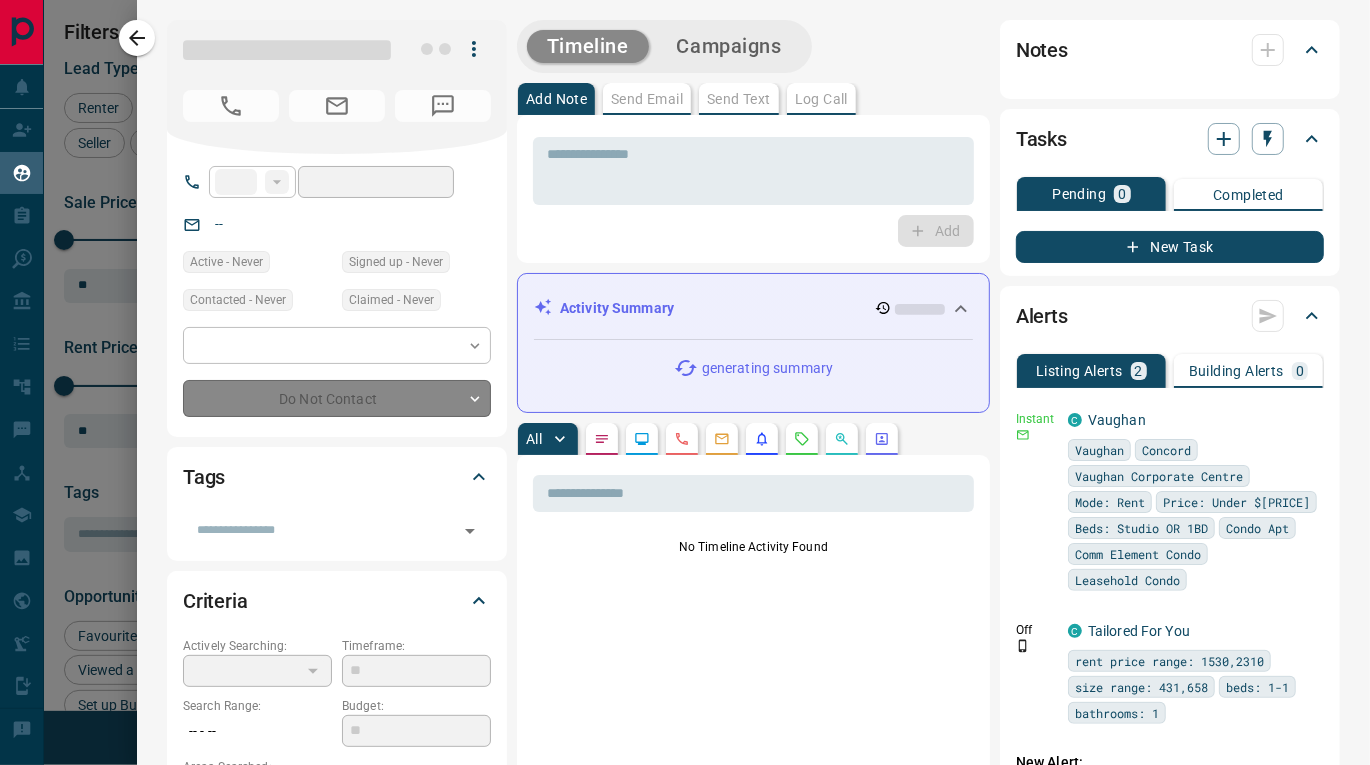 type on "**********" 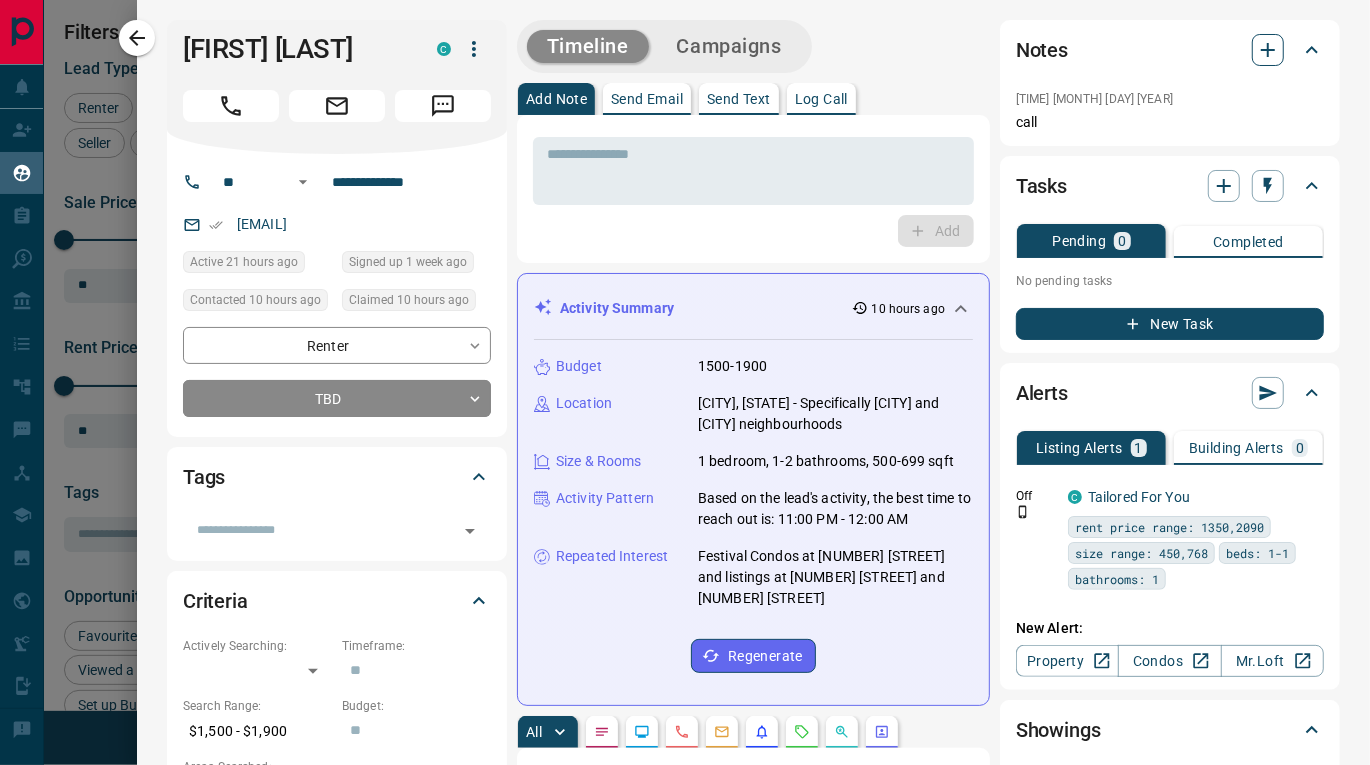 click 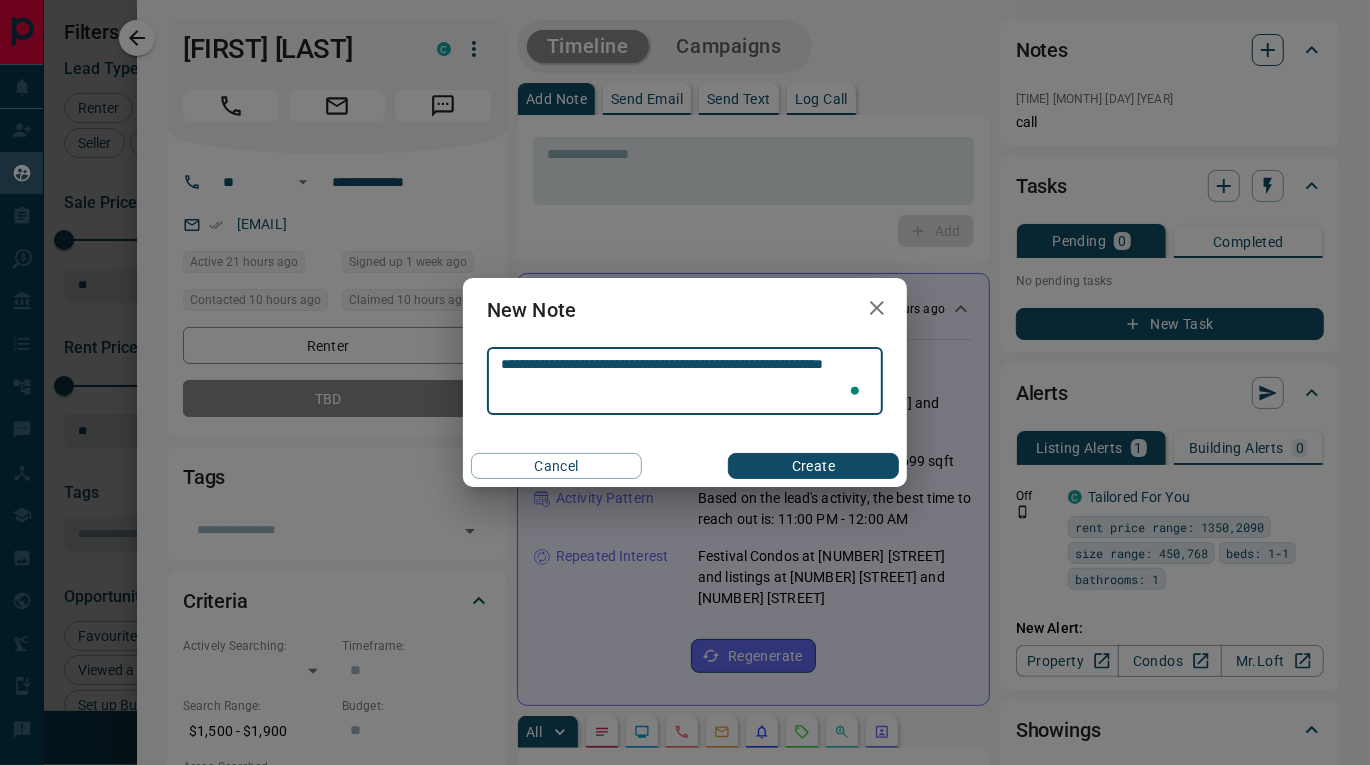type on "**********" 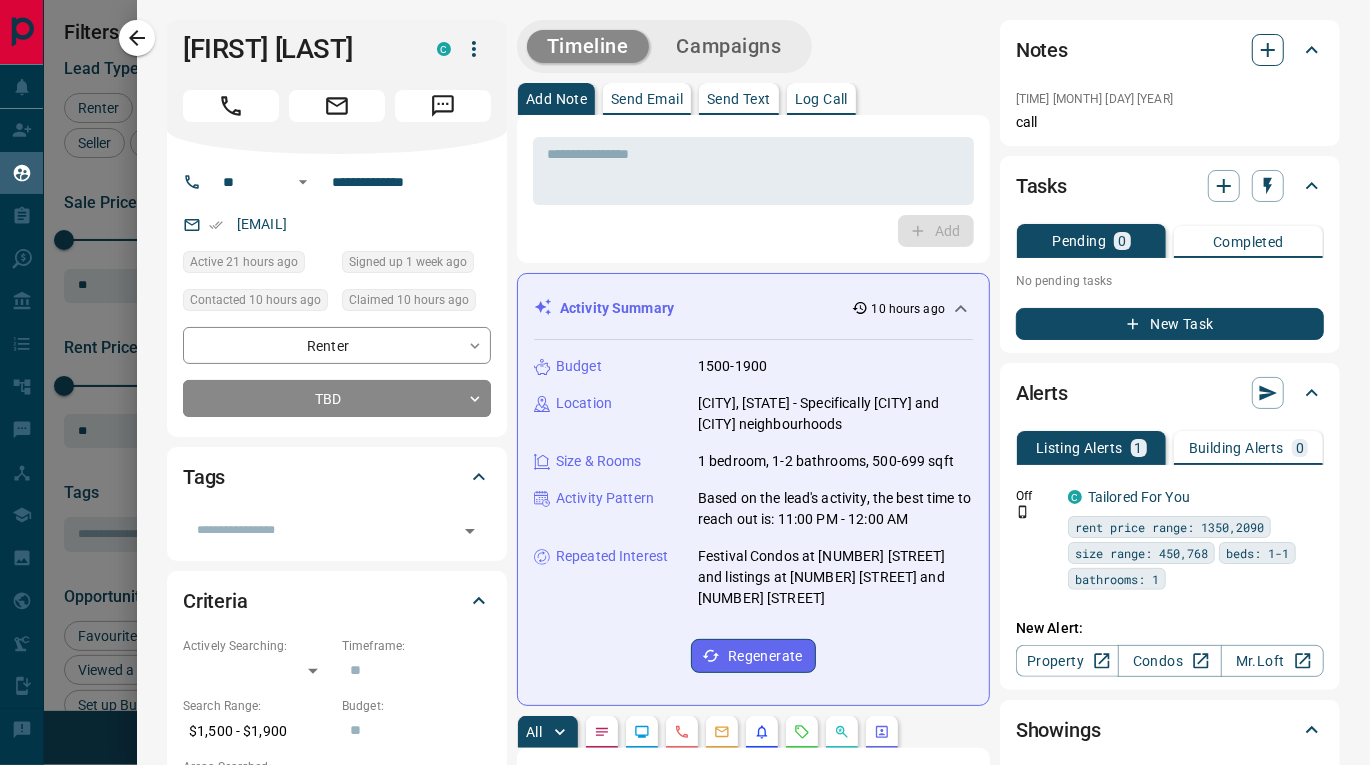 type 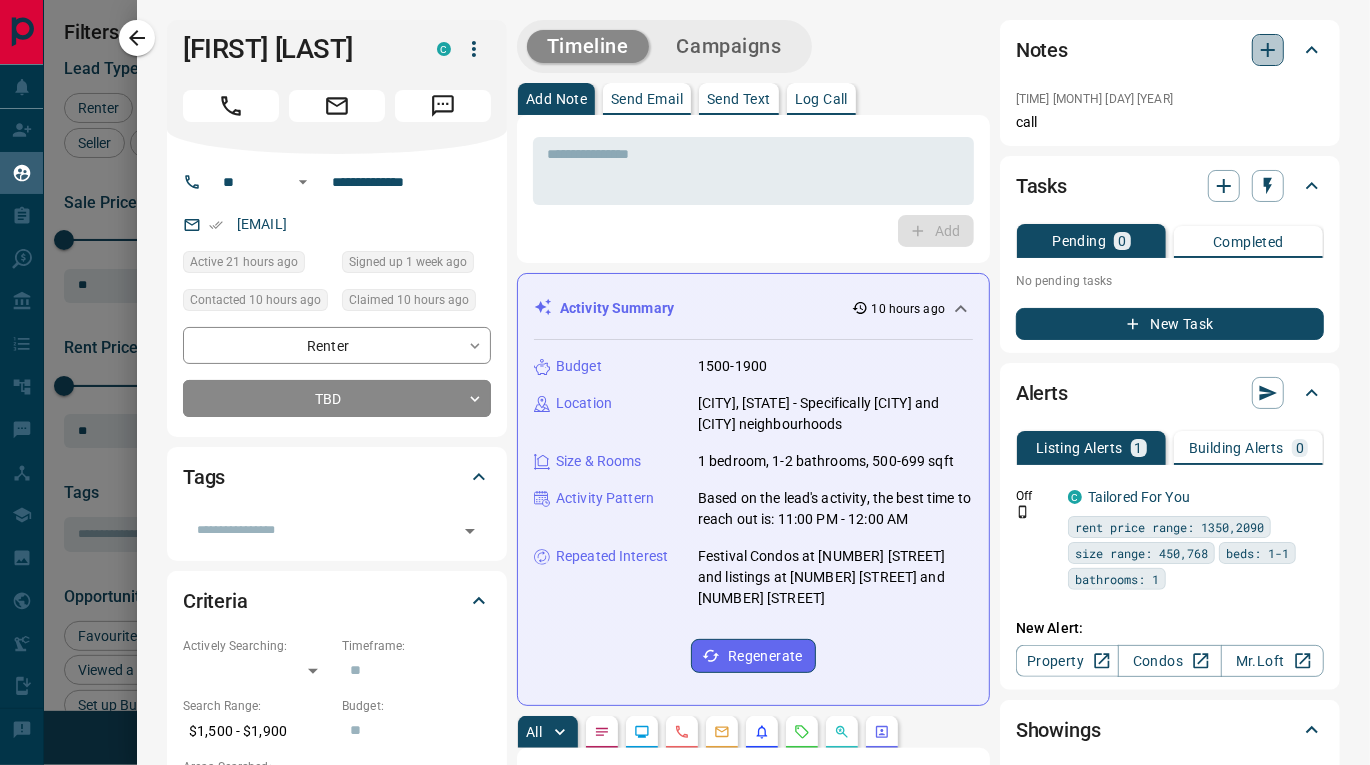 click 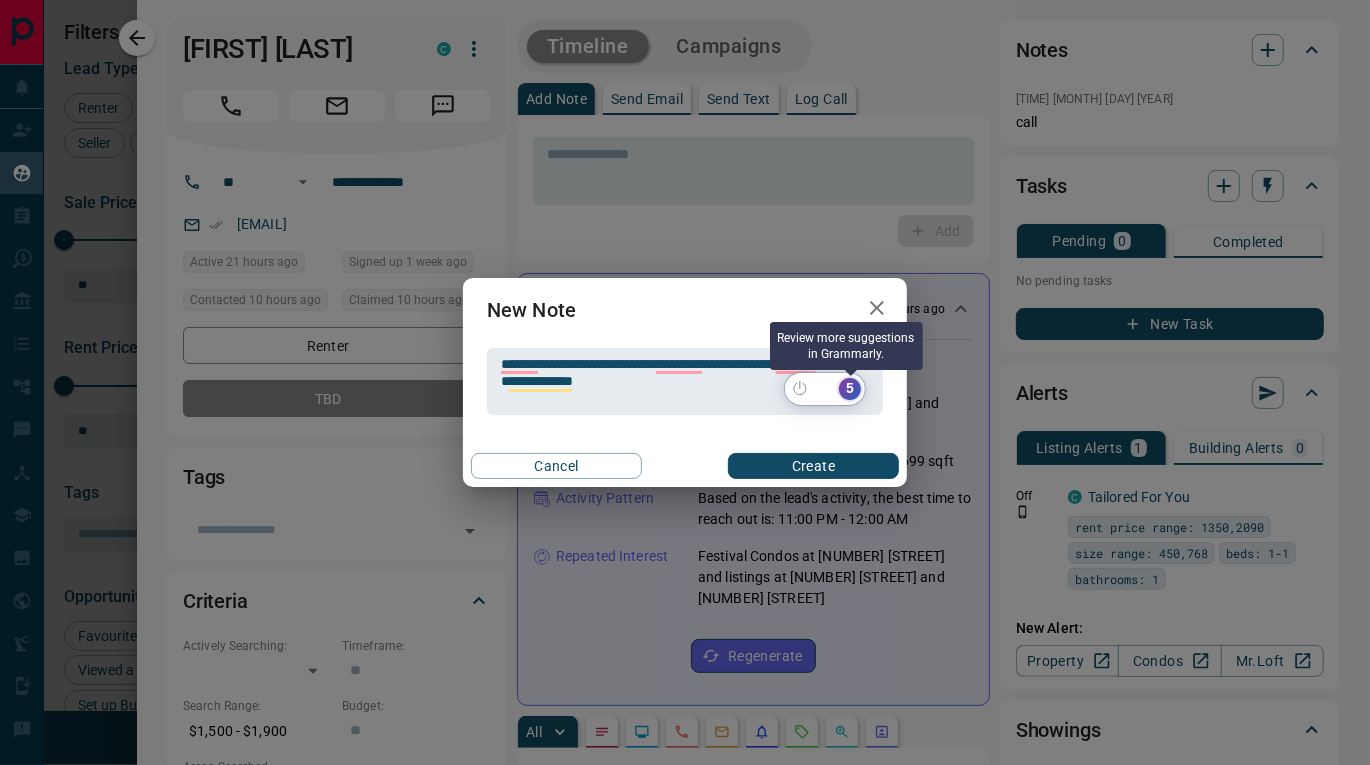 click on "5" 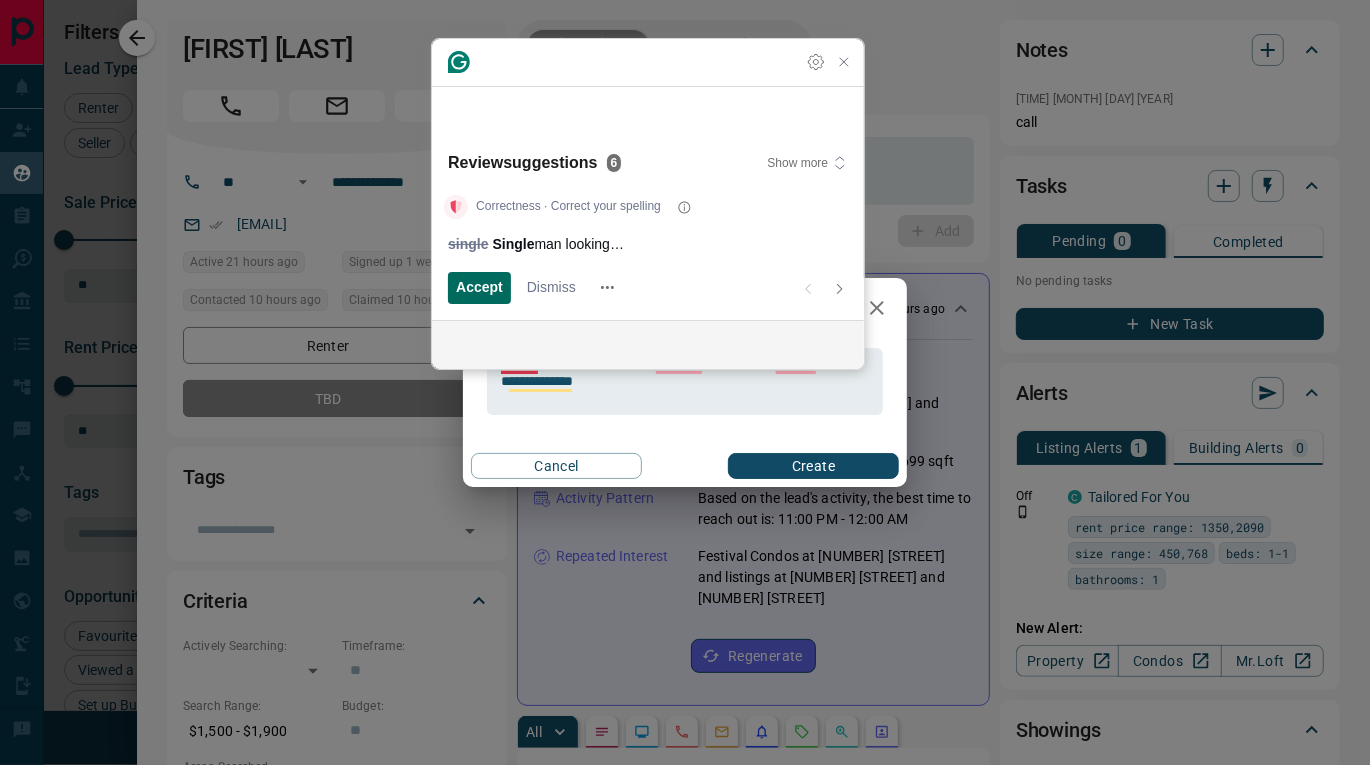 click on "Accept" at bounding box center [479, 287] 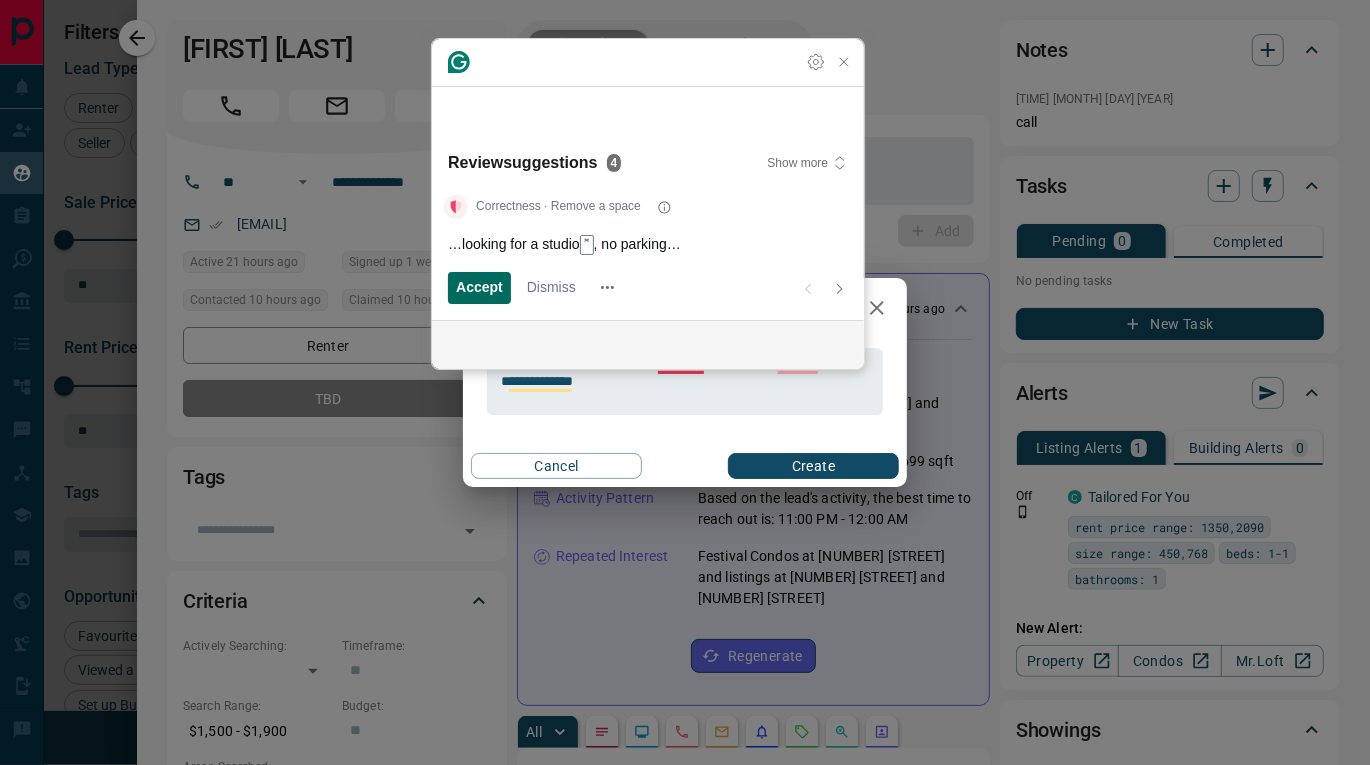 click on "Accept" at bounding box center (479, 287) 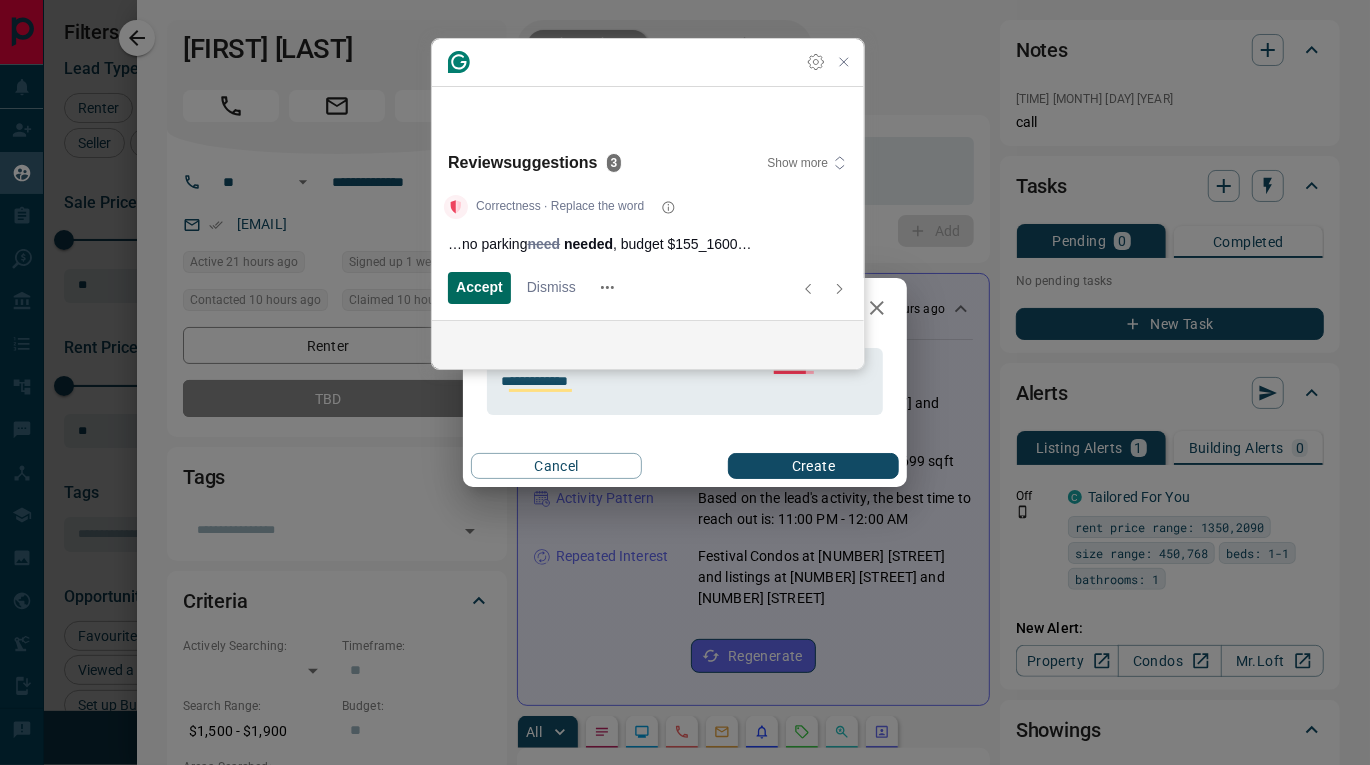 click on "Accept" at bounding box center (479, 287) 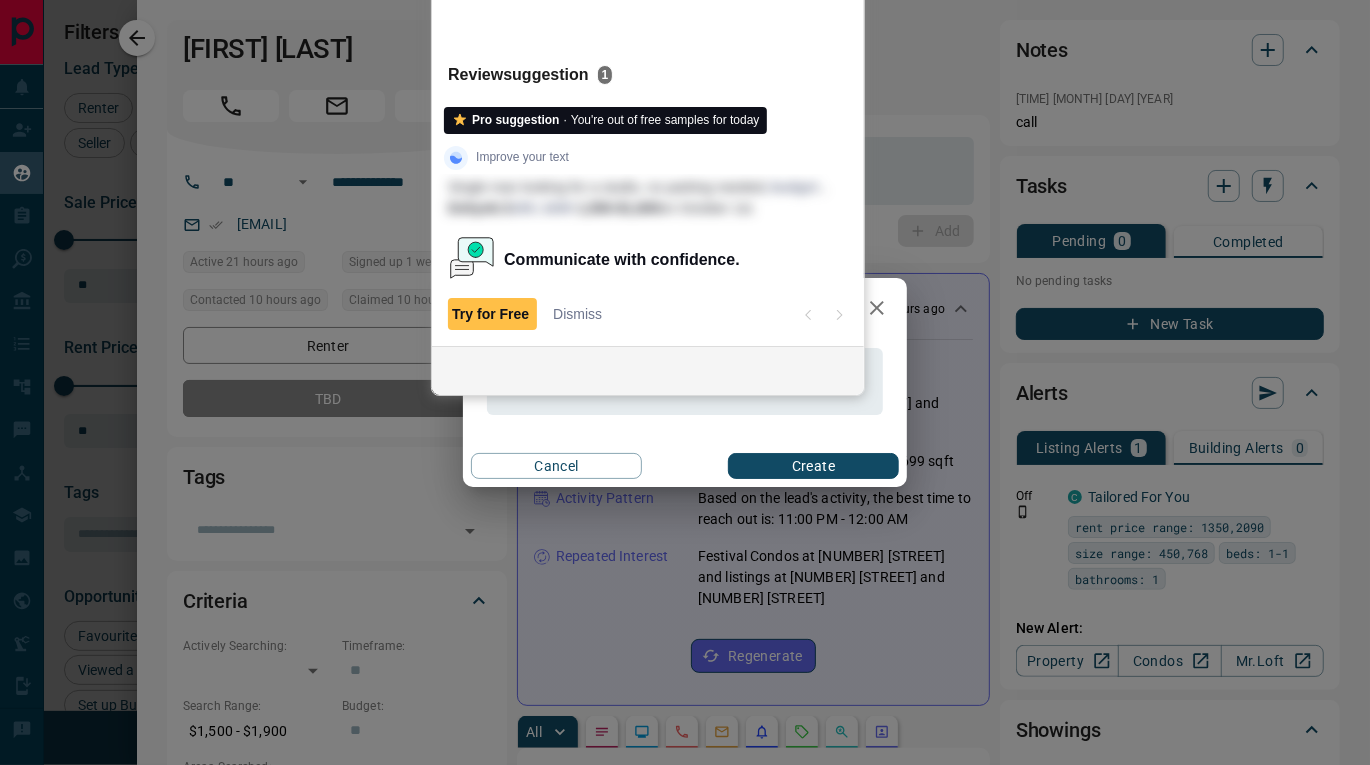 click 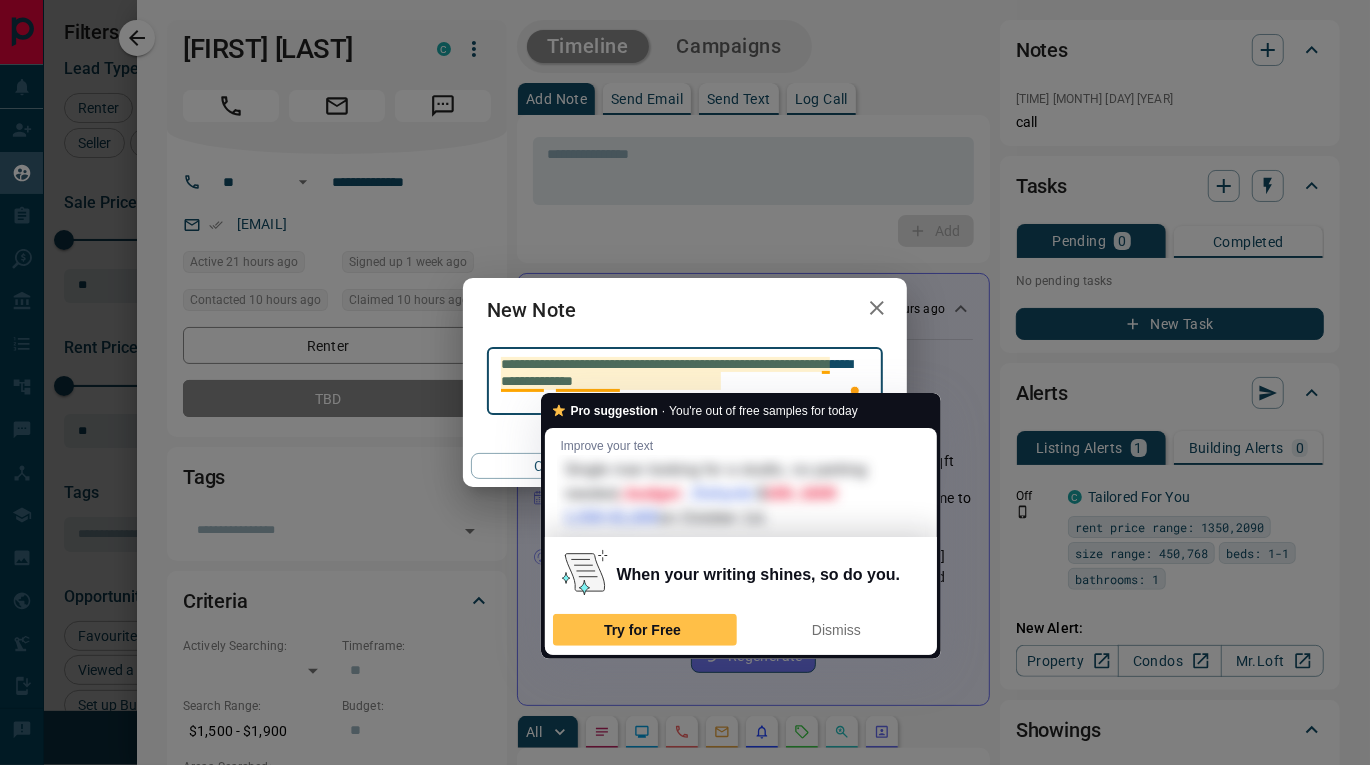 click on "**********" at bounding box center [685, 381] 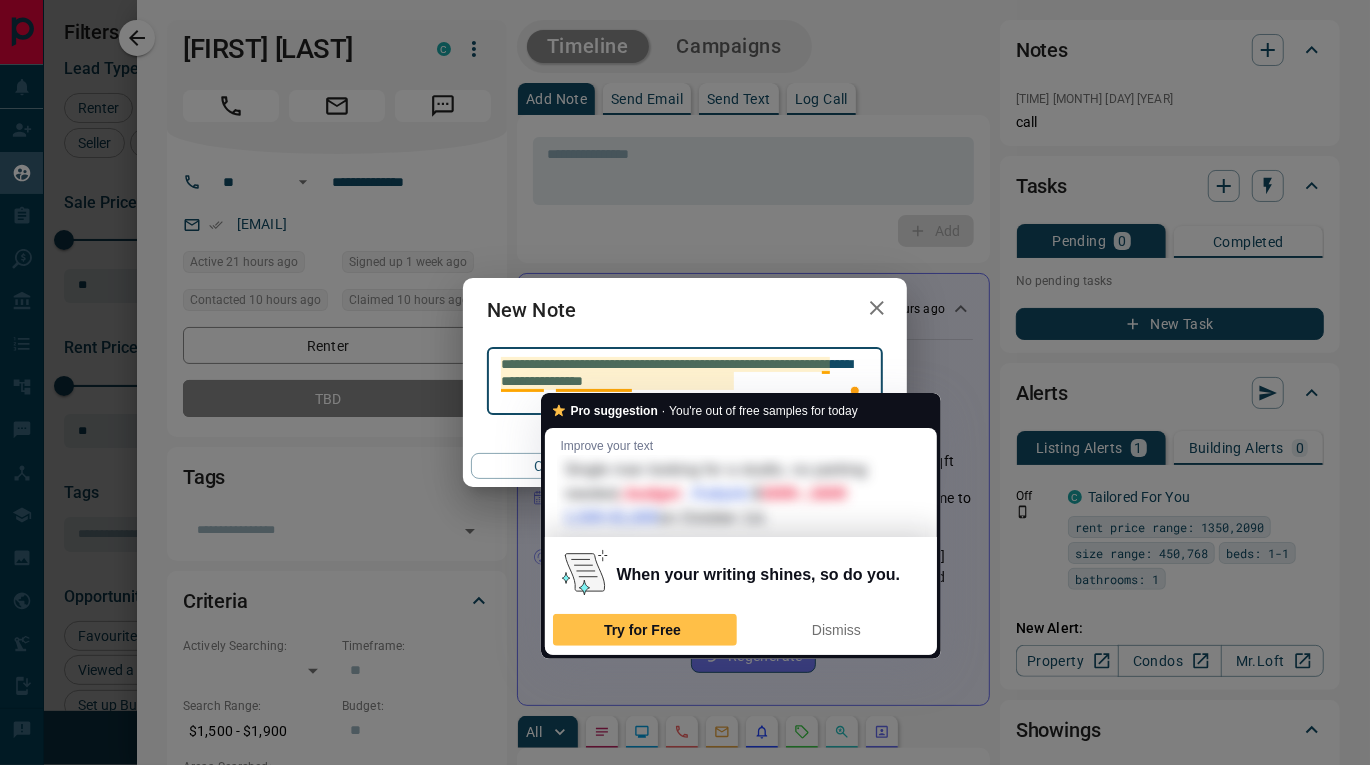 click on "**********" at bounding box center [685, 381] 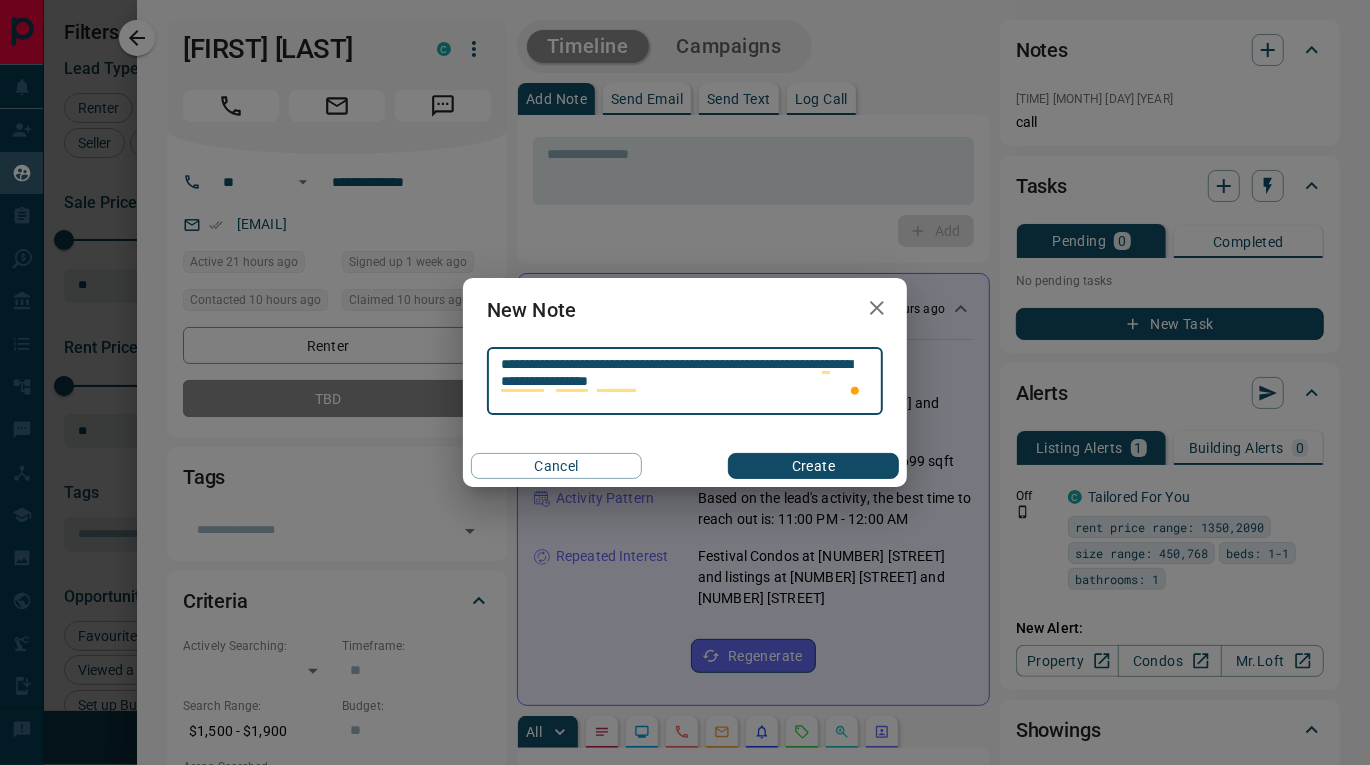 click on "**********" at bounding box center (685, 381) 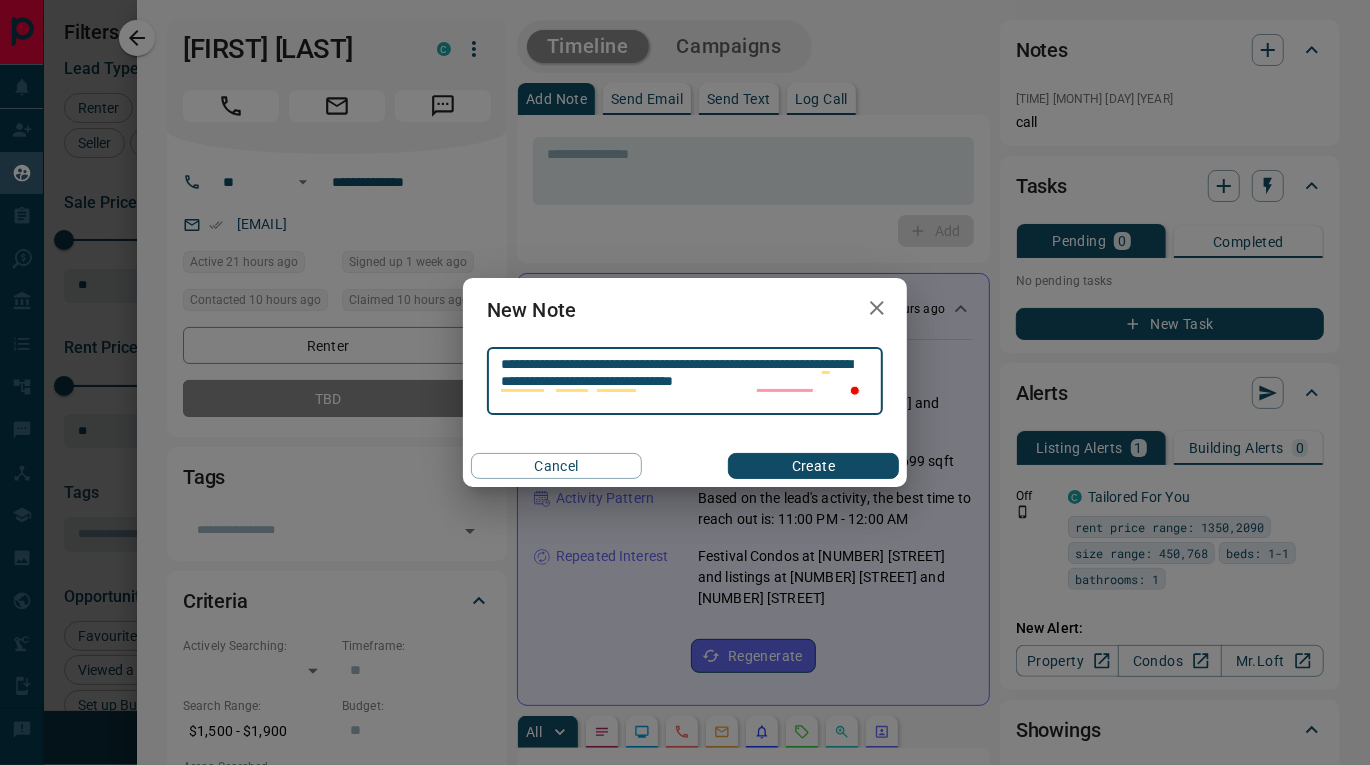 type on "**********" 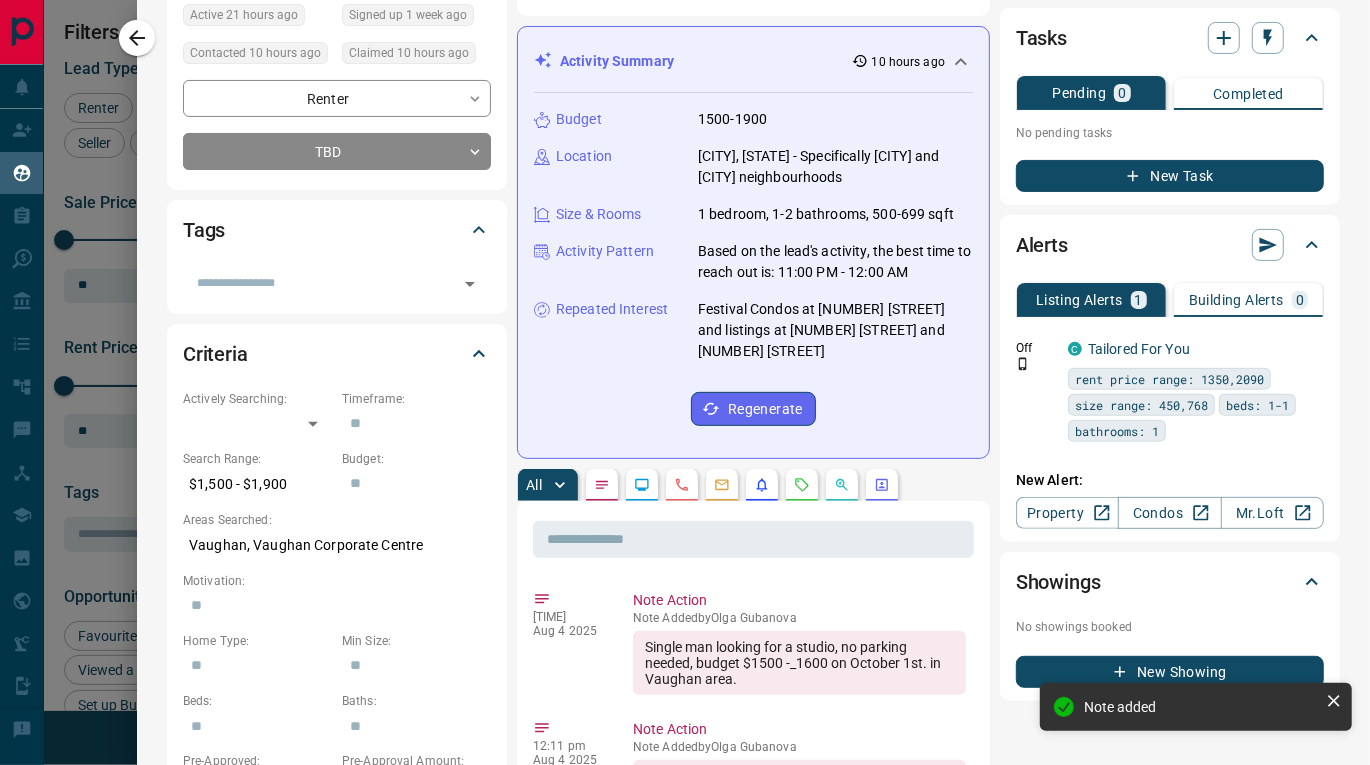 scroll, scrollTop: 255, scrollLeft: 0, axis: vertical 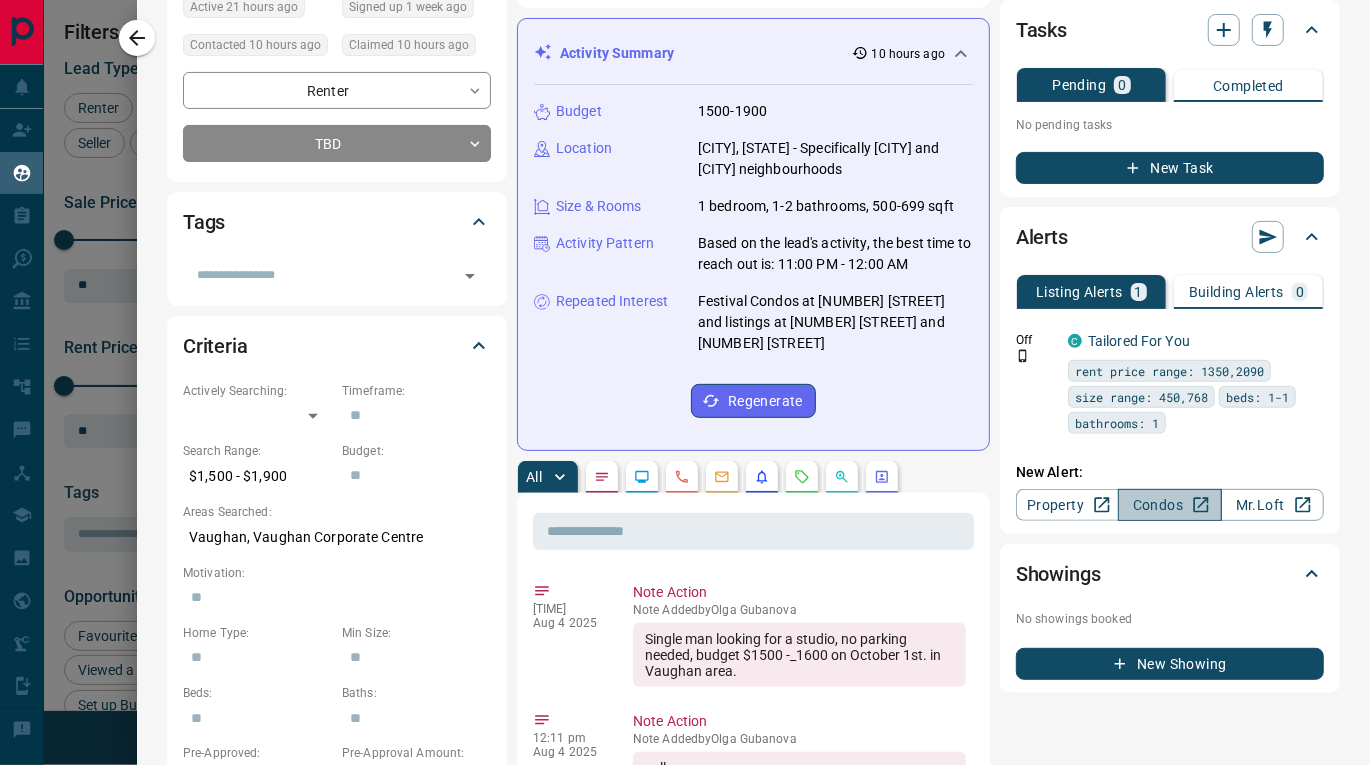 click on "Condos" at bounding box center (1169, 505) 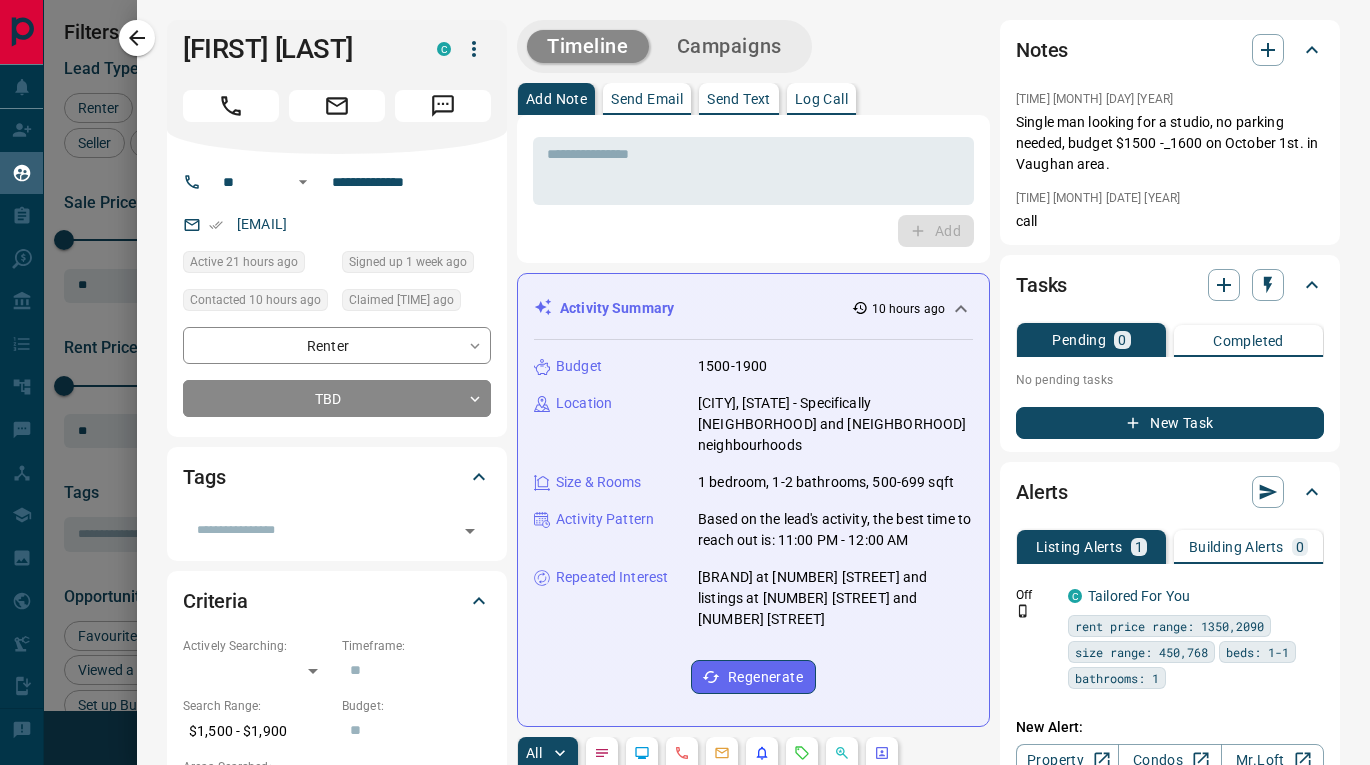 scroll, scrollTop: 0, scrollLeft: 0, axis: both 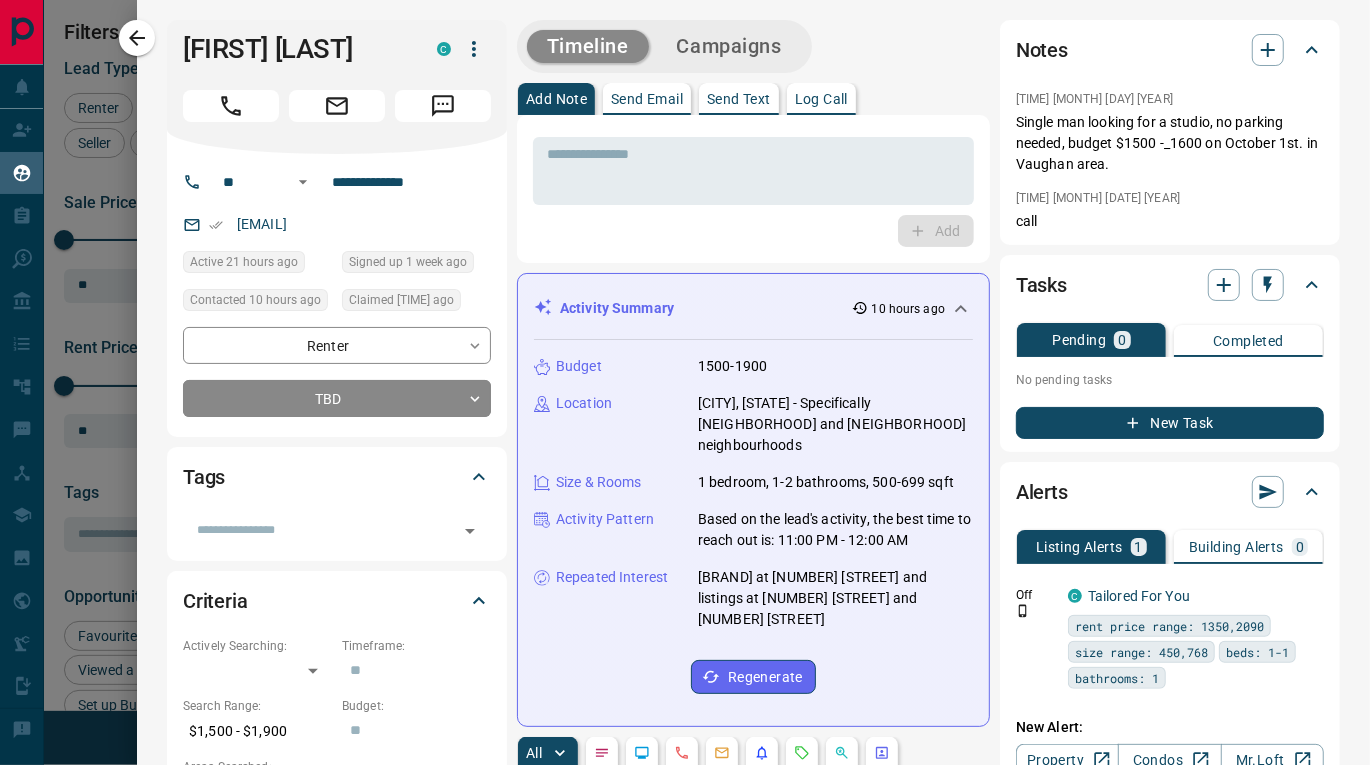 drag, startPoint x: 235, startPoint y: 247, endPoint x: 443, endPoint y: 254, distance: 208.11775 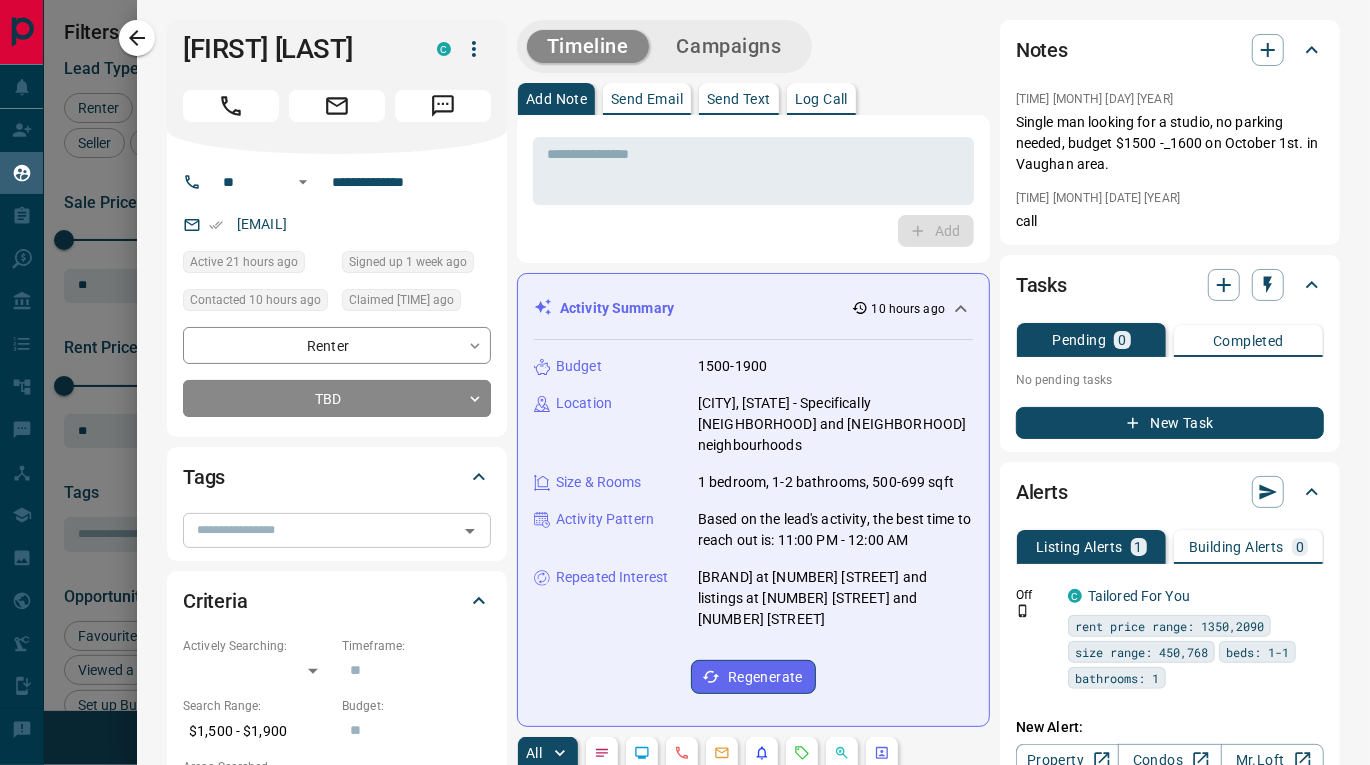 click at bounding box center (320, 530) 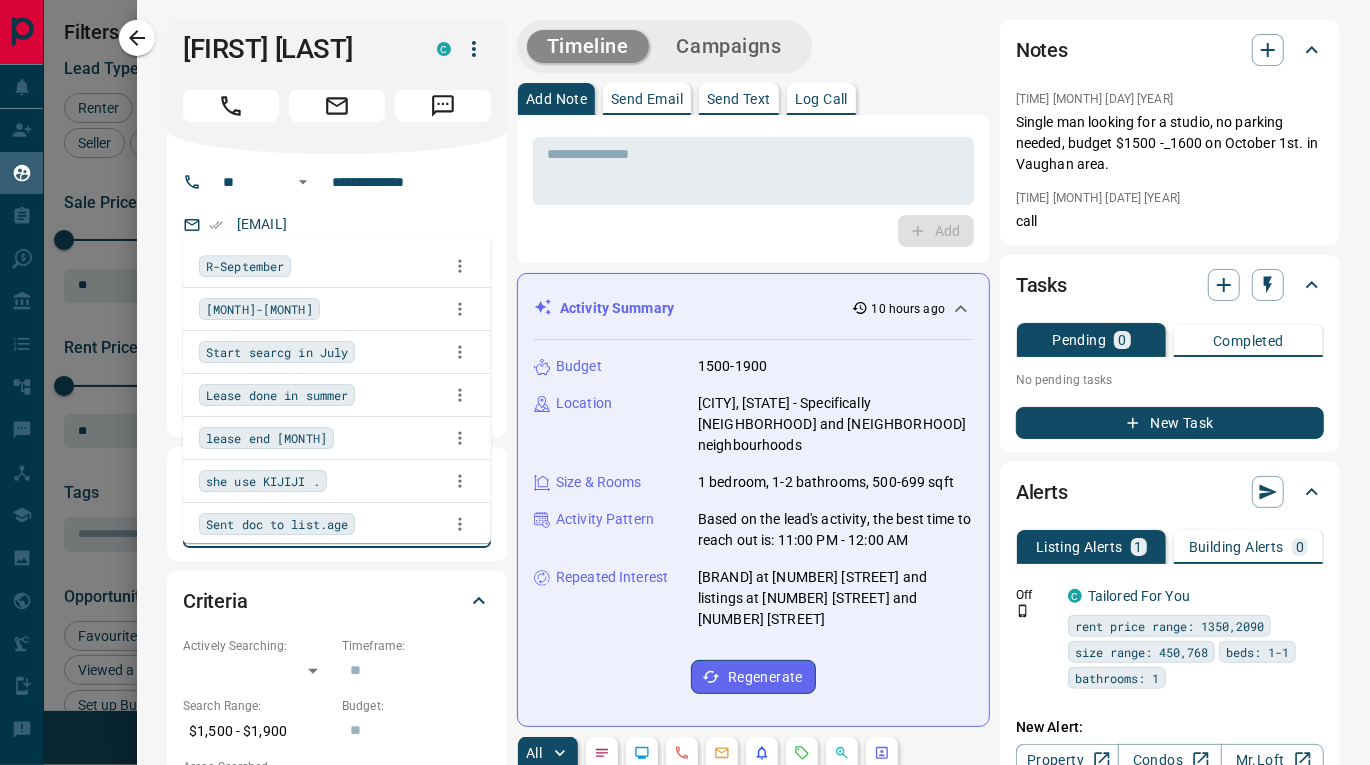 type on "***" 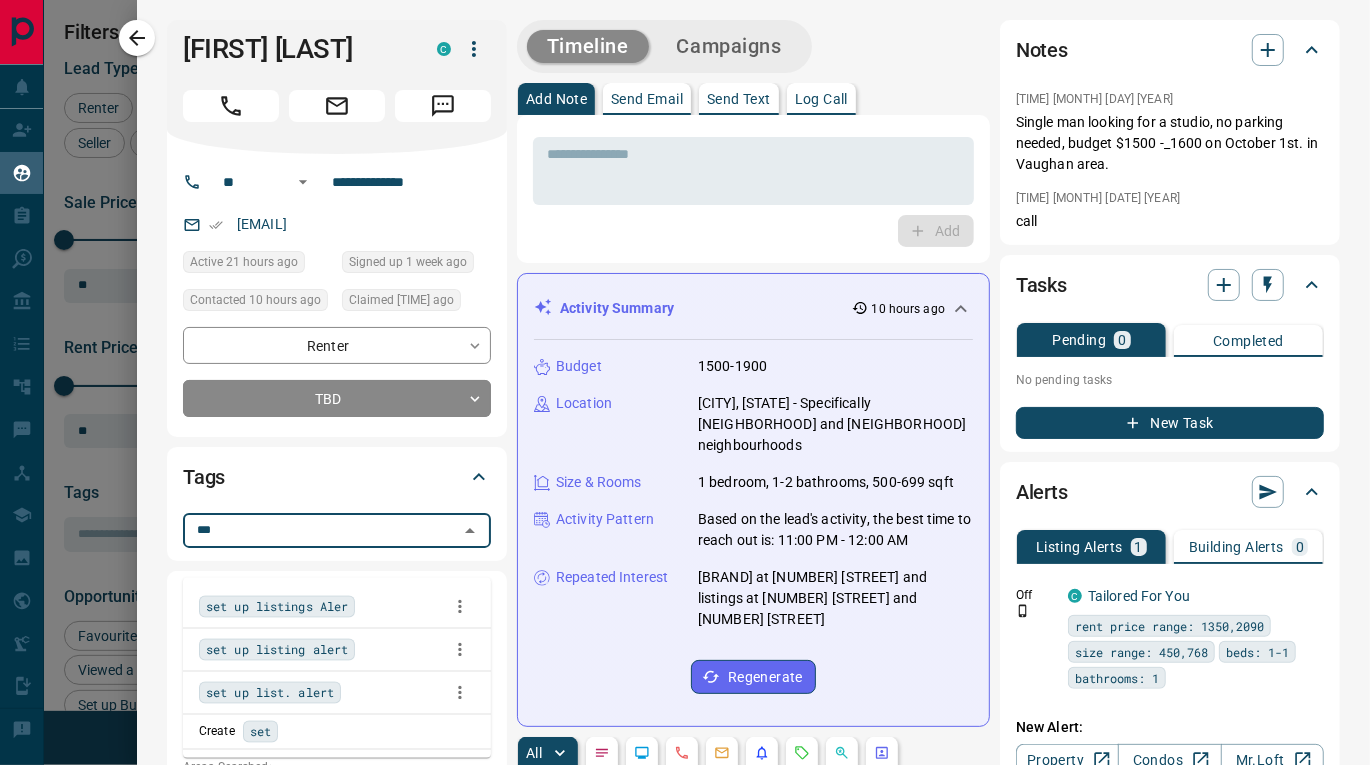 click on "set up listings Aler" at bounding box center [277, 607] 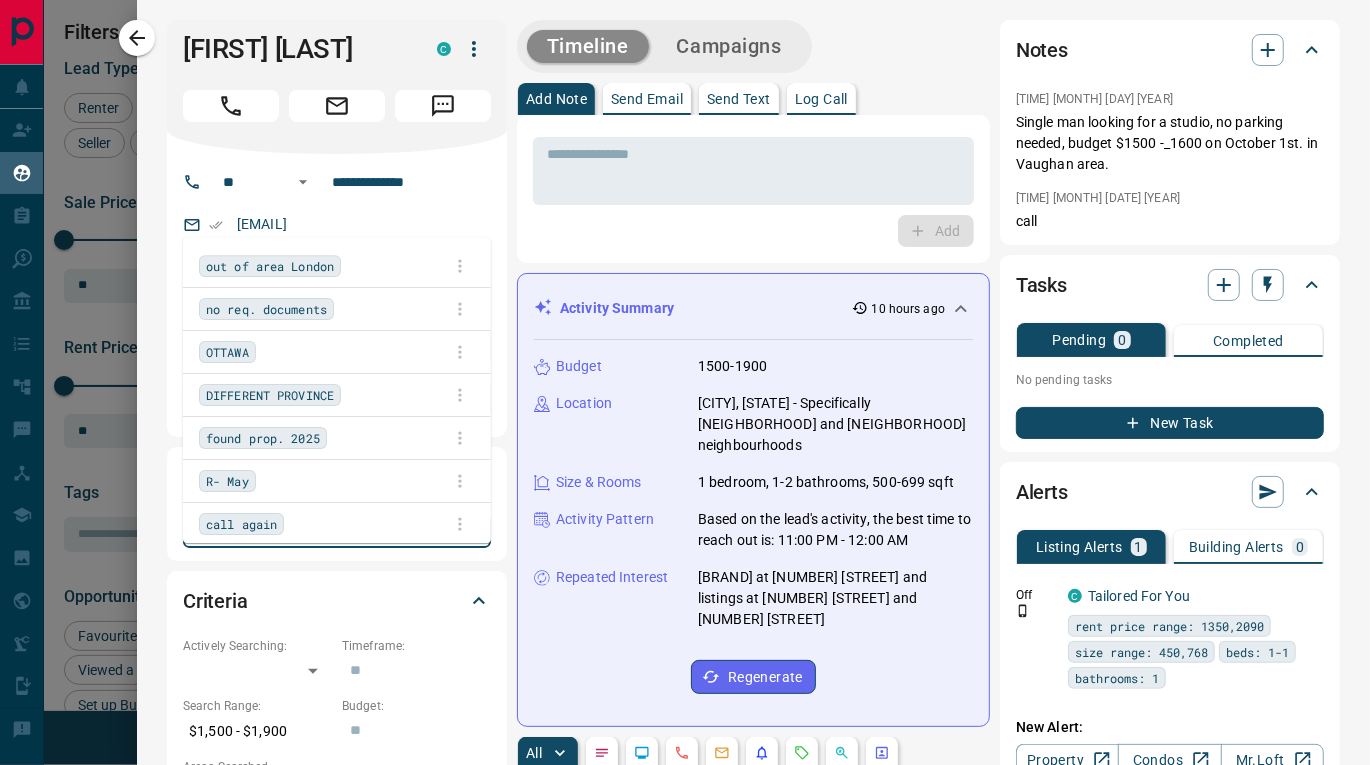 scroll, scrollTop: 570, scrollLeft: 975, axis: both 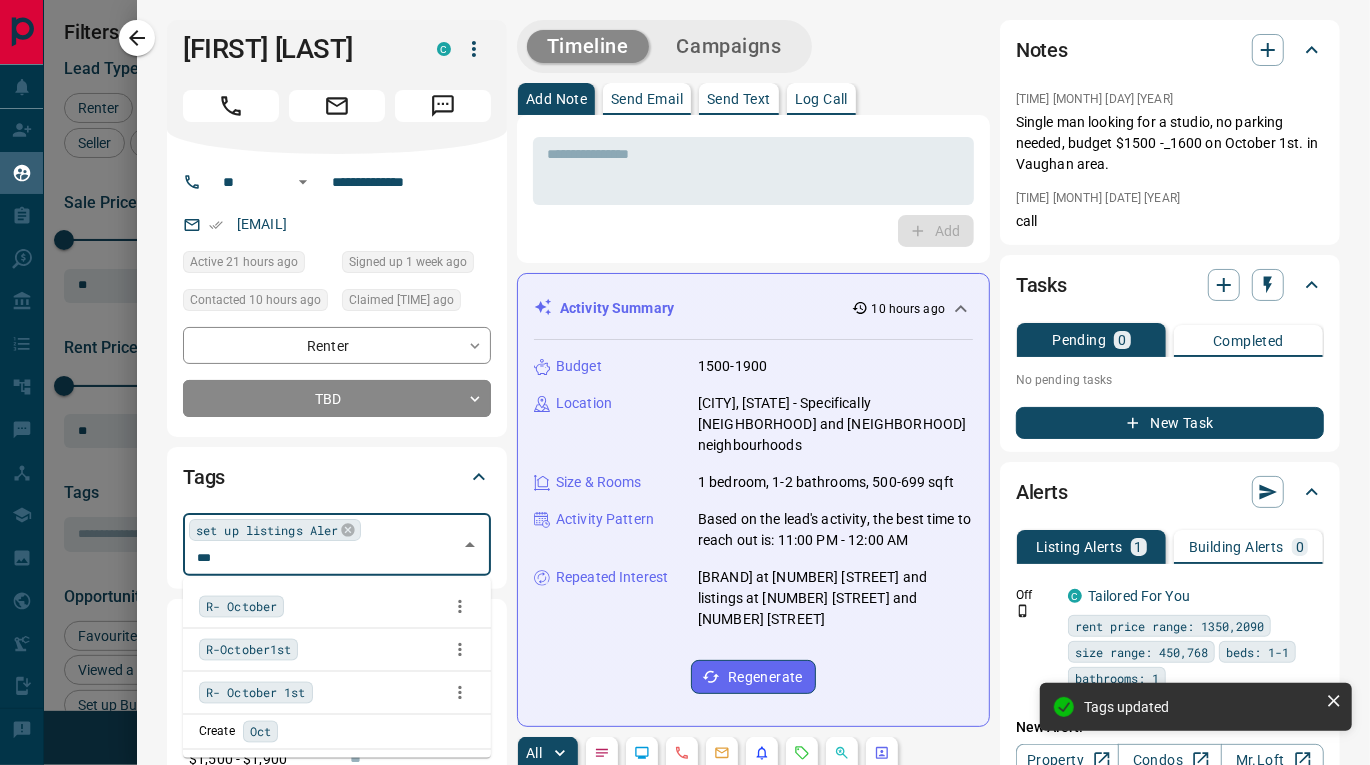 type on "****" 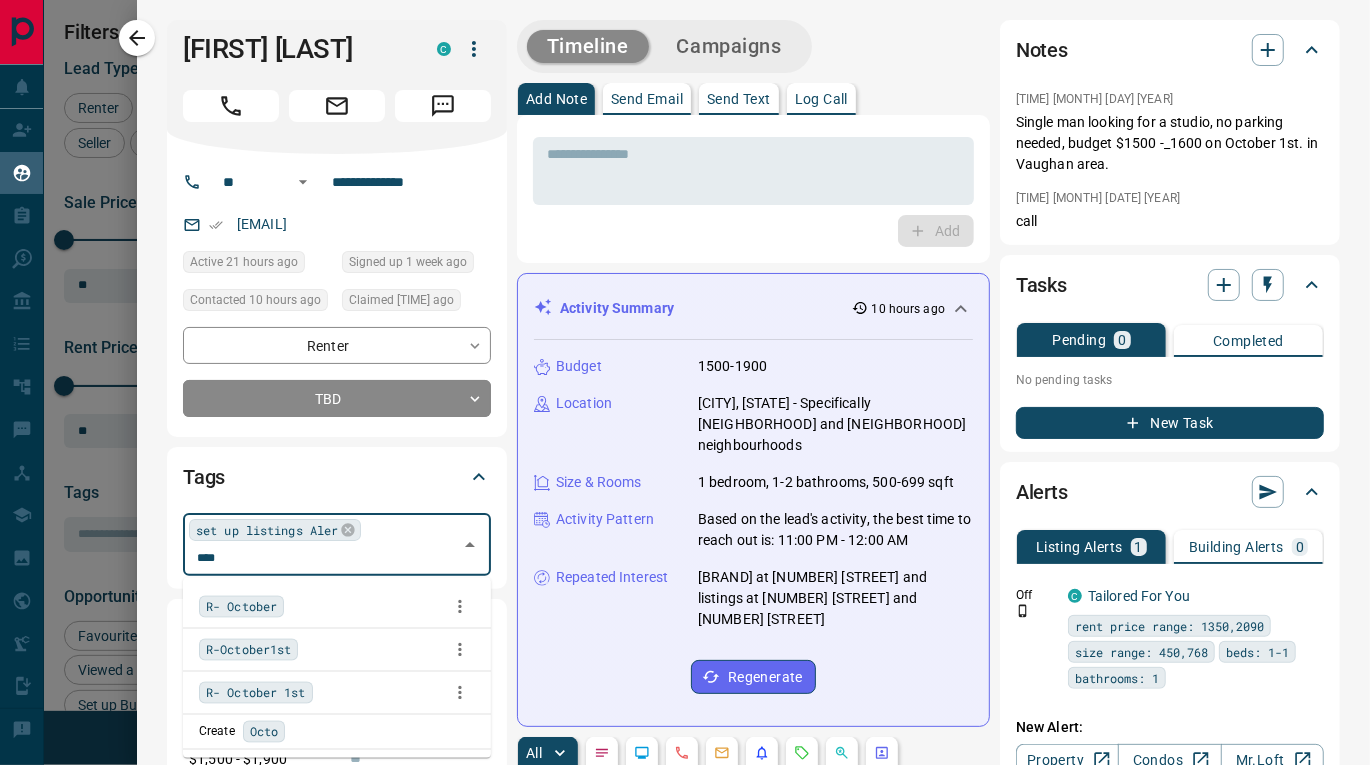 click on "R- October" at bounding box center [241, 607] 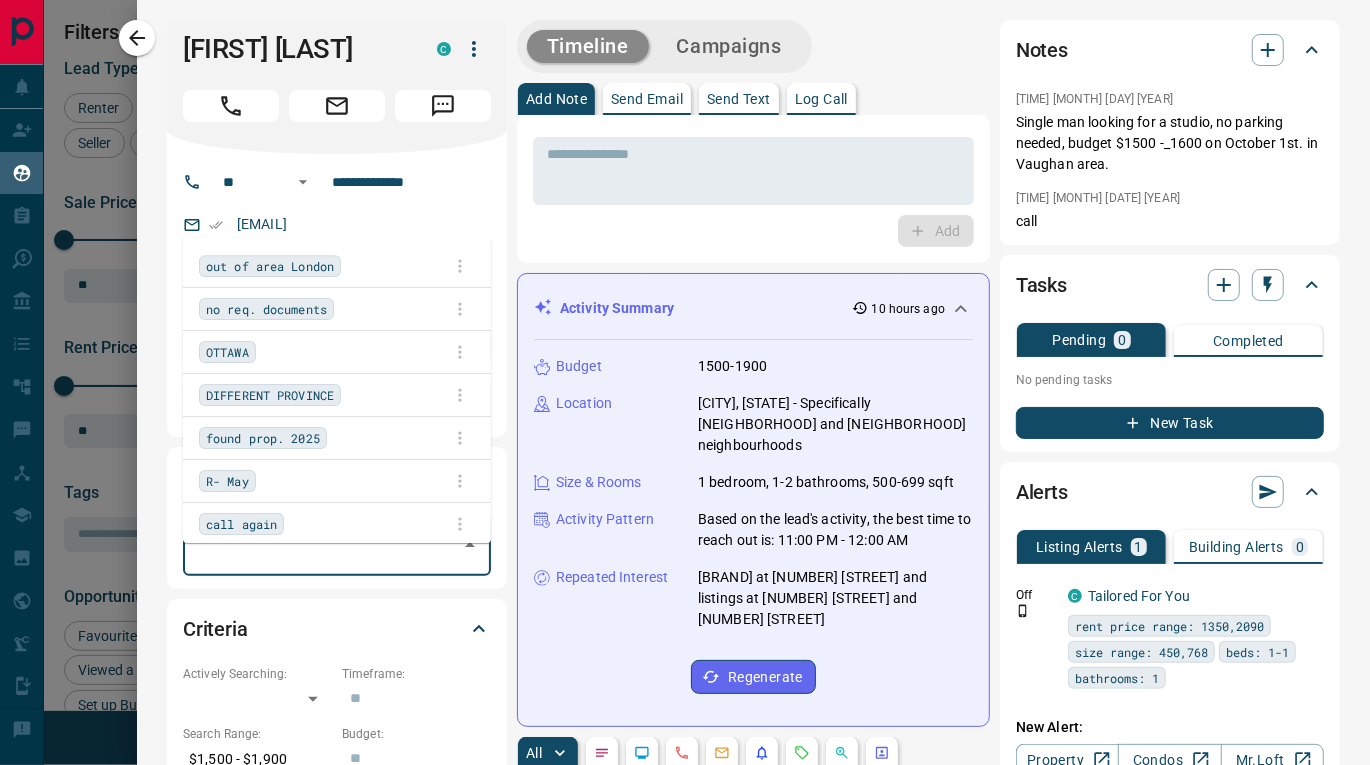 scroll, scrollTop: 2895, scrollLeft: 0, axis: vertical 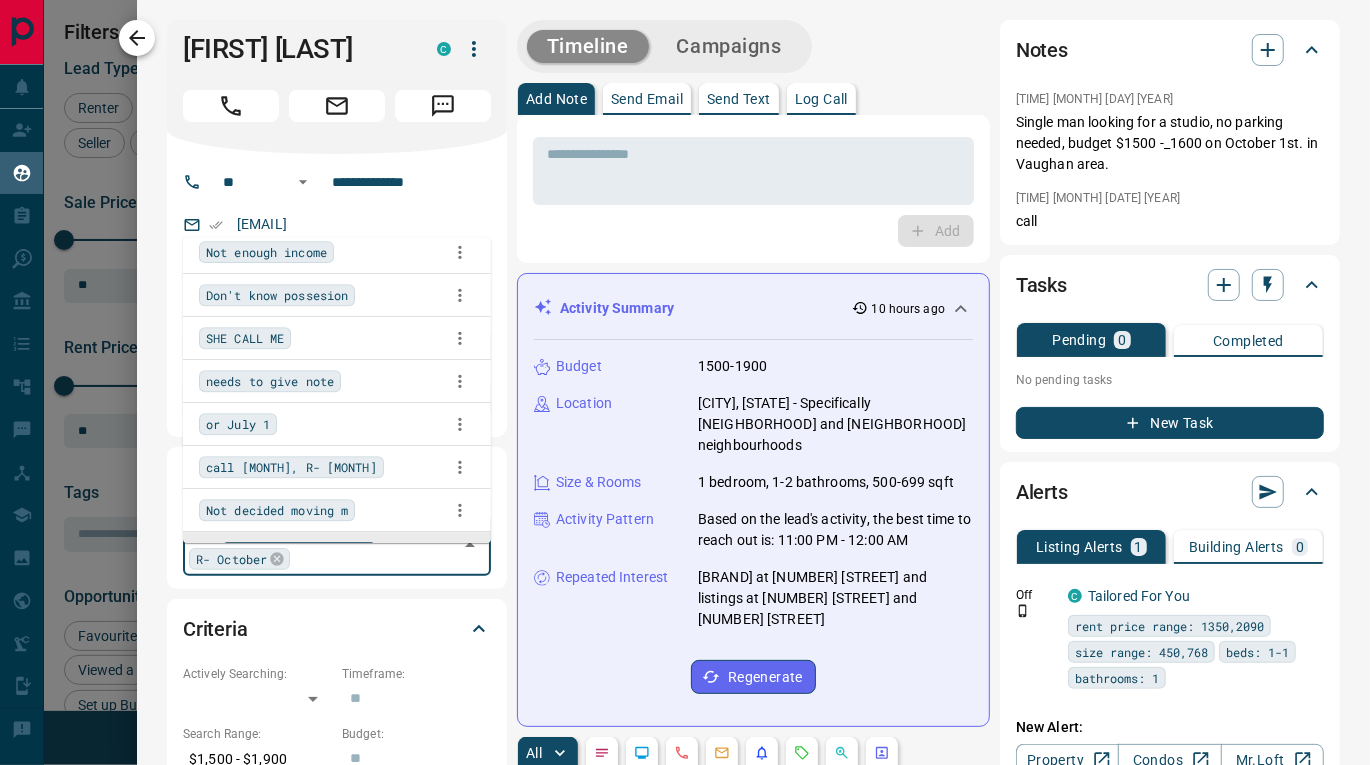 click 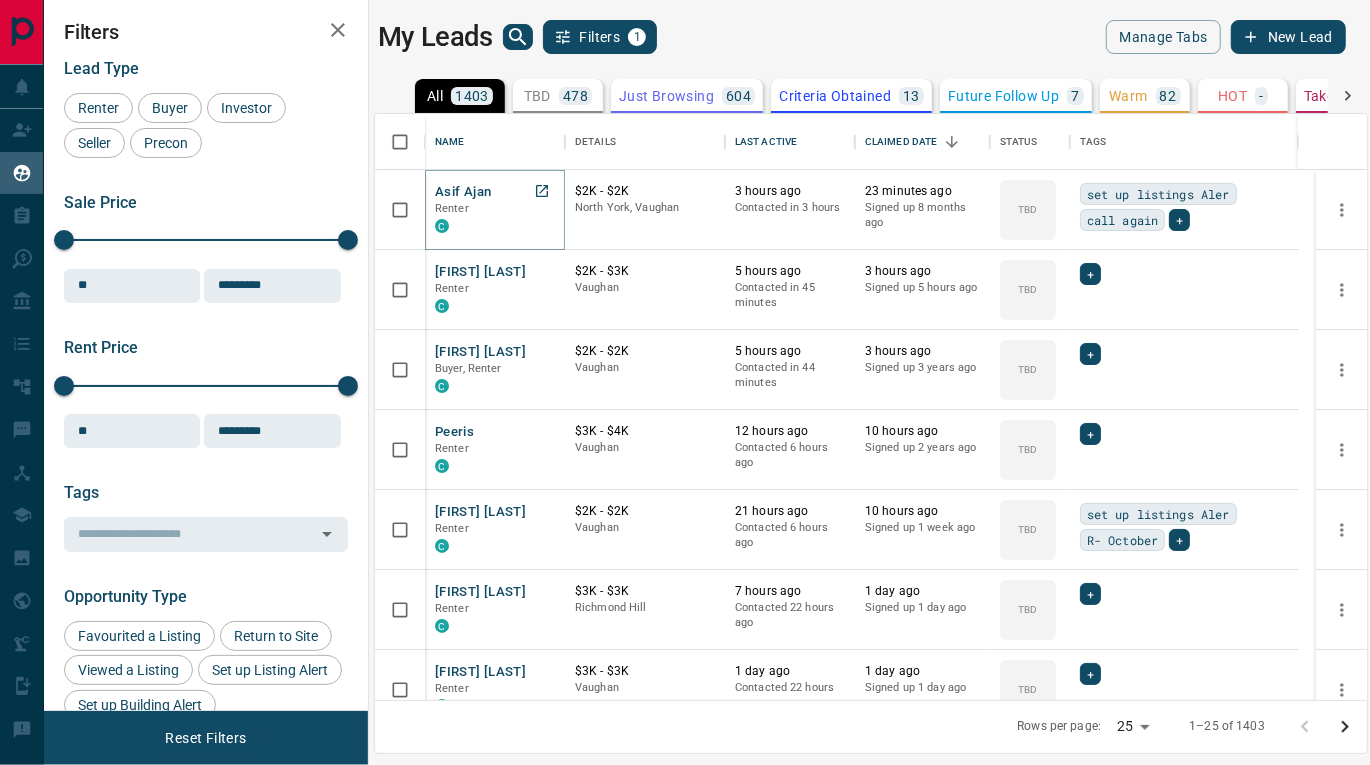 click on "Asif Ajan" at bounding box center [463, 192] 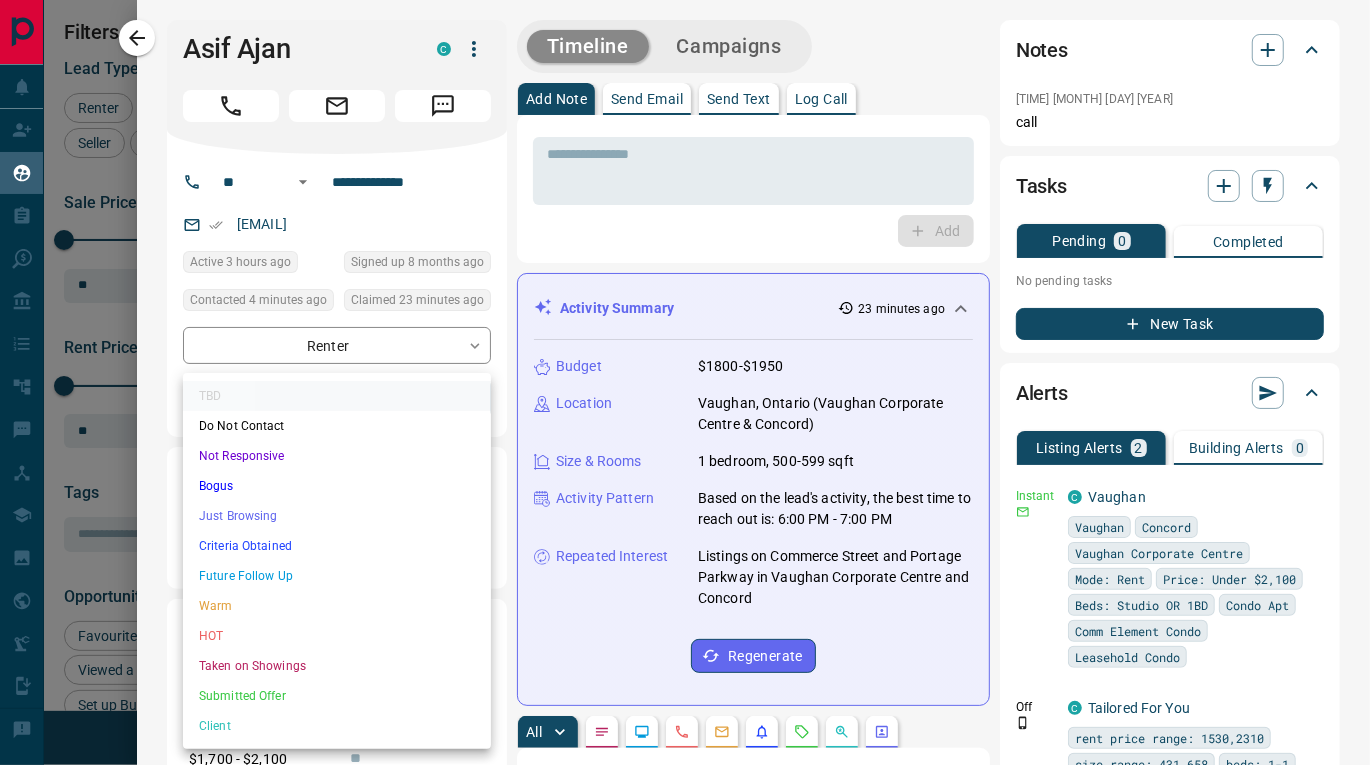 click on "Lead Transfers Claim Leads My Leads Tasks Opportunities Deals Campaigns Automations Messages Broker Bay Training Media Services Agent Resources Precon Worksheet Mobile Apps Disclosure Logout My Leads Filters 1 Manage Tabs New Lead All 1403 TBD 478 Do Not Contact - Not Responsive 143 Bogus 5 Just Browsing 604 Criteria Obtained 13 Future Follow Up 7 Warm 82 HOT - Taken on Showings 1 Submitted Offer - Client 70 Name Details Last Active Claimed Date Status Tags Asif Ajan Renter C $2K - $2K North York, Vaughan 3 hours ago Contacted in 3 hours 23 minutes ago Signed up 8 months ago TBD set up listings Aler call again + Grace Marshall Renter C $2K - $3K Vaughan 5 hours ago Contacted in 45 minutes 3 hours ago Signed up 5 hours ago TBD + Nanda Kishore Keesara Buyer, Renter C $2K - $2K Vaughan 5 hours ago Contacted in 44 minutes 3 hours ago Signed up 3 years ago TBD +  Peeris Renter C $3K - $4K Vaughan 12 hours ago Contacted 6 hours ago 10 hours ago Signed up 2 years ago TBD + Aleksandr Sterzhanov Renter C $2K - $2K TBD" at bounding box center (685, 370) 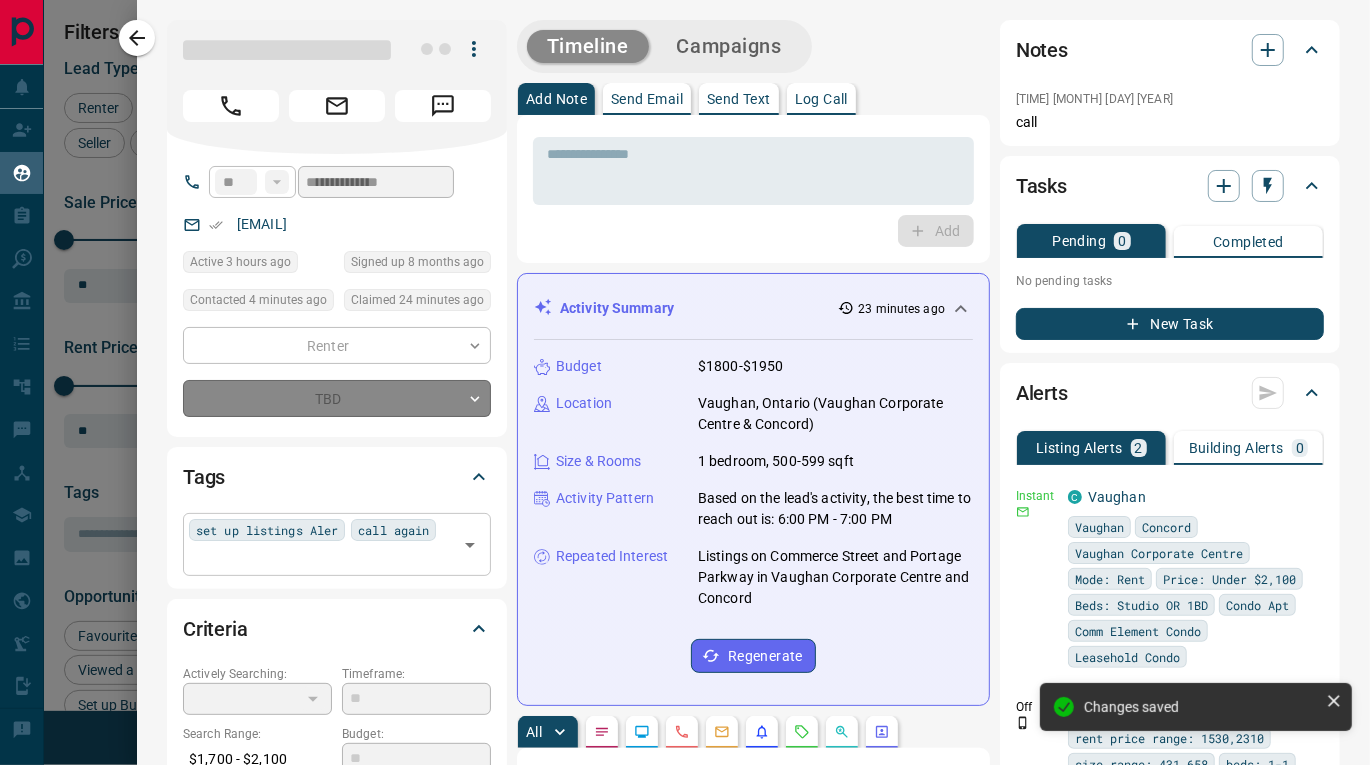 type on "*" 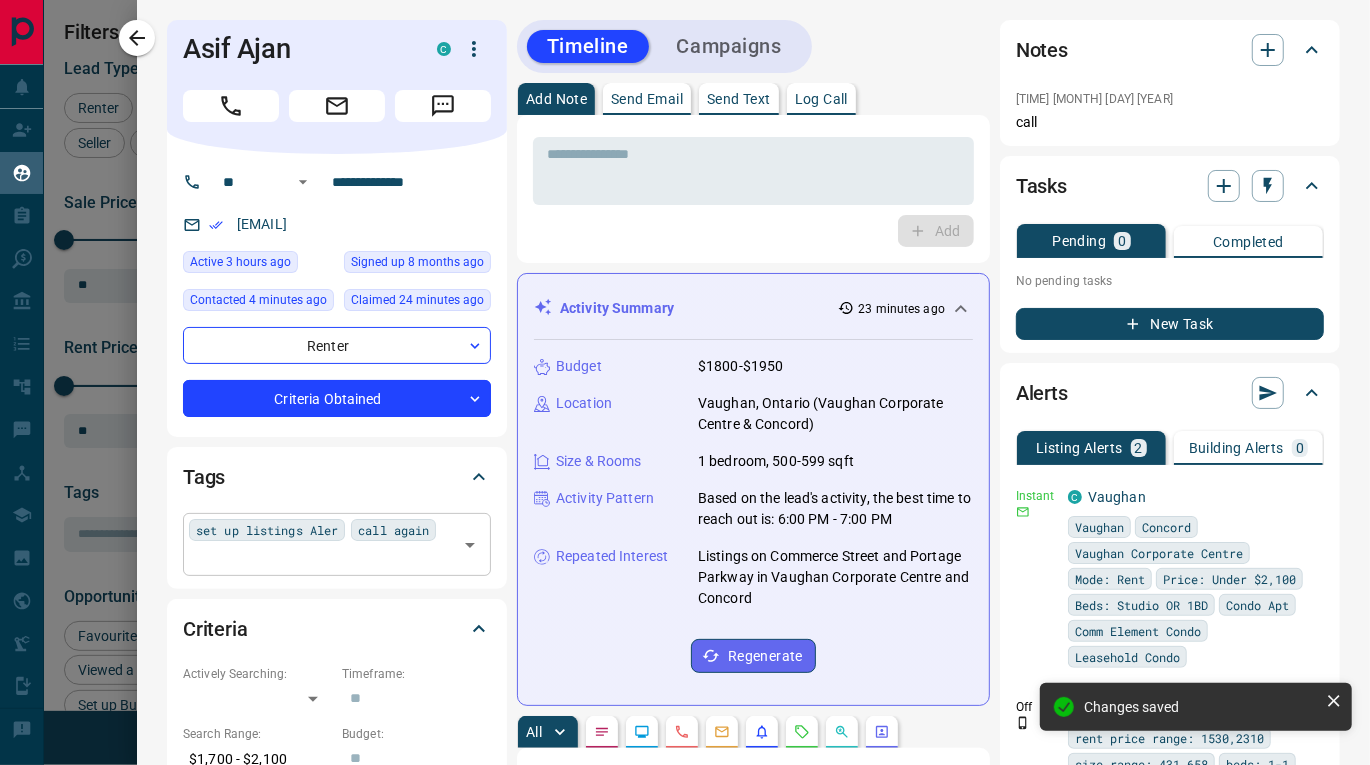 click on "set up listings Aler" at bounding box center (267, 530) 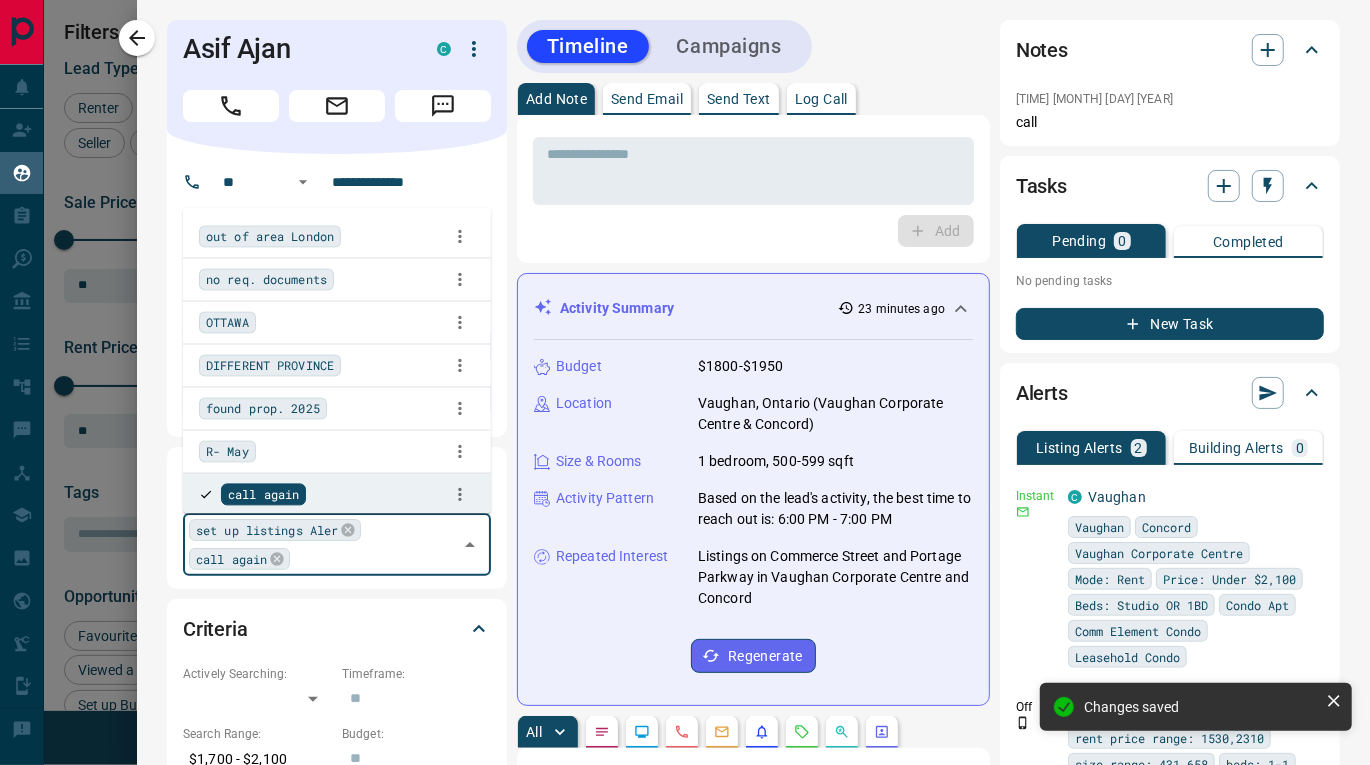 scroll, scrollTop: 2895, scrollLeft: 0, axis: vertical 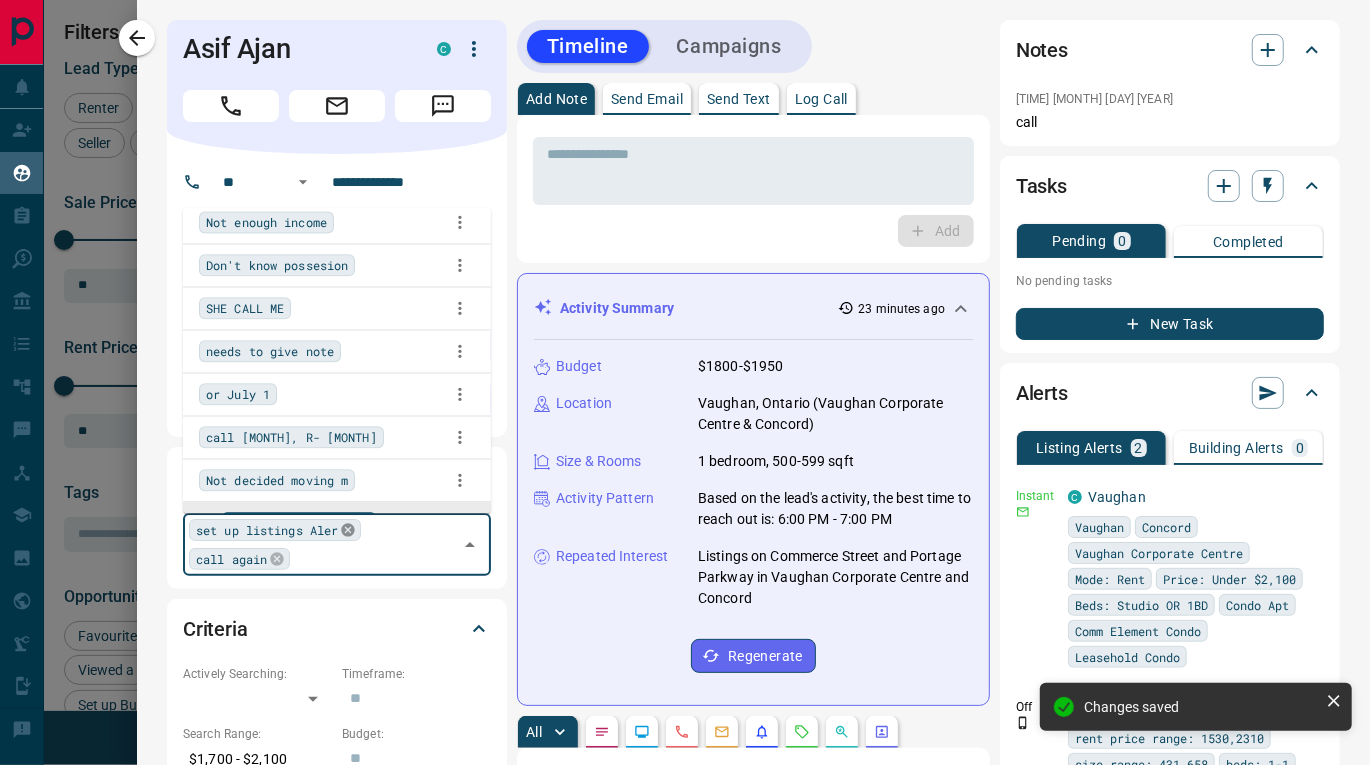 click 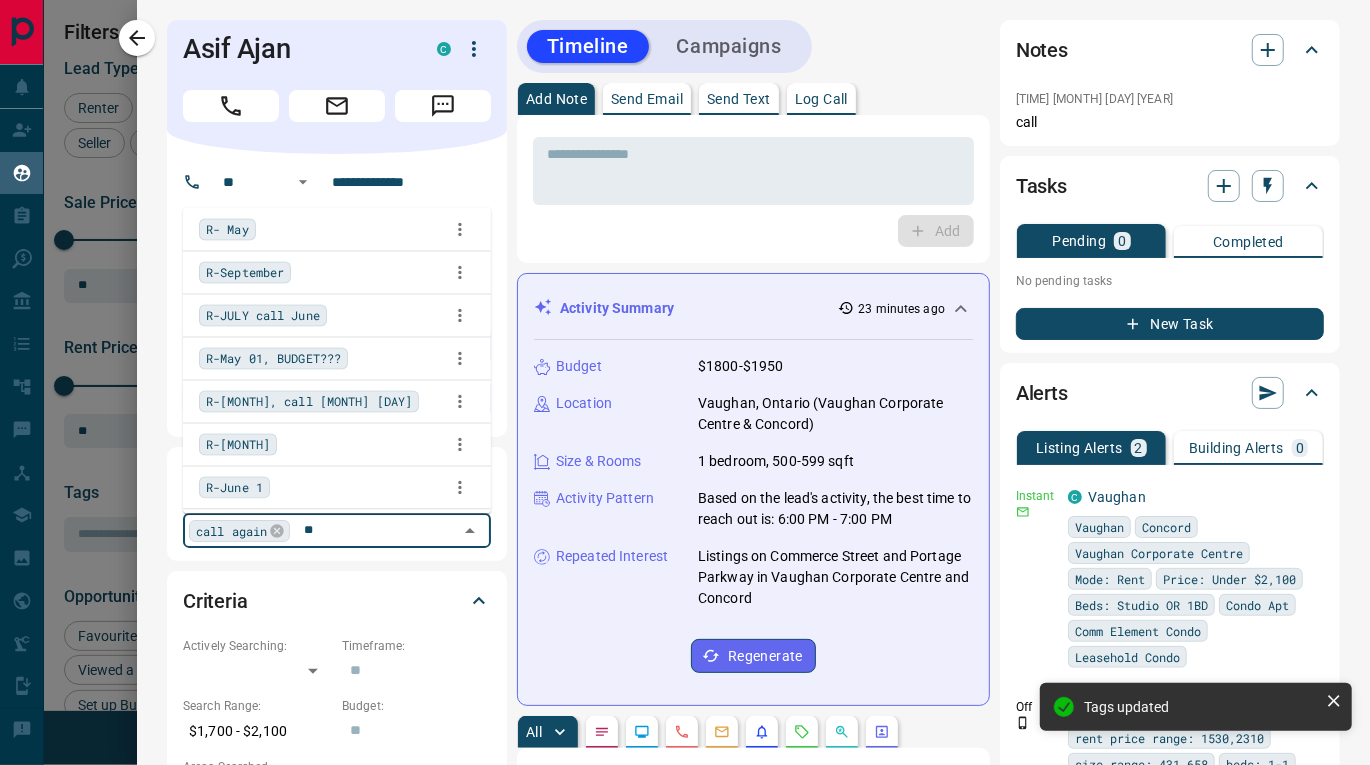 scroll, scrollTop: 0, scrollLeft: 0, axis: both 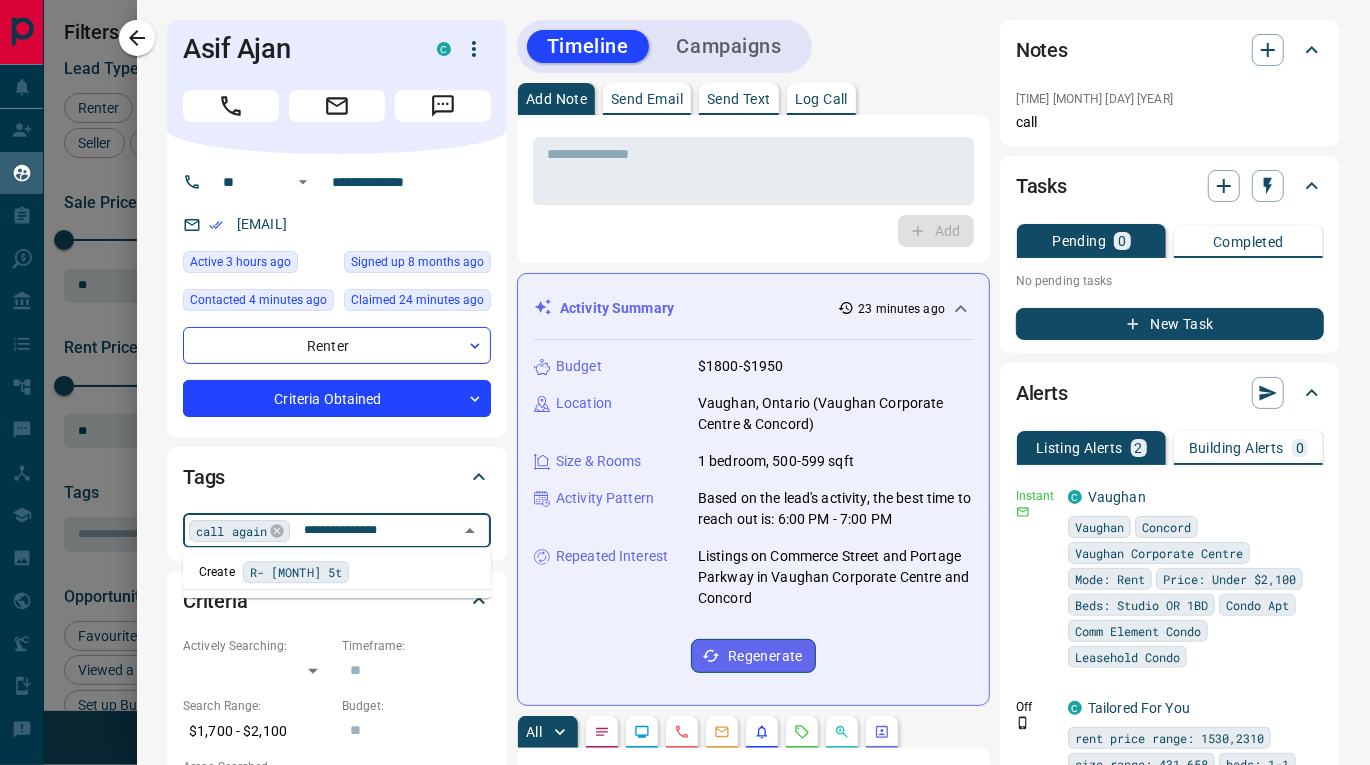 type on "**********" 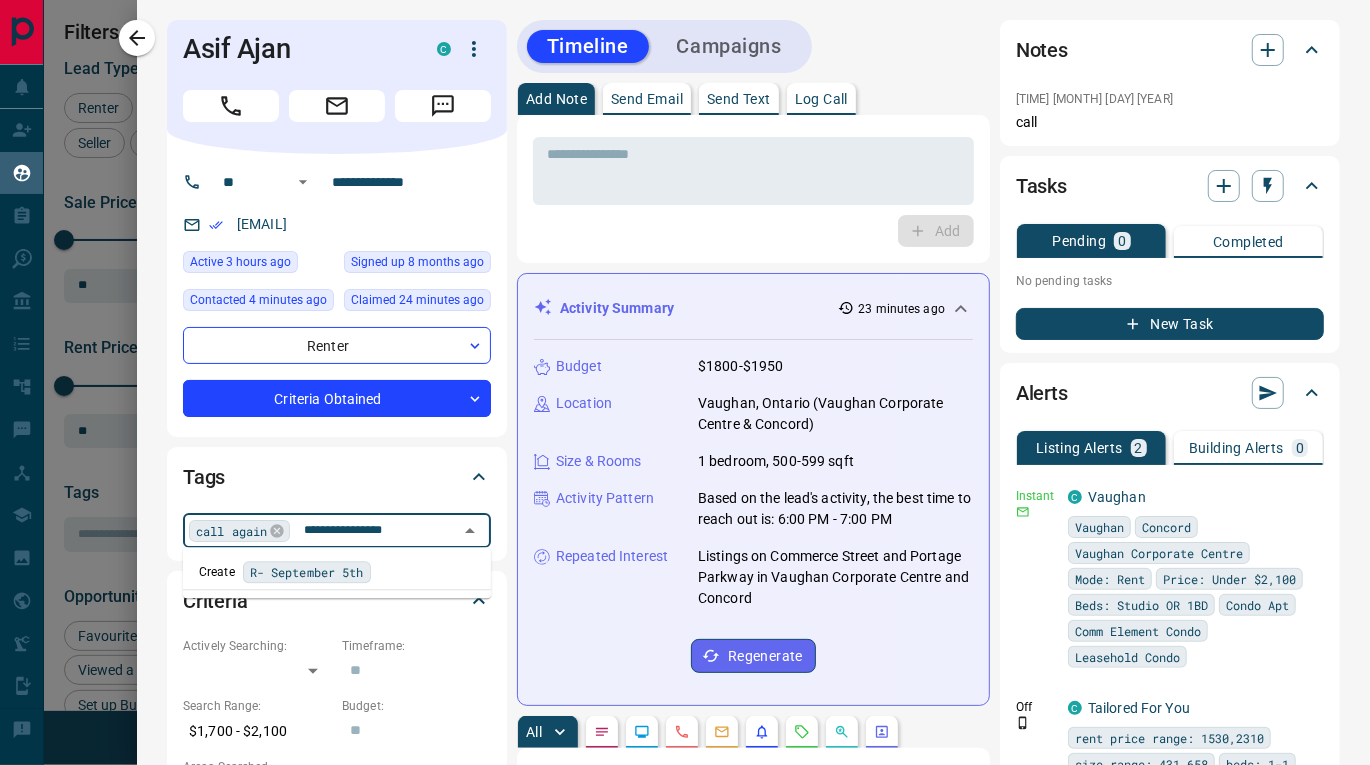 click on "Create R- September 5th" at bounding box center [337, 572] 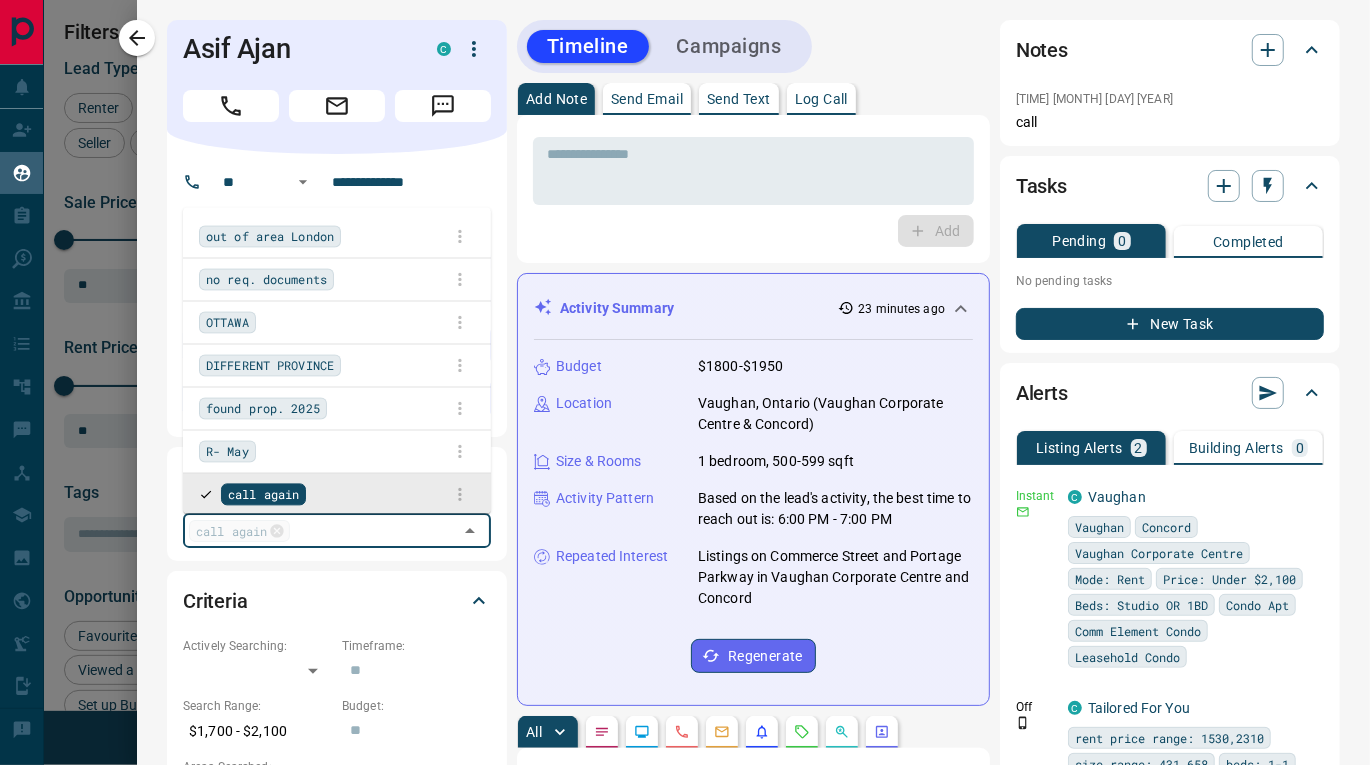 scroll, scrollTop: 570, scrollLeft: 975, axis: both 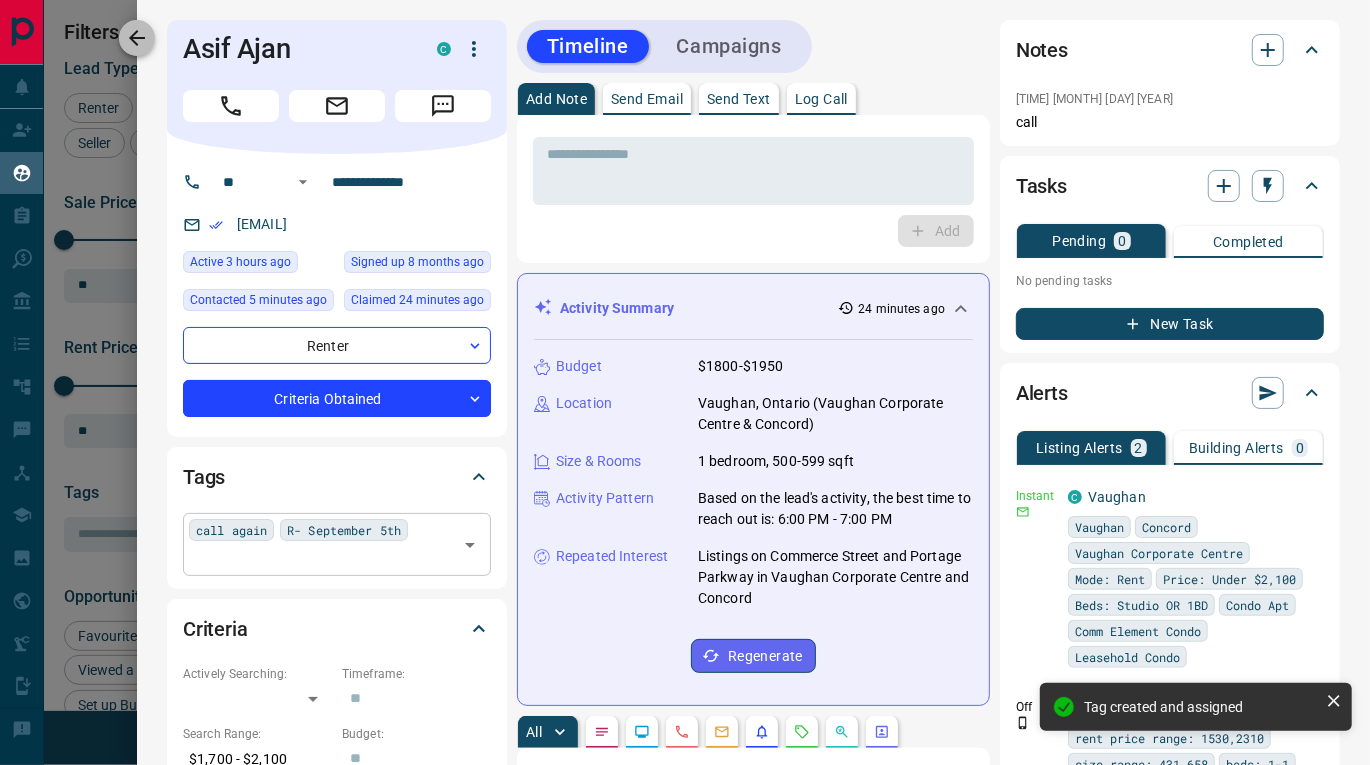 click 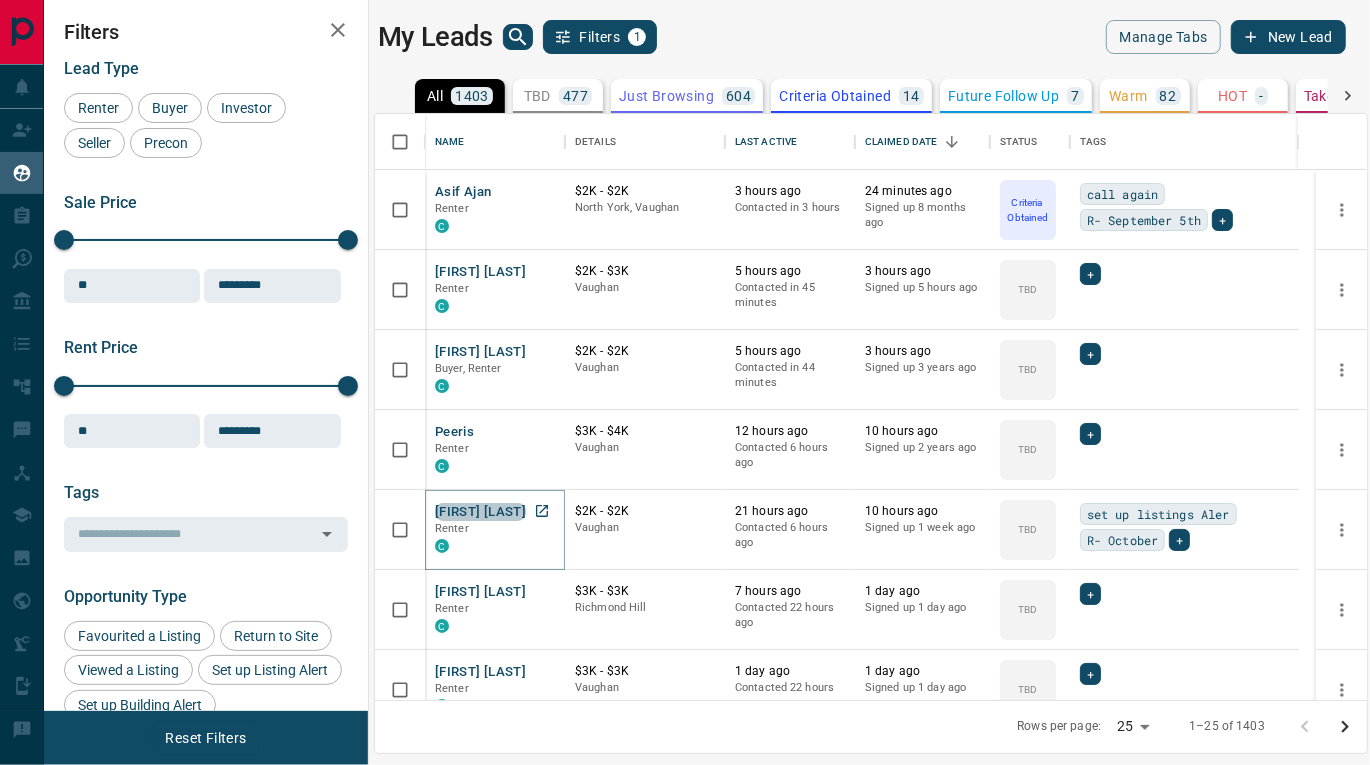 click on "[FIRST] [LAST]" at bounding box center [480, 512] 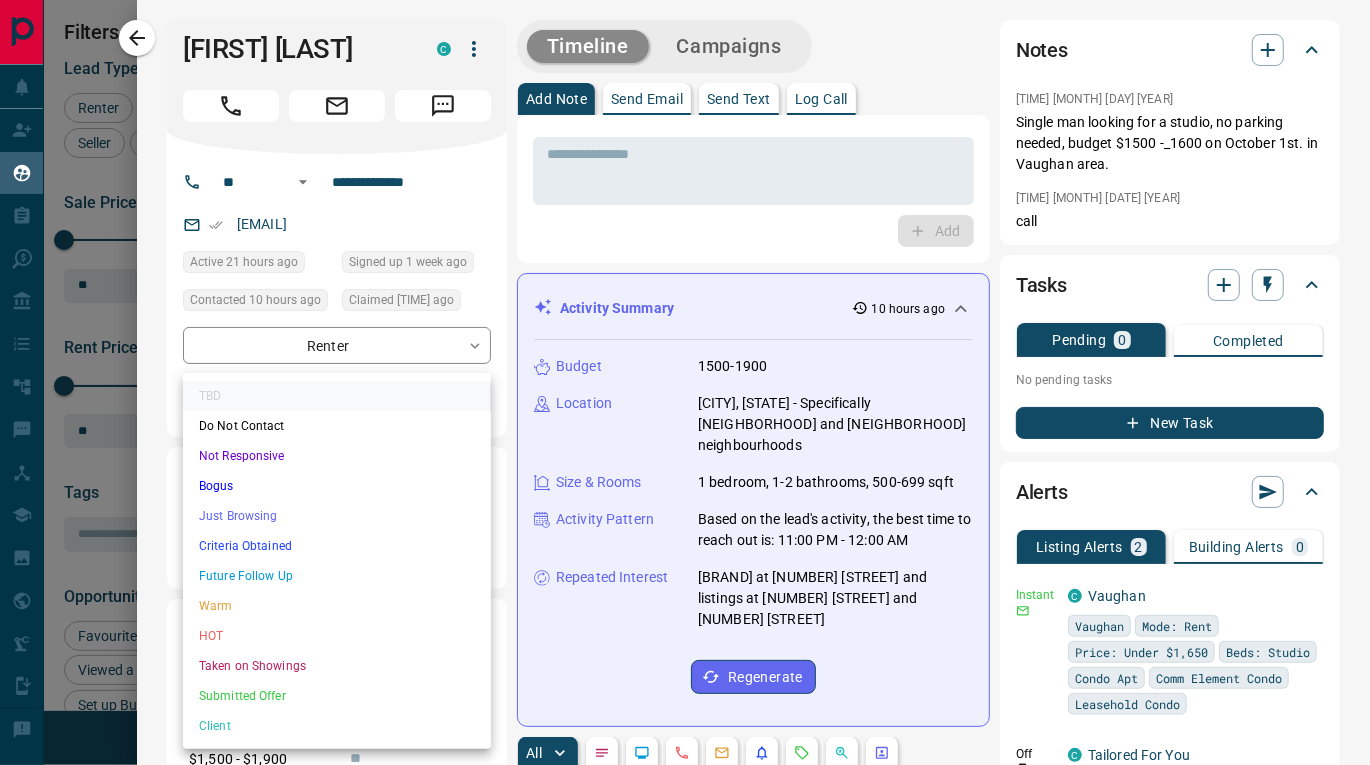 click on "Lead Transfers Claim Leads My Leads Tasks Opportunities Deals Campaigns Automations Messages Broker Bay Training Media Services Agent Resources Precon Worksheet Mobile Apps Disclosure Logout My Leads Filters 1 Manage Tabs New Lead All 1403 TBD 477 Do Not Contact - Not Responsive 143 Bogus 5 Just Browsing 604 Criteria Obtained 14 Future Follow Up 7 Warm 82 HOT - Taken on Showings 1 Submitted Offer - Client 70 Name Details Last Active Claimed Date Status Tags Asif Ajan Renter C $2K - $2K North York, Vaughan 3 hours ago Contacted in 3 hours 24 minutes ago Signed up 8 months ago Criteria Obtained call again R- September 5th + Grace Marshall Renter C $2K - $3K Vaughan 5 hours ago Contacted in 45 minutes 3 hours ago Signed up 5 hours ago TBD + Nanda Kishore Keesara Buyer, Renter C $2K - $2K Vaughan 5 hours ago Contacted in 44 minutes 3 hours ago Signed up 3 years ago TBD +  Peeris Renter C $3K - $4K Vaughan 12 hours ago Contacted 6 hours ago 10 hours ago Signed up 2 years ago TBD + Aleksandr Sterzhanov Renter C TBD" at bounding box center (685, 370) 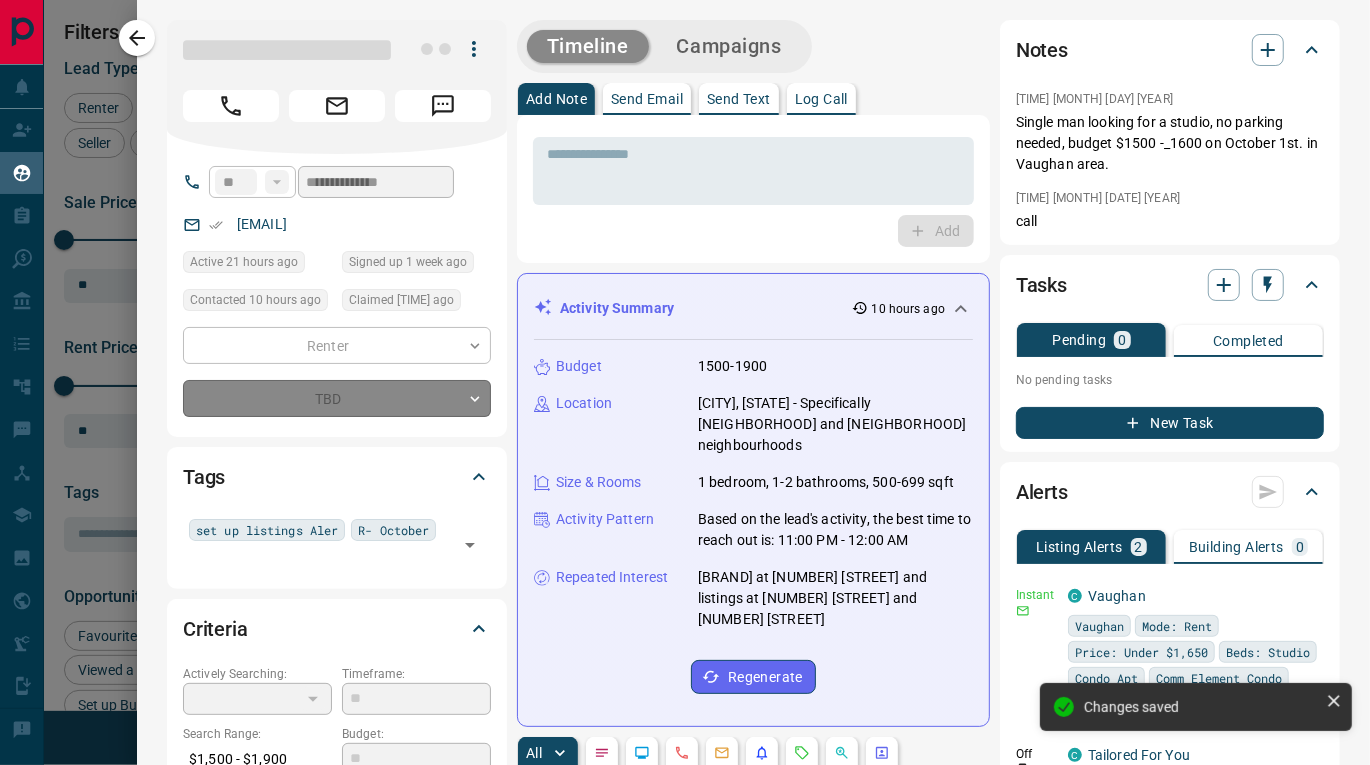 type on "*" 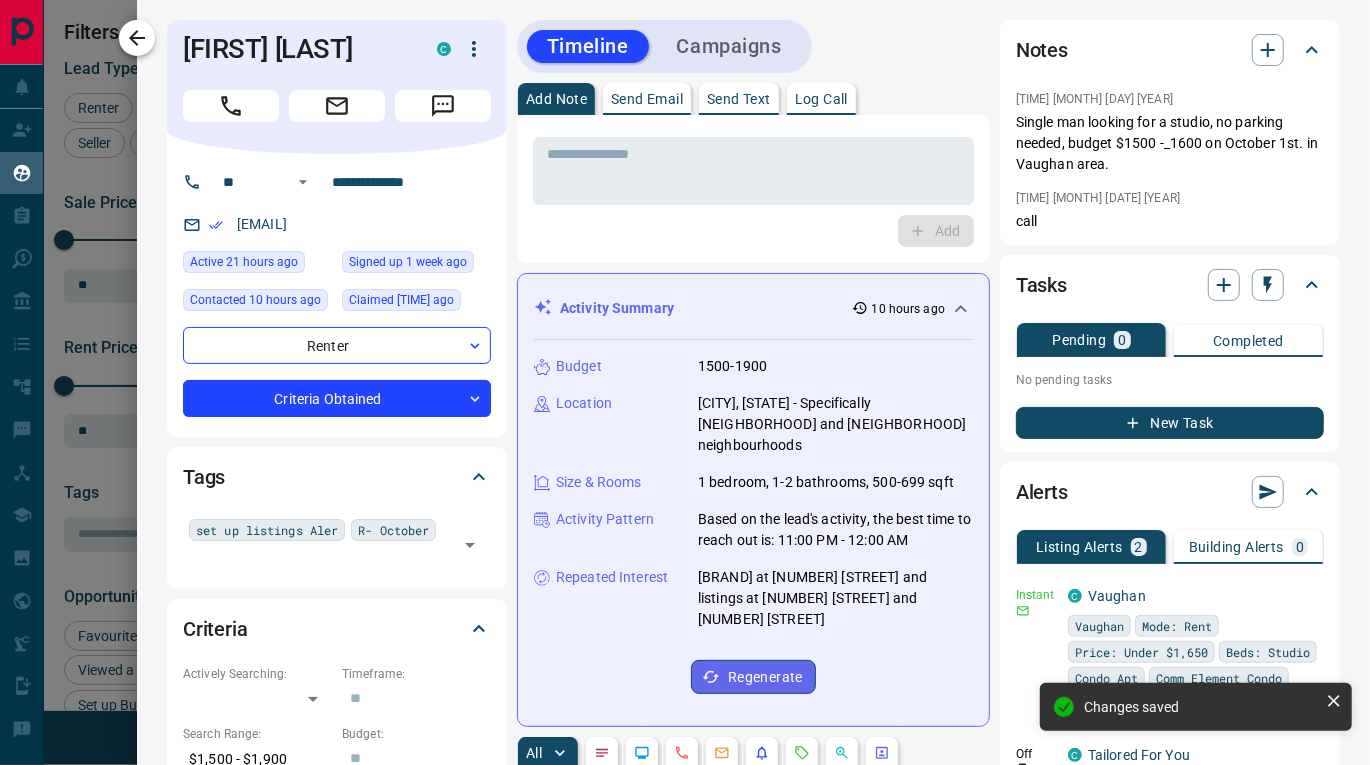 click 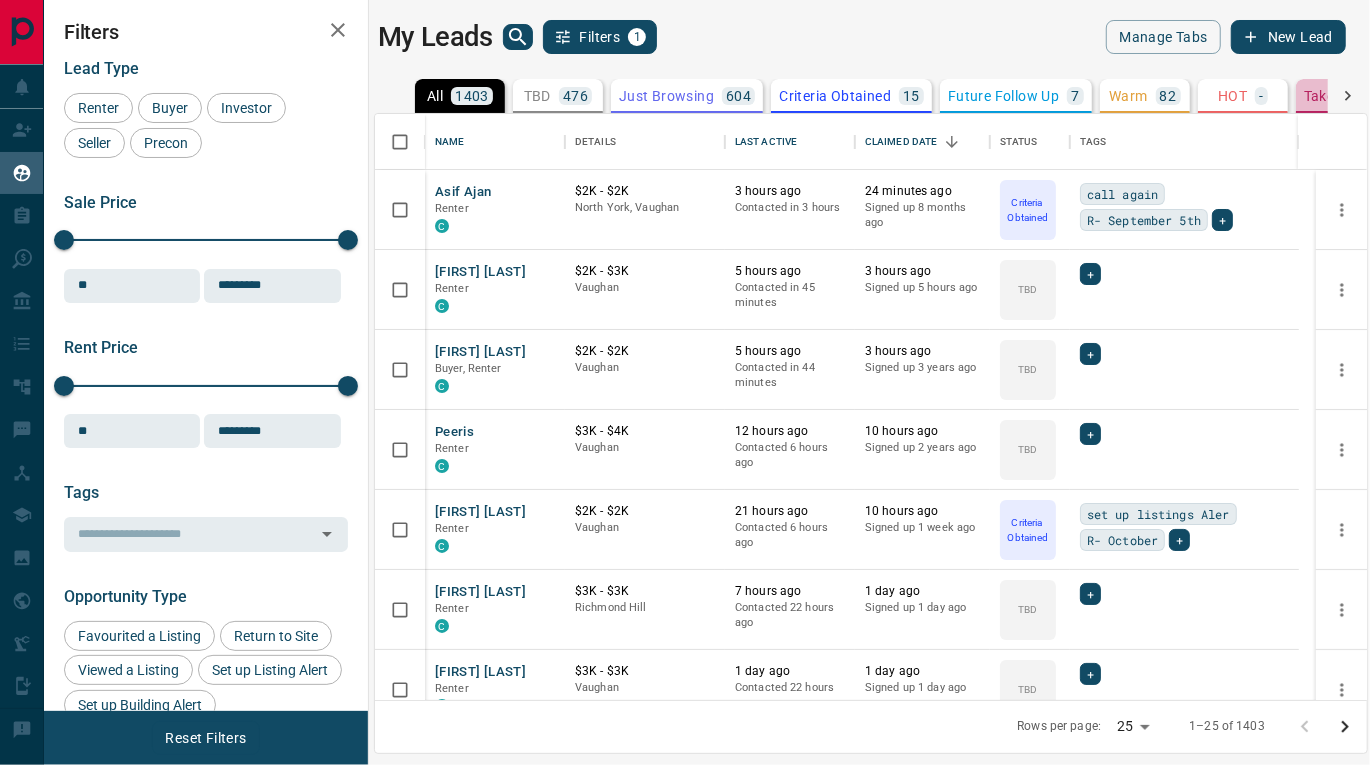 click on "Taken on Showings" at bounding box center (1367, 96) 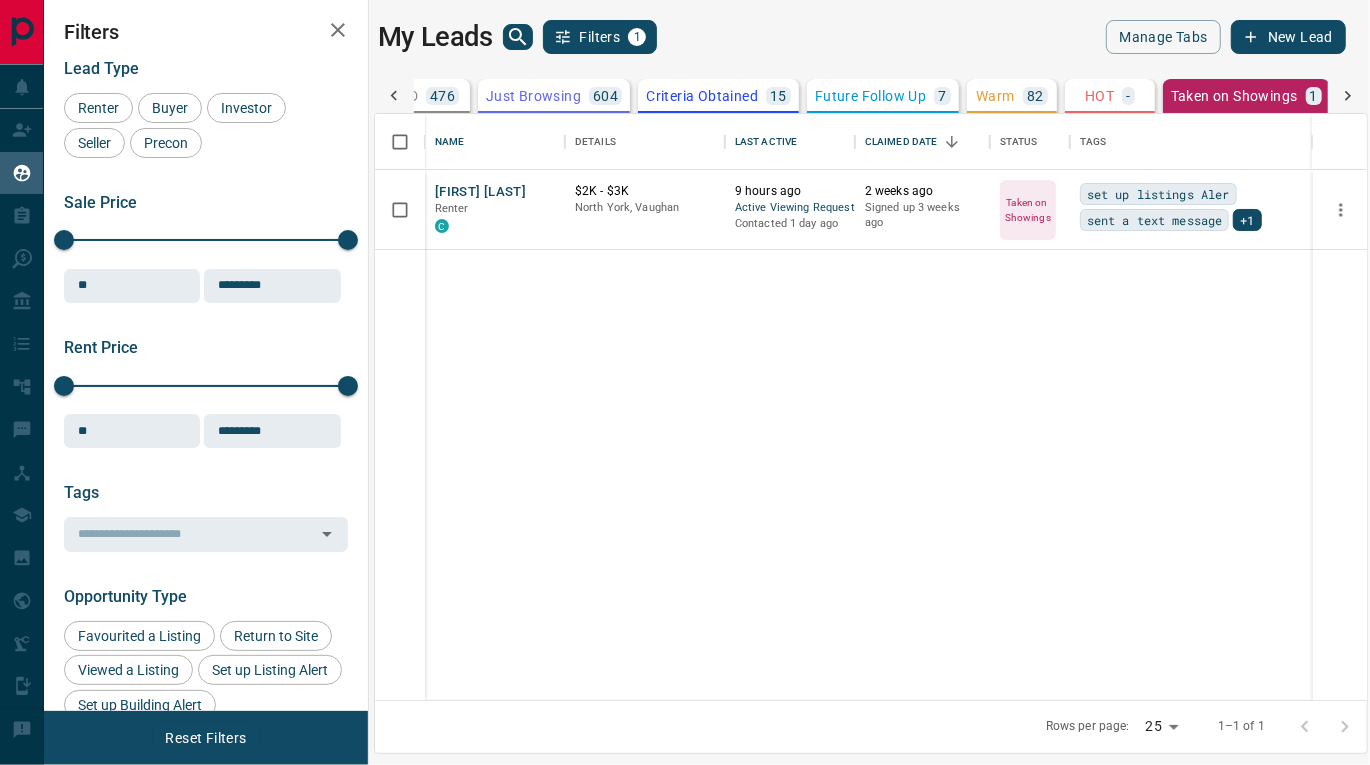 scroll, scrollTop: 0, scrollLeft: 380, axis: horizontal 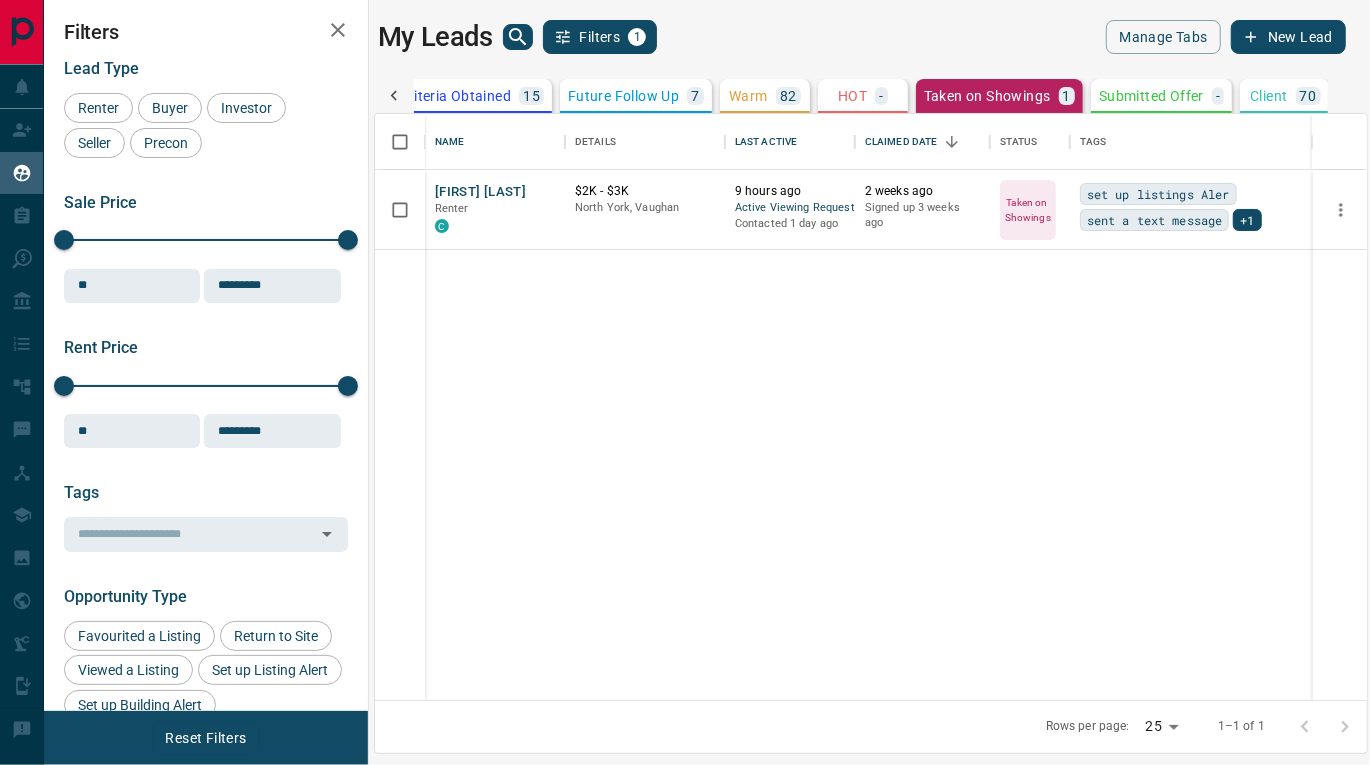 click on "Submitted Offer" at bounding box center [1151, 96] 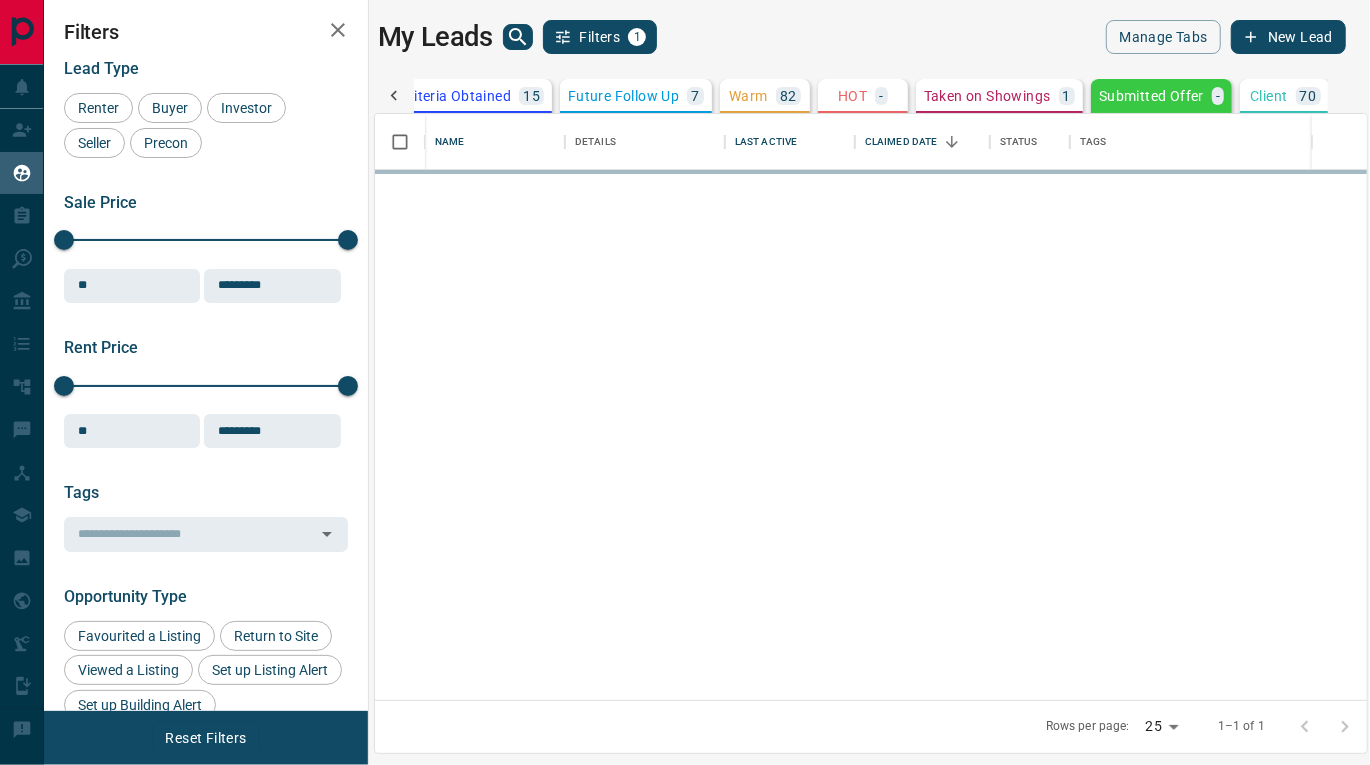 scroll, scrollTop: 0, scrollLeft: 368, axis: horizontal 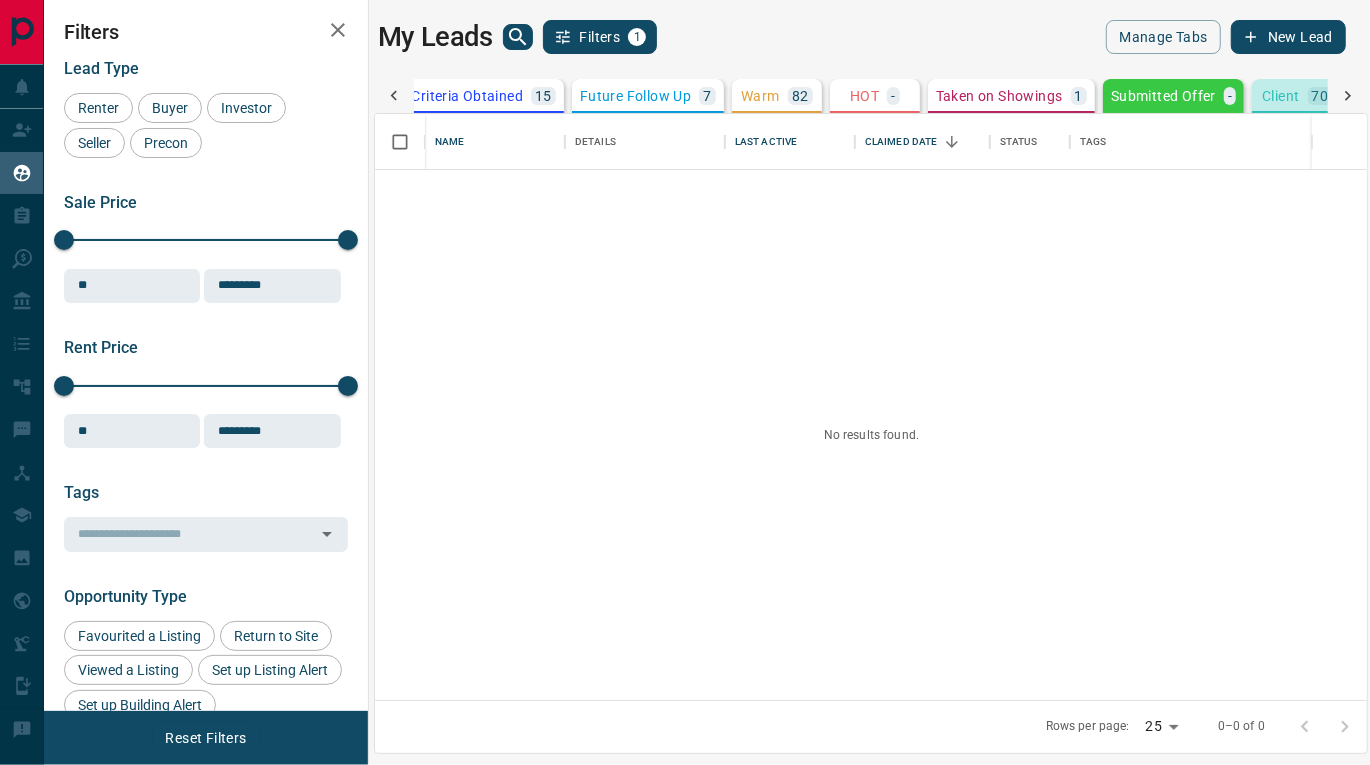 click on "Client" at bounding box center [1280, 96] 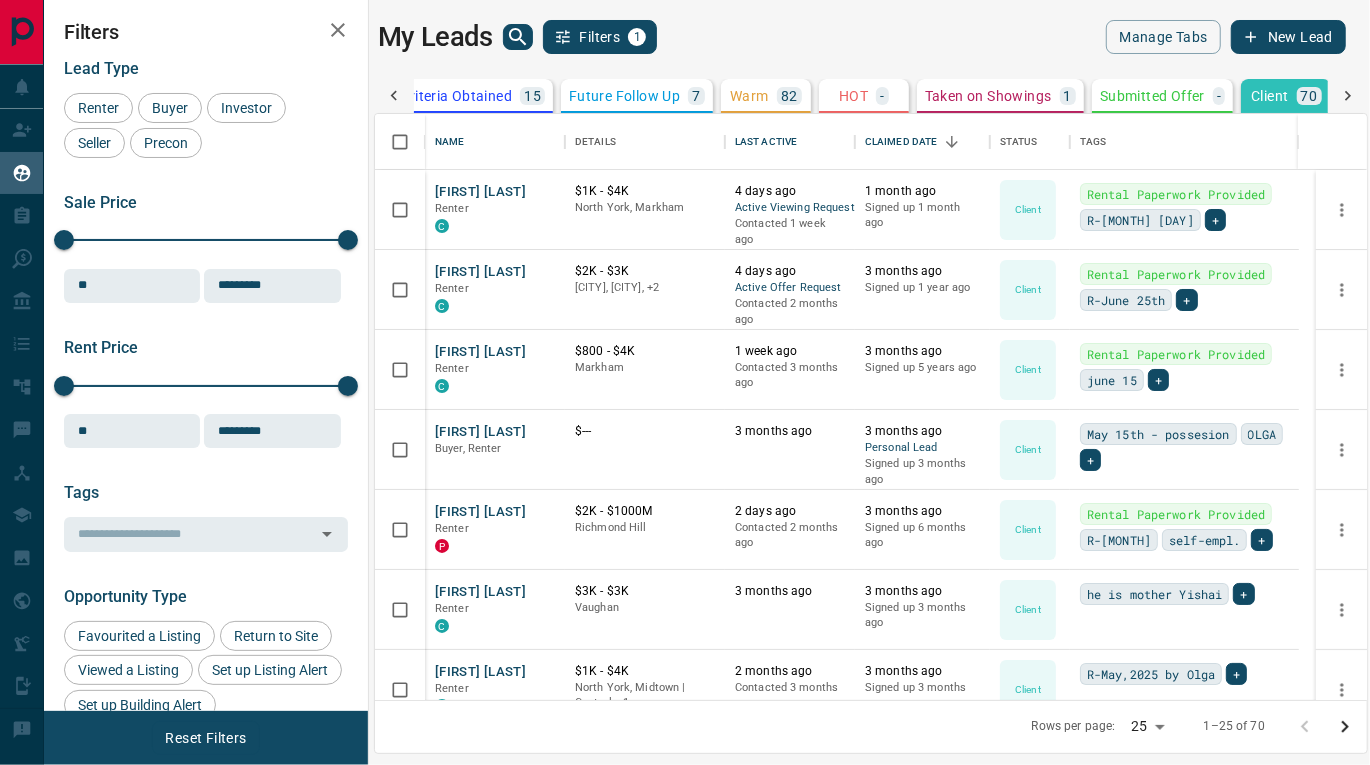 scroll, scrollTop: 0, scrollLeft: 380, axis: horizontal 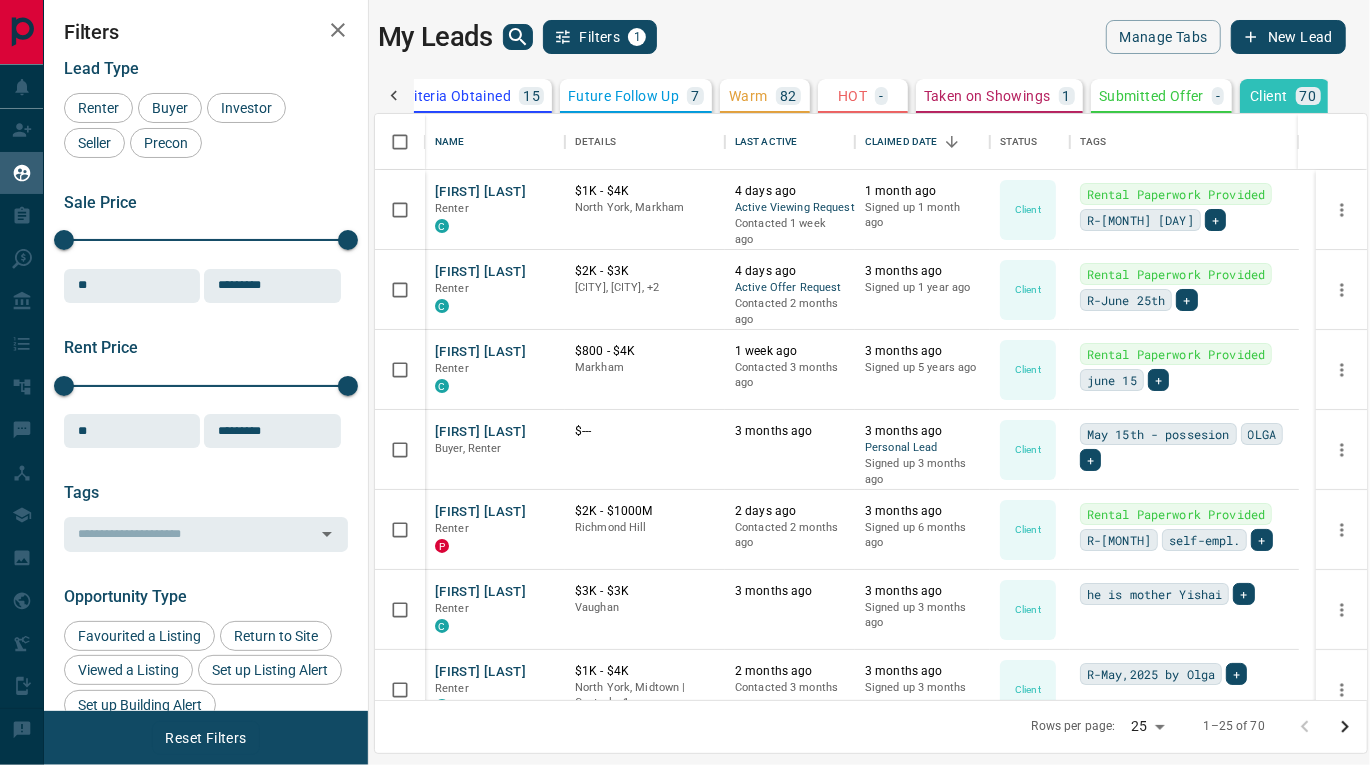 click 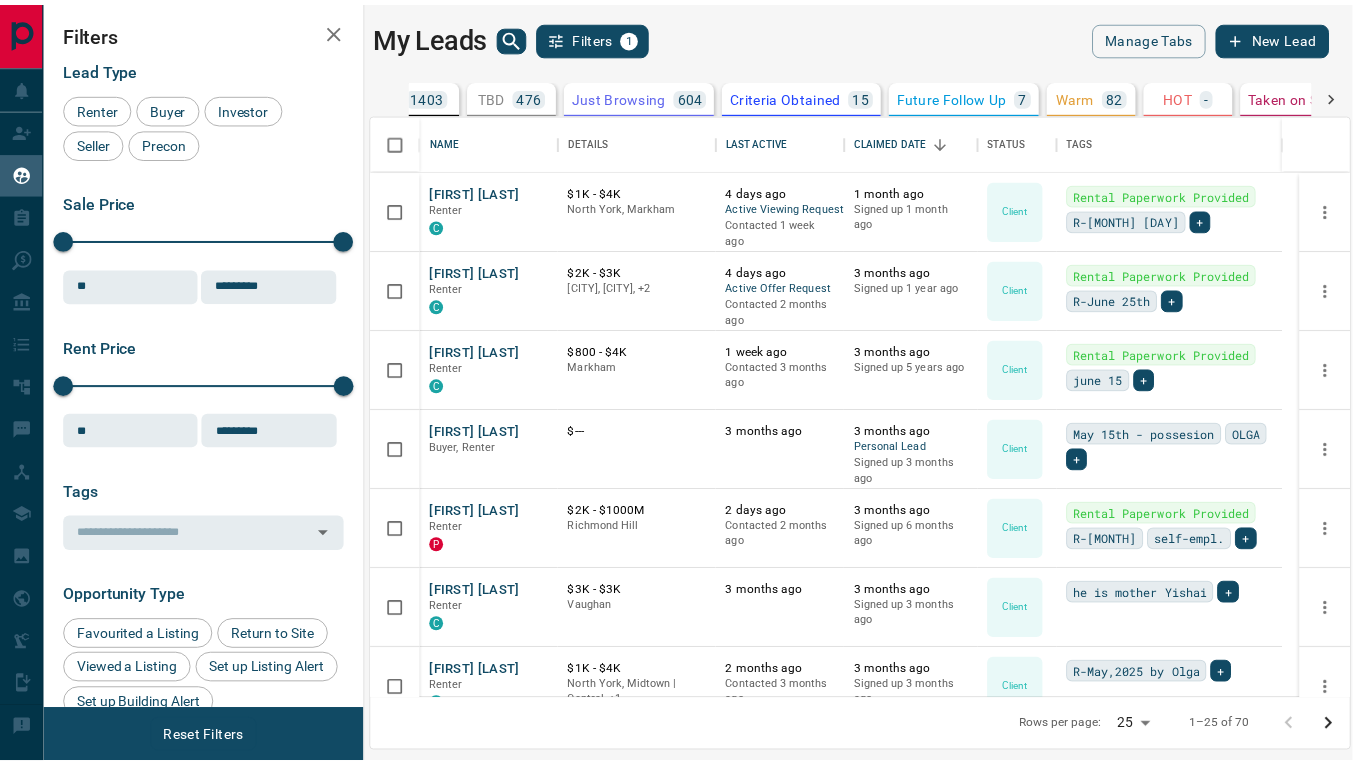 scroll, scrollTop: 0, scrollLeft: 0, axis: both 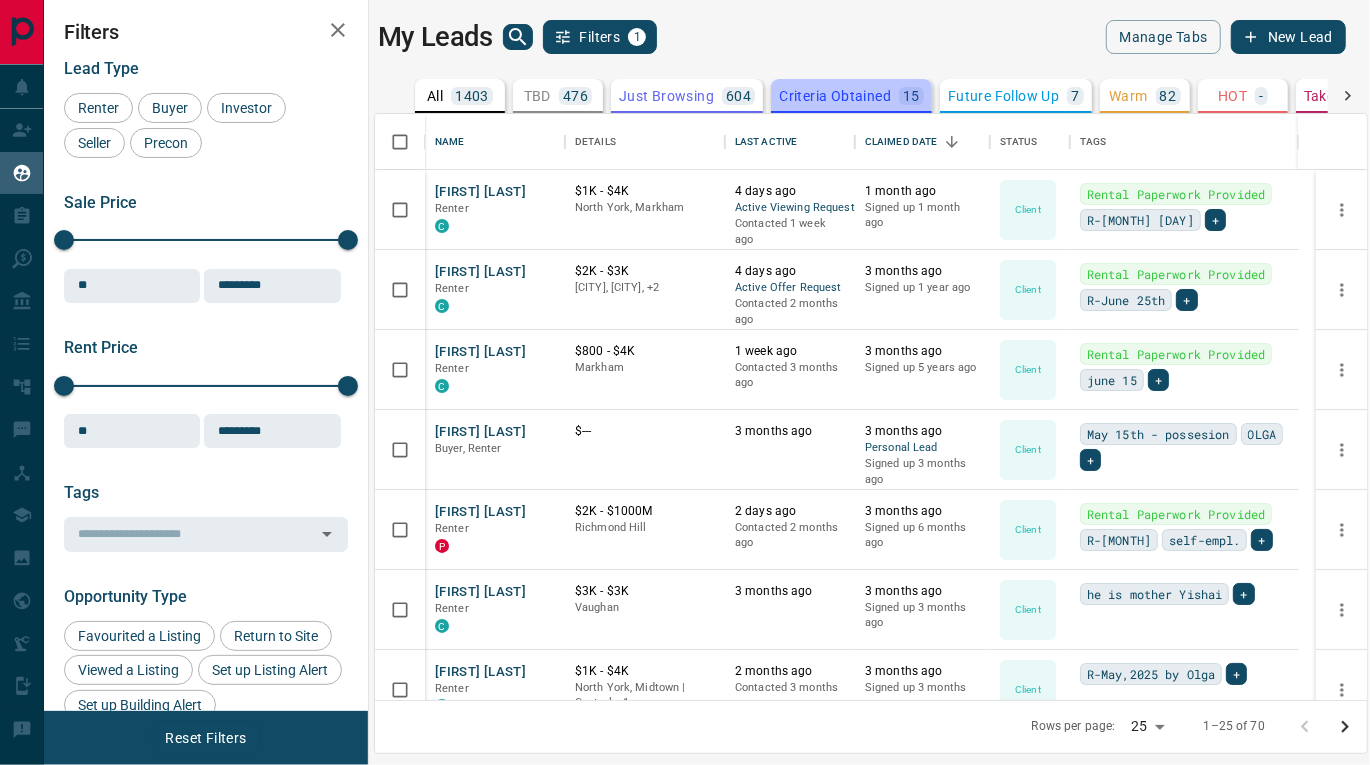 click on "Criteria Obtained" at bounding box center [835, 96] 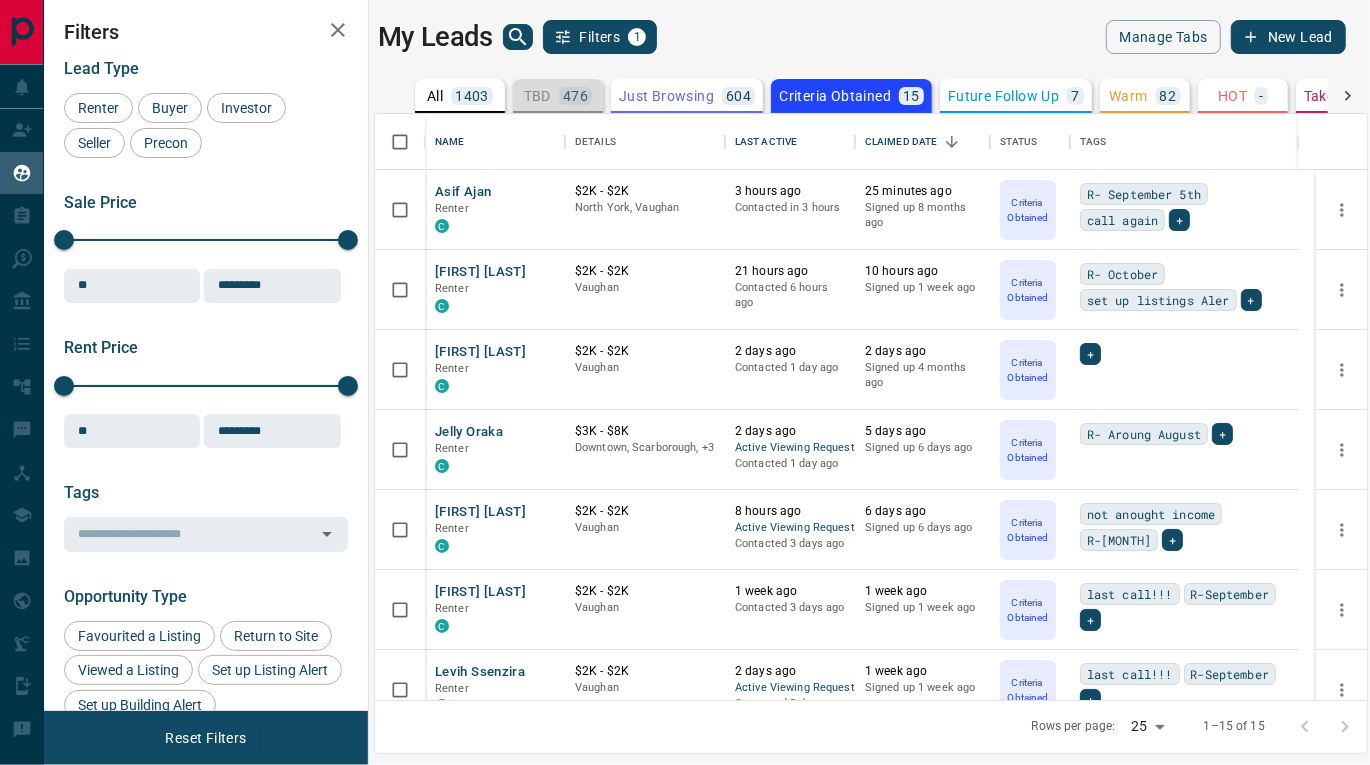 click on "TBD 476" at bounding box center (558, 96) 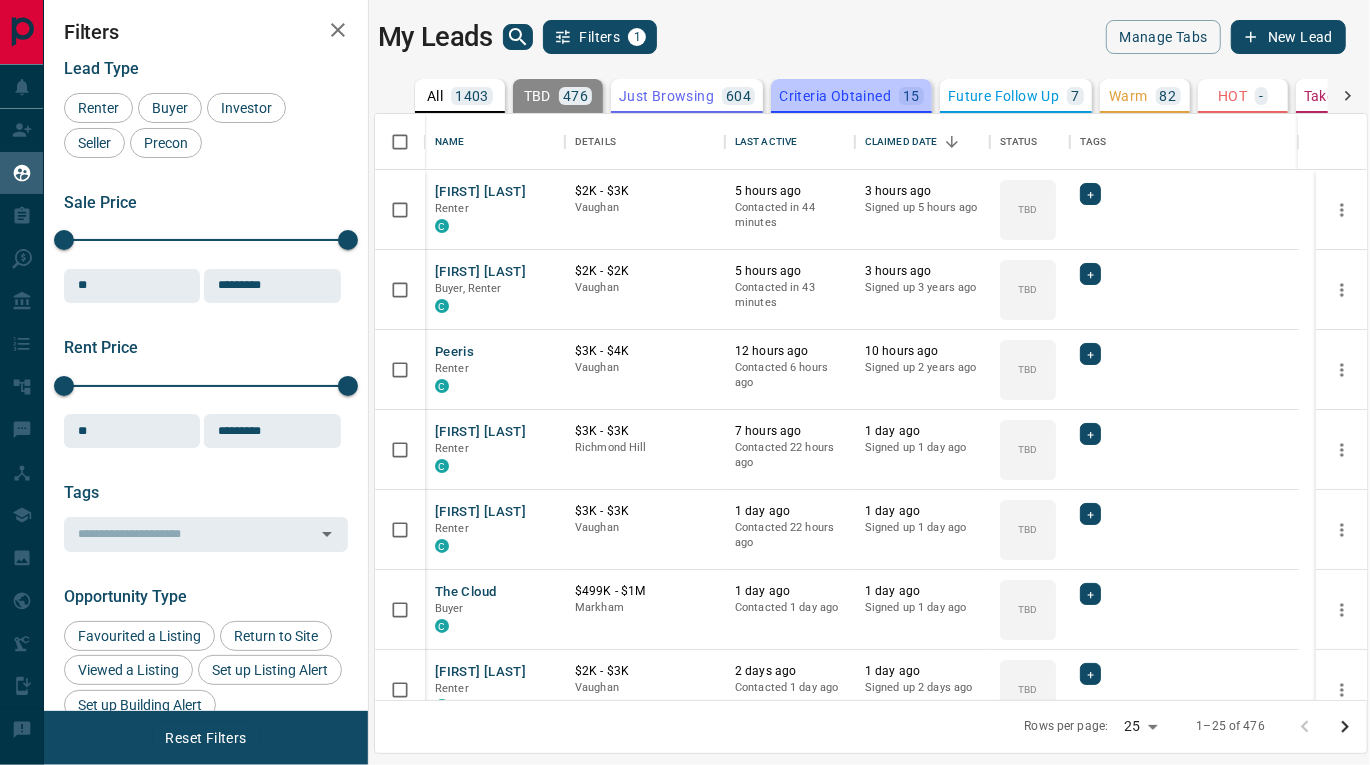 click on "Criteria Obtained 15" at bounding box center (851, 96) 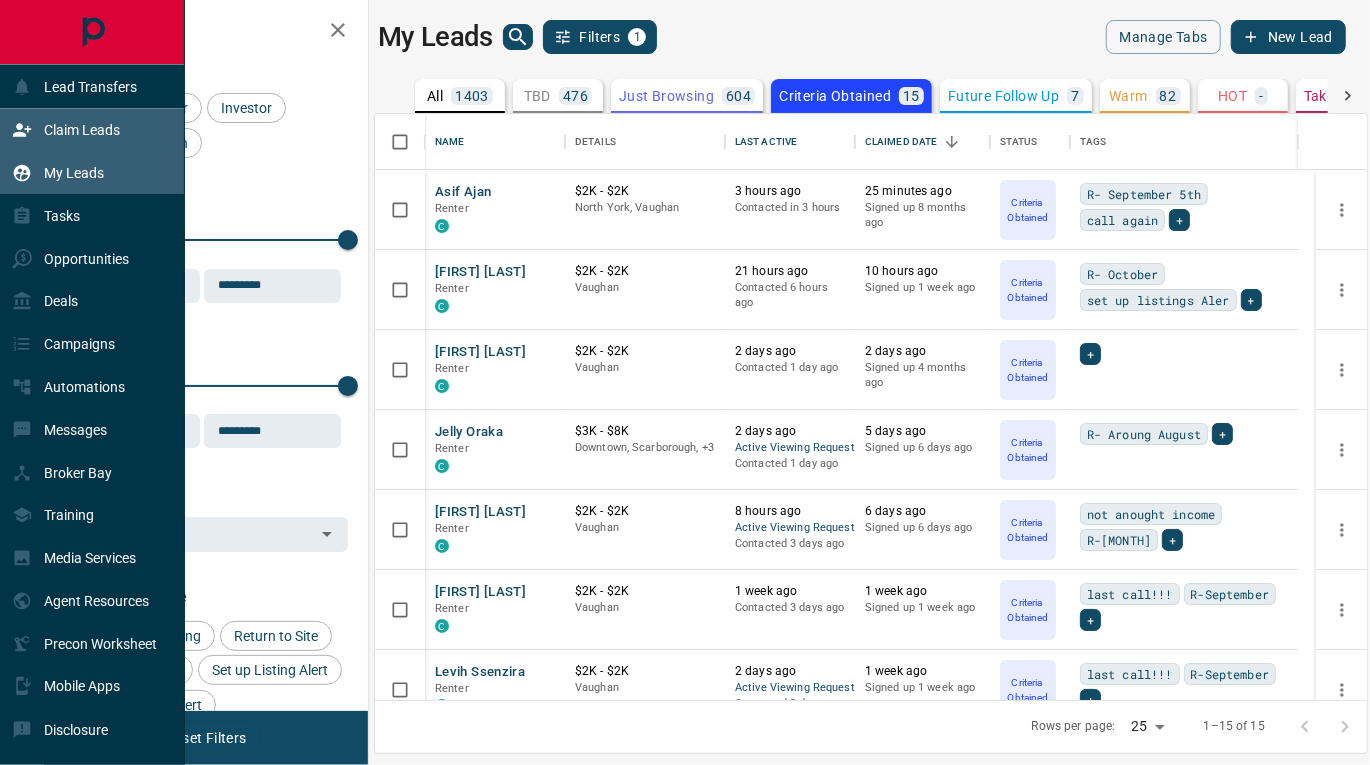 click on "Claim Leads" at bounding box center [82, 130] 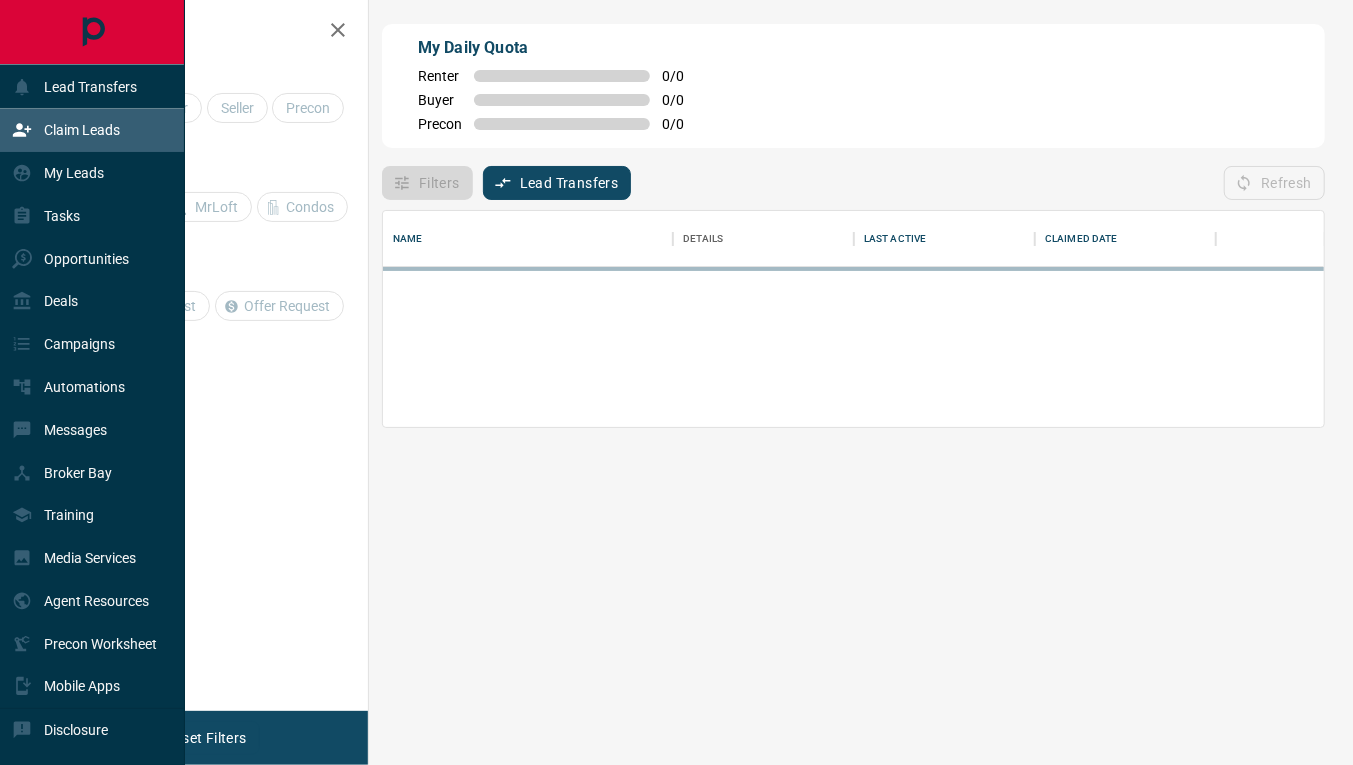 scroll, scrollTop: 18, scrollLeft: 17, axis: both 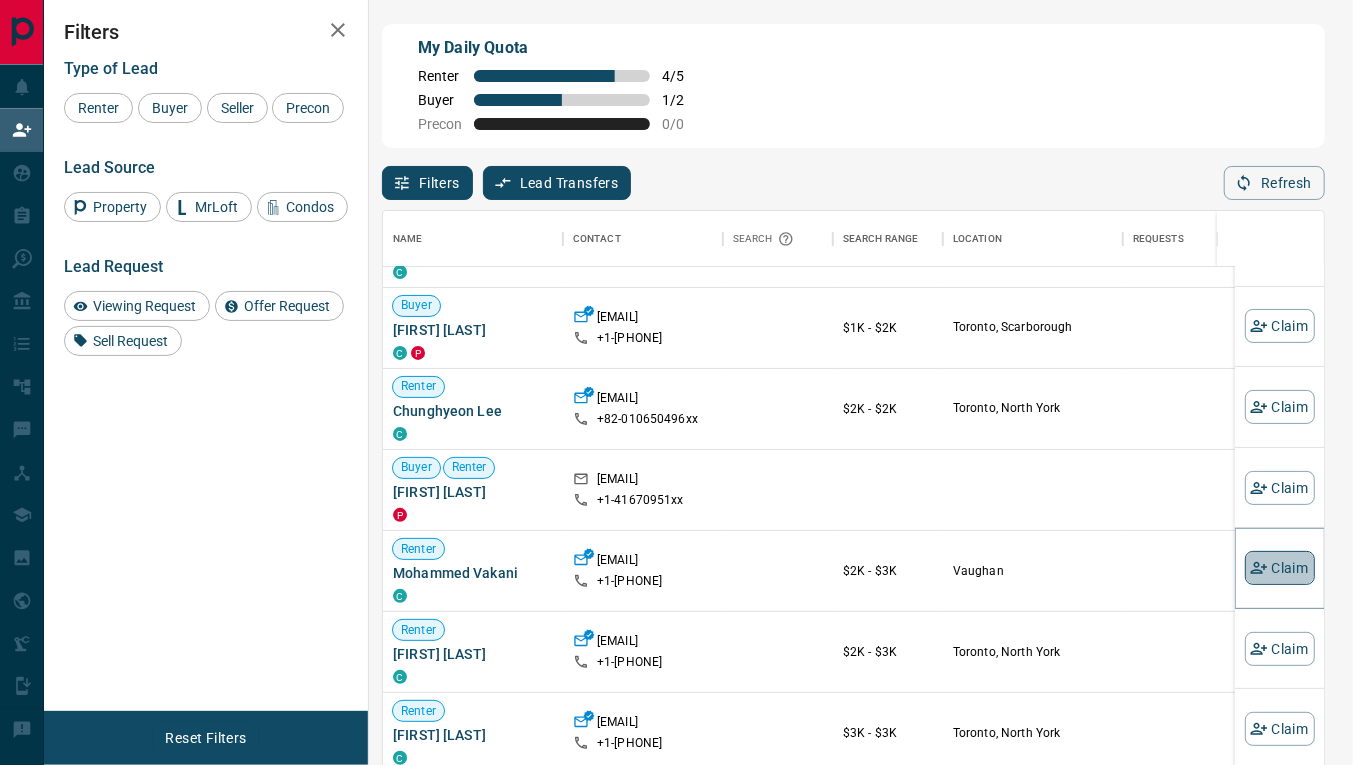 click on "Claim" at bounding box center (1280, 568) 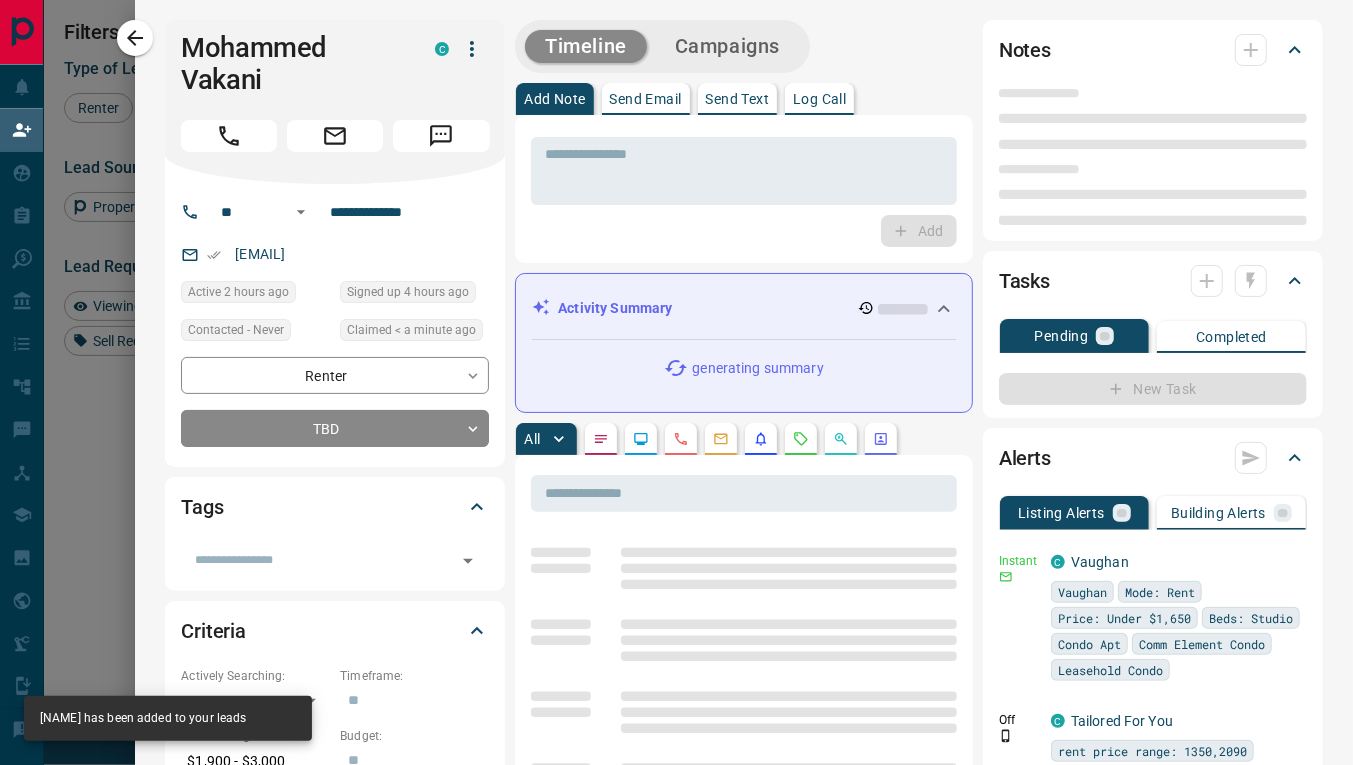 type on "**" 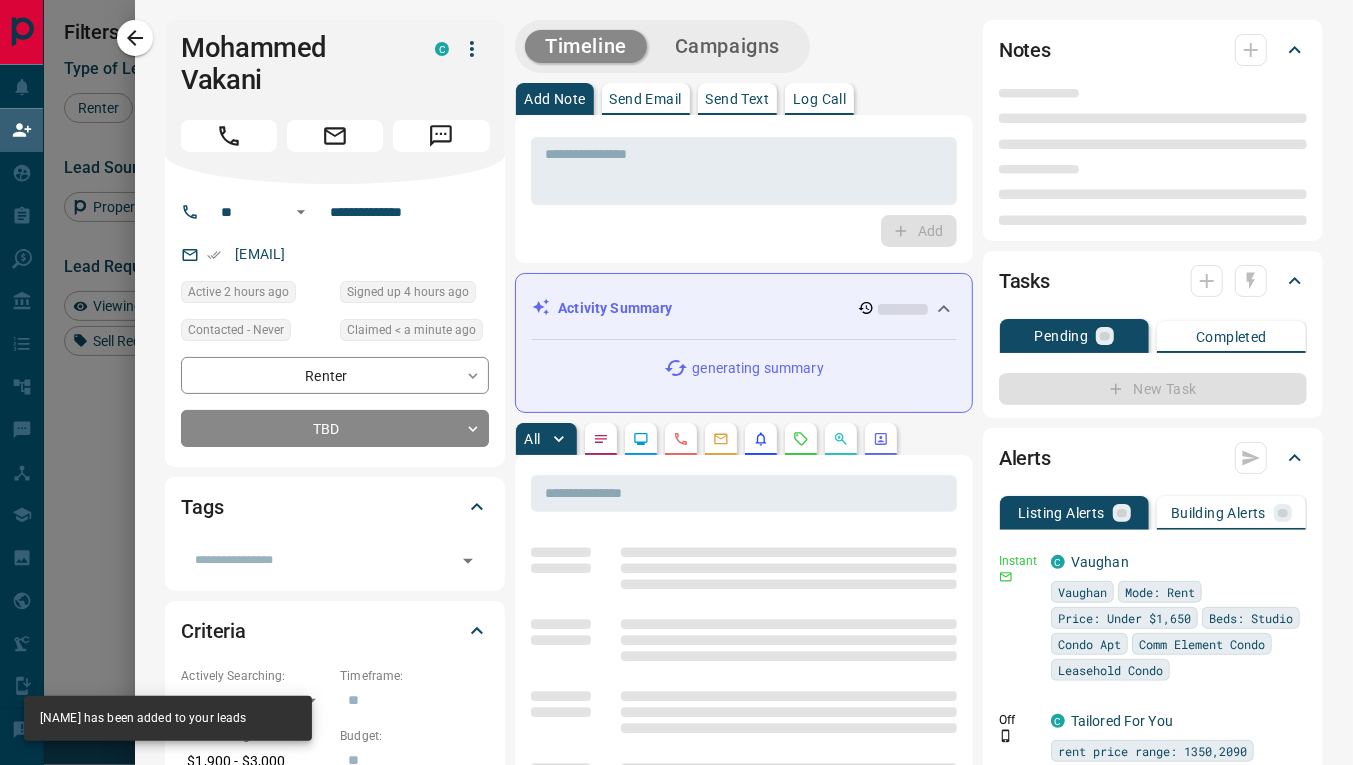 type on "**********" 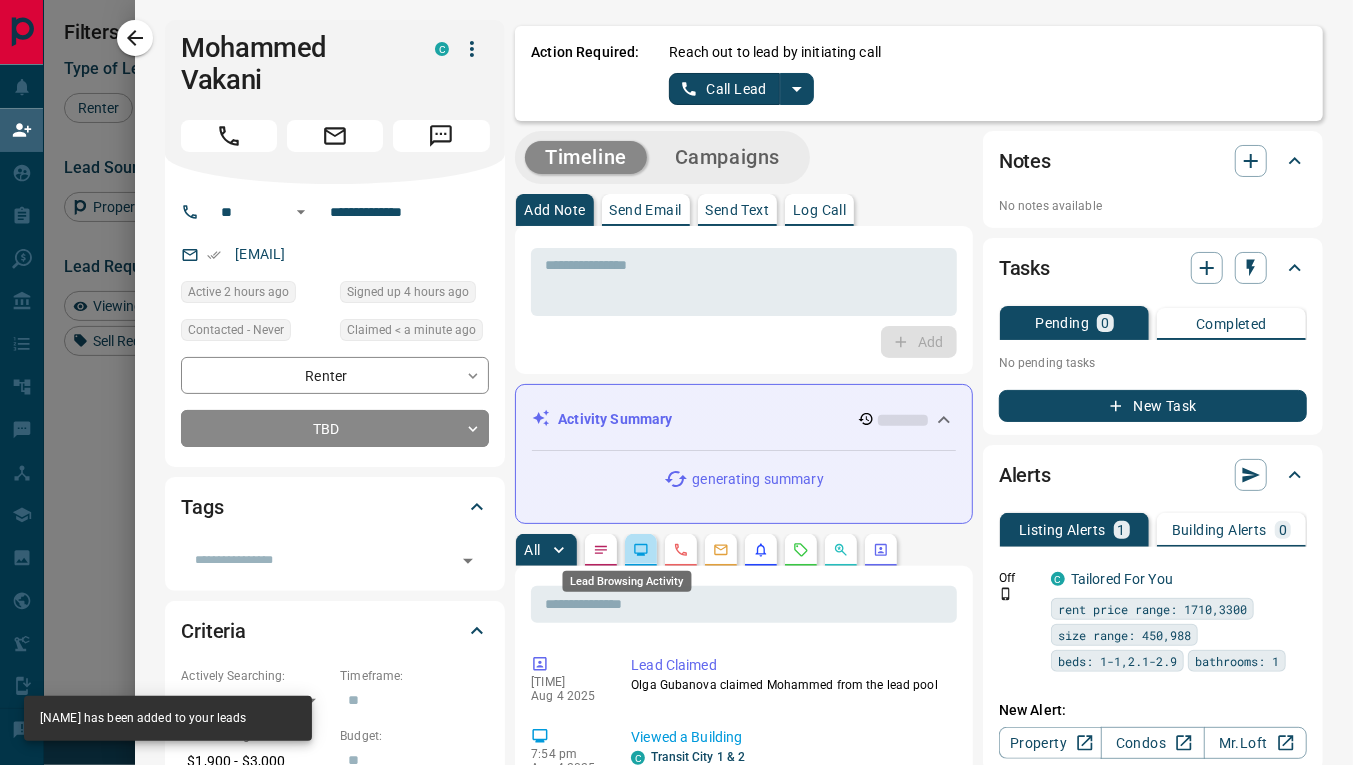 click 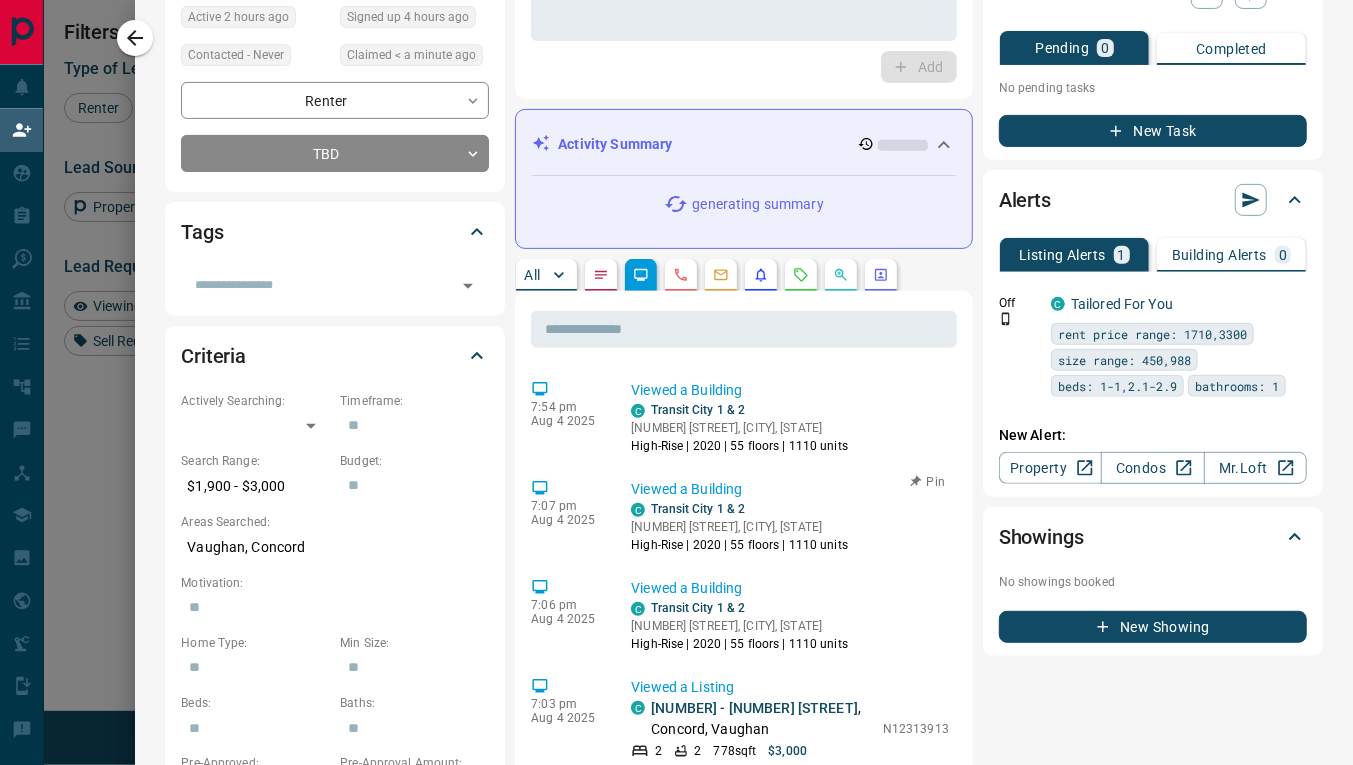 scroll, scrollTop: 0, scrollLeft: 0, axis: both 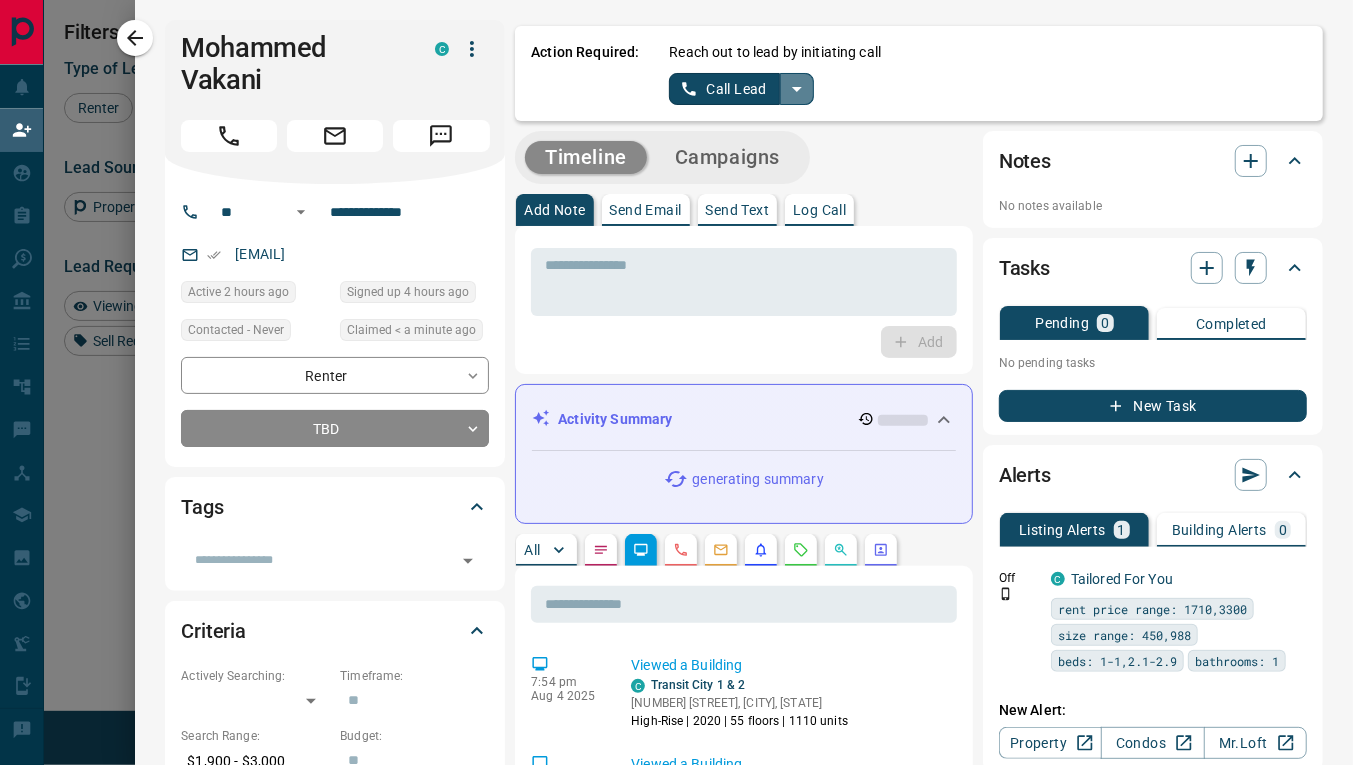 click 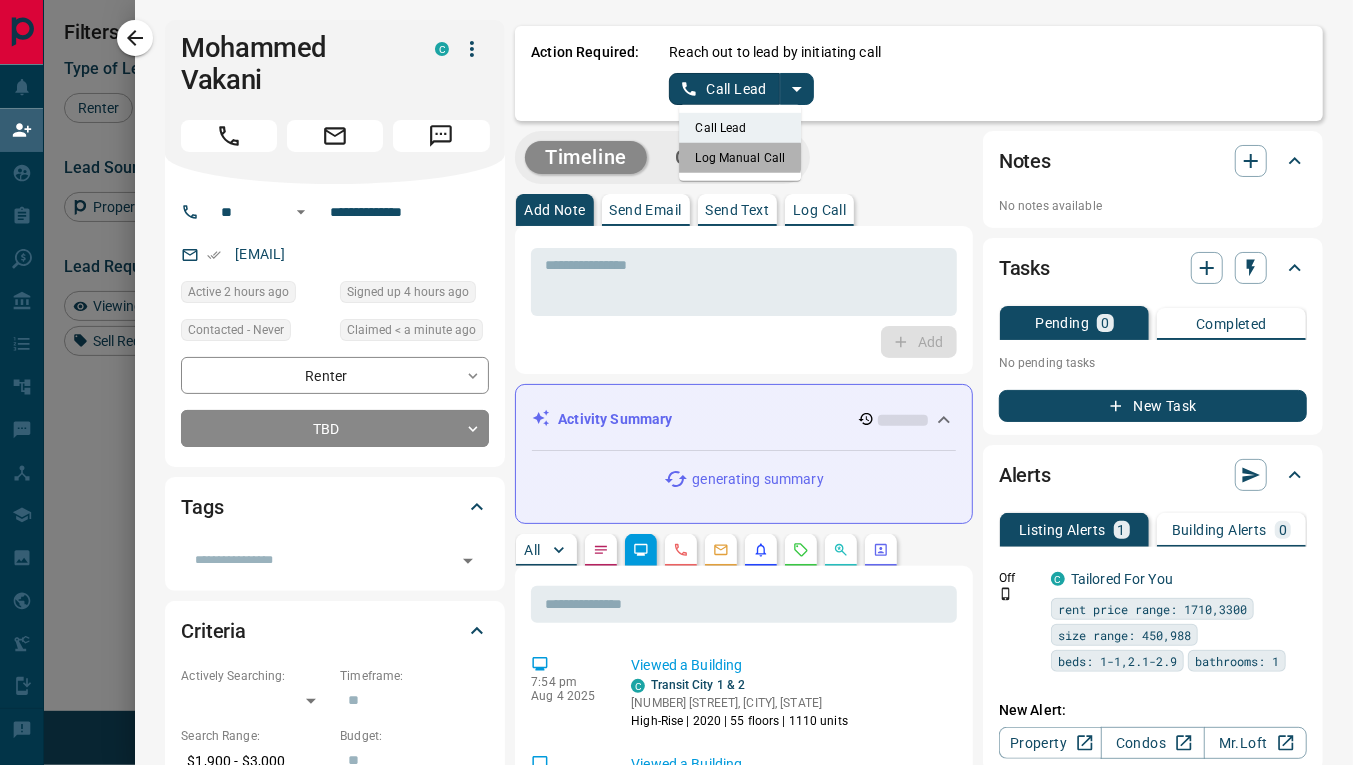 click on "Log Manual Call" at bounding box center (741, 158) 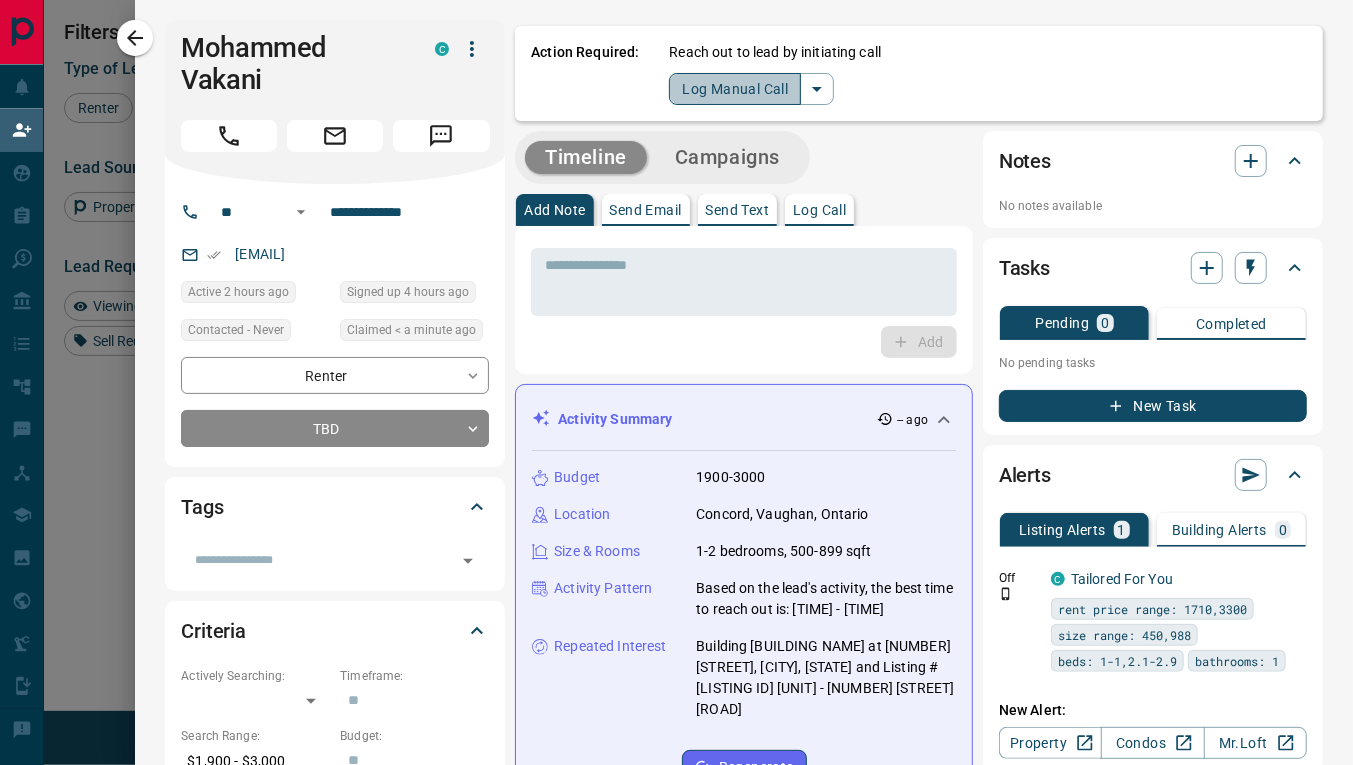 click on "Log Manual Call" at bounding box center (735, 89) 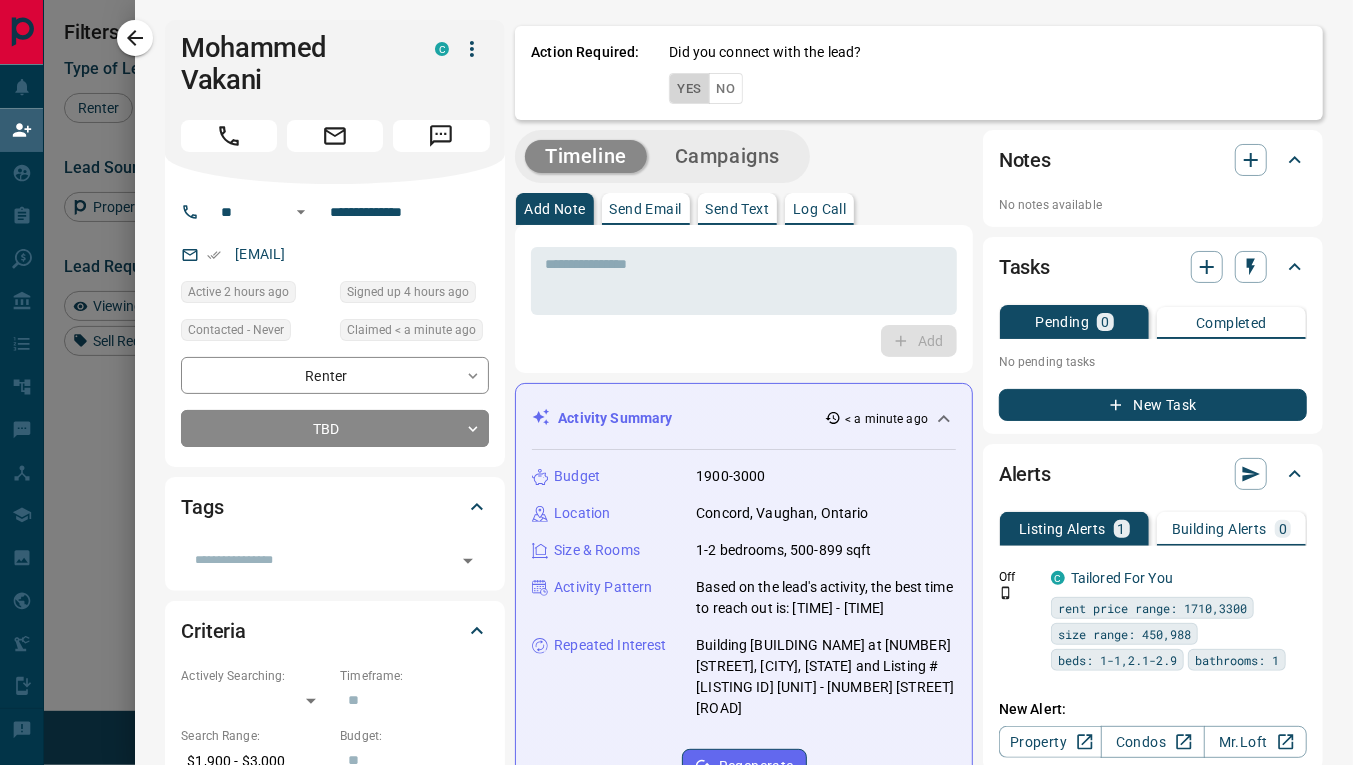 click on "Yes" at bounding box center (689, 88) 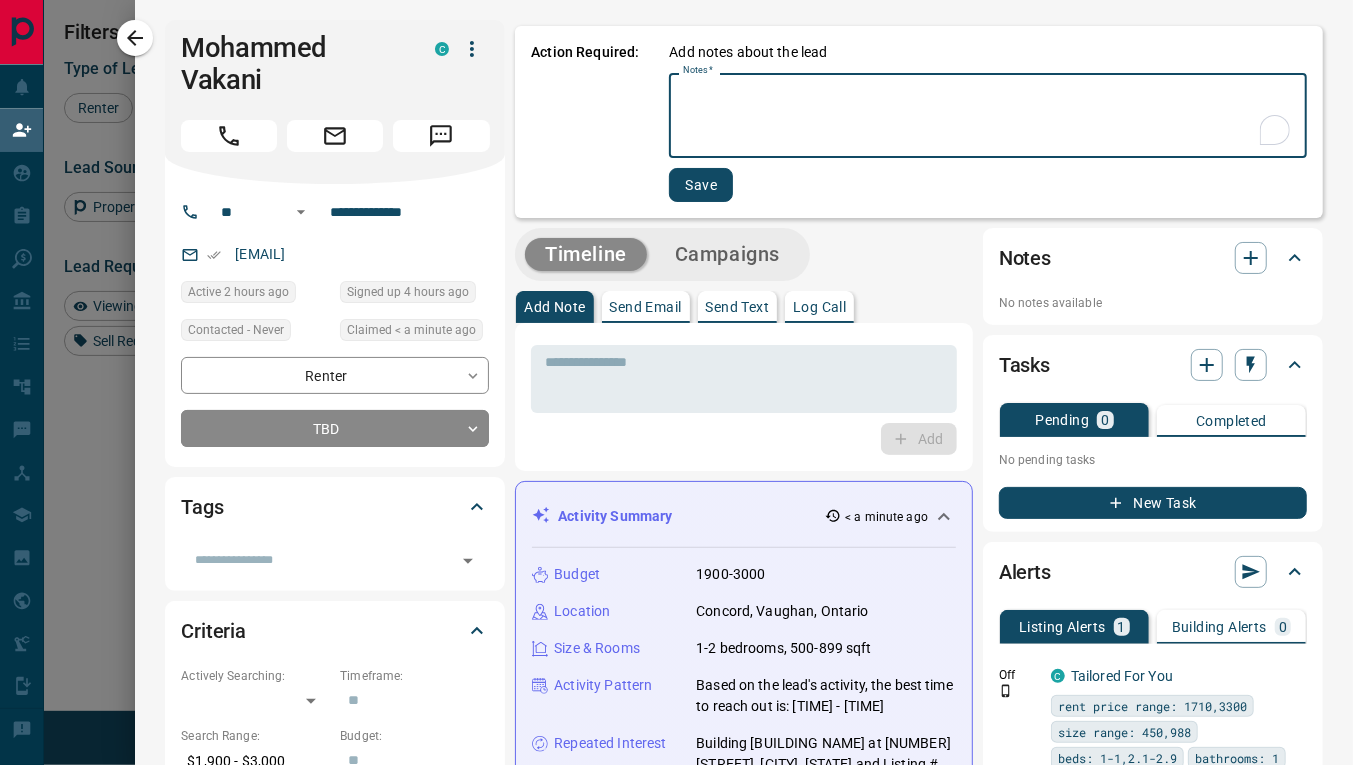 click on "Notes   *" at bounding box center [988, 116] 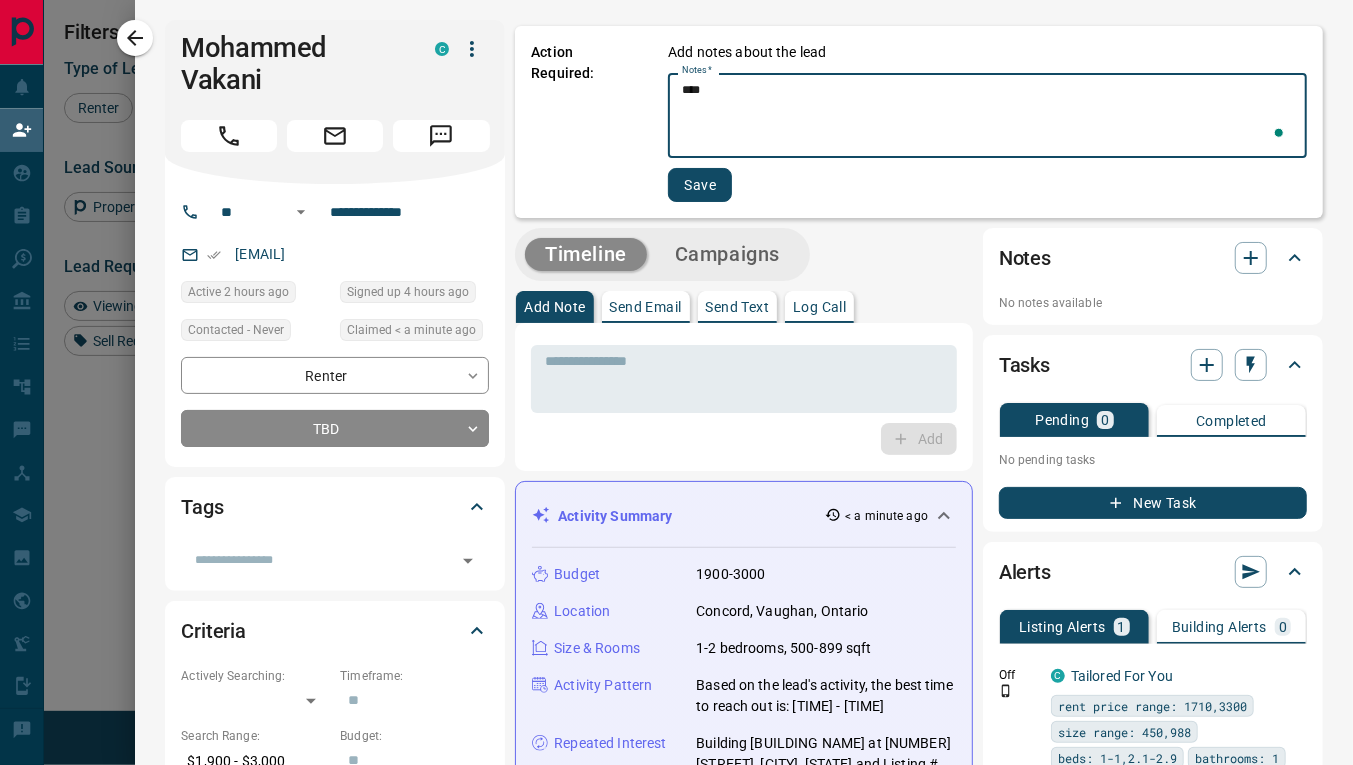 type on "****" 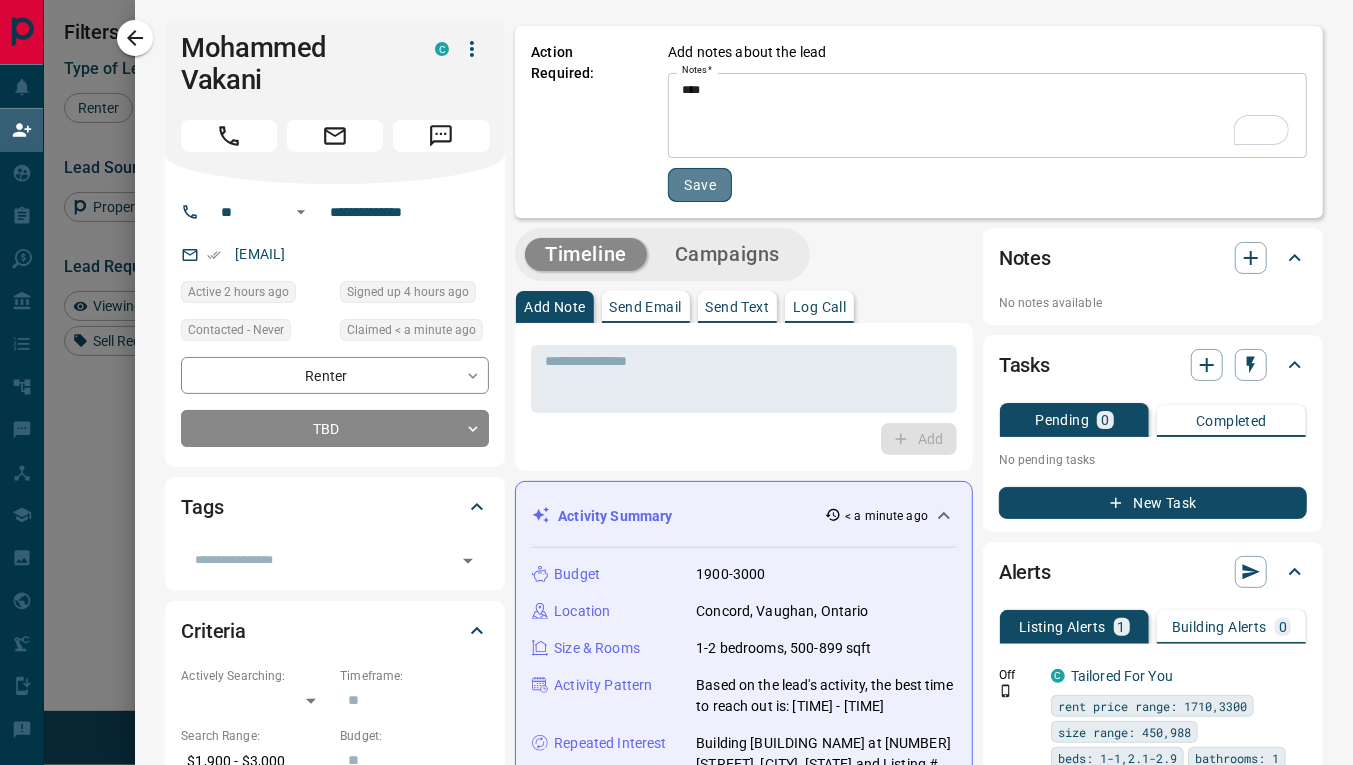click on "Save" at bounding box center (700, 185) 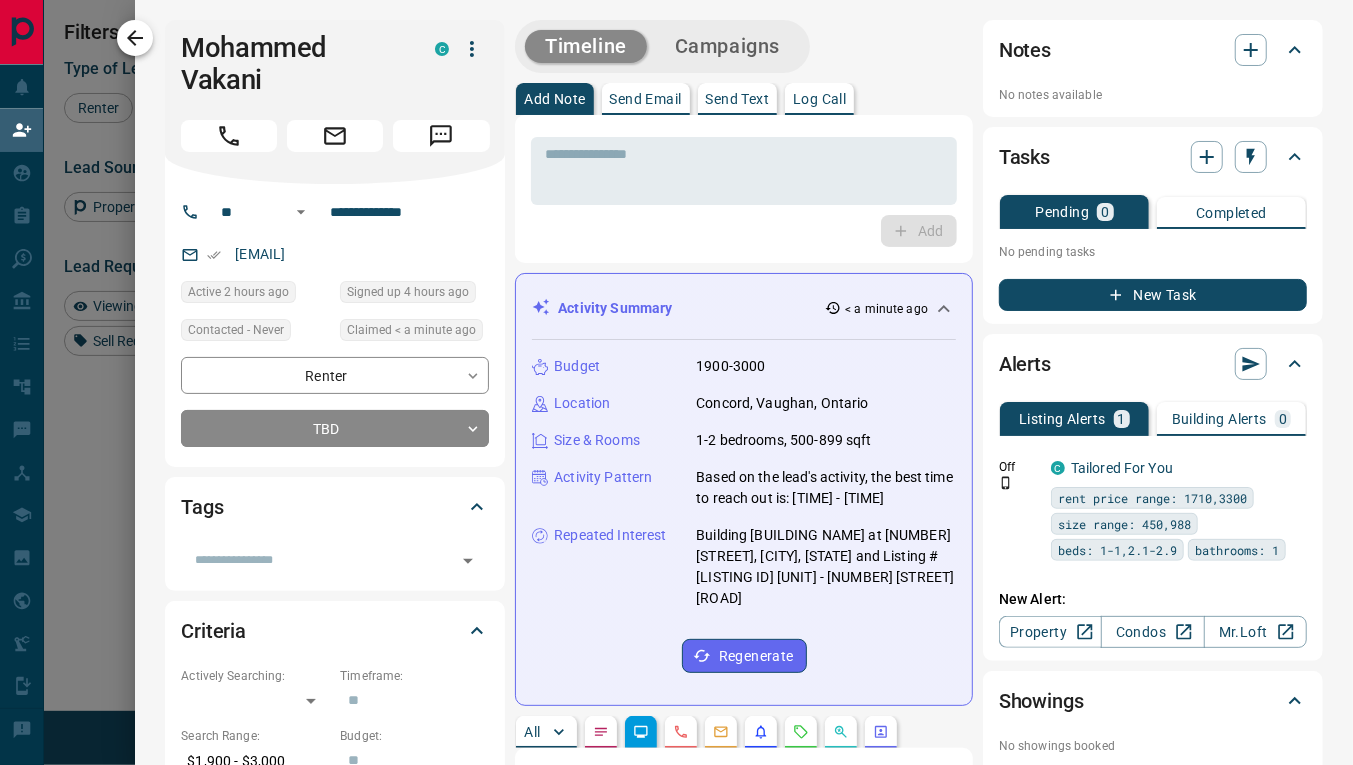 click 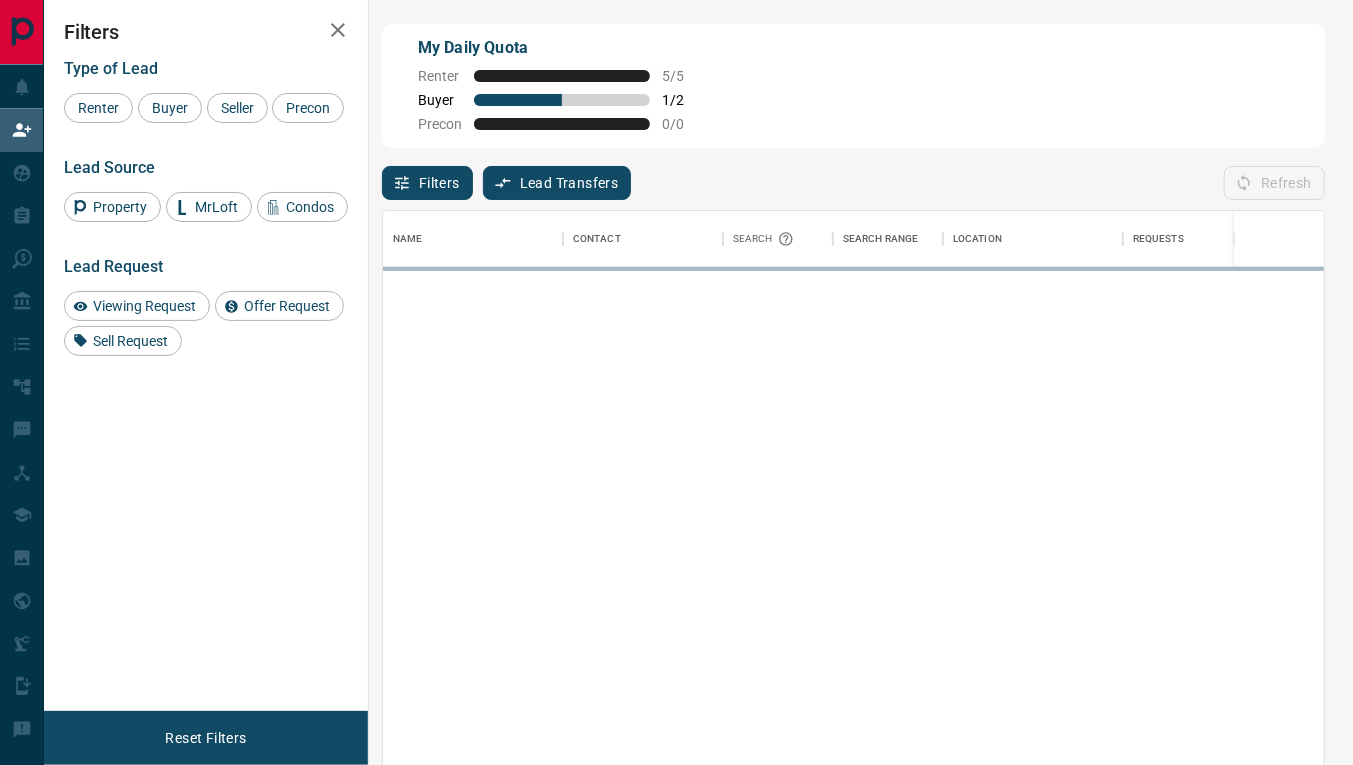 scroll, scrollTop: 17, scrollLeft: 17, axis: both 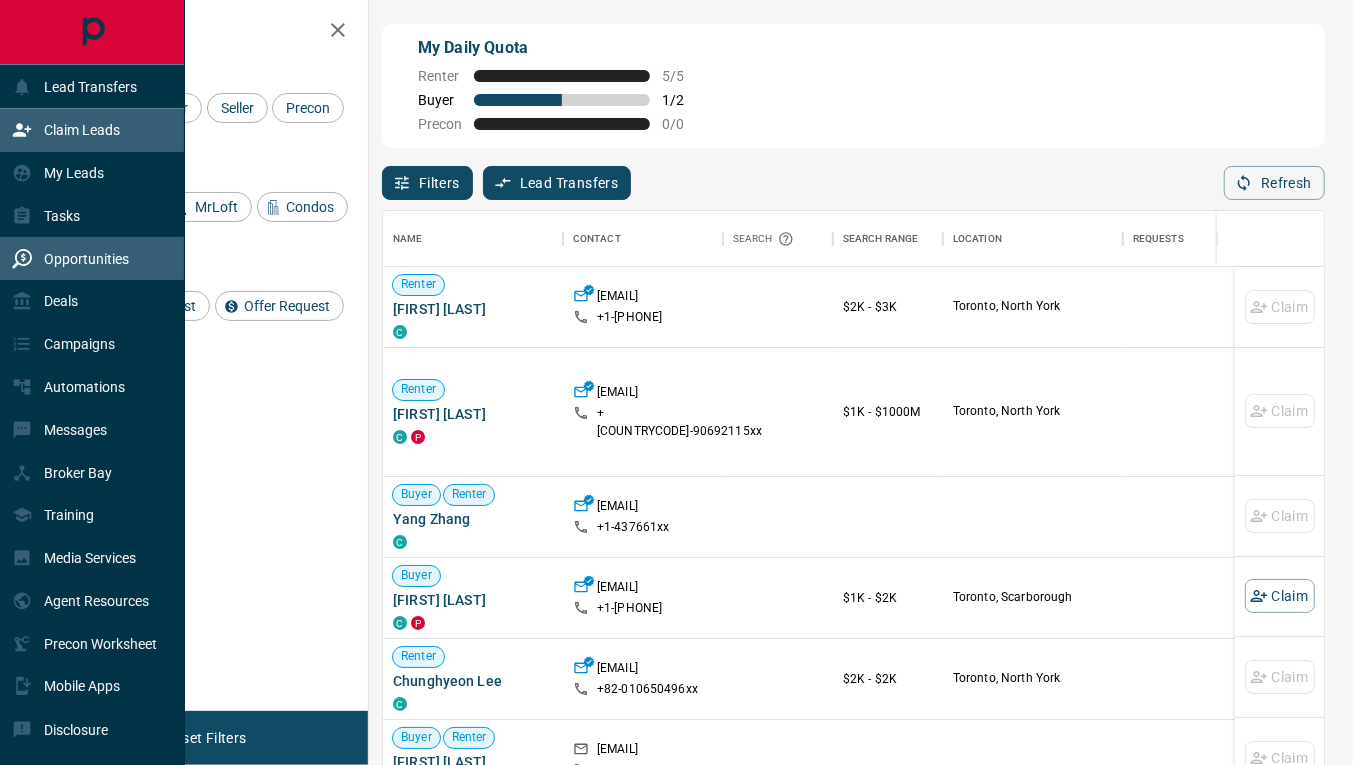 click on "Opportunities" at bounding box center [86, 259] 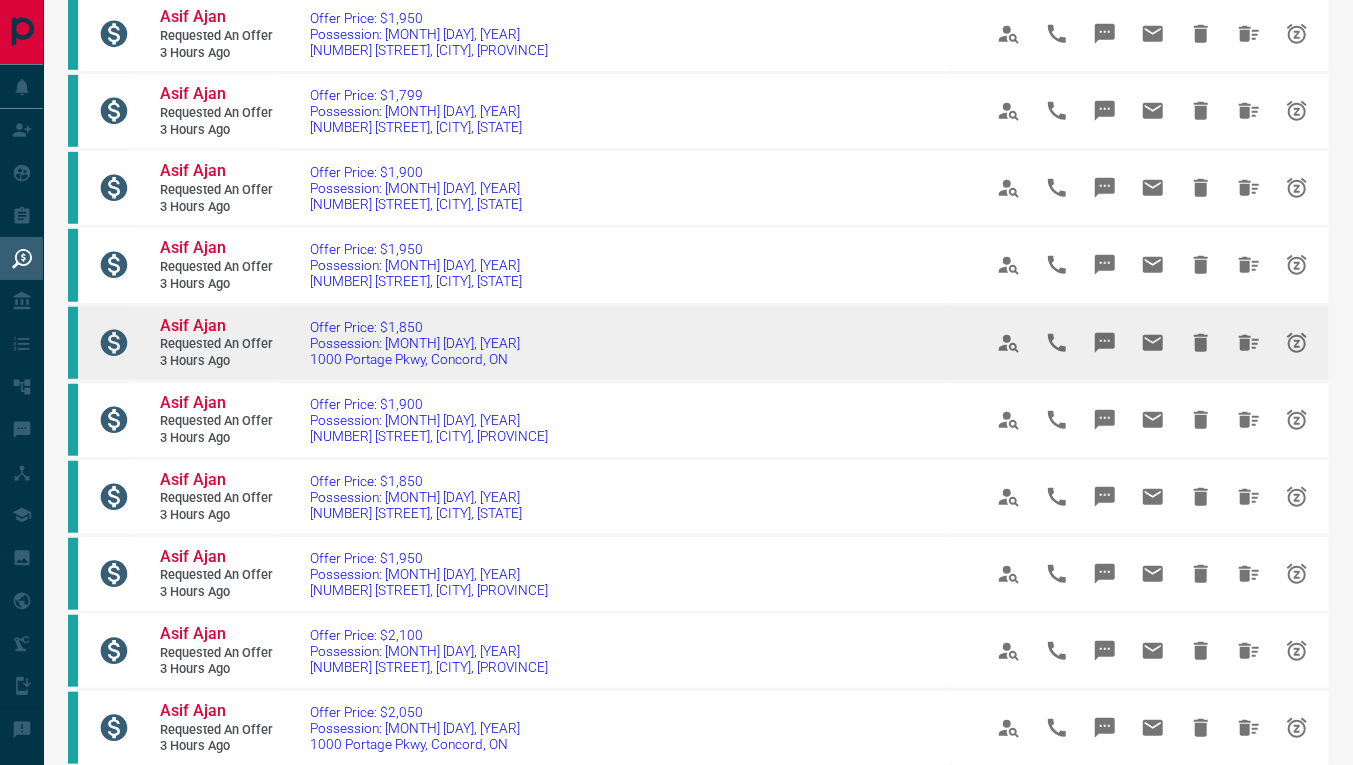 scroll, scrollTop: 655, scrollLeft: 0, axis: vertical 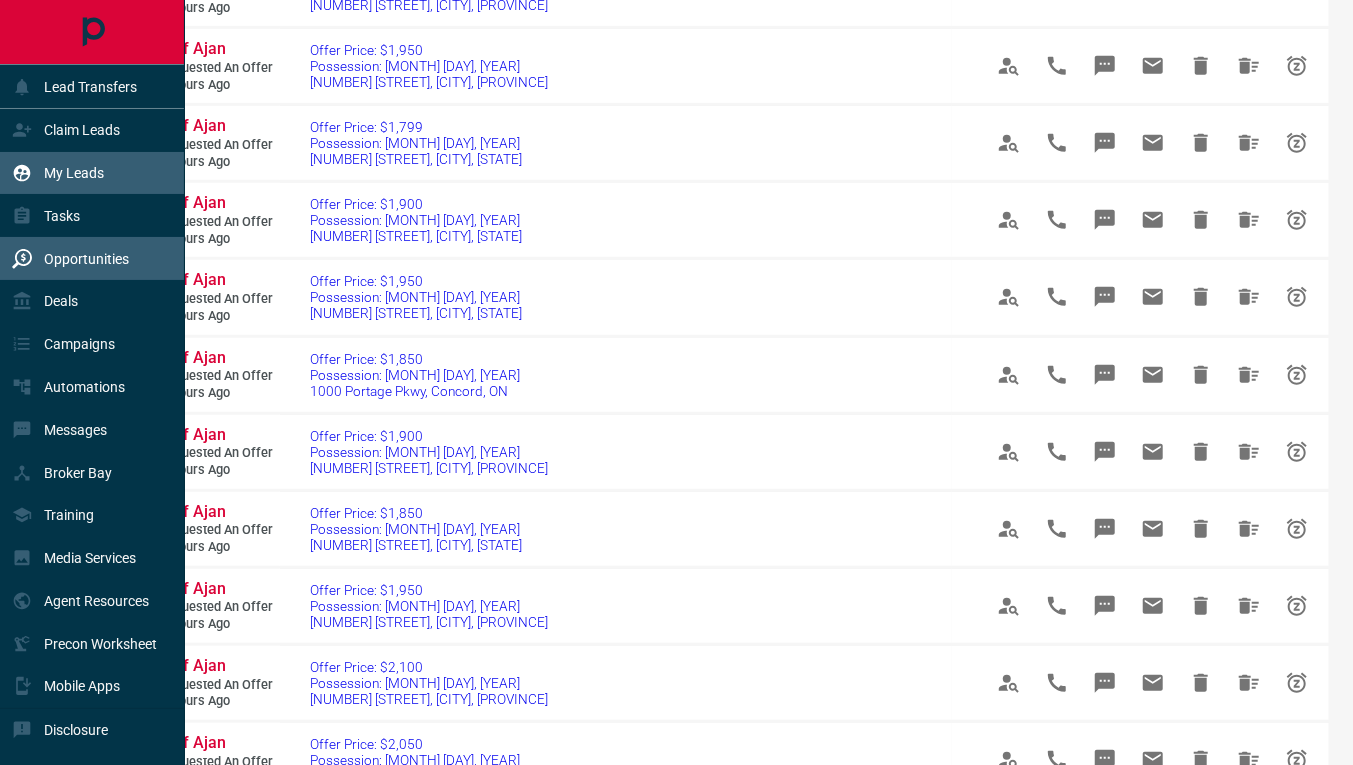 click on "My Leads" at bounding box center [74, 173] 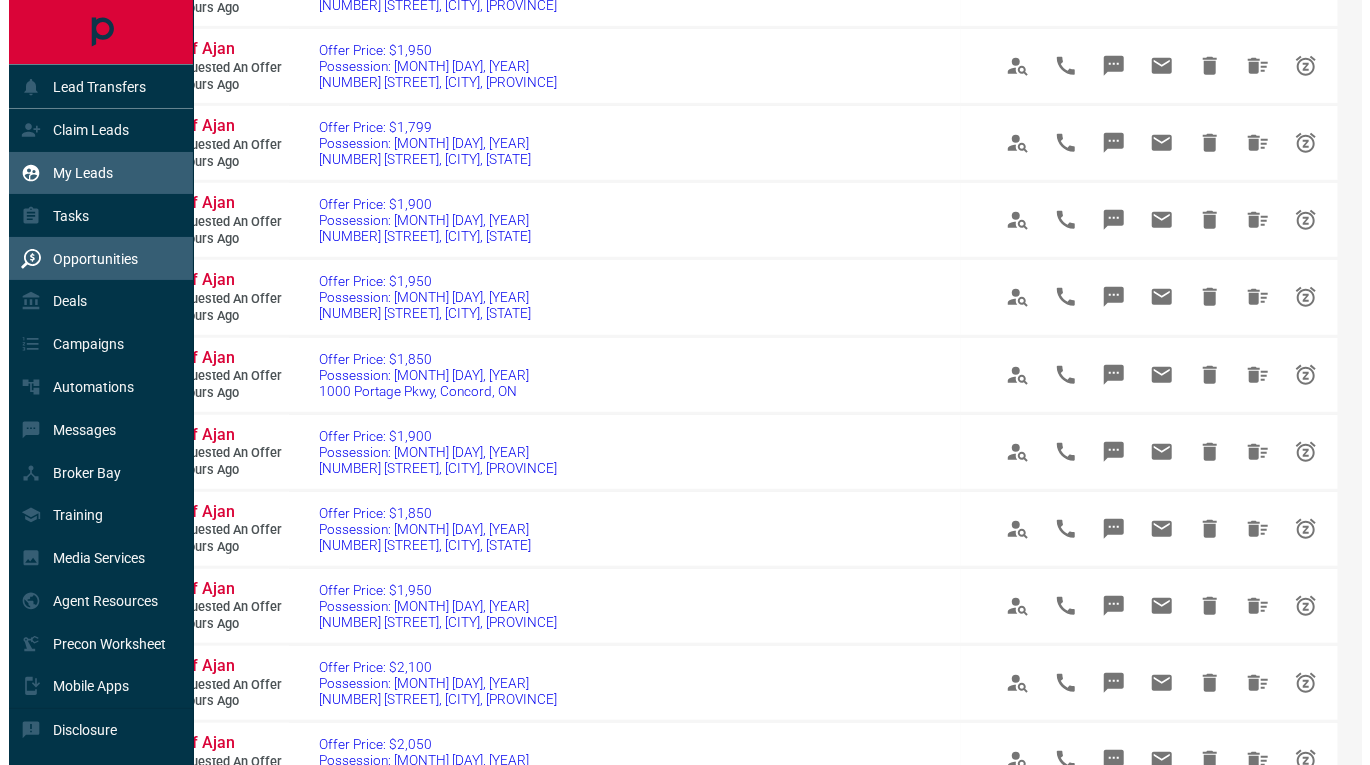 scroll, scrollTop: 0, scrollLeft: 0, axis: both 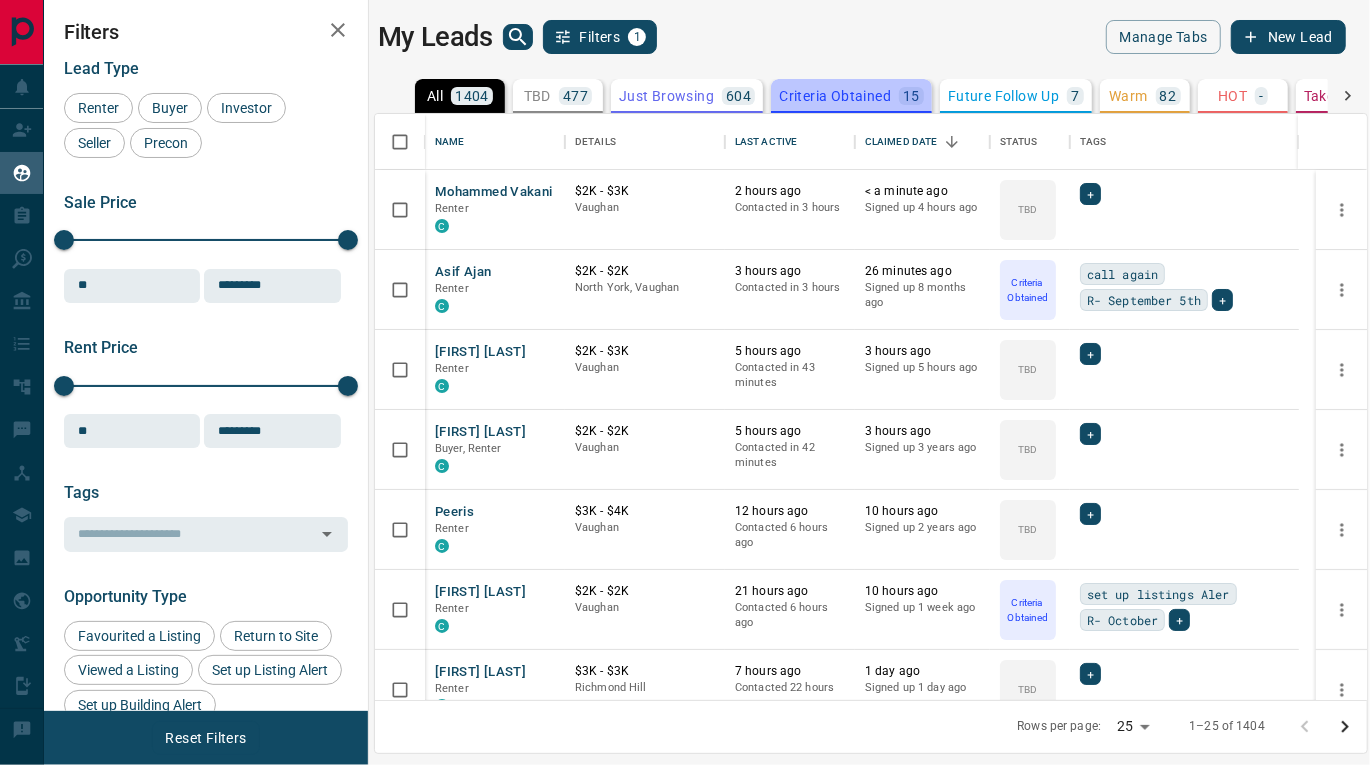 click on "Criteria Obtained 15" at bounding box center [851, 96] 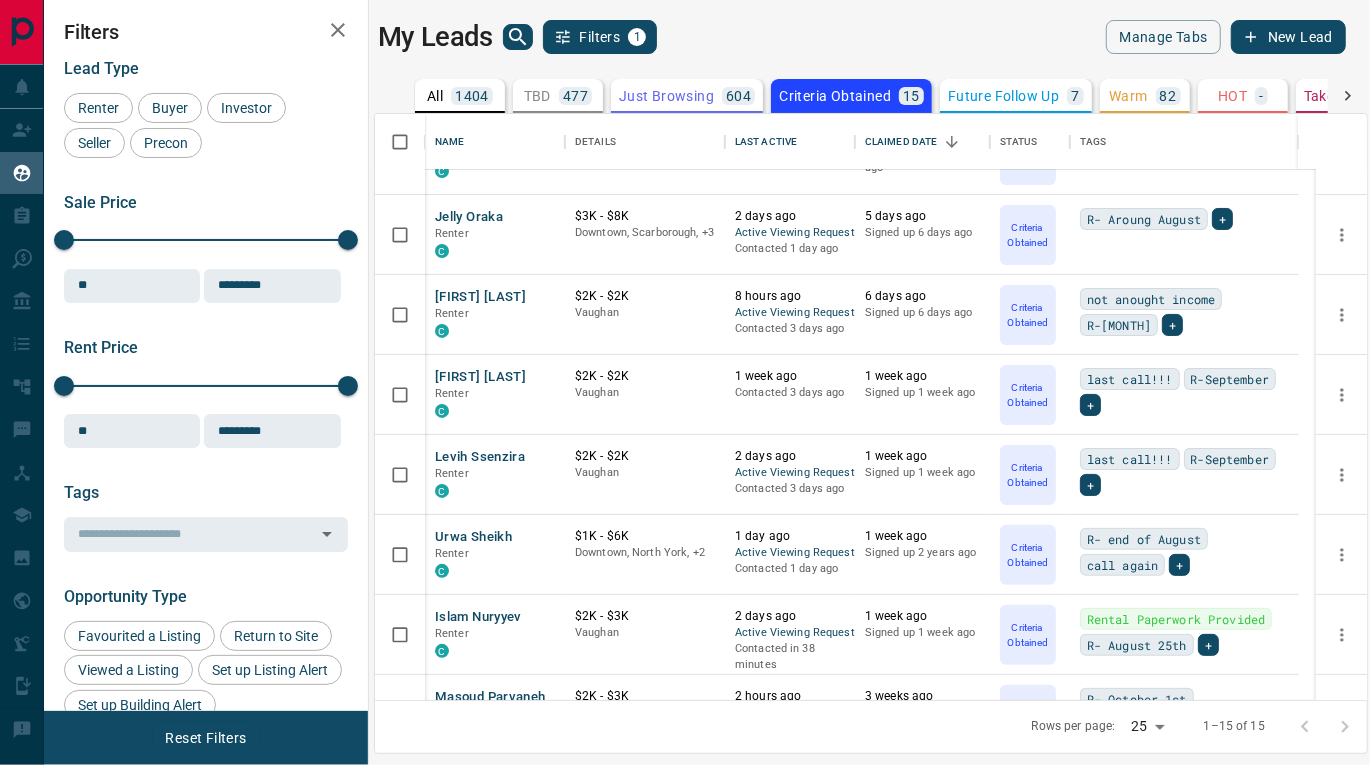 scroll, scrollTop: 0, scrollLeft: 0, axis: both 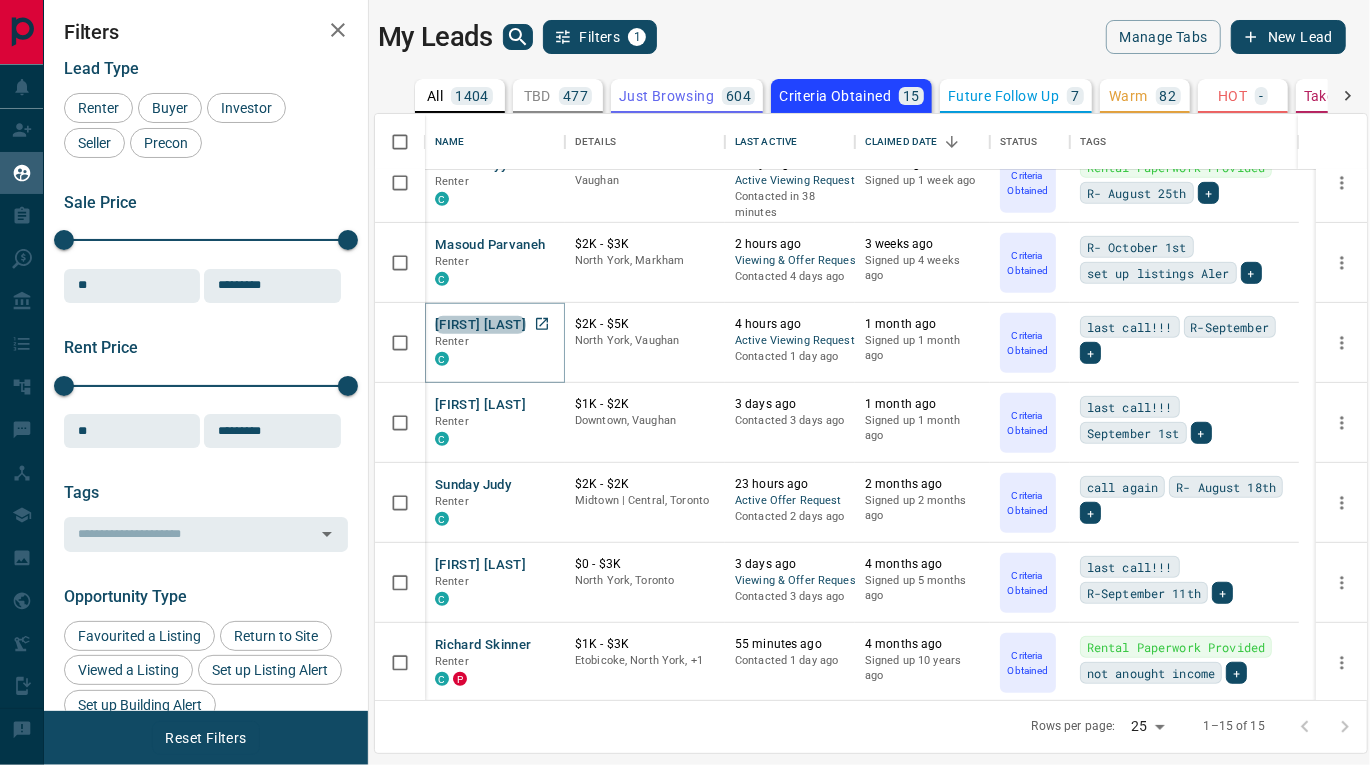 click on "[FIRST] [LAST]" at bounding box center [480, 325] 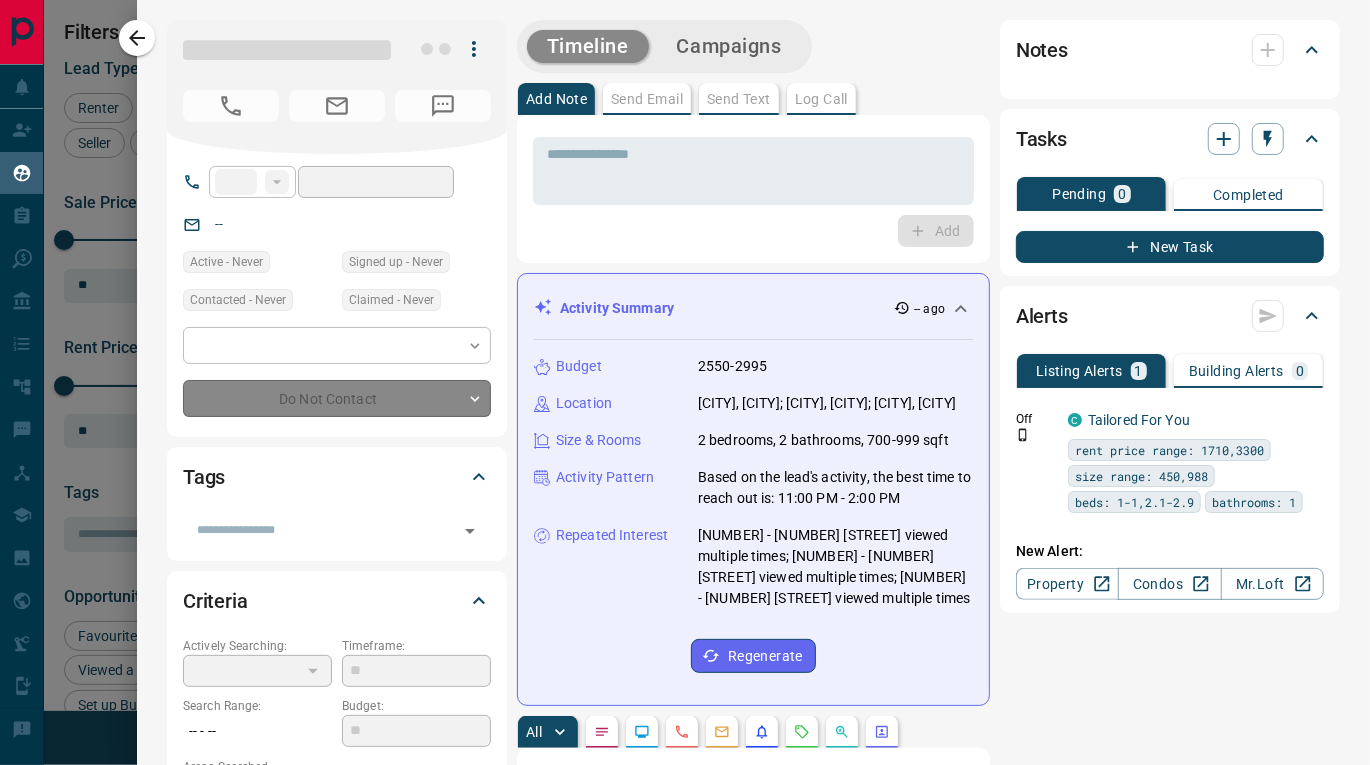 type on "**" 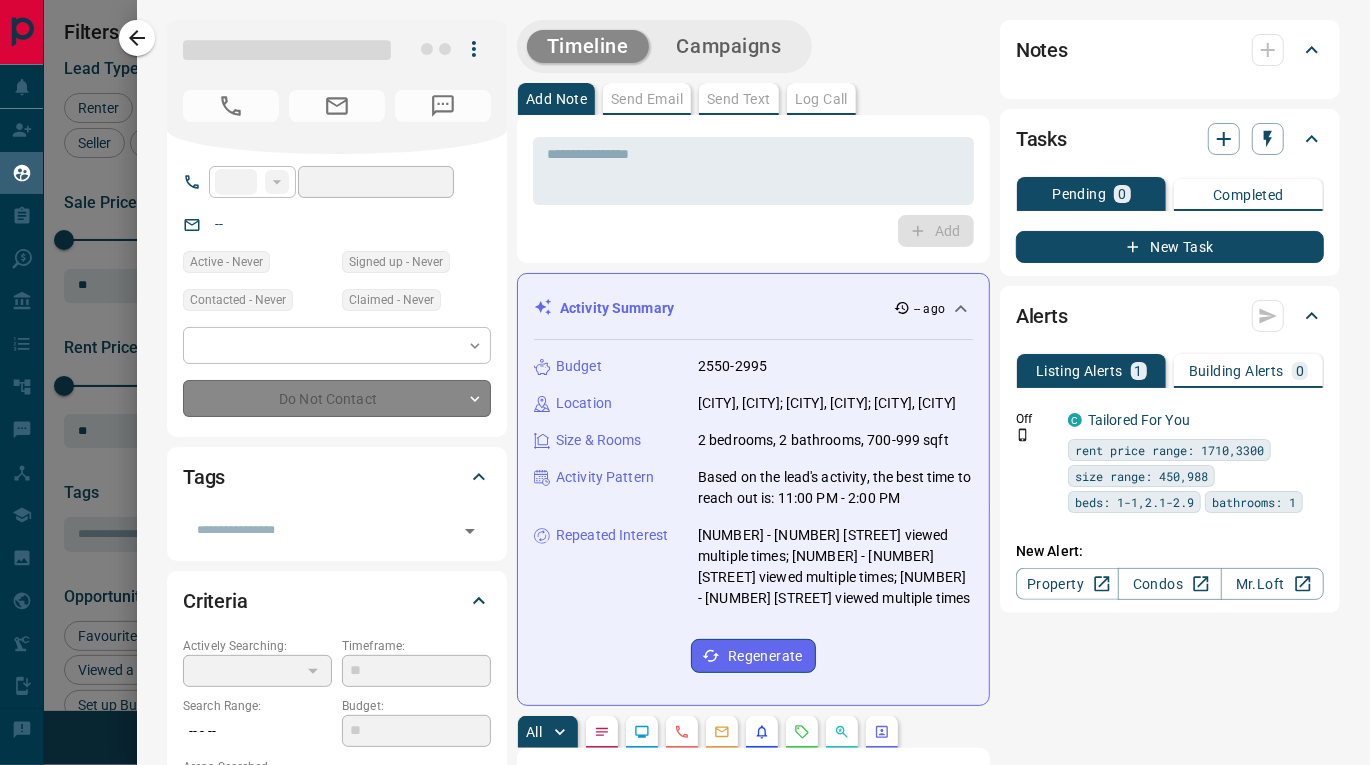 type on "**********" 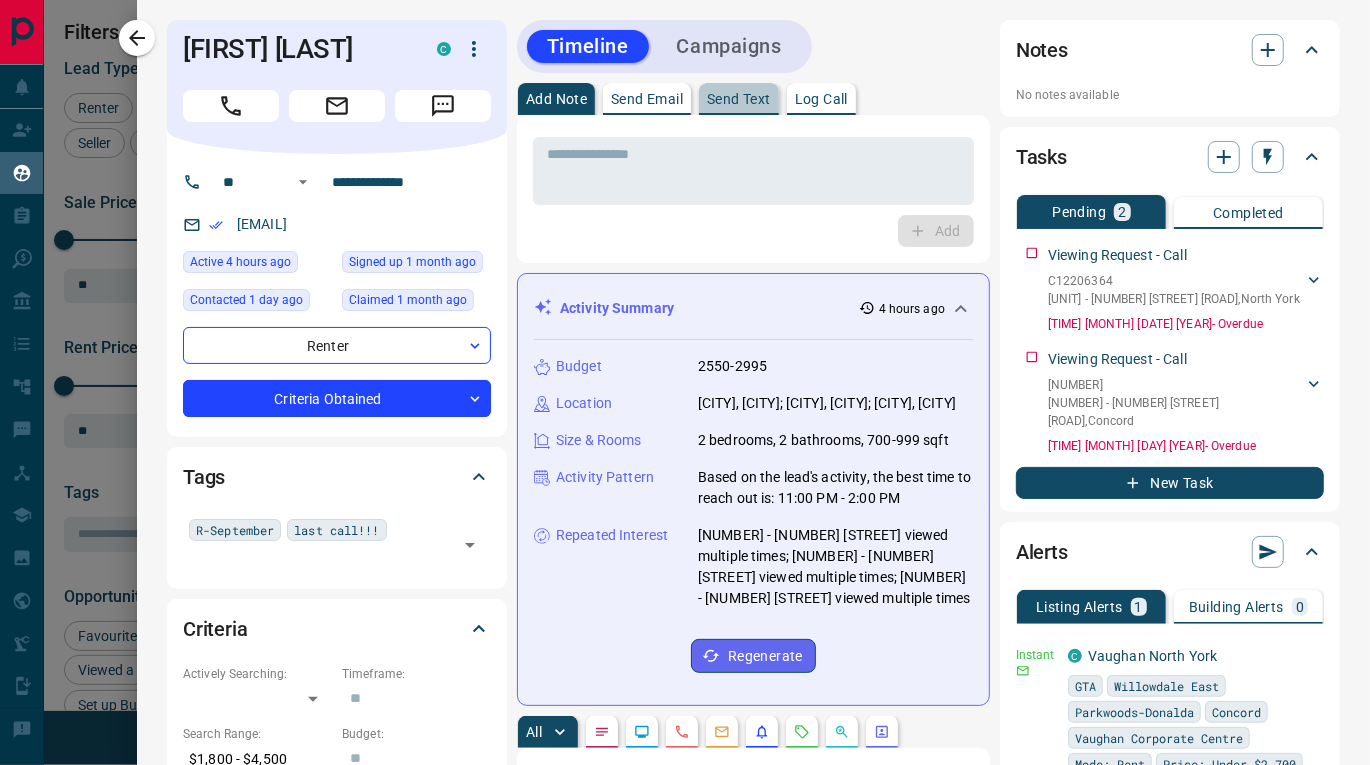 click on "Send Text" at bounding box center (739, 99) 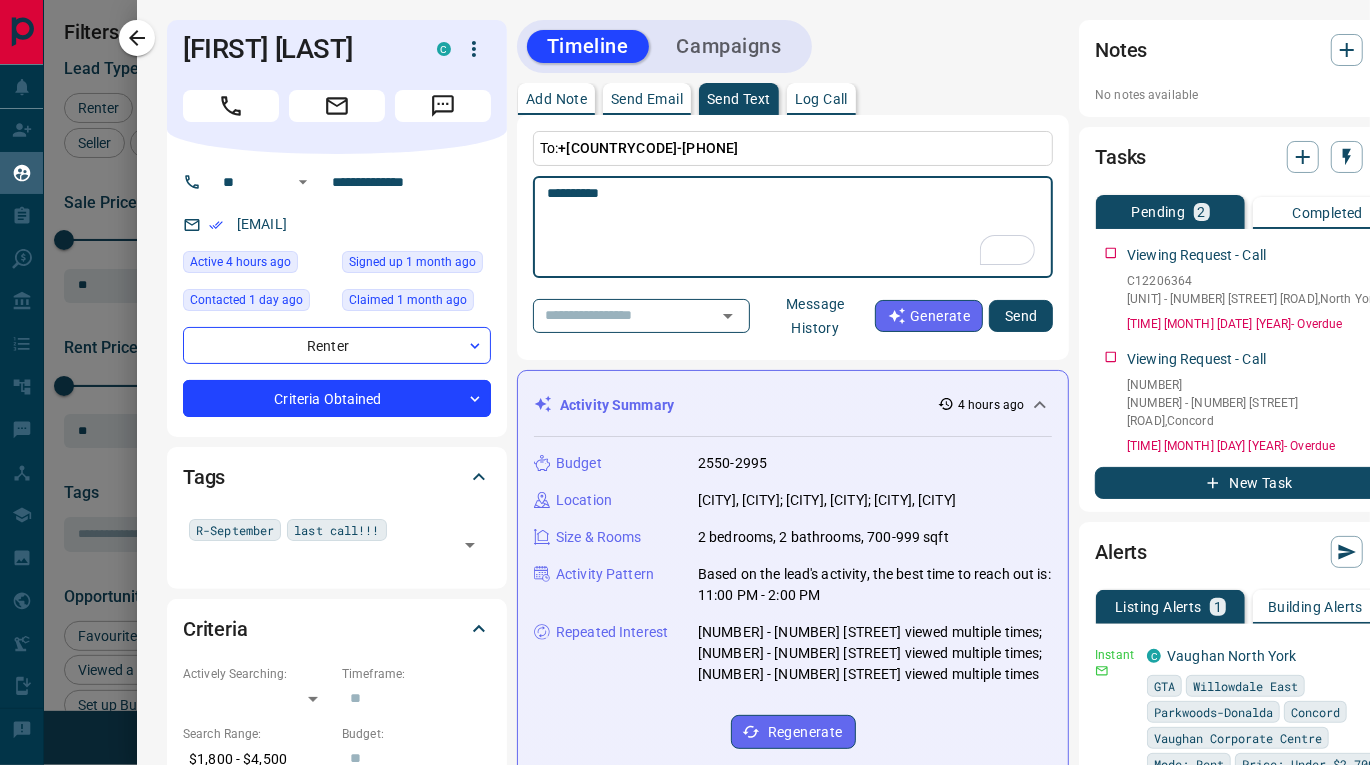 paste on "**********" 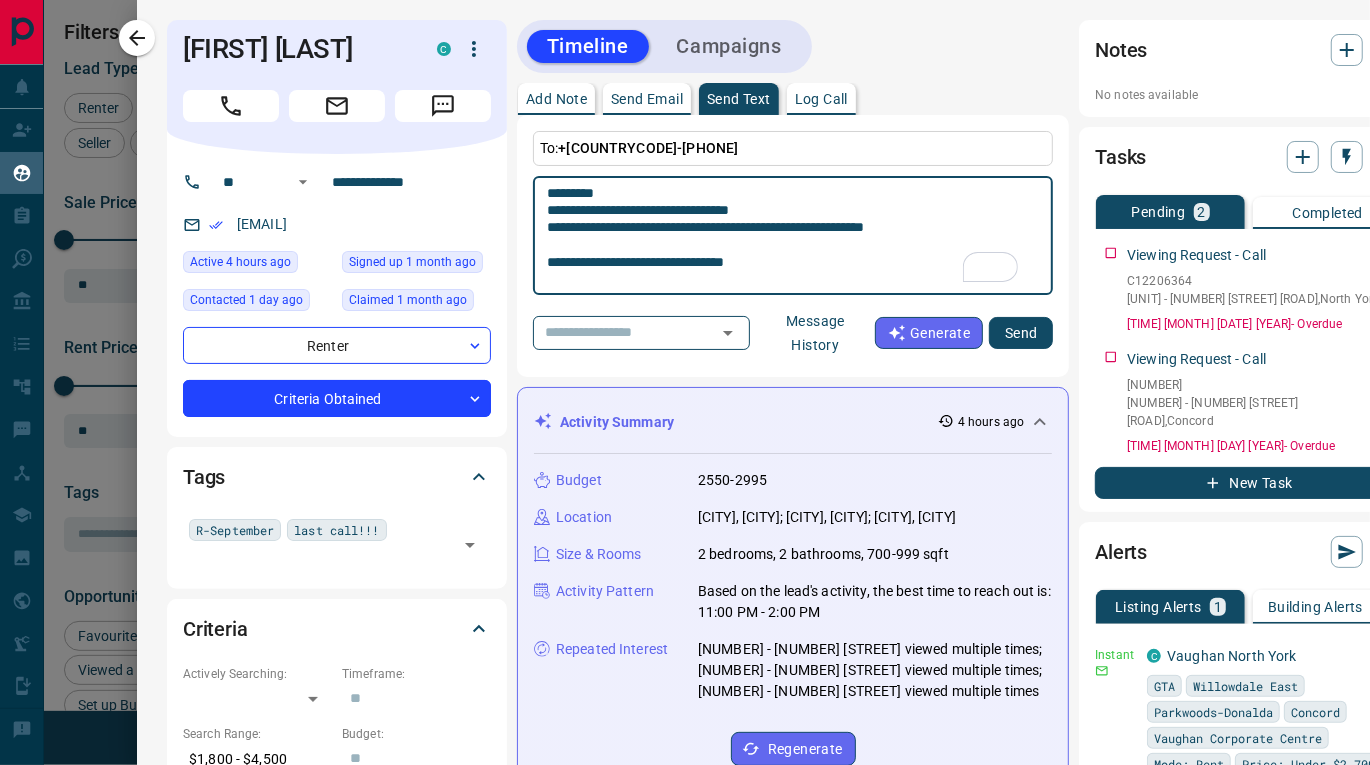 scroll, scrollTop: 173, scrollLeft: 0, axis: vertical 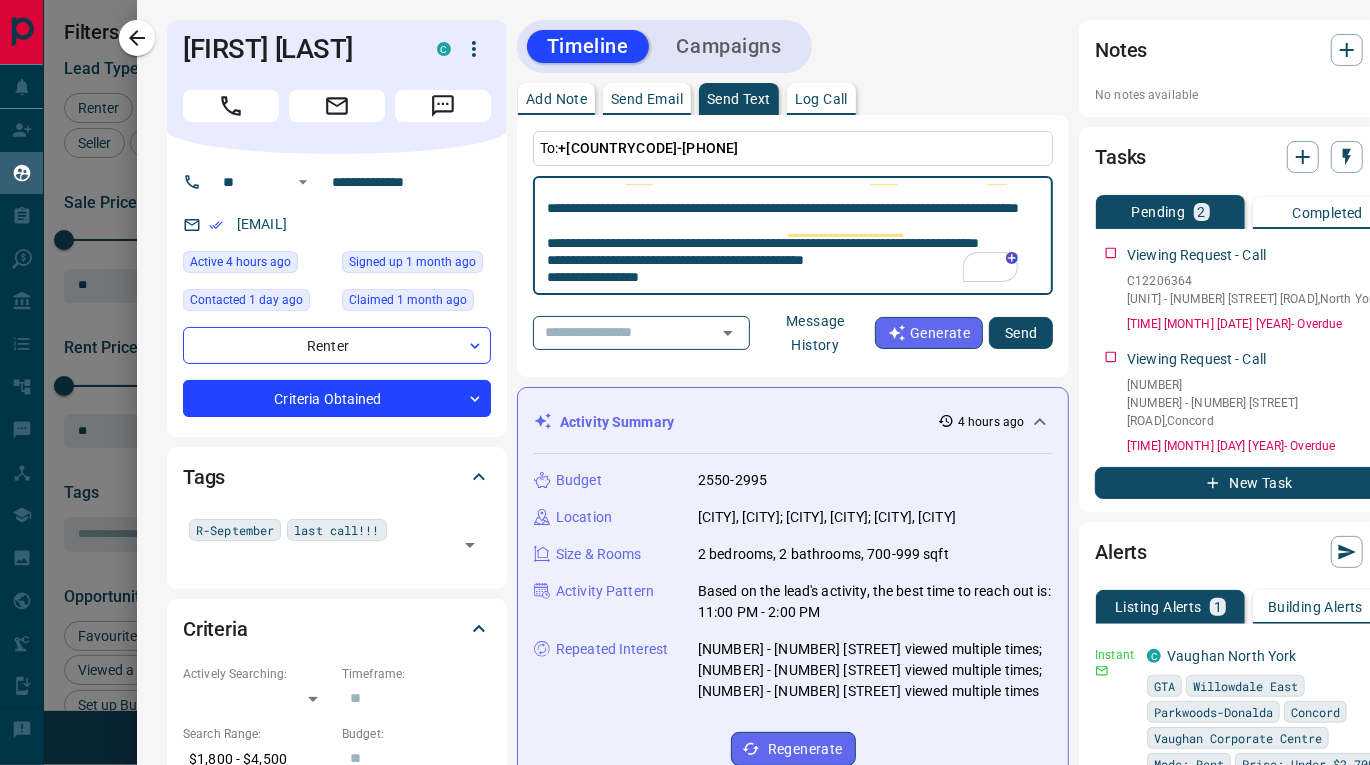 click on "**********" at bounding box center [793, 236] 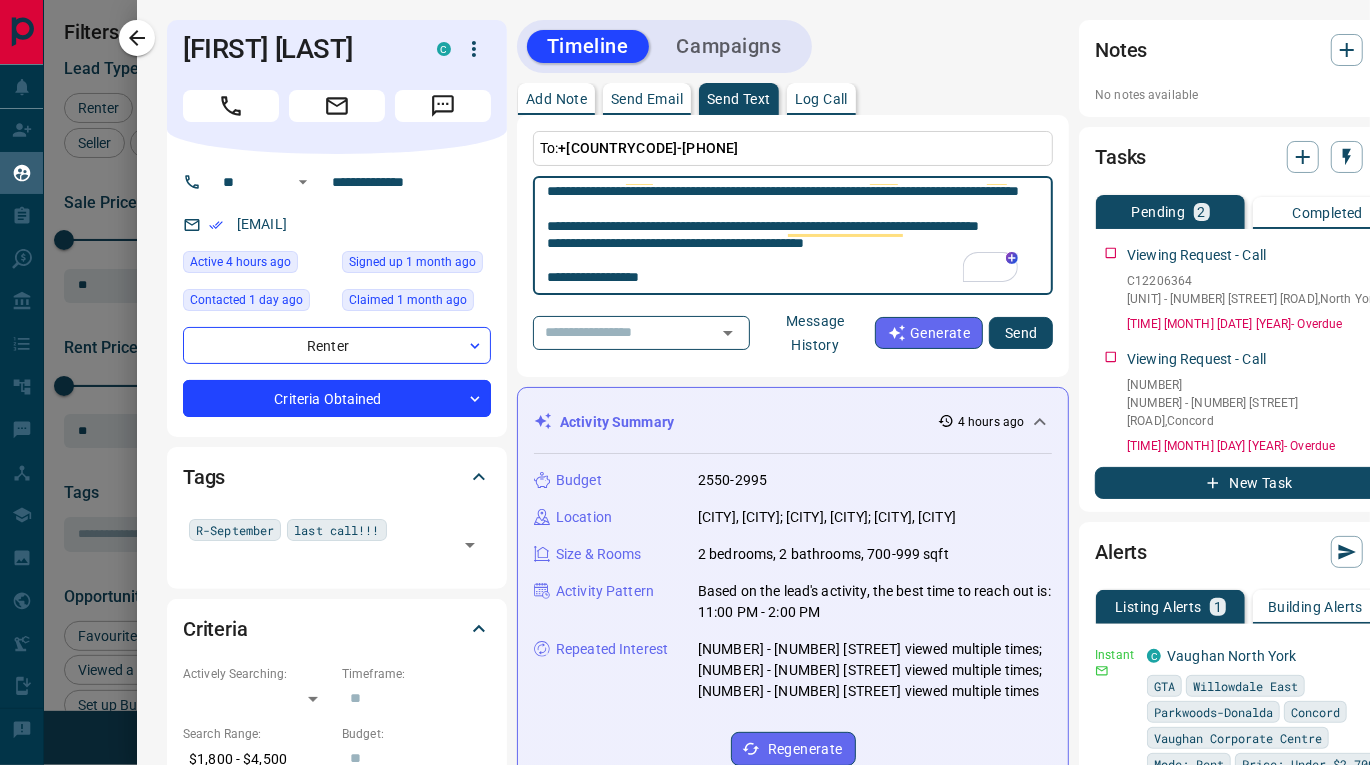 scroll, scrollTop: 208, scrollLeft: 0, axis: vertical 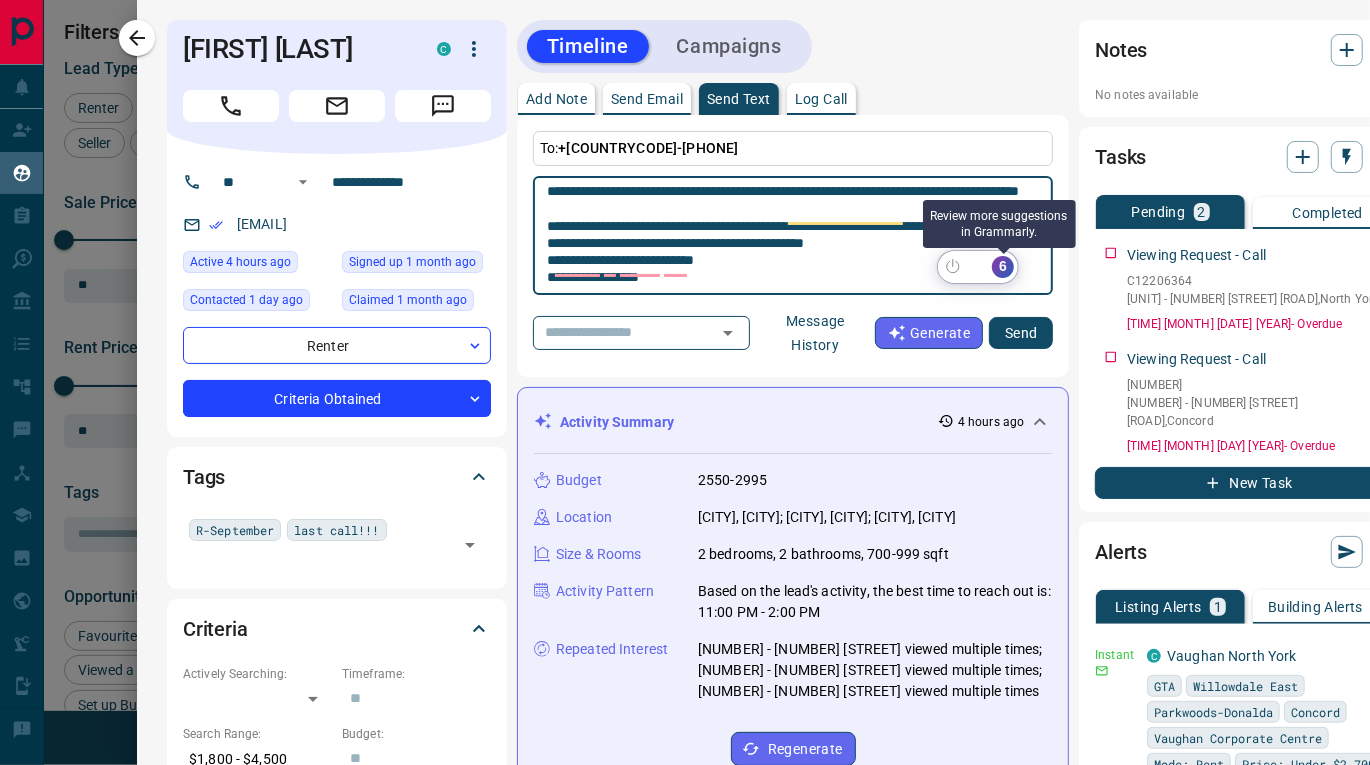 click on "6" 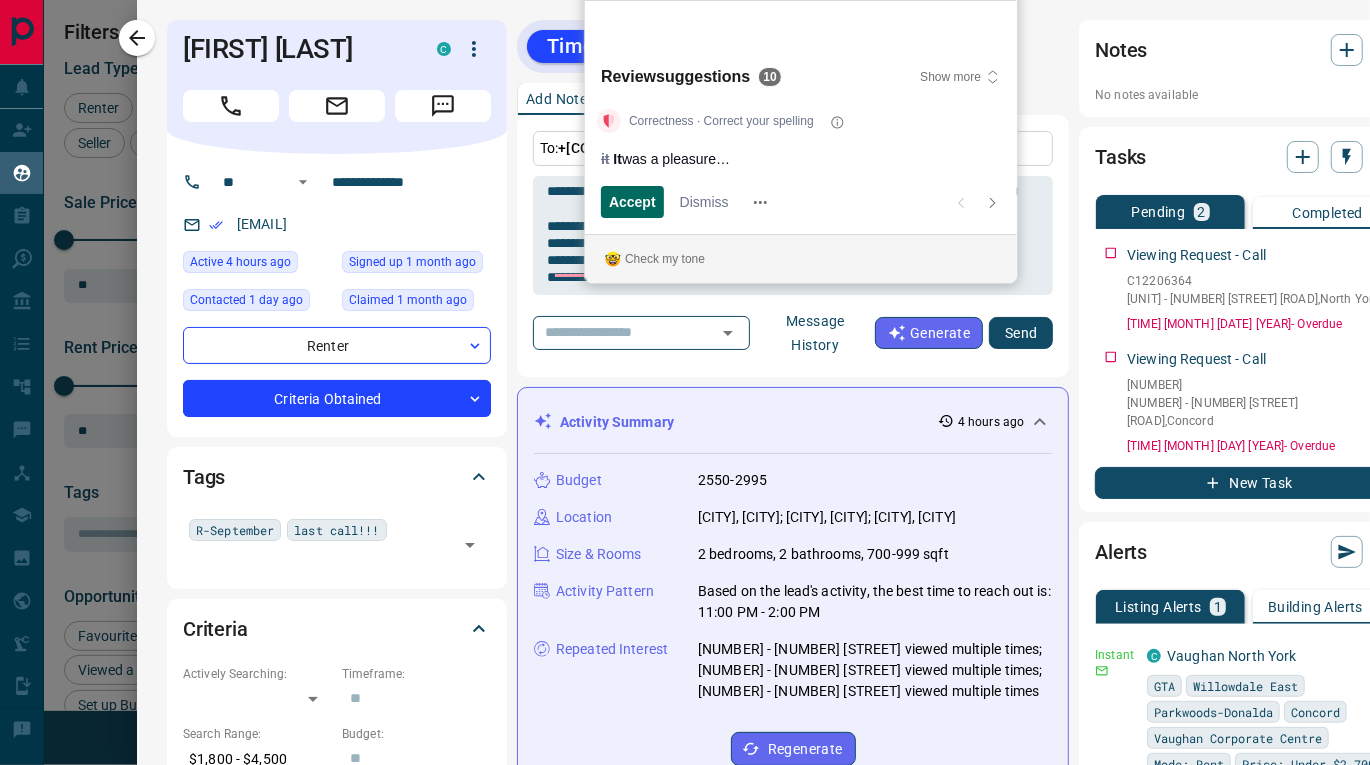 click on "Accept" at bounding box center (632, 202) 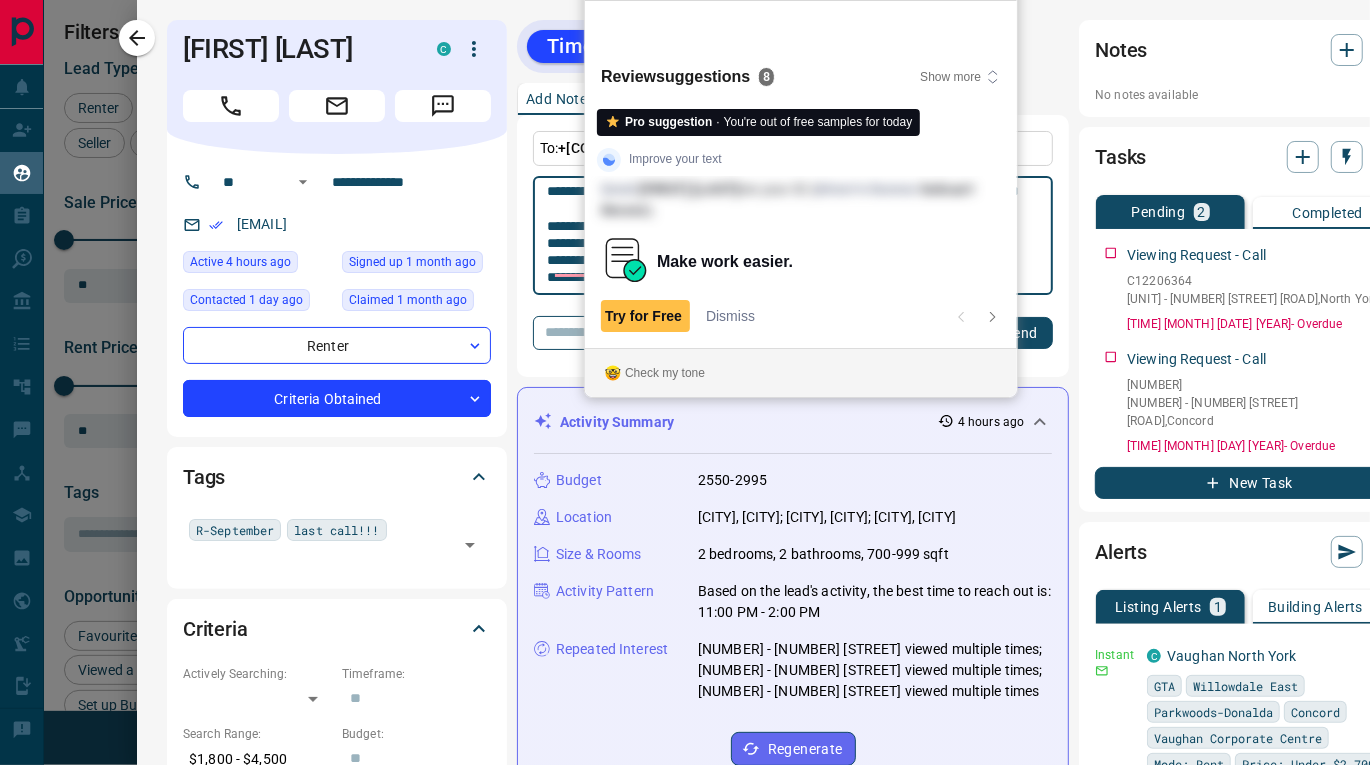 scroll, scrollTop: 18, scrollLeft: 0, axis: vertical 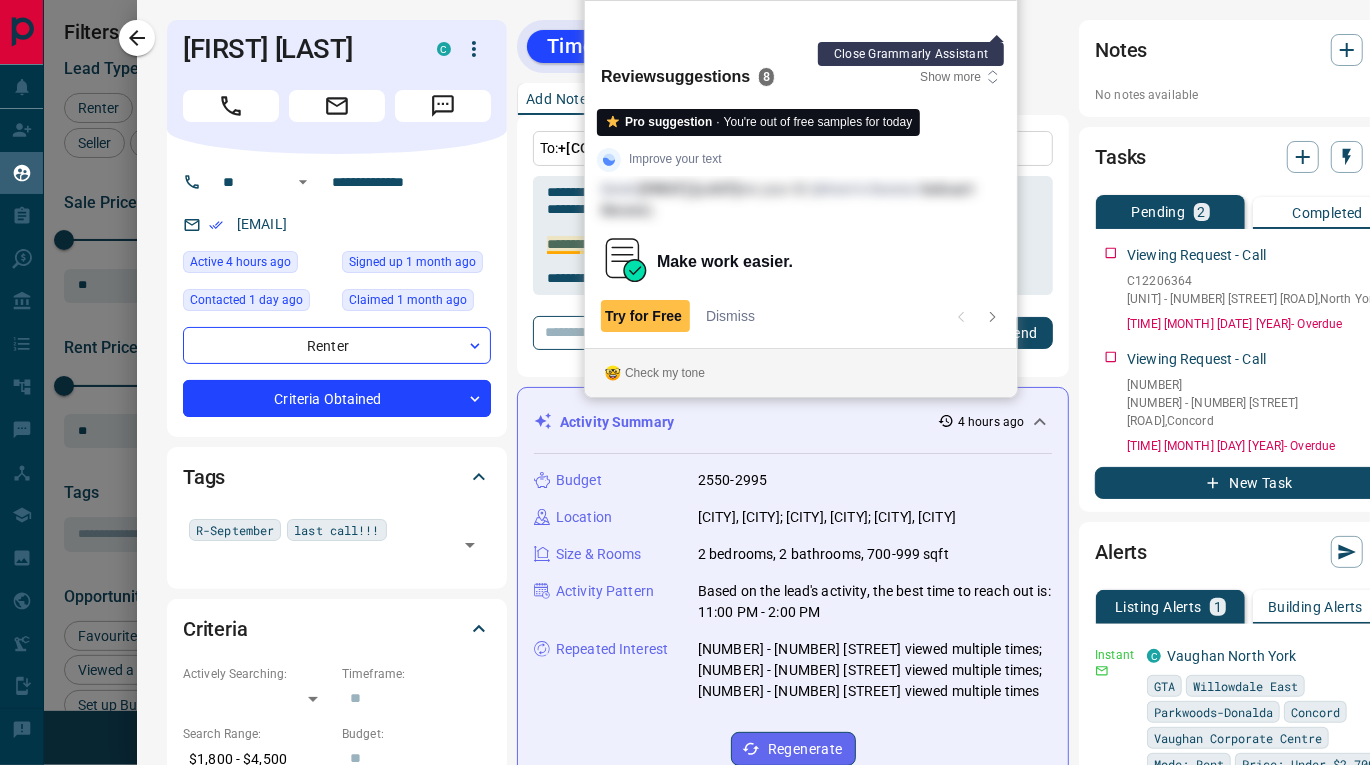click 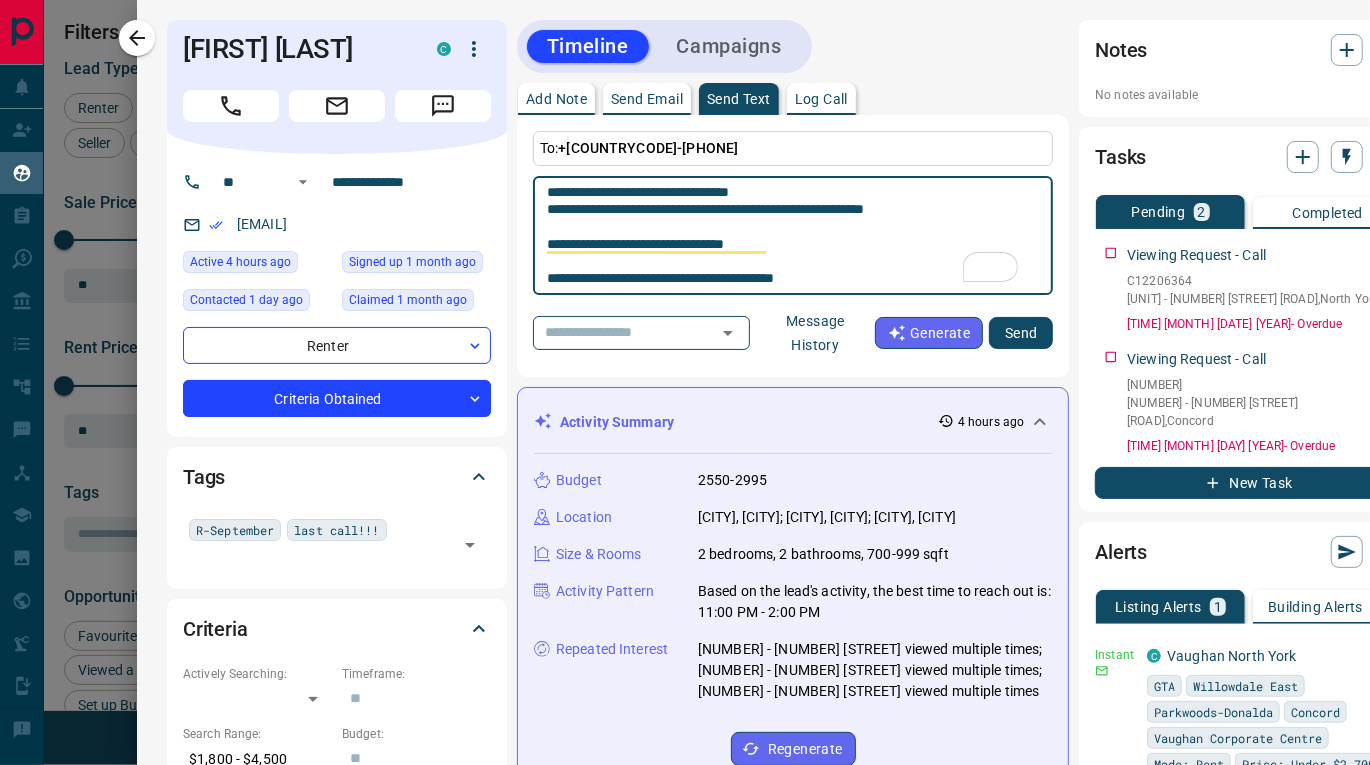 scroll, scrollTop: 17, scrollLeft: 0, axis: vertical 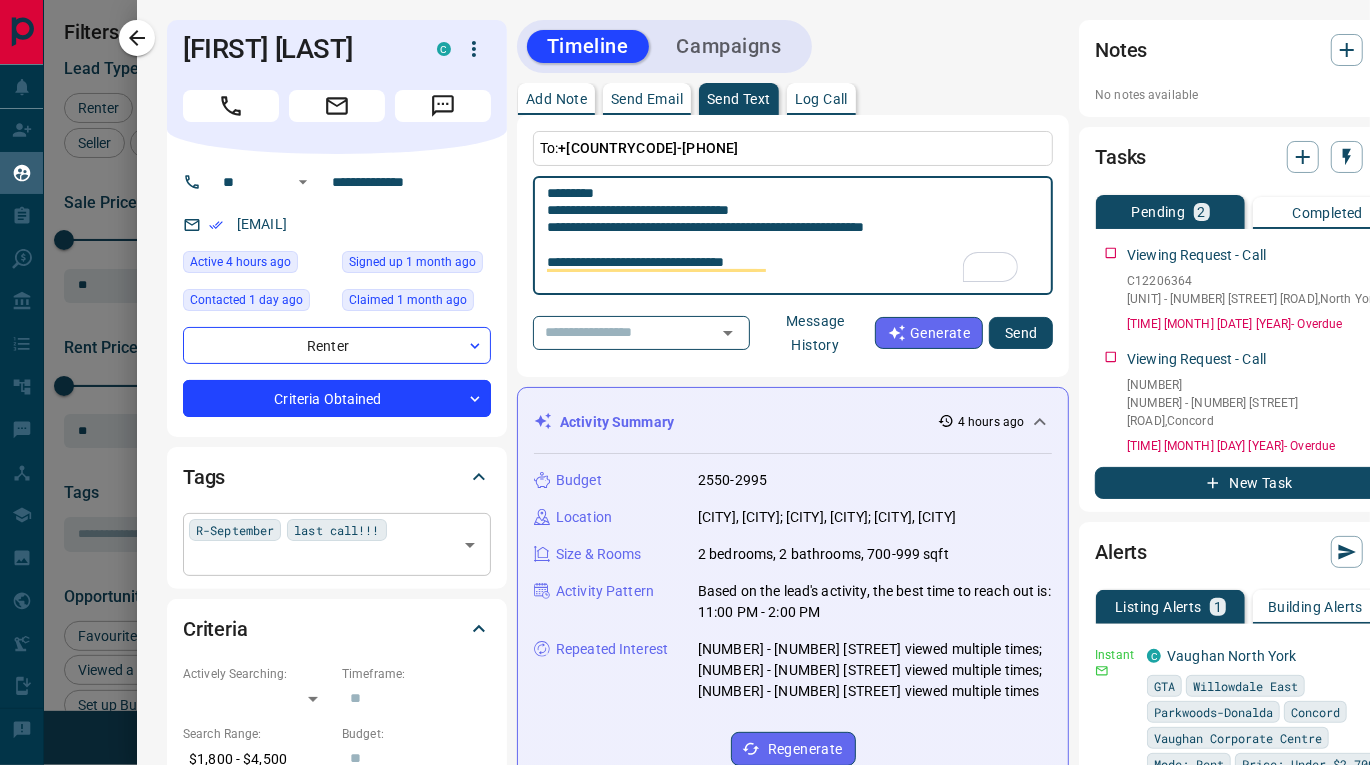 click on "R-September last call!!! ​" at bounding box center [337, 544] 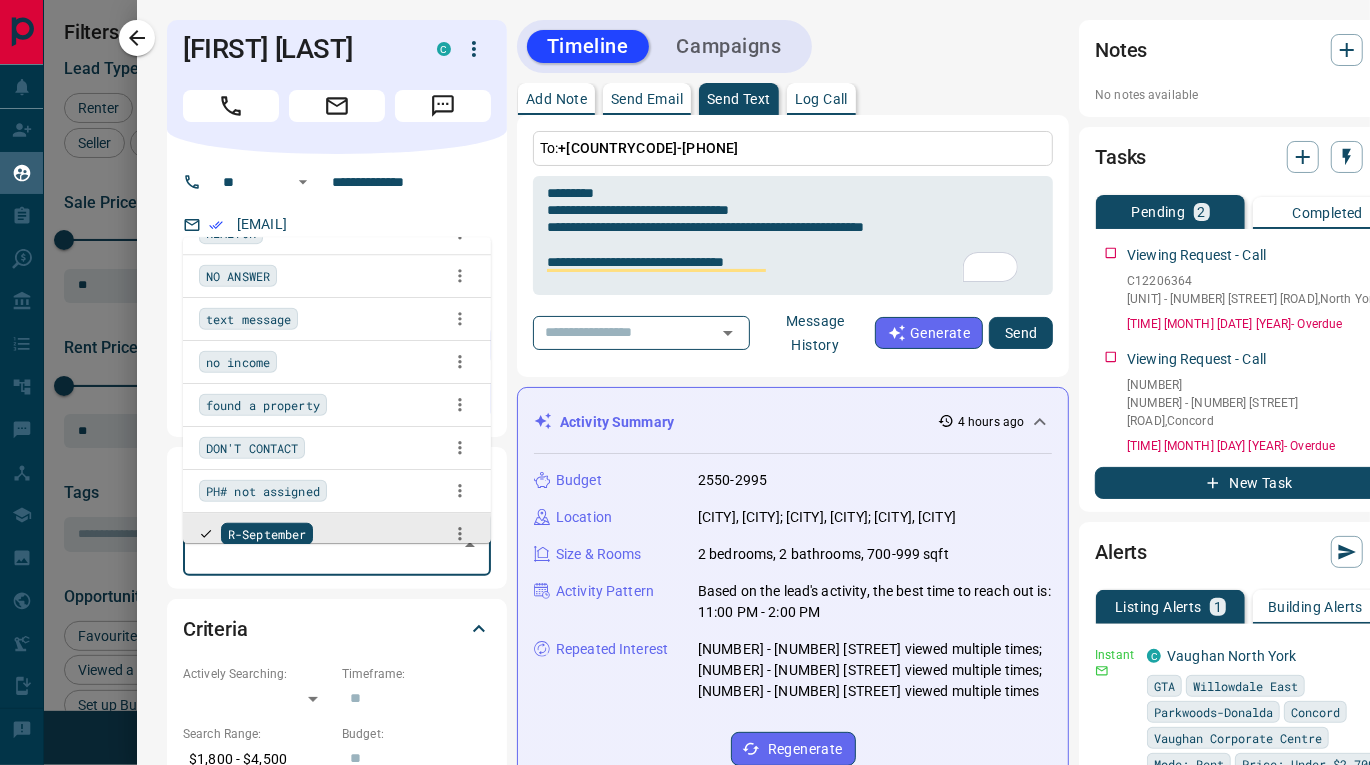 click 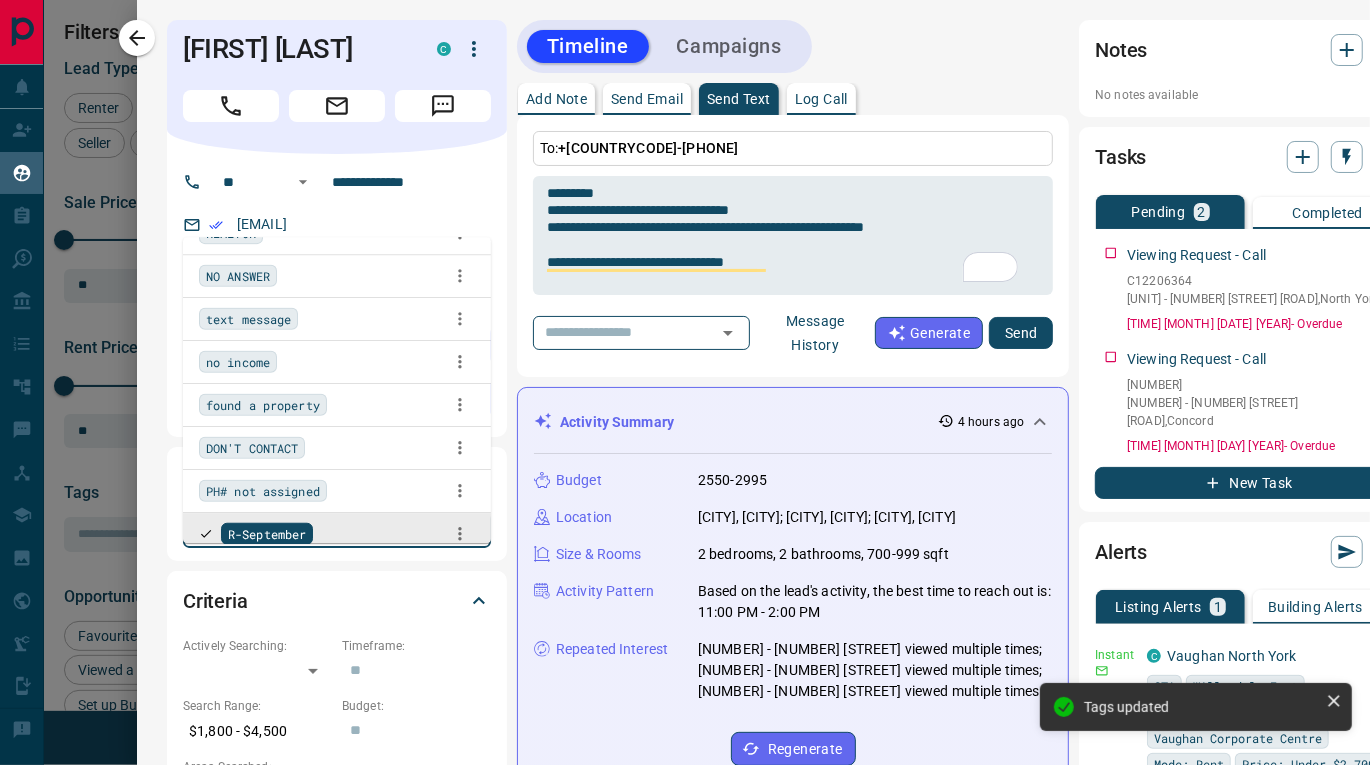 click 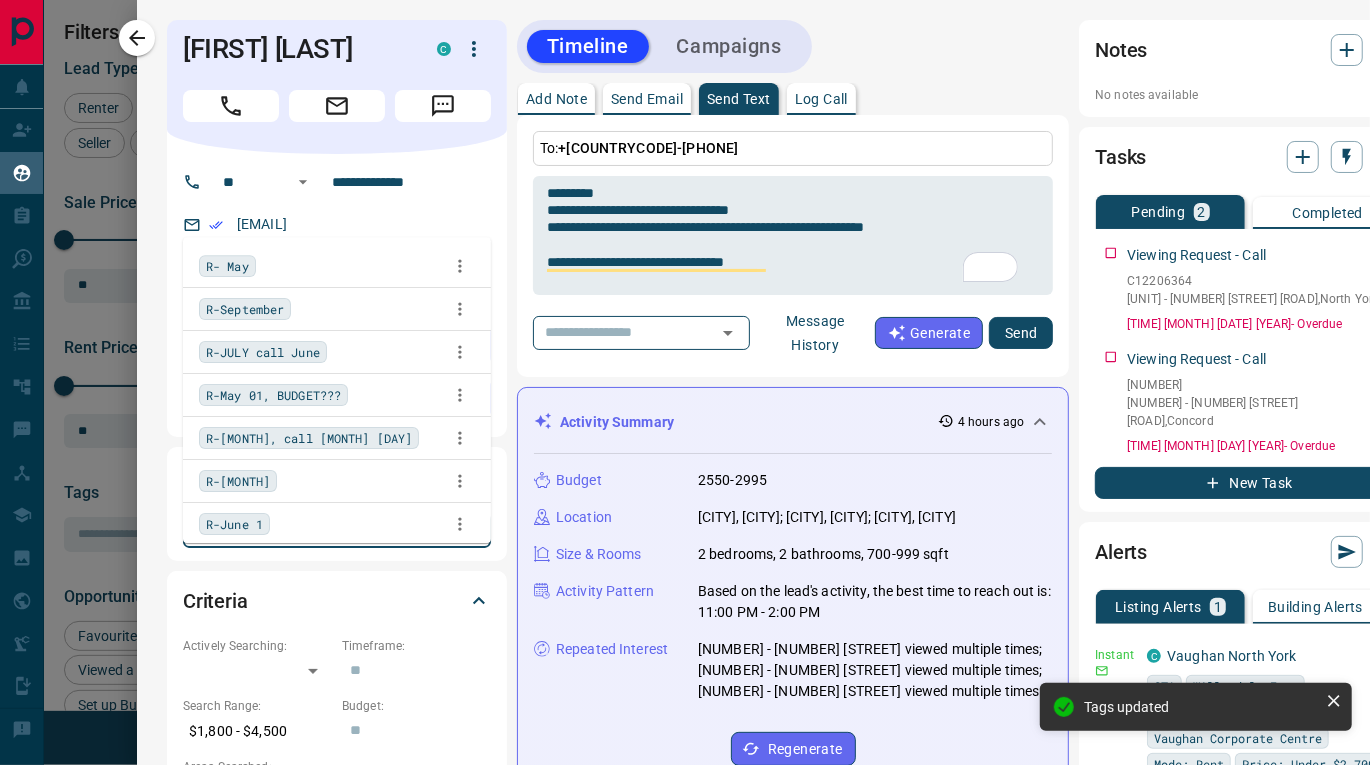 type on "****" 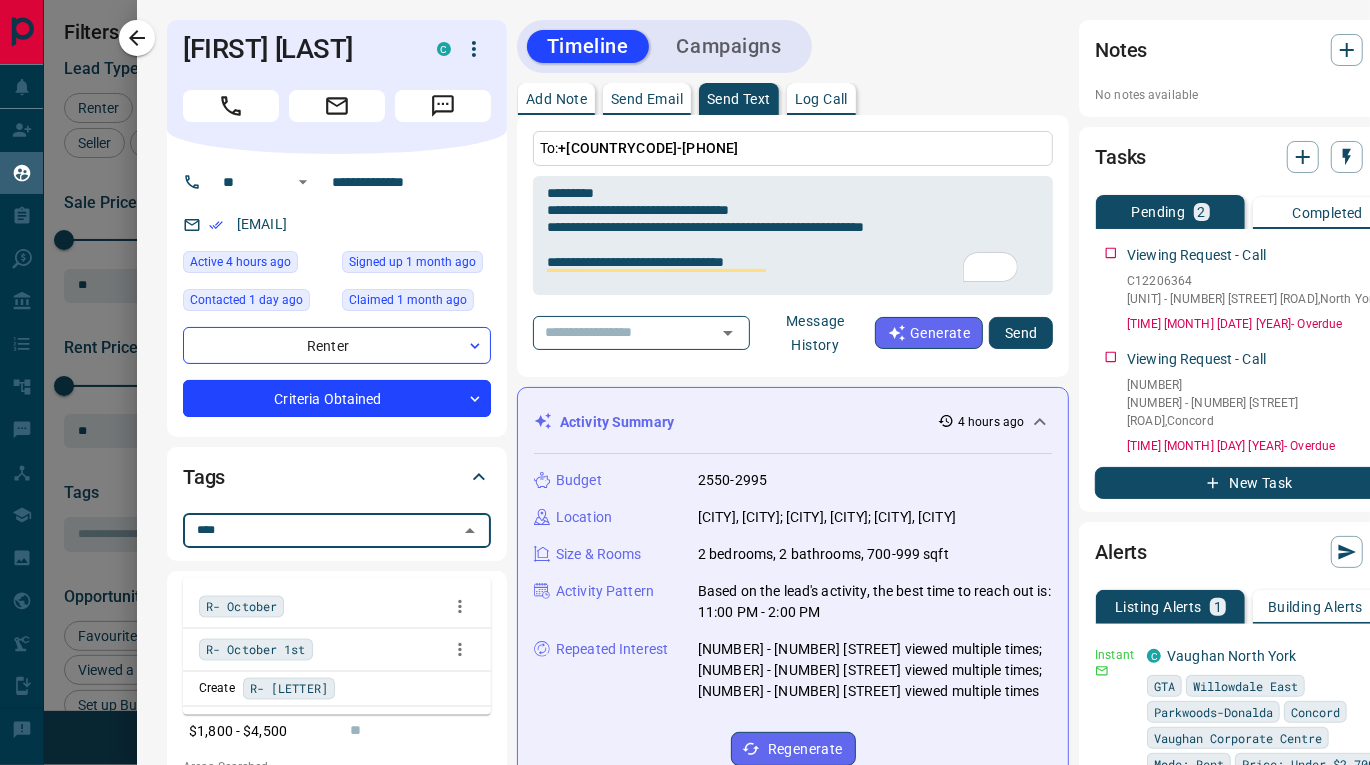click on "R- October 1st" at bounding box center [256, 650] 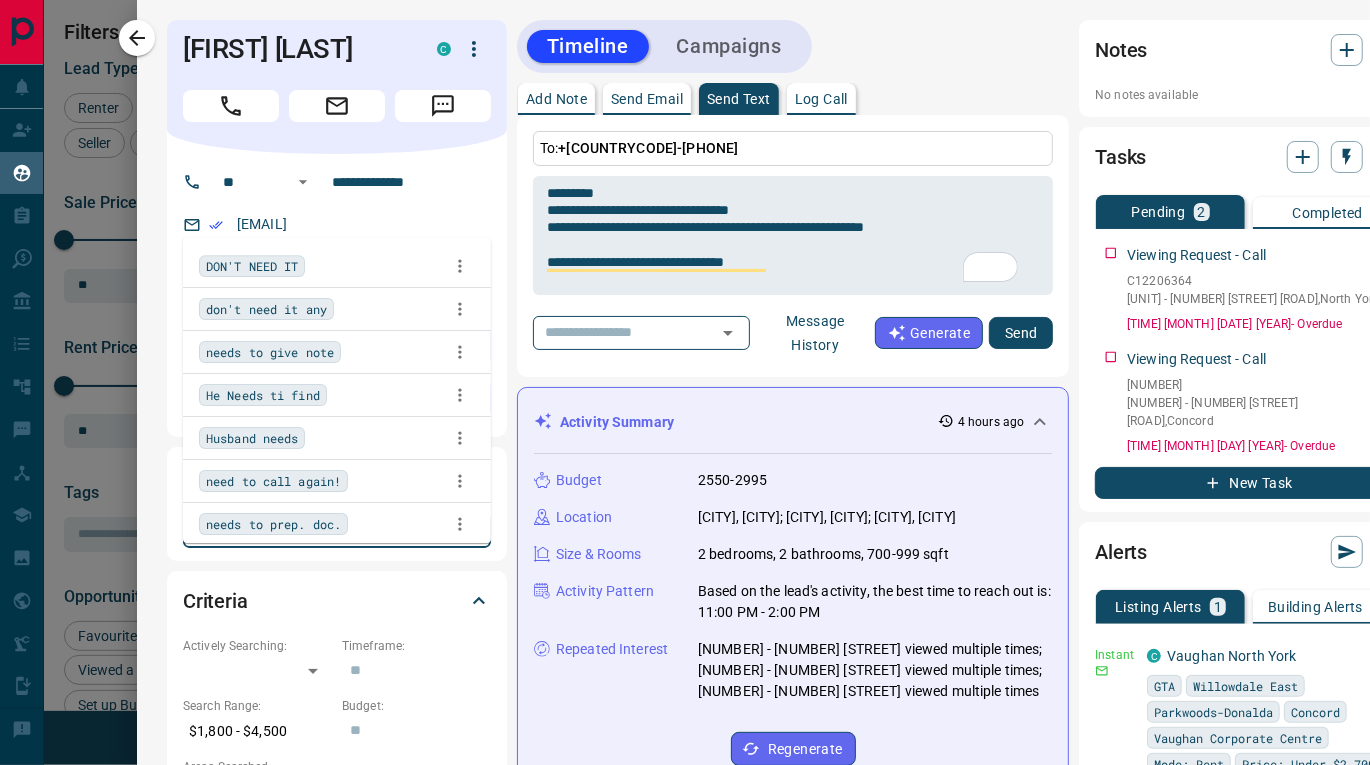 type on "****" 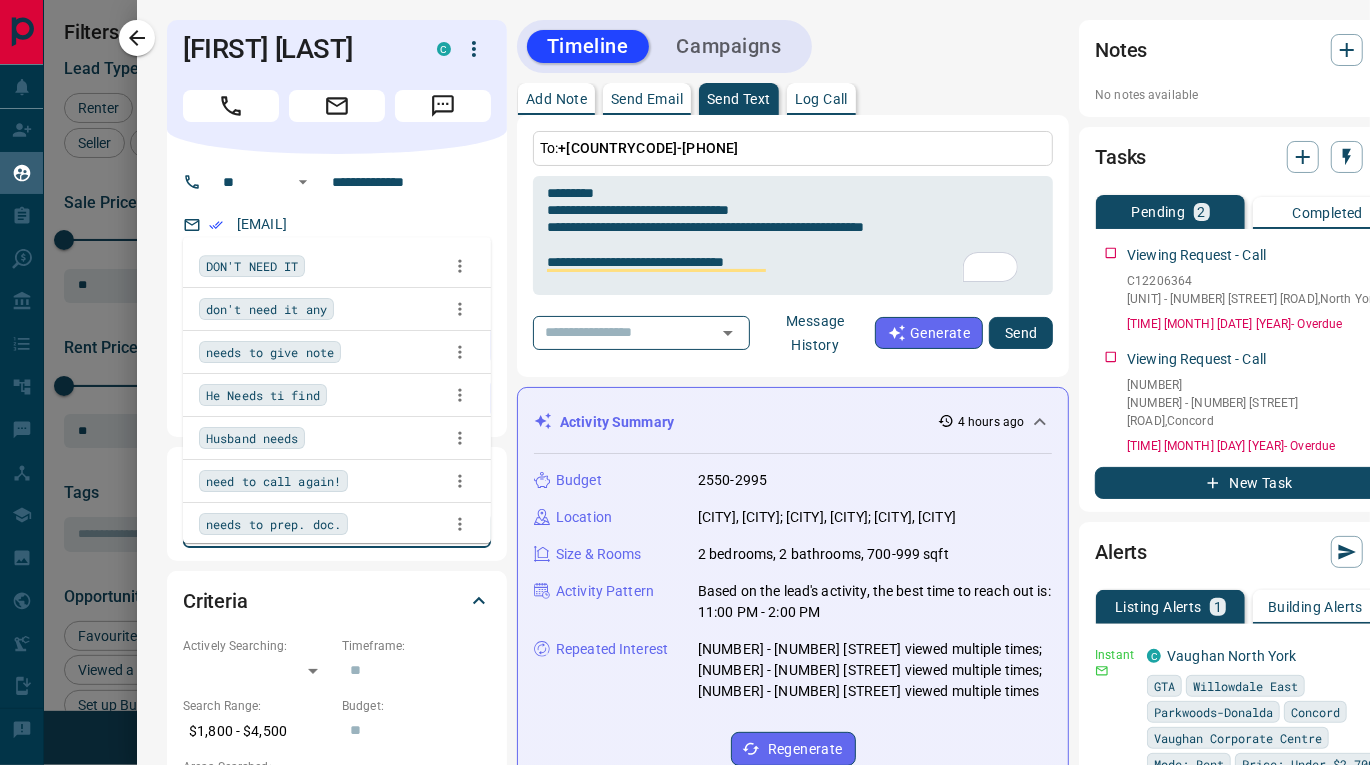 click on "needs to give note" at bounding box center (270, 352) 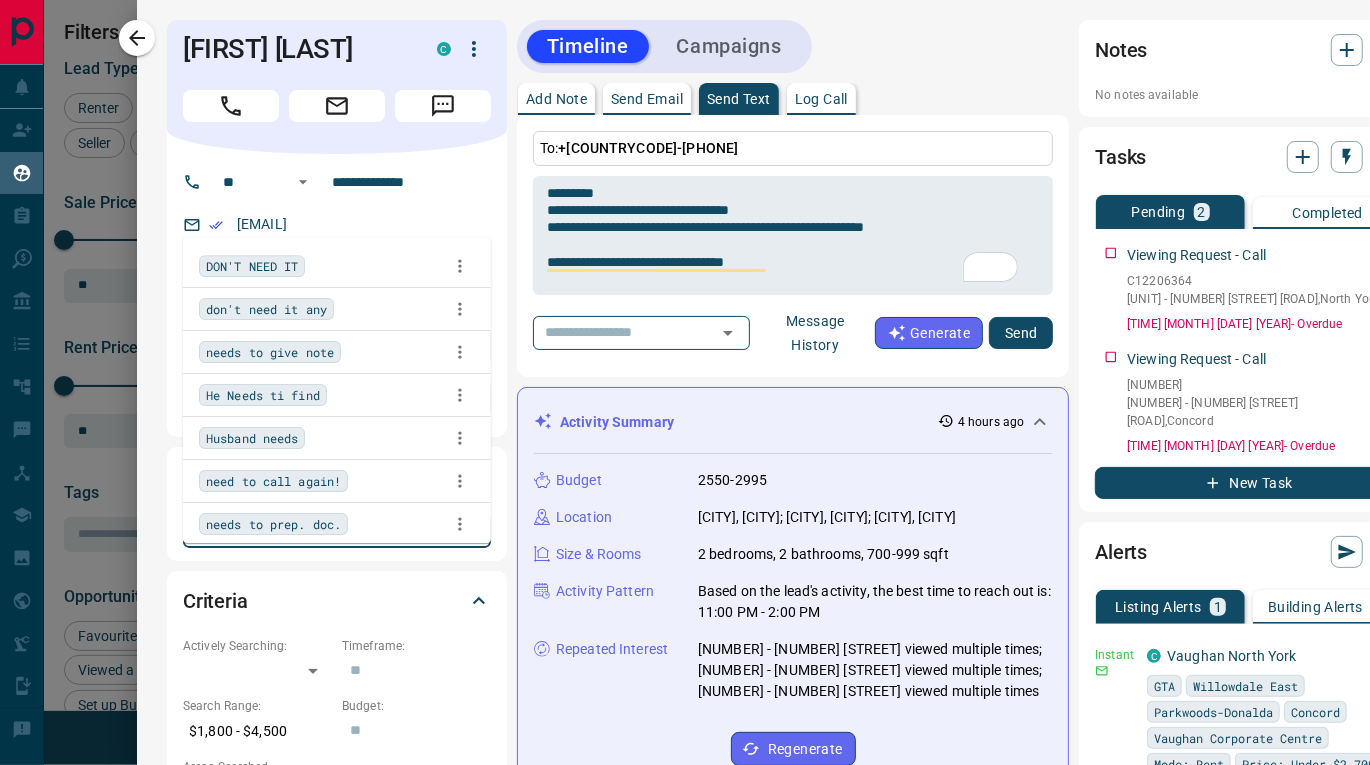 type 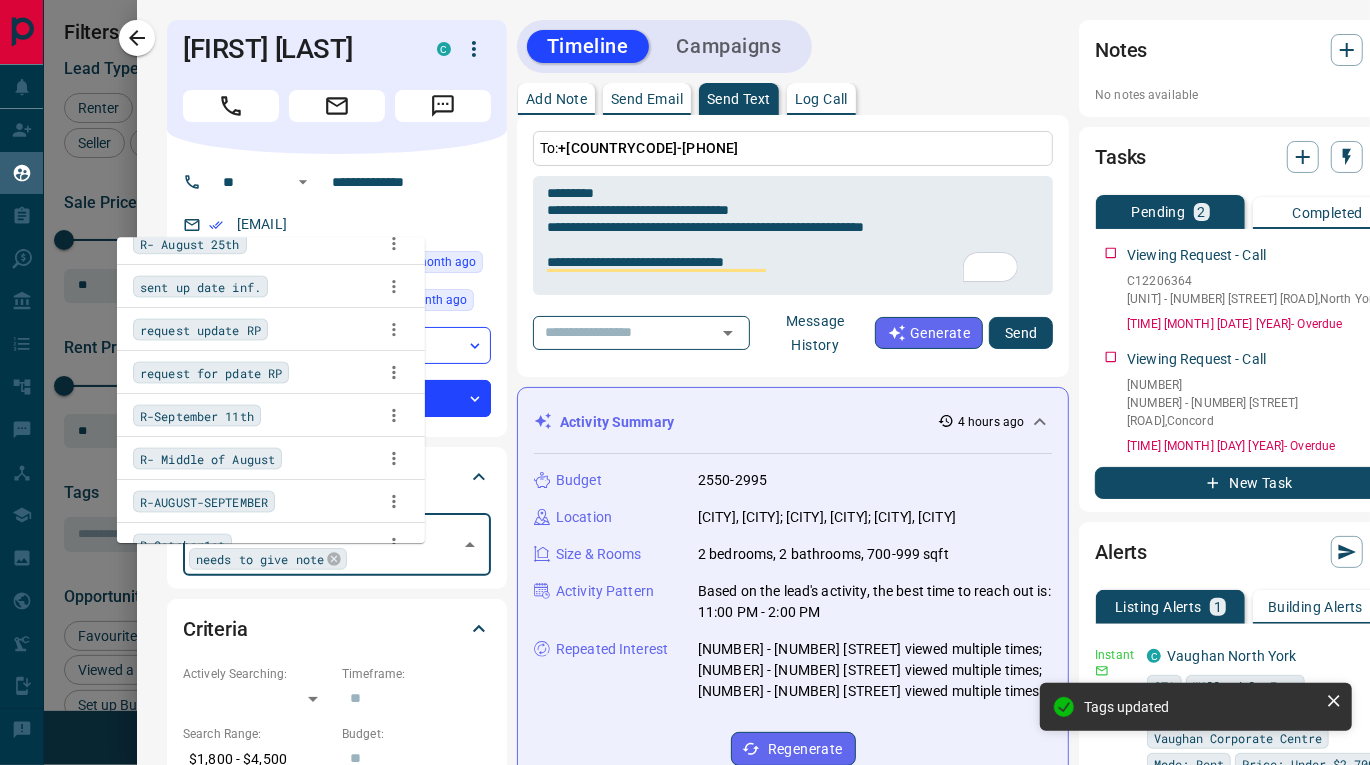 scroll, scrollTop: 0, scrollLeft: 66, axis: horizontal 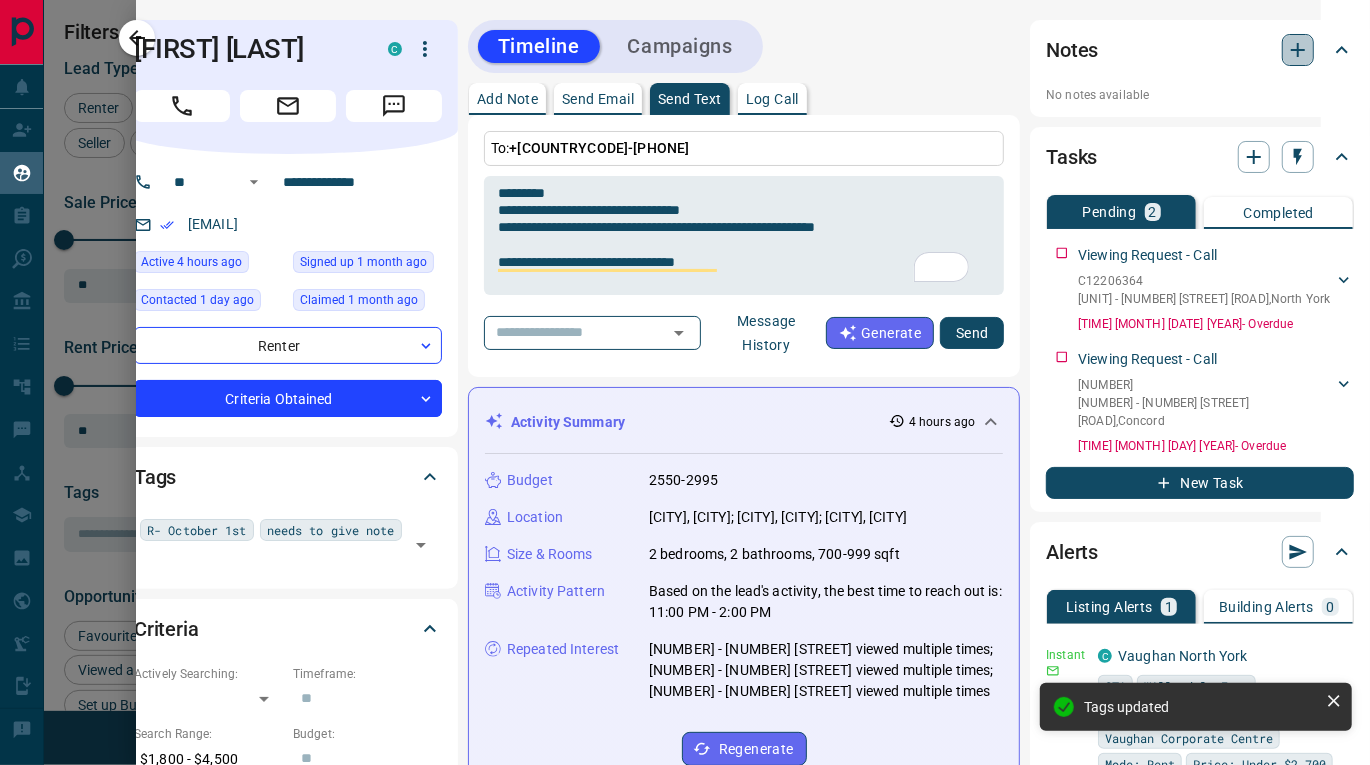 click 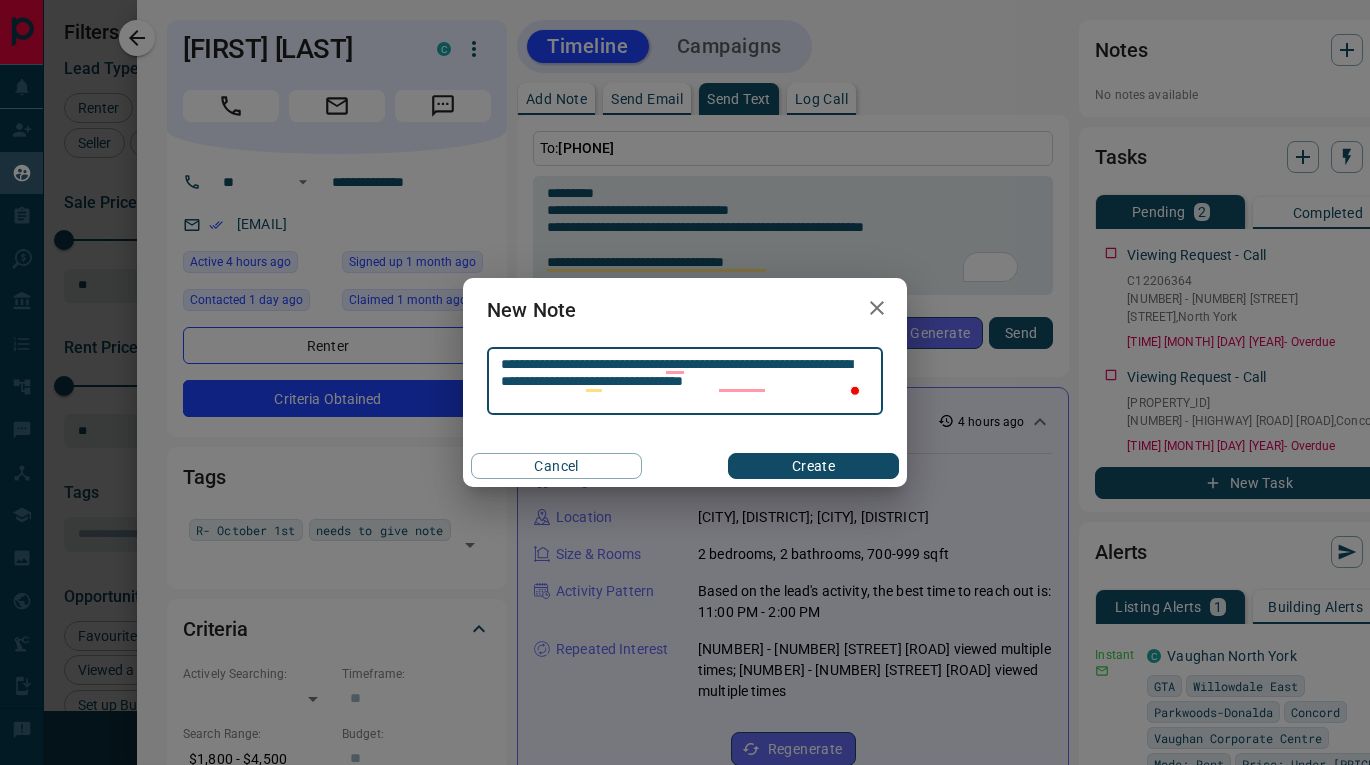 scroll, scrollTop: 0, scrollLeft: 0, axis: both 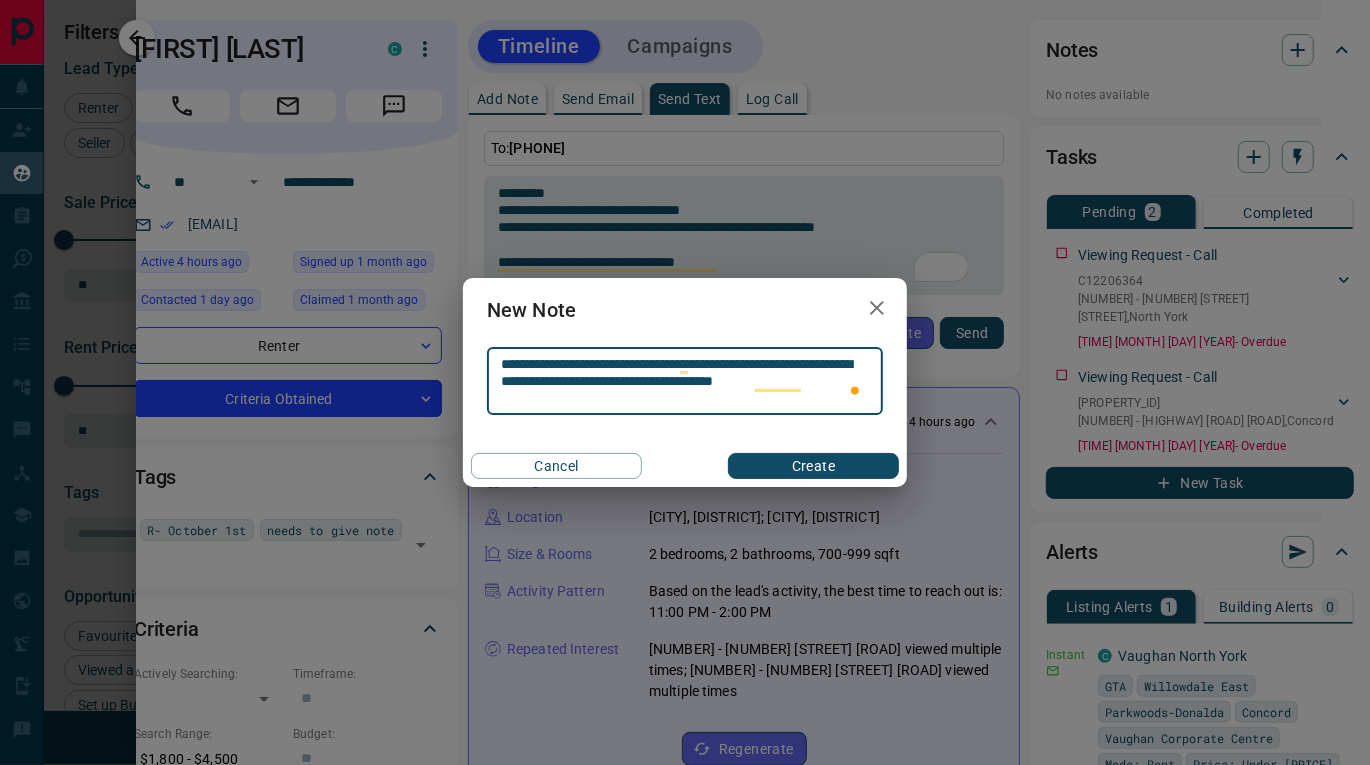type on "**********" 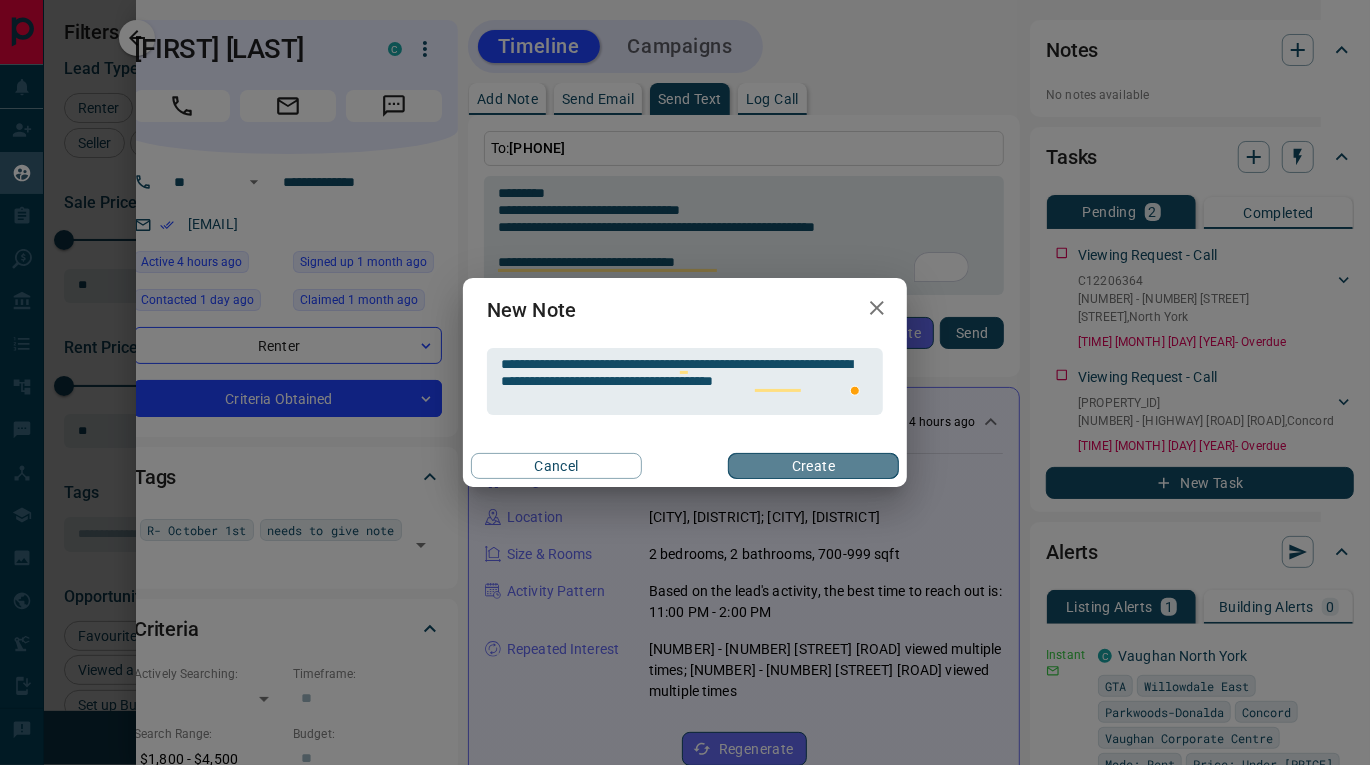 click on "Create" at bounding box center [813, 466] 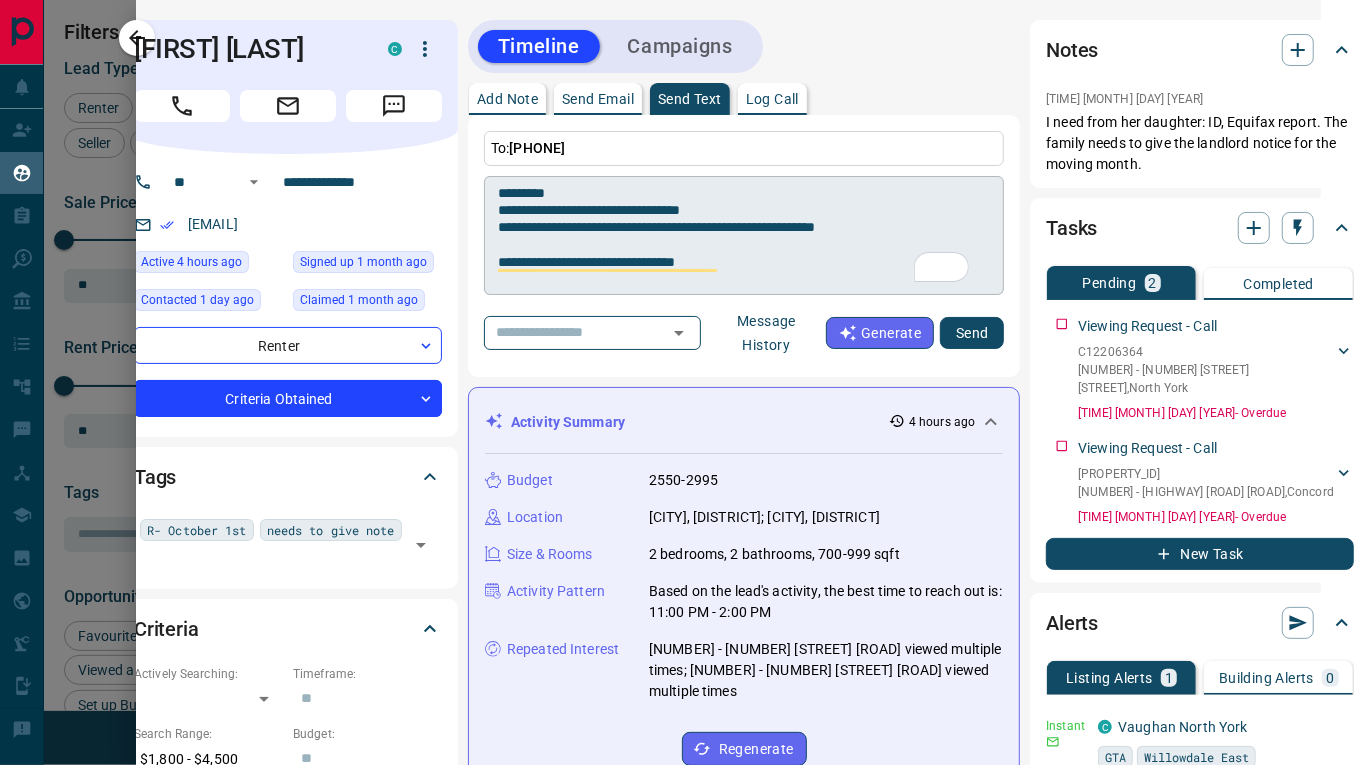 scroll, scrollTop: 27, scrollLeft: 0, axis: vertical 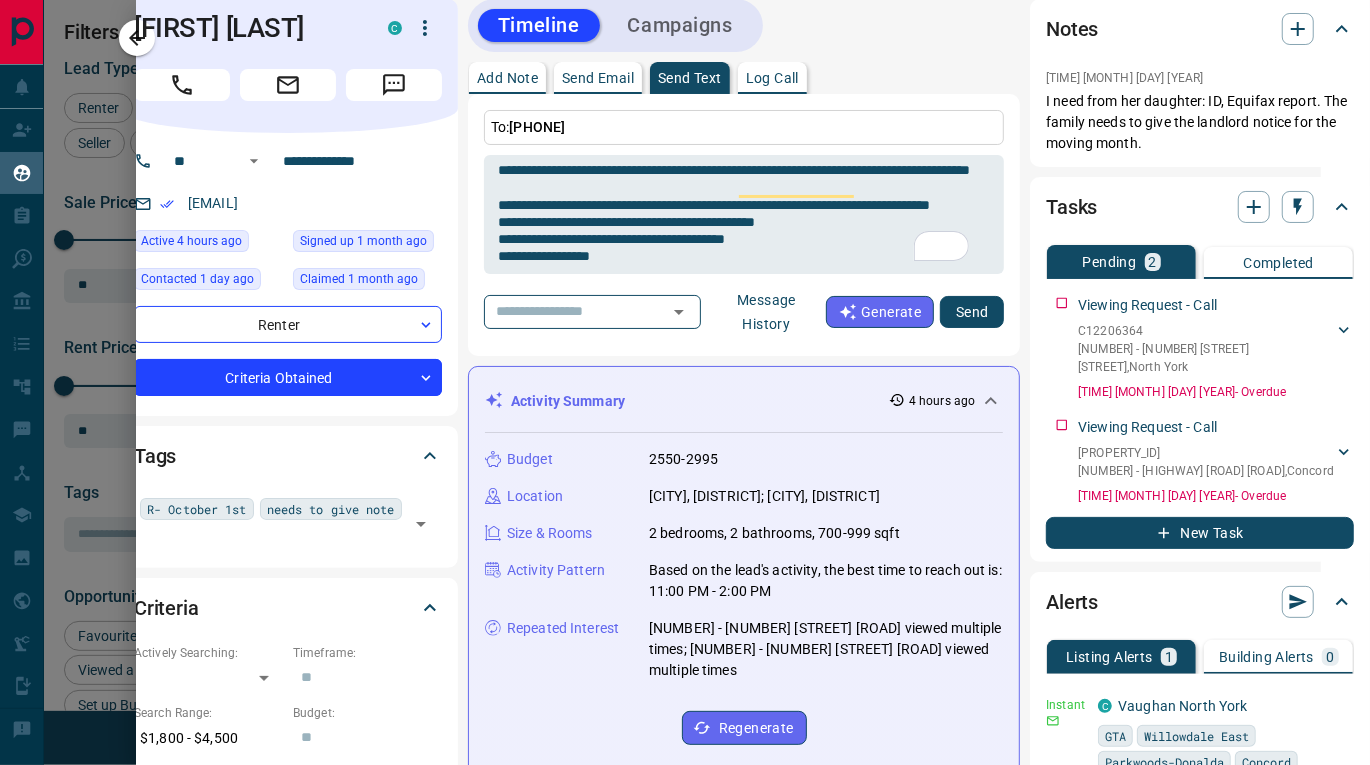 click on "Send" at bounding box center (972, 312) 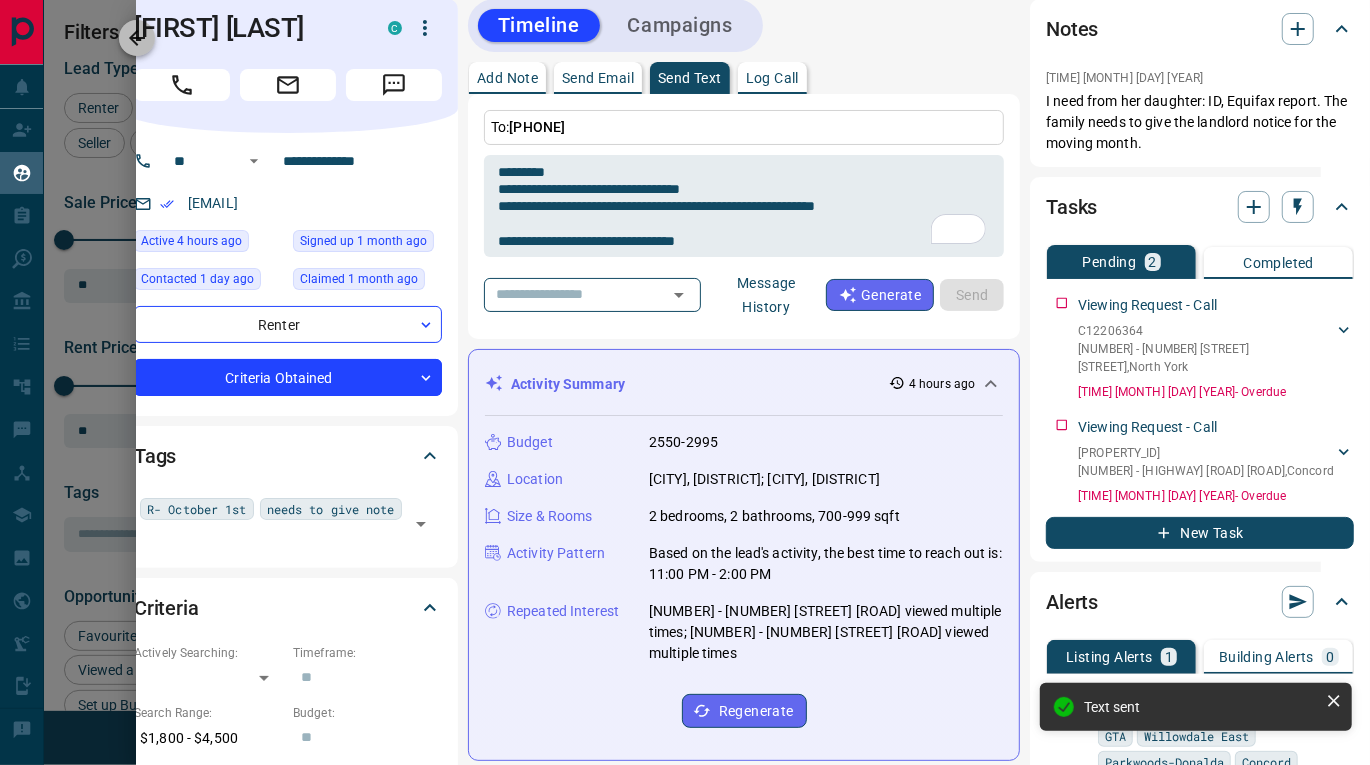 click 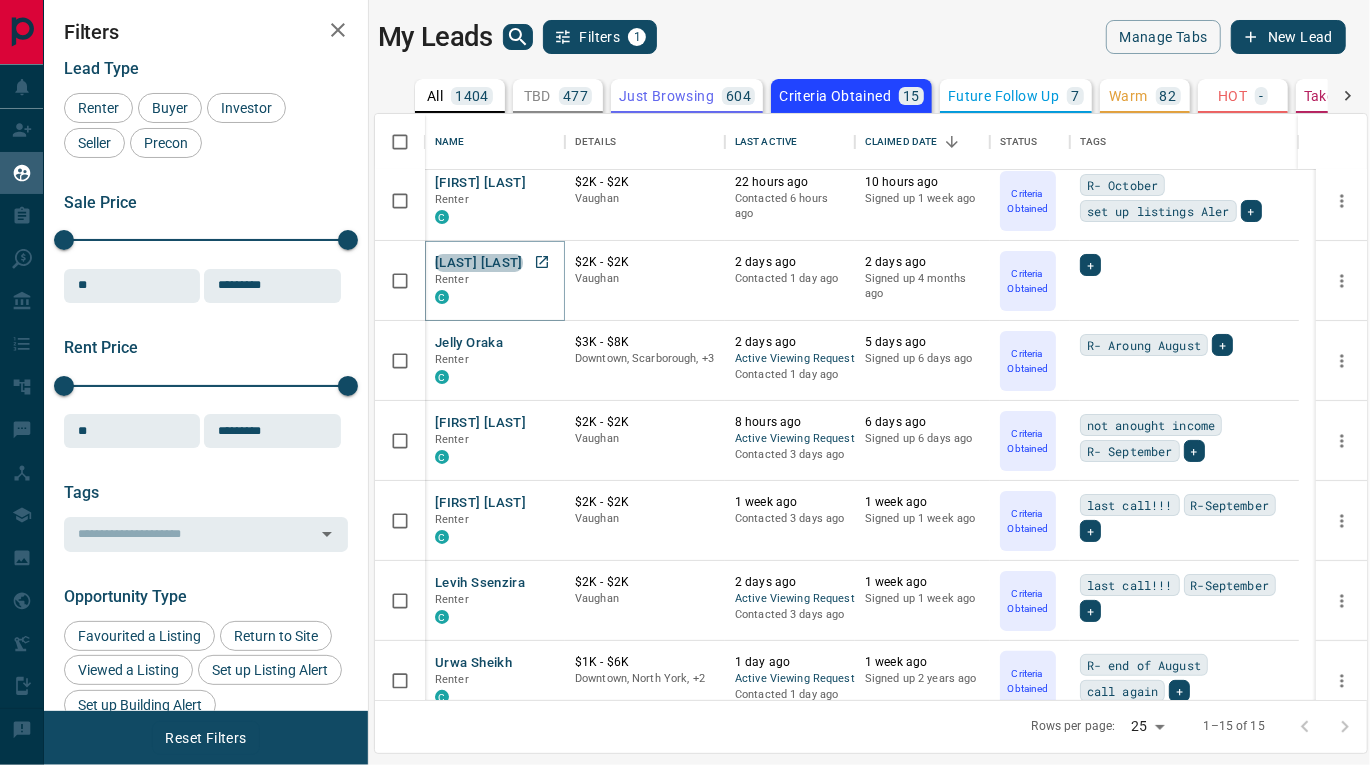 click on "[FIRST] [LAST]" at bounding box center (479, 263) 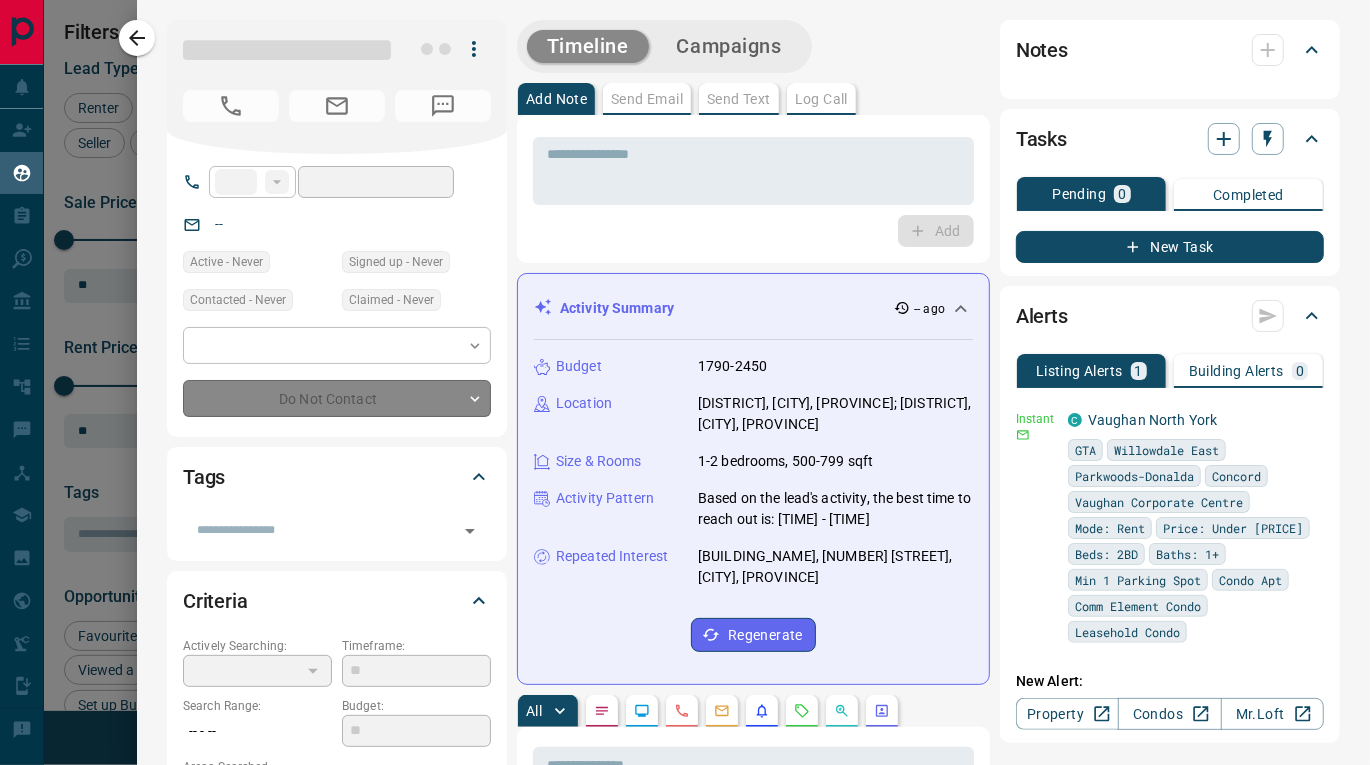 type on "**" 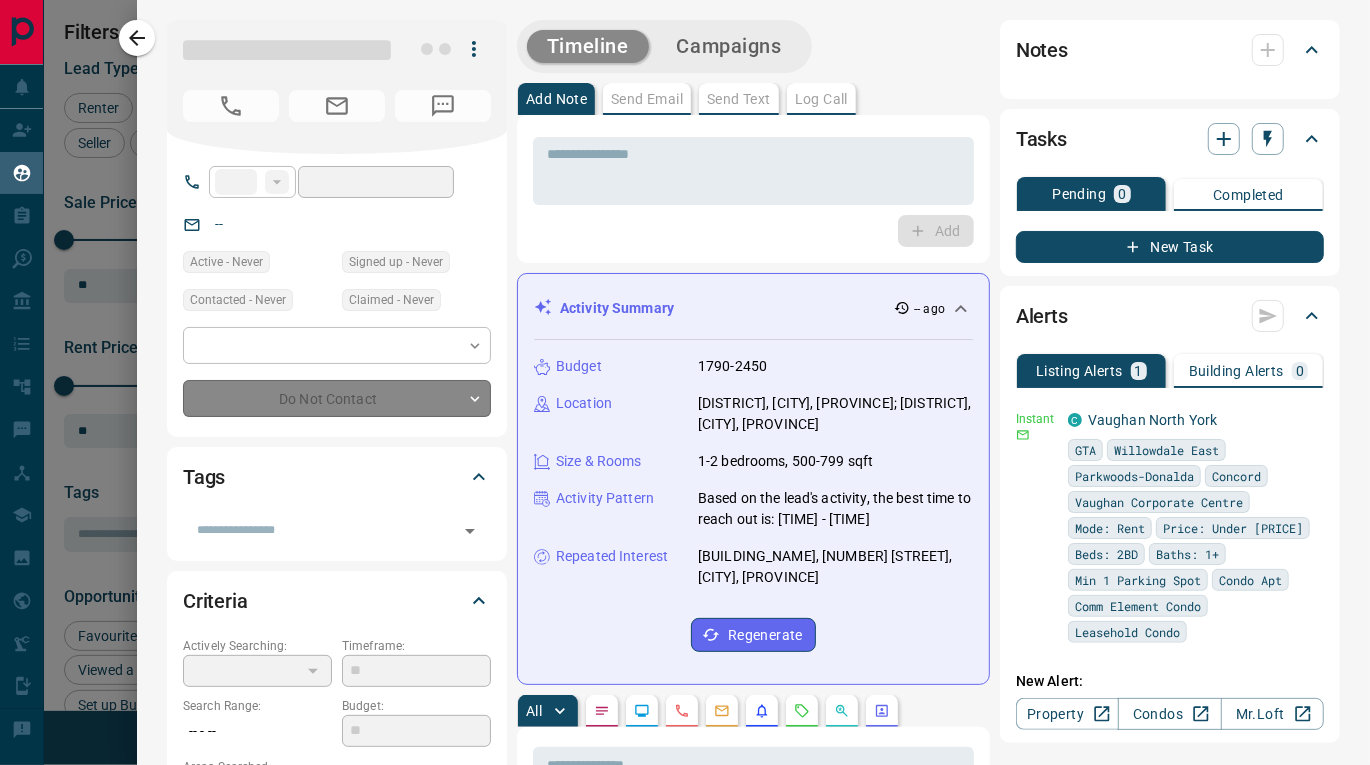 type on "**********" 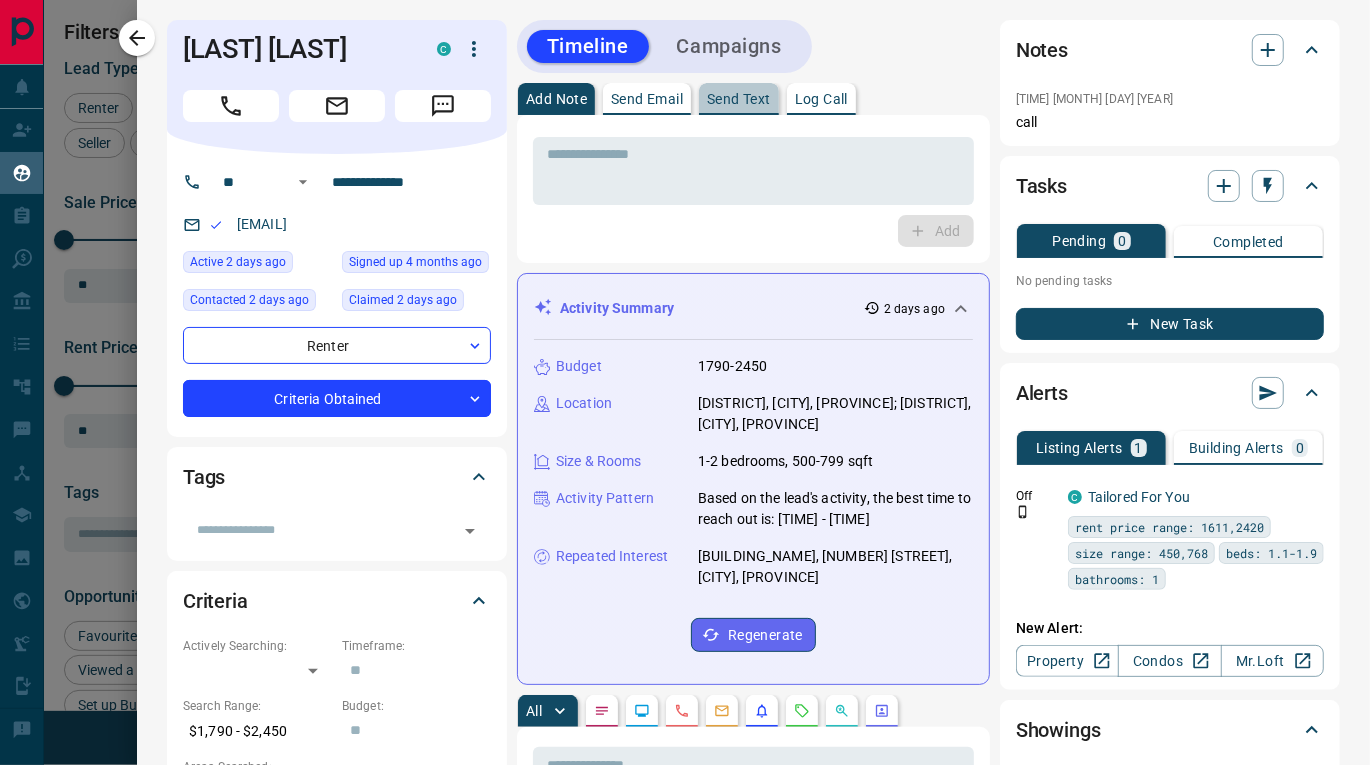 click on "Send Text" at bounding box center [739, 99] 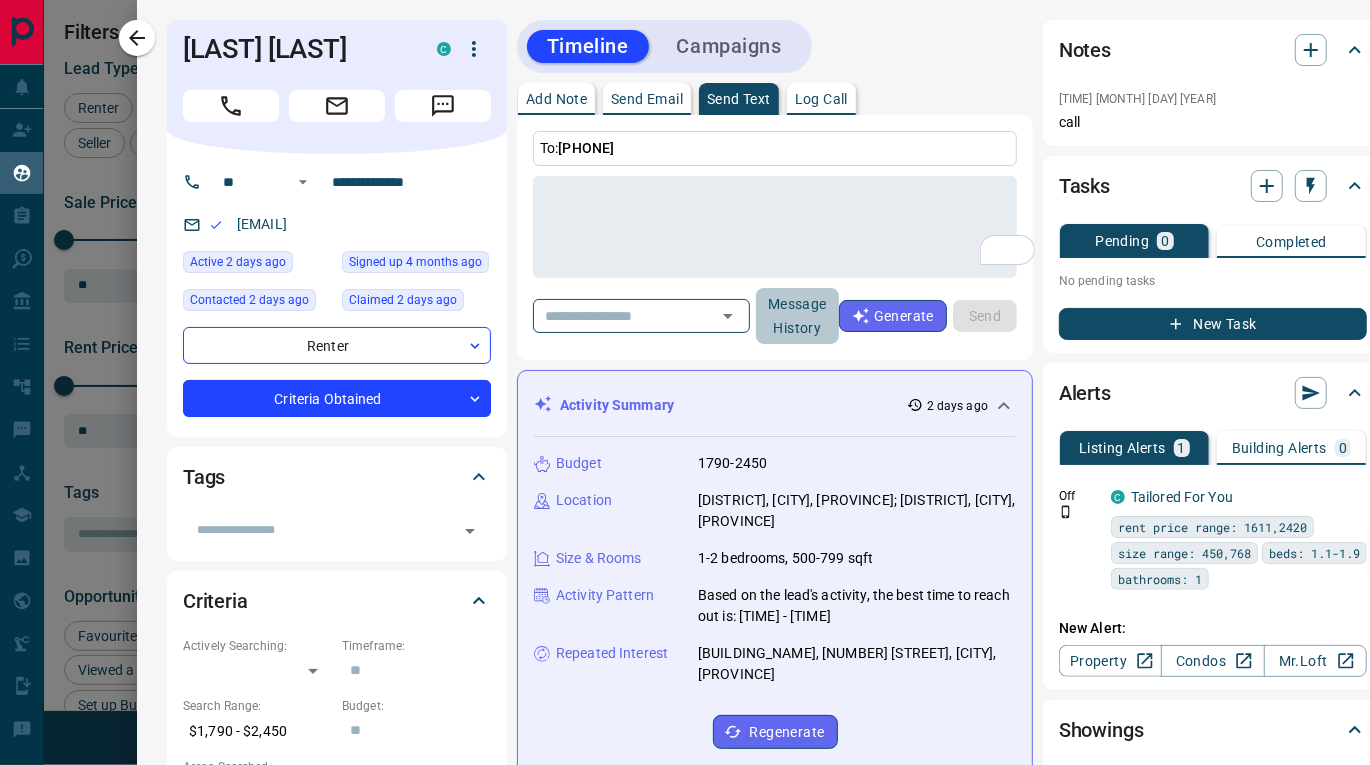click on "Message History" at bounding box center [797, 316] 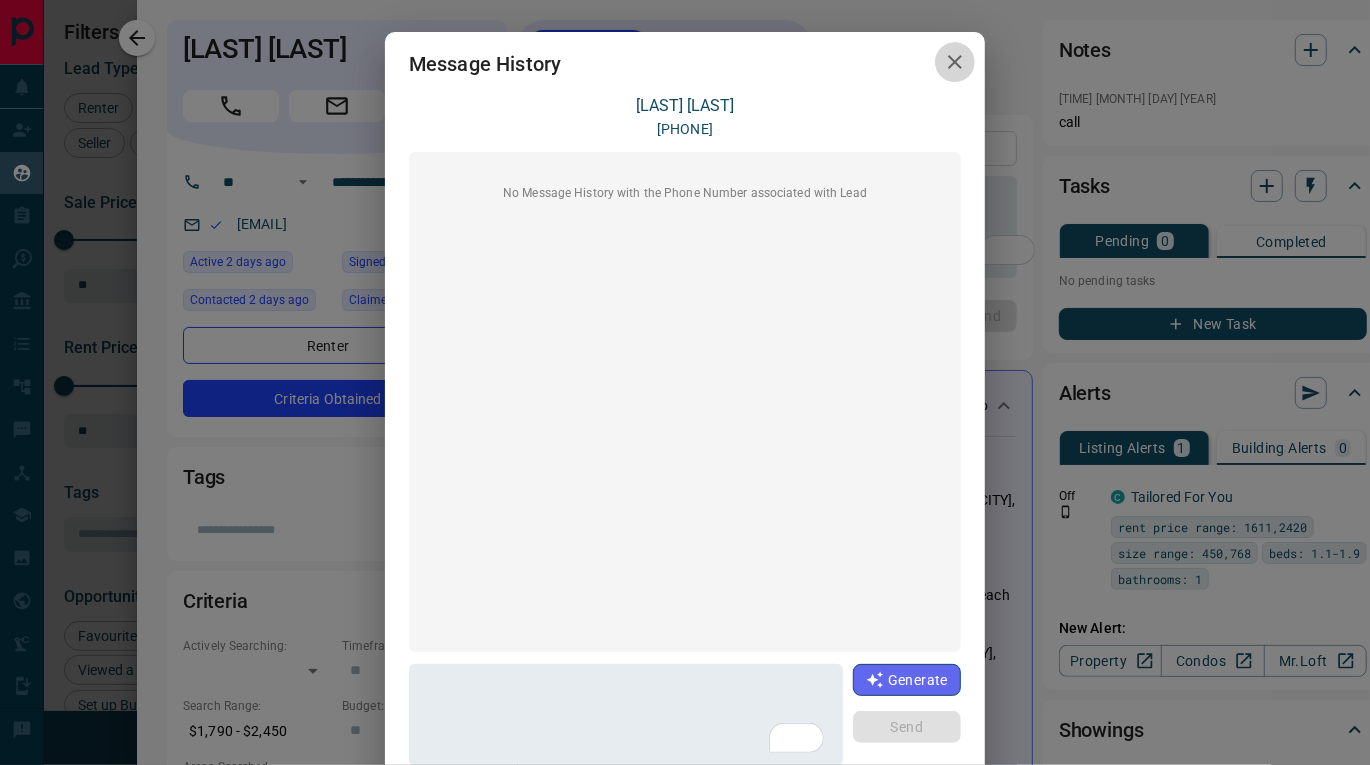 click 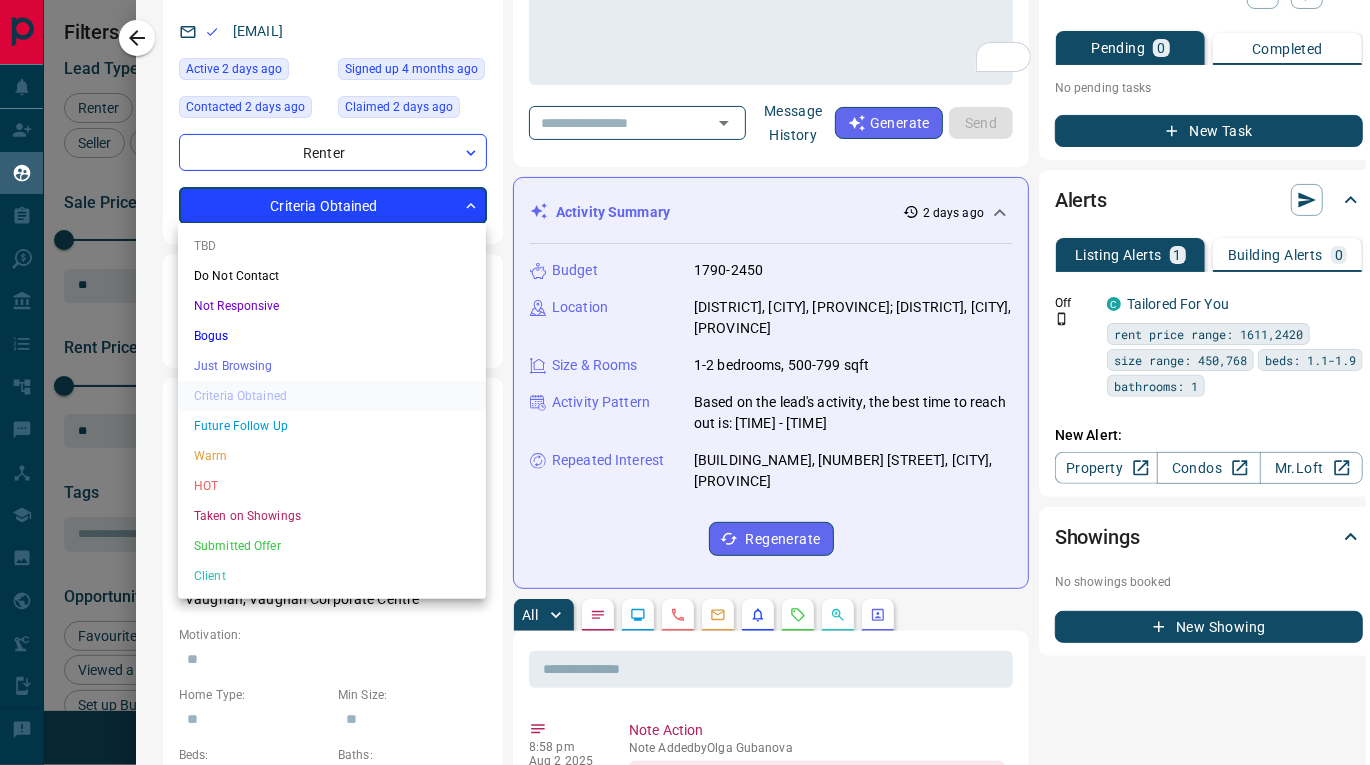 click on "Lead Transfers Claim Leads My Leads Tasks Opportunities Deals Campaigns Automations Messages Broker Bay Training Media Services Agent Resources Precon Worksheet Mobile Apps Disclosure Logout My Leads Filters 1 Manage Tabs New Lead All 1404 TBD 477 Do Not Contact - Not Responsive 143 Bogus 5 Just Browsing 604 Criteria Obtained 15 Future Follow Up 7 Warm 82 HOT - Taken on Showings 1 Submitted Offer - Client 70 Name Details Last Active Claimed Date Status Tags Asif Ajan Renter C $2K - $2K North York, Vaughan 3 hours ago Contacted in 3 hours 36 minutes ago Signed up 8 months ago Criteria Obtained R- September 5th call again + Aleksandr Sterzhanov Renter C $2K - $2K Vaughan 22 hours ago Contacted 6 hours ago 10 hours ago Signed up 1 week ago Criteria Obtained R- October set up listings Aler + Dakota Hines Renter C $2K - $2K Vaughan 2 days ago Contacted 1 day ago 2 days ago Signed up 4 months ago Criteria Obtained + Jelly Oraka Renter C $3K - $8K Downtown, Scarborough, +3 2 days ago Active Viewing Request + Renter" at bounding box center [685, 370] 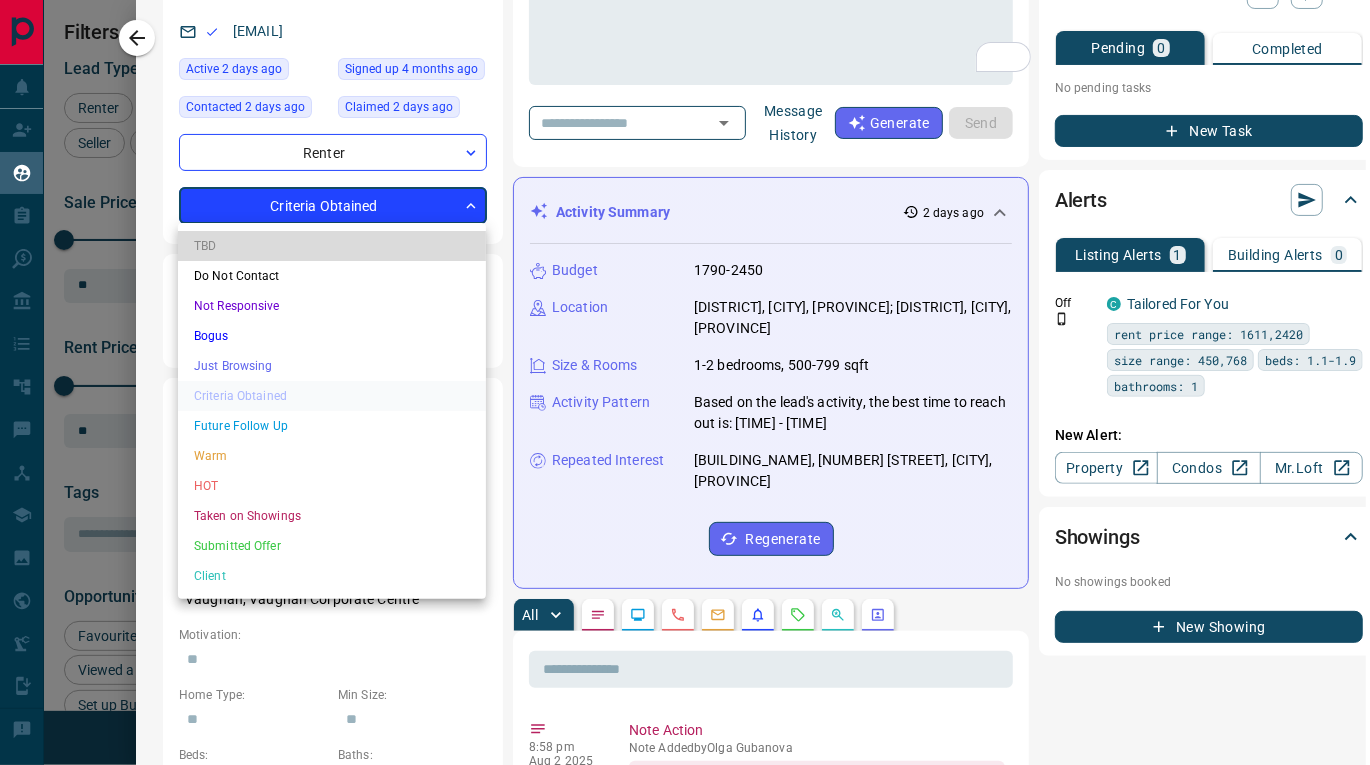 click on "TBD" at bounding box center [332, 246] 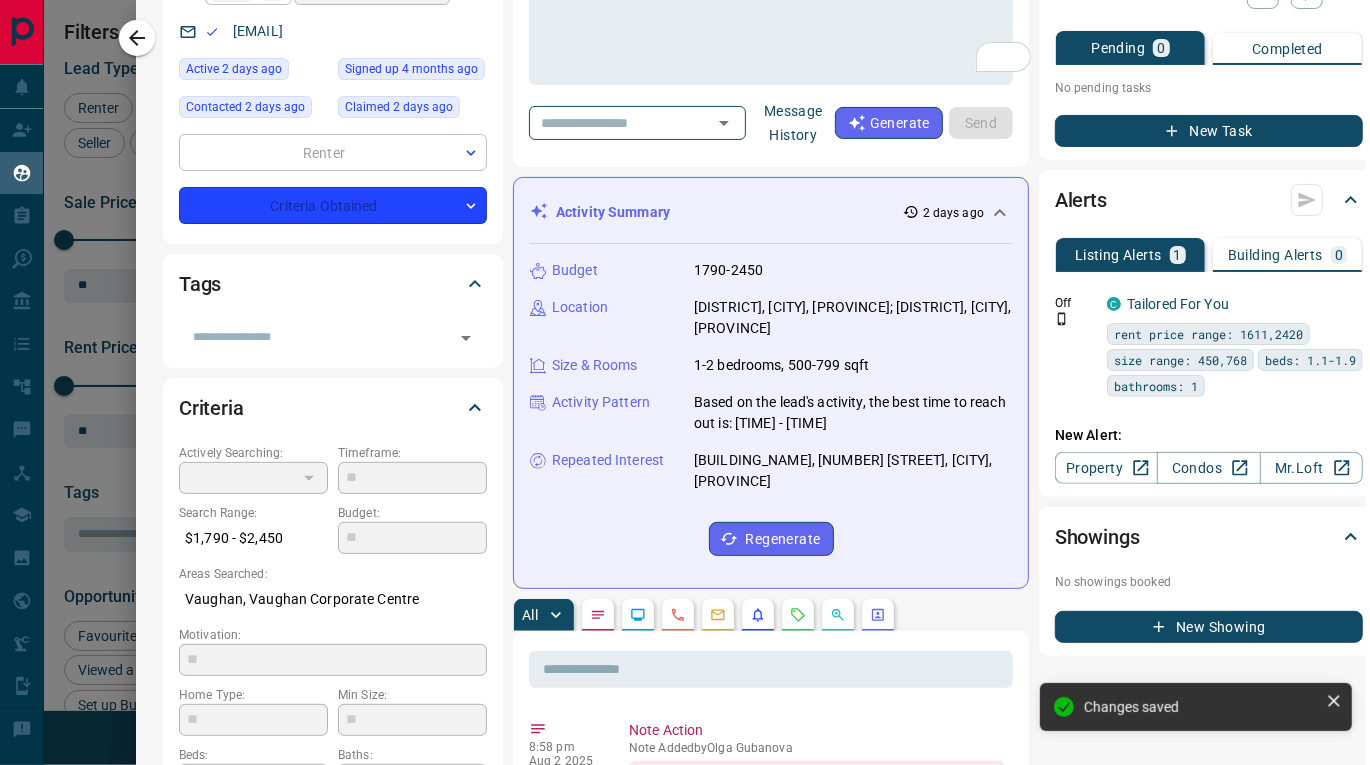 type on "**" 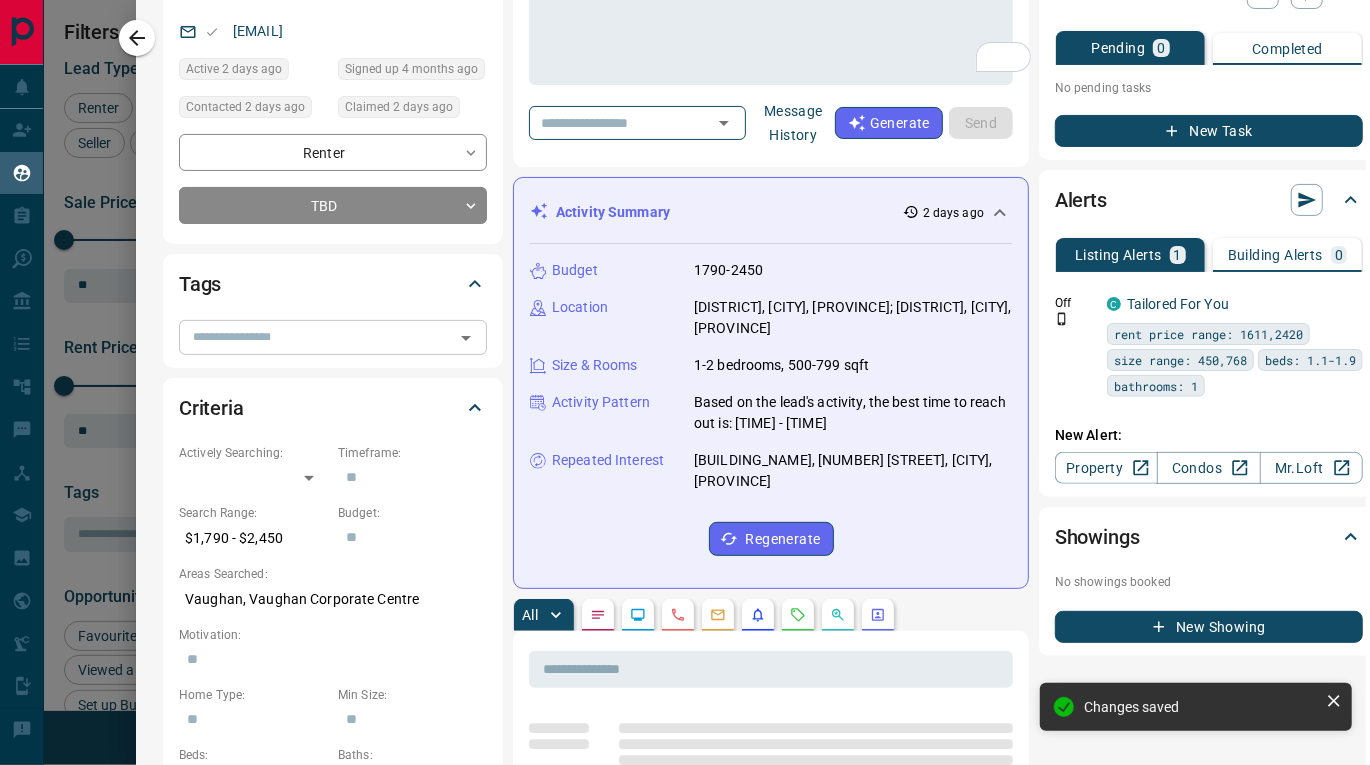 click at bounding box center (316, 337) 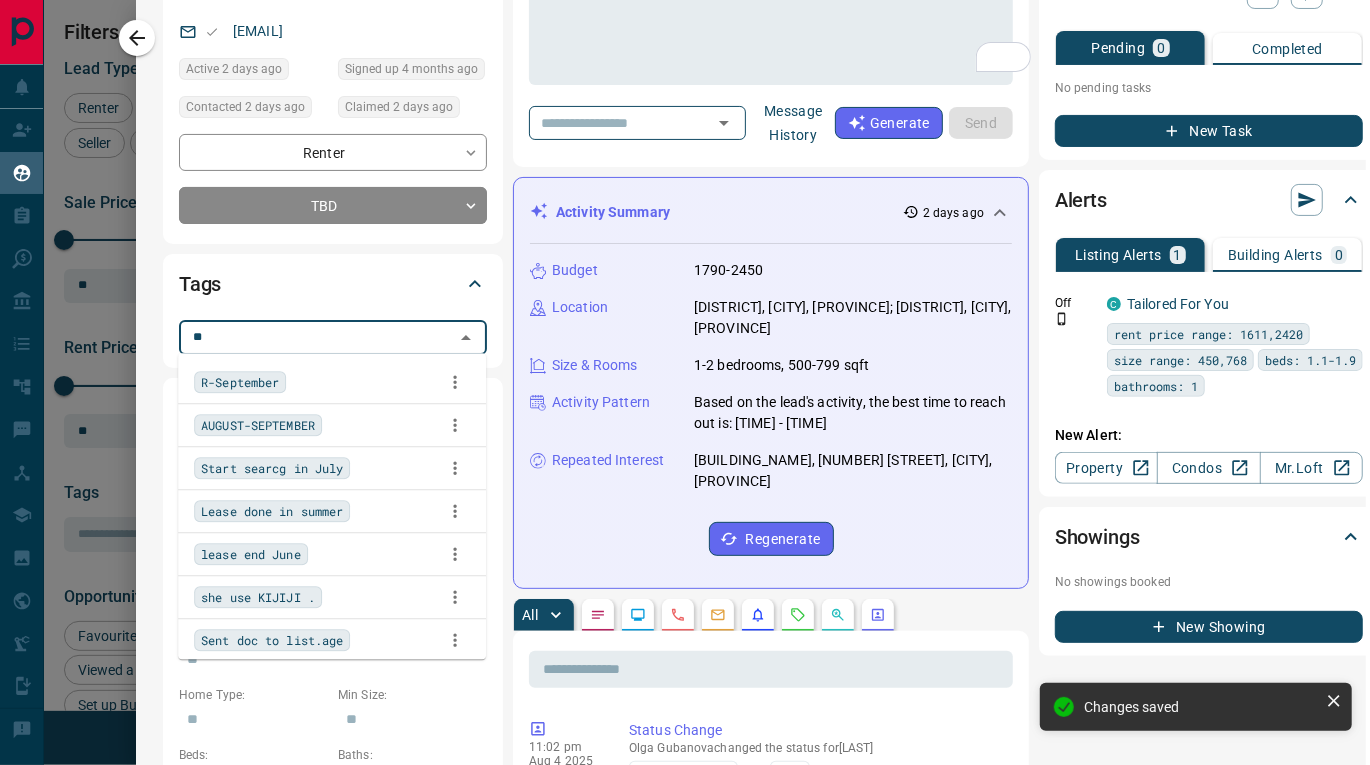 type on "***" 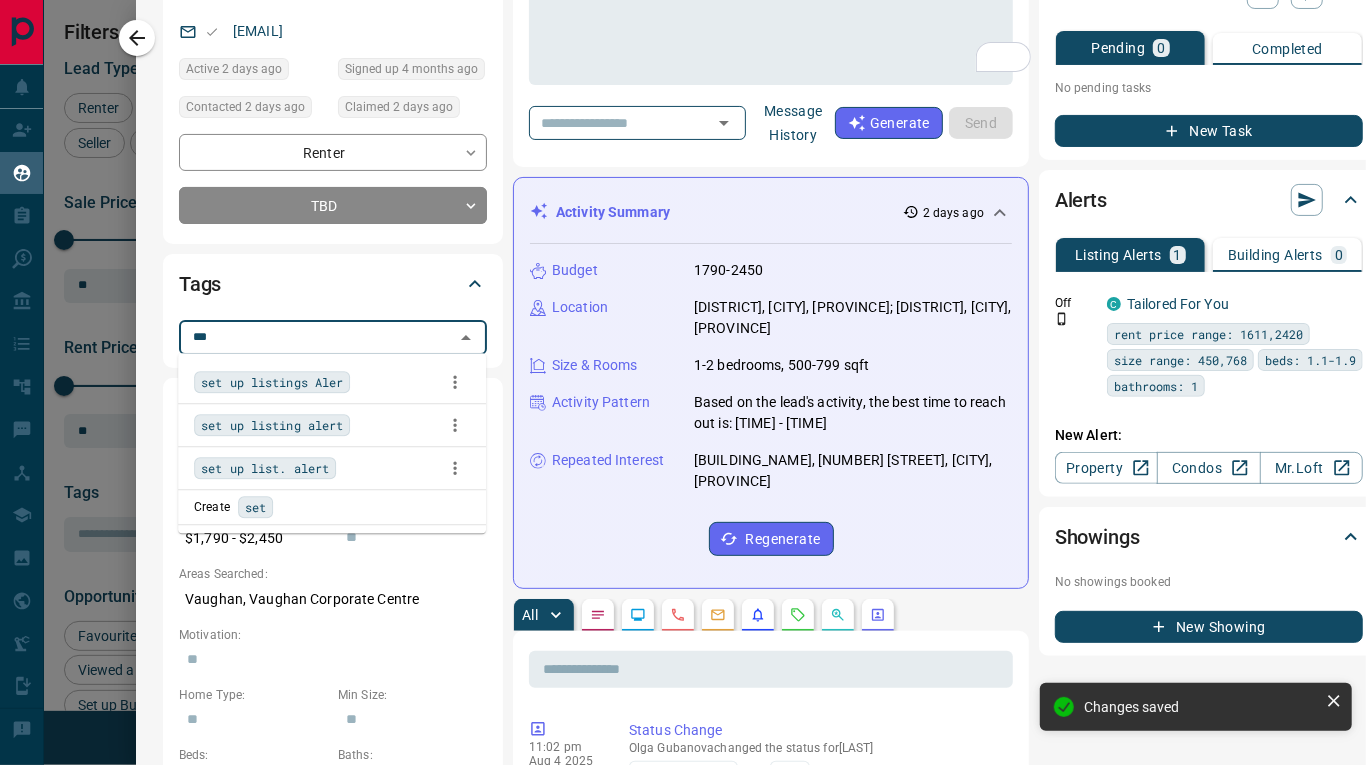 click on "set up listings Aler" at bounding box center (272, 382) 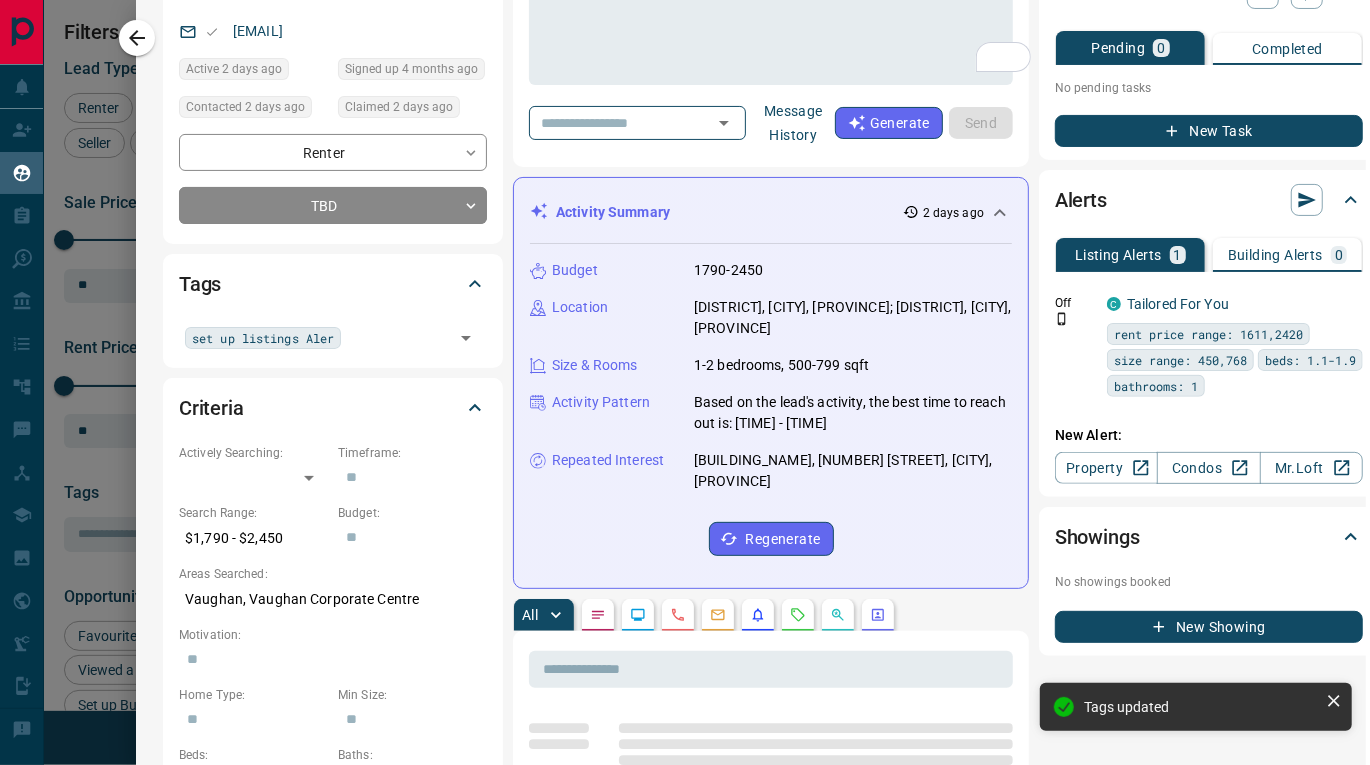 click on "Tags" at bounding box center [321, 284] 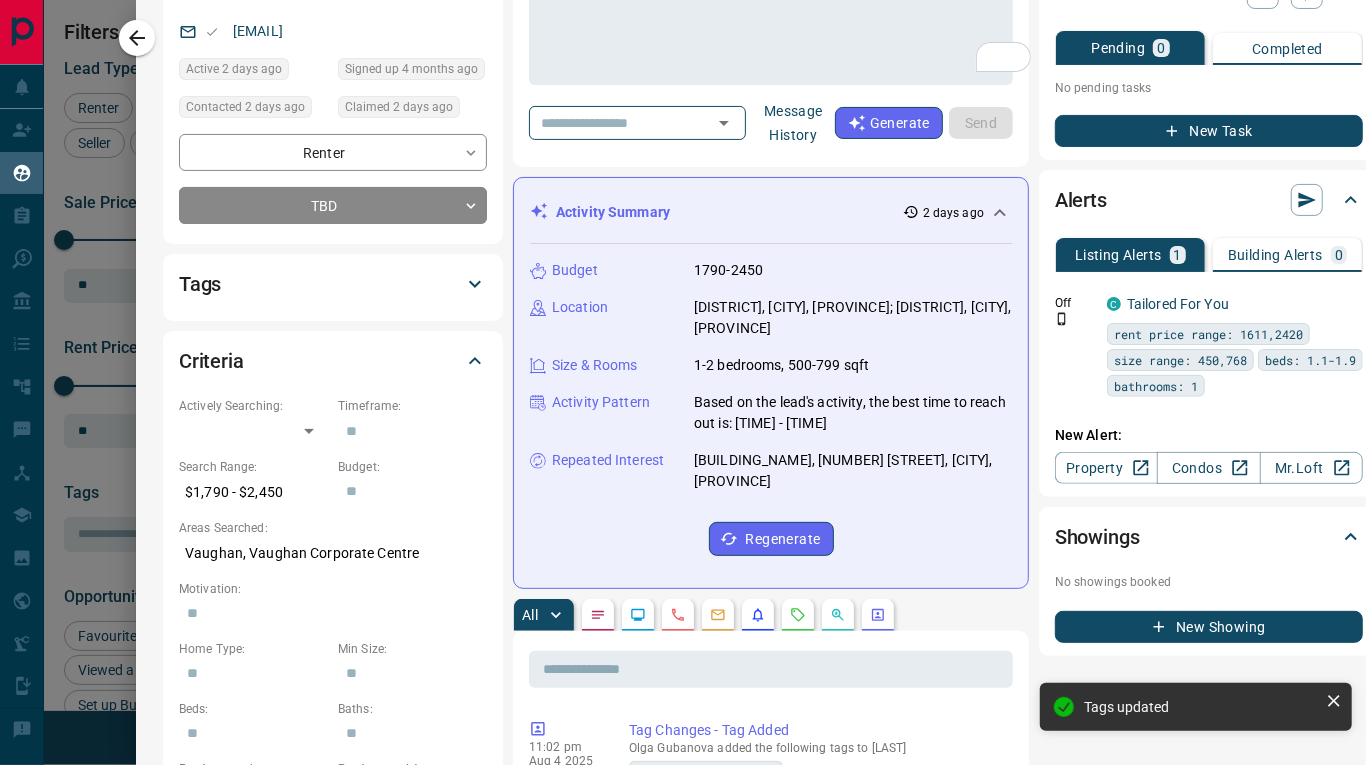 click on "Tags" at bounding box center [321, 284] 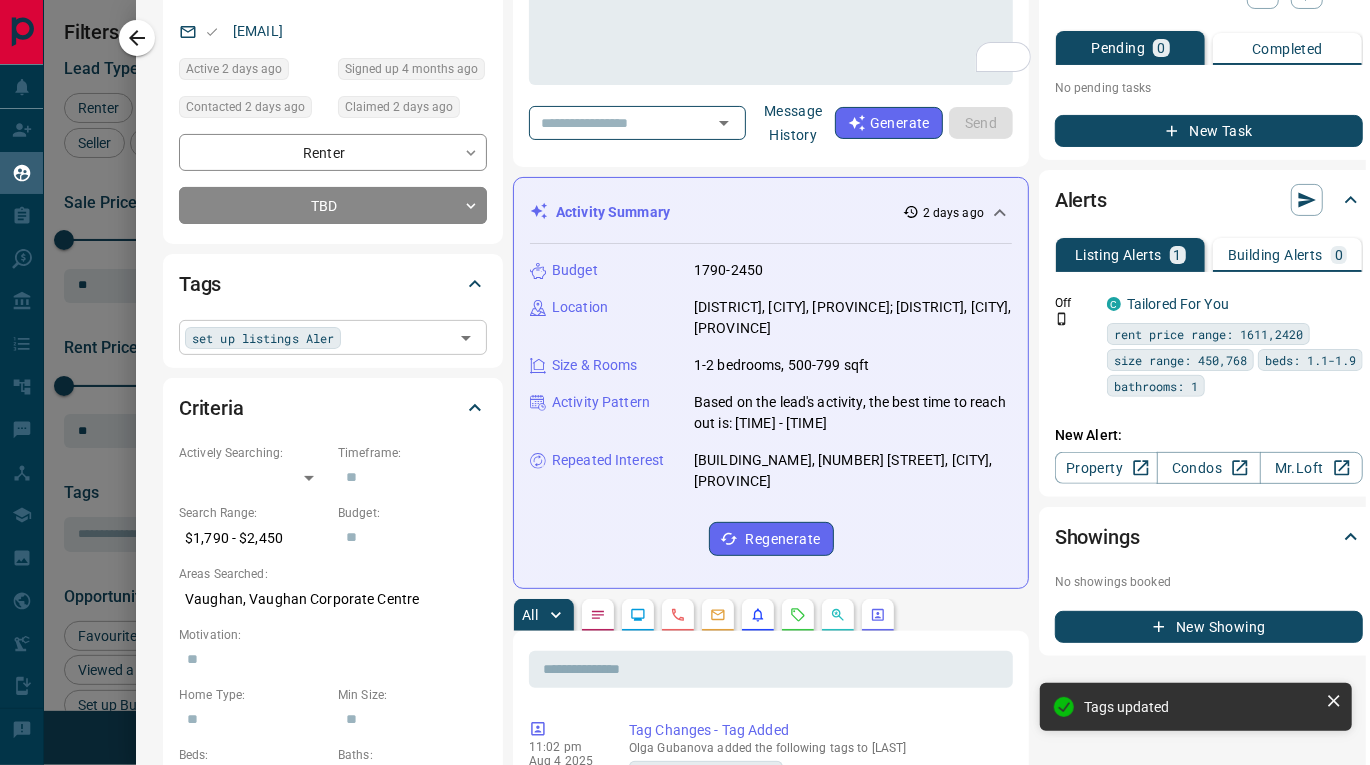 click at bounding box center [397, 337] 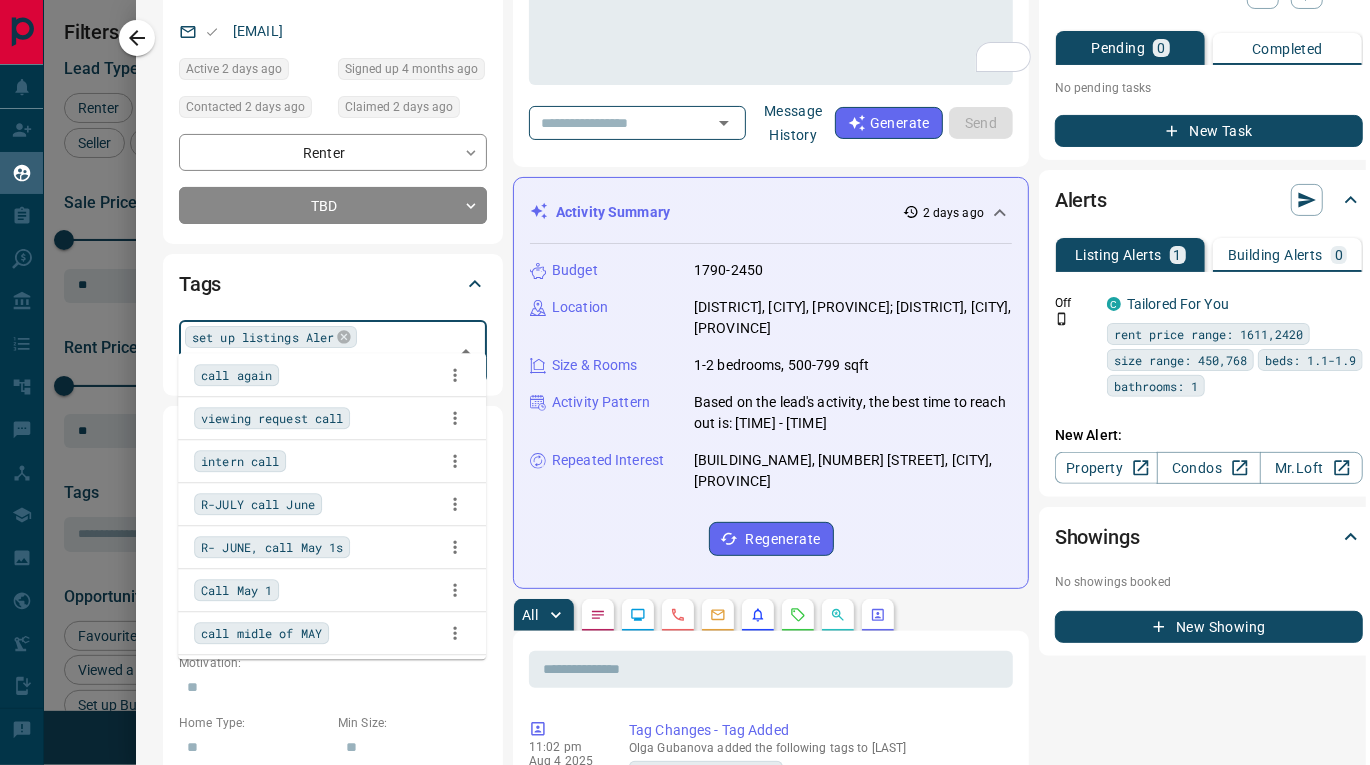 scroll, scrollTop: 0, scrollLeft: 0, axis: both 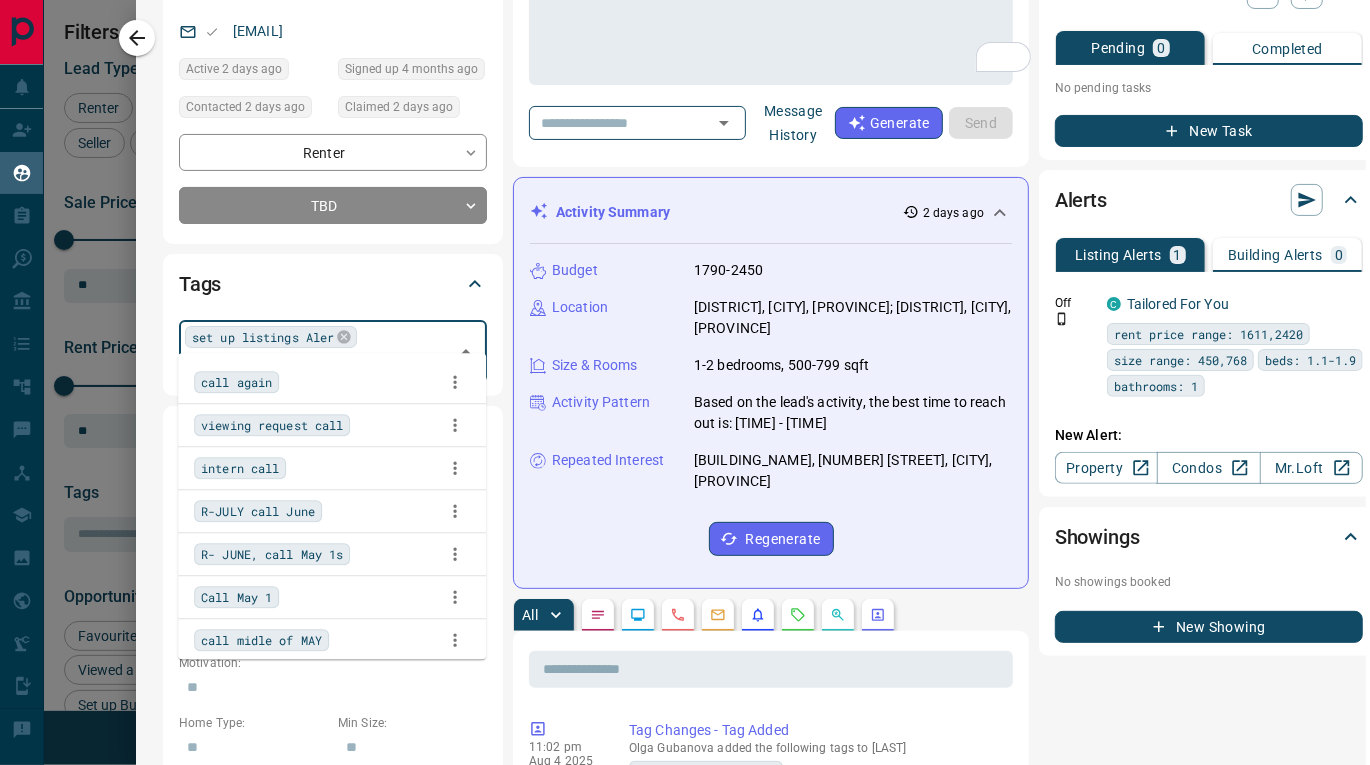 type on "***" 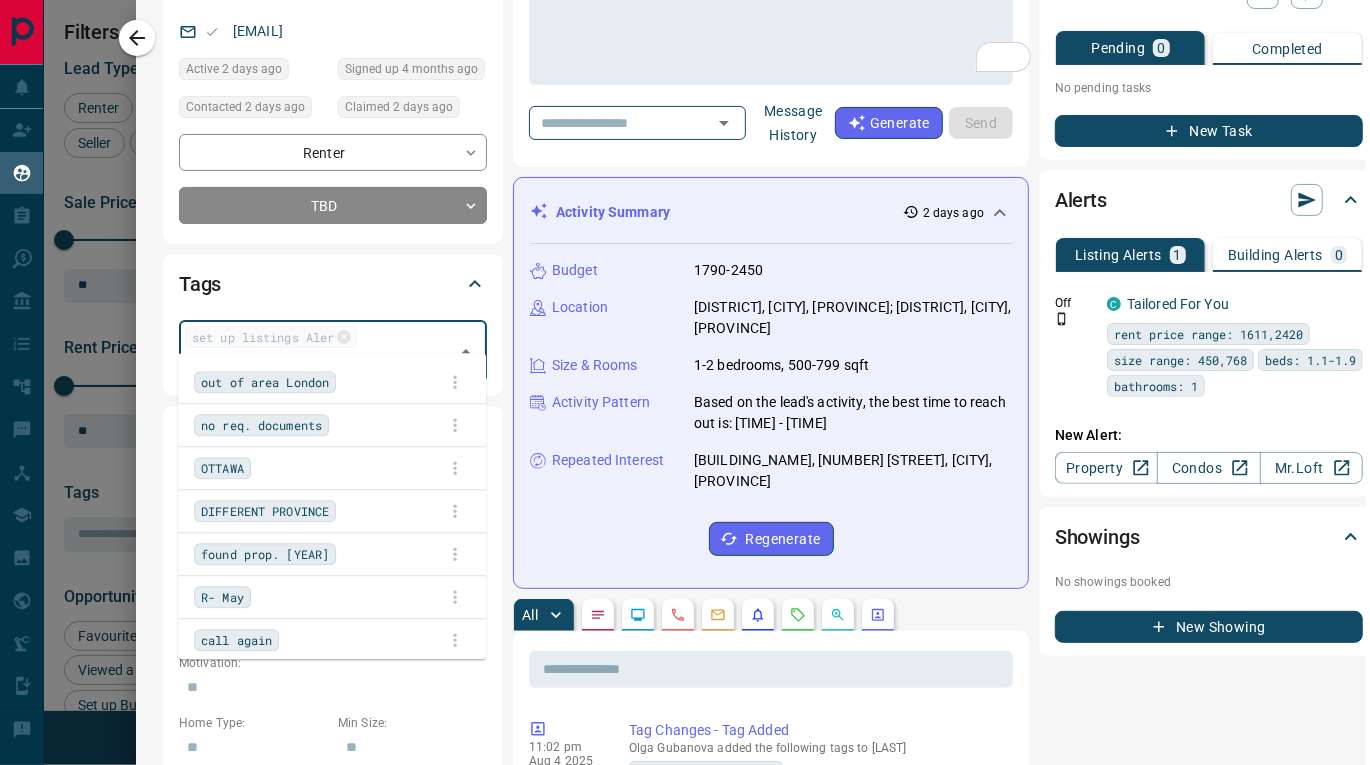 scroll, scrollTop: 2895, scrollLeft: 0, axis: vertical 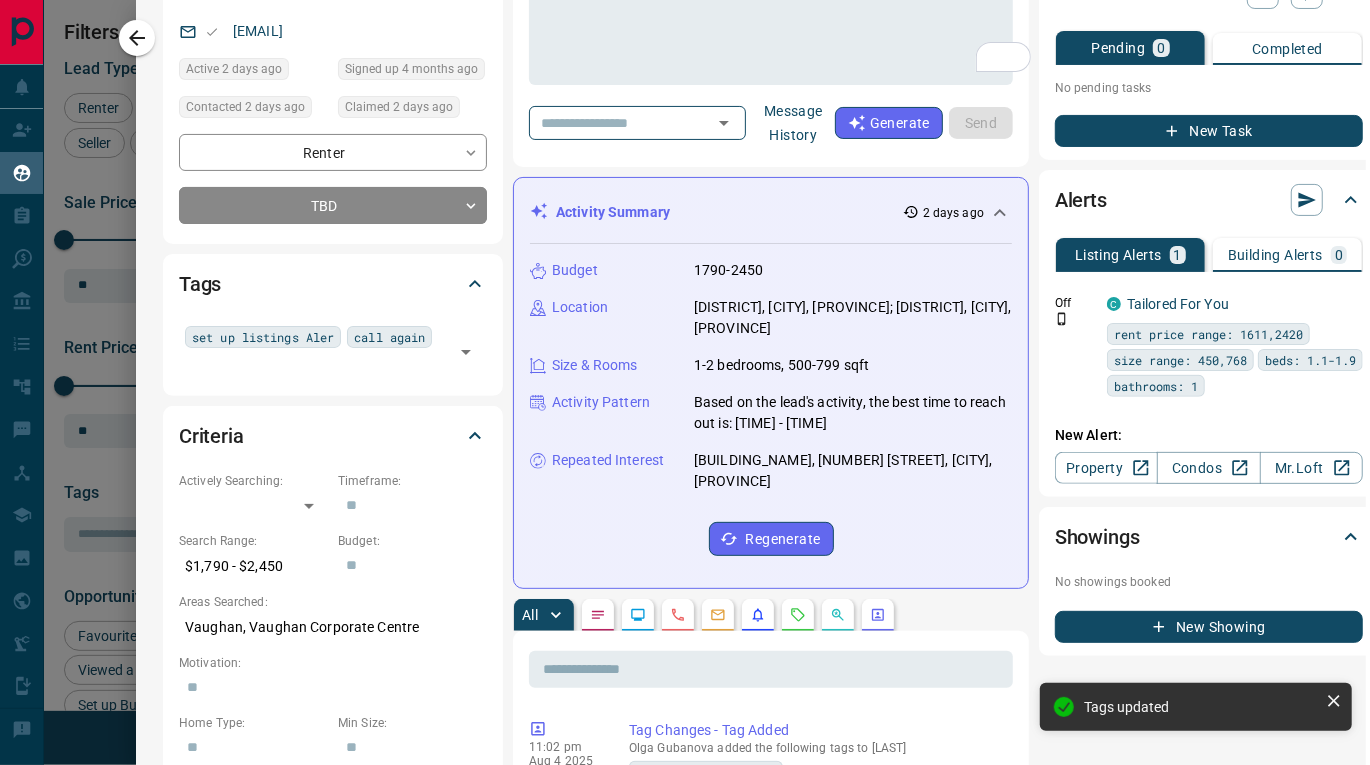 click on "Tags set up listings Aler call again ​" at bounding box center [333, 324] 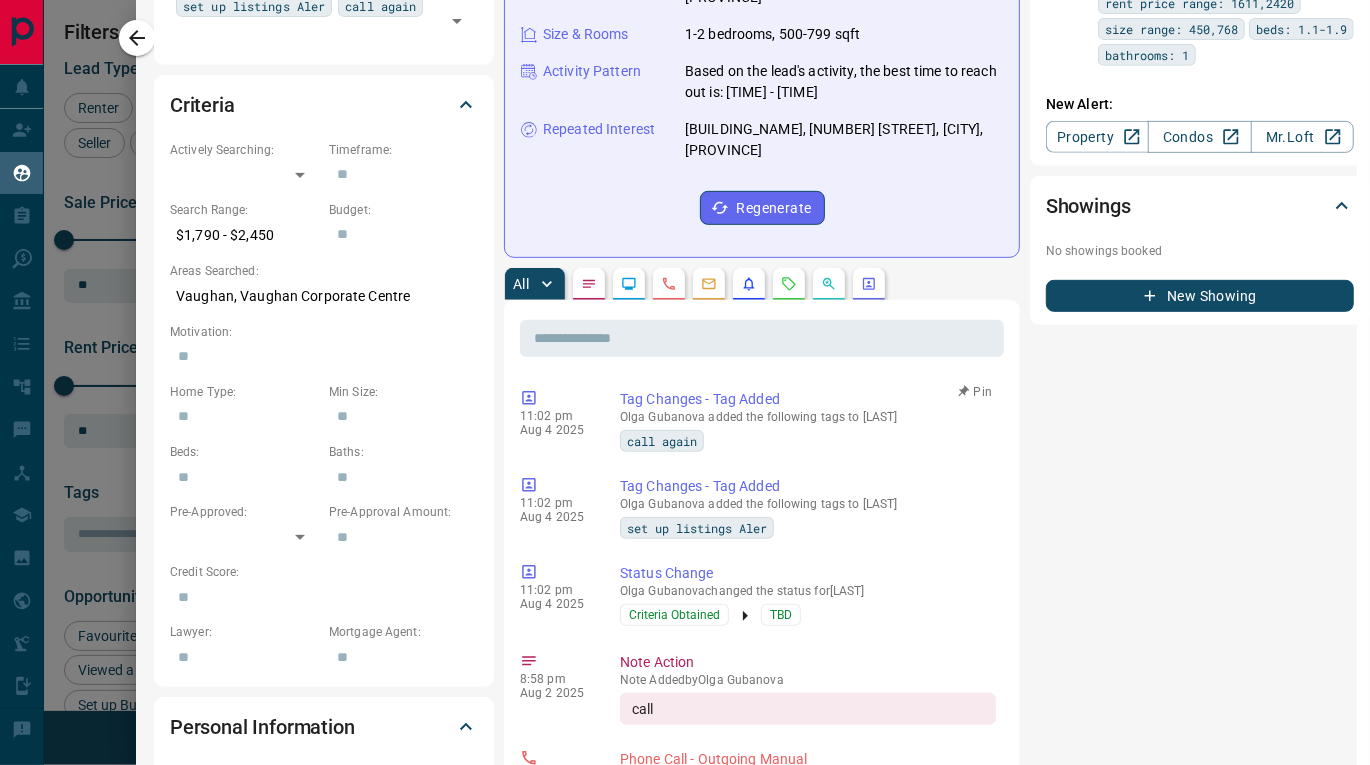 scroll, scrollTop: 524, scrollLeft: 61, axis: both 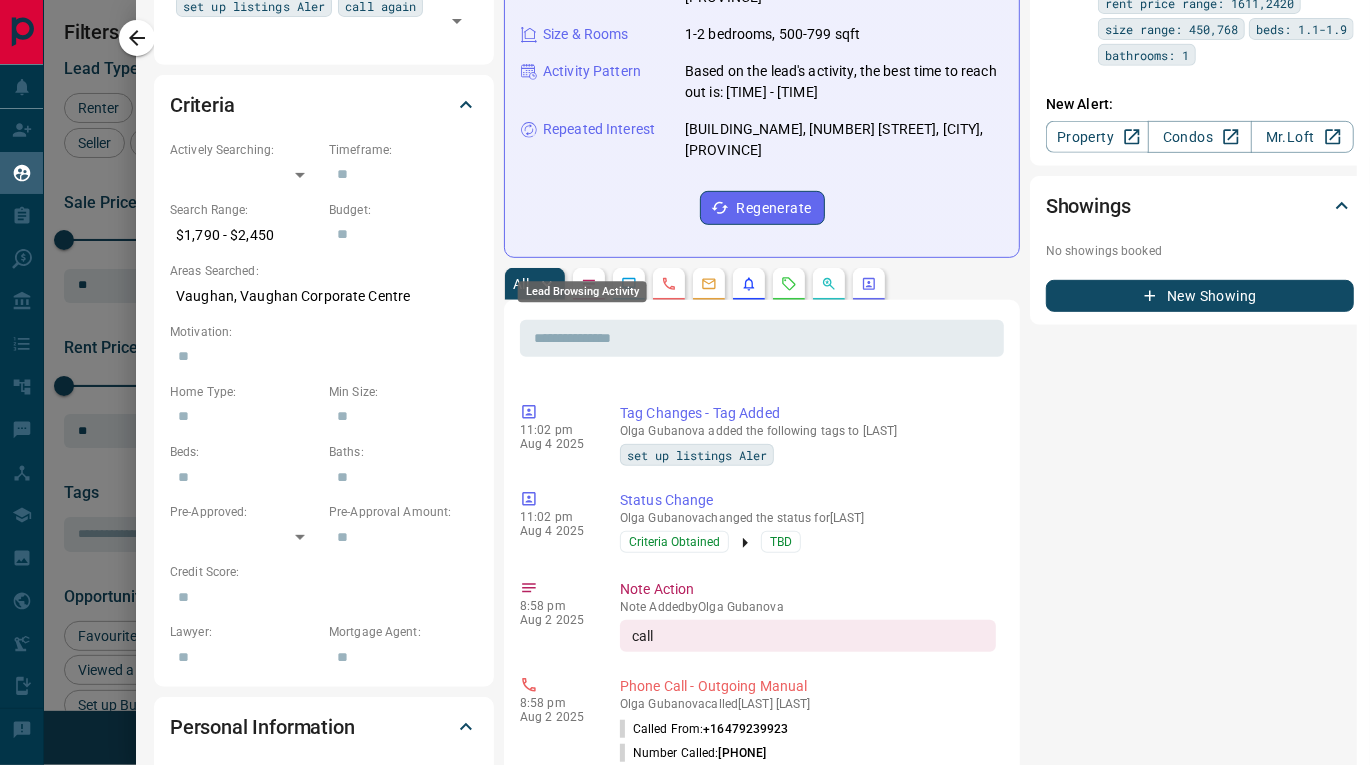 click 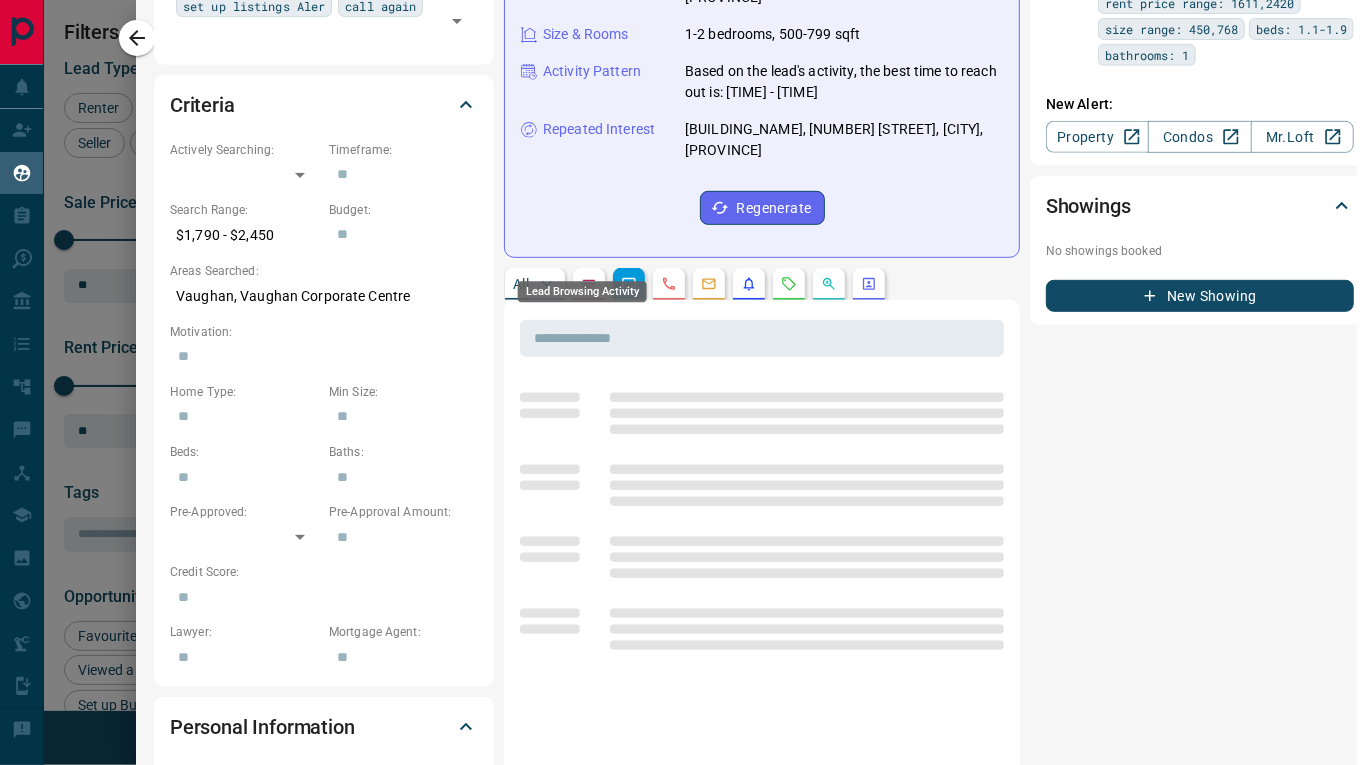 scroll, scrollTop: 0, scrollLeft: 0, axis: both 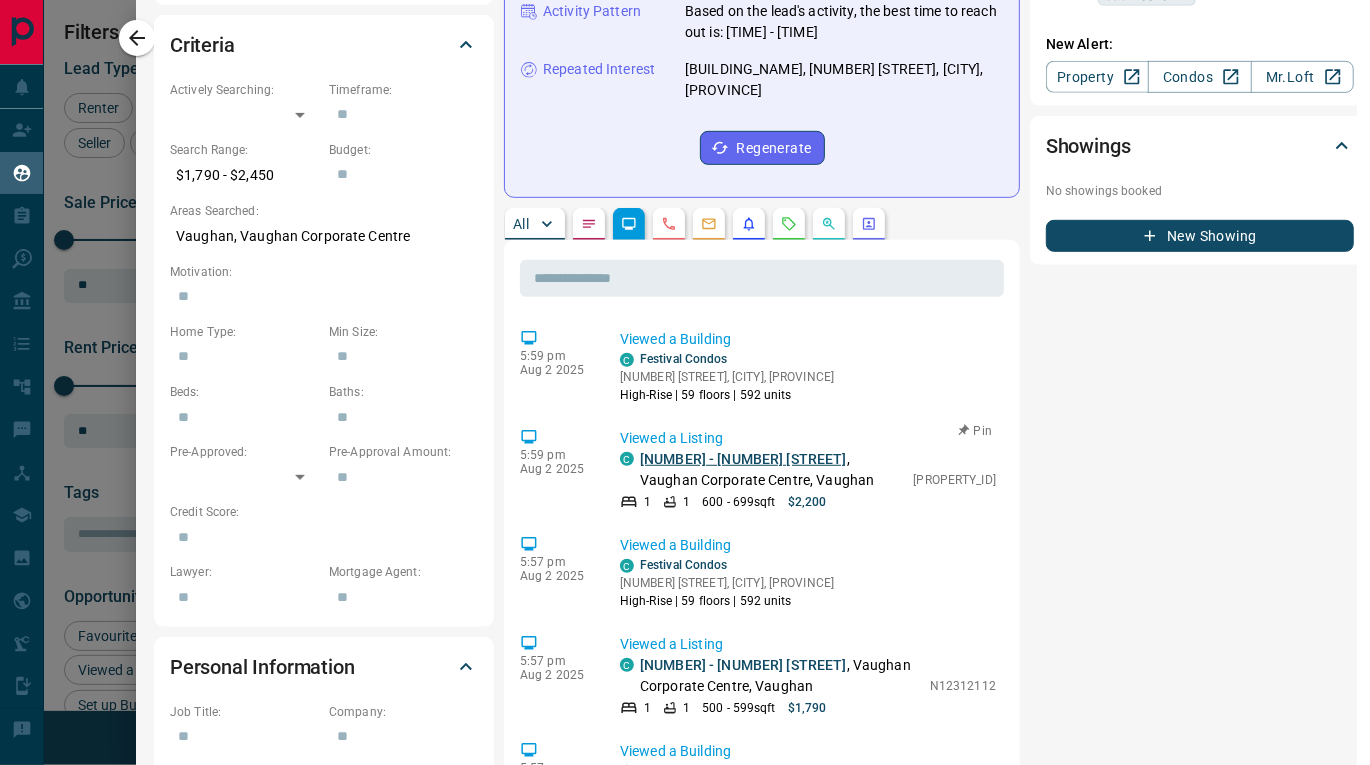 click on "[NUMBER] - [NUMBER] [STREET]" at bounding box center (743, 459) 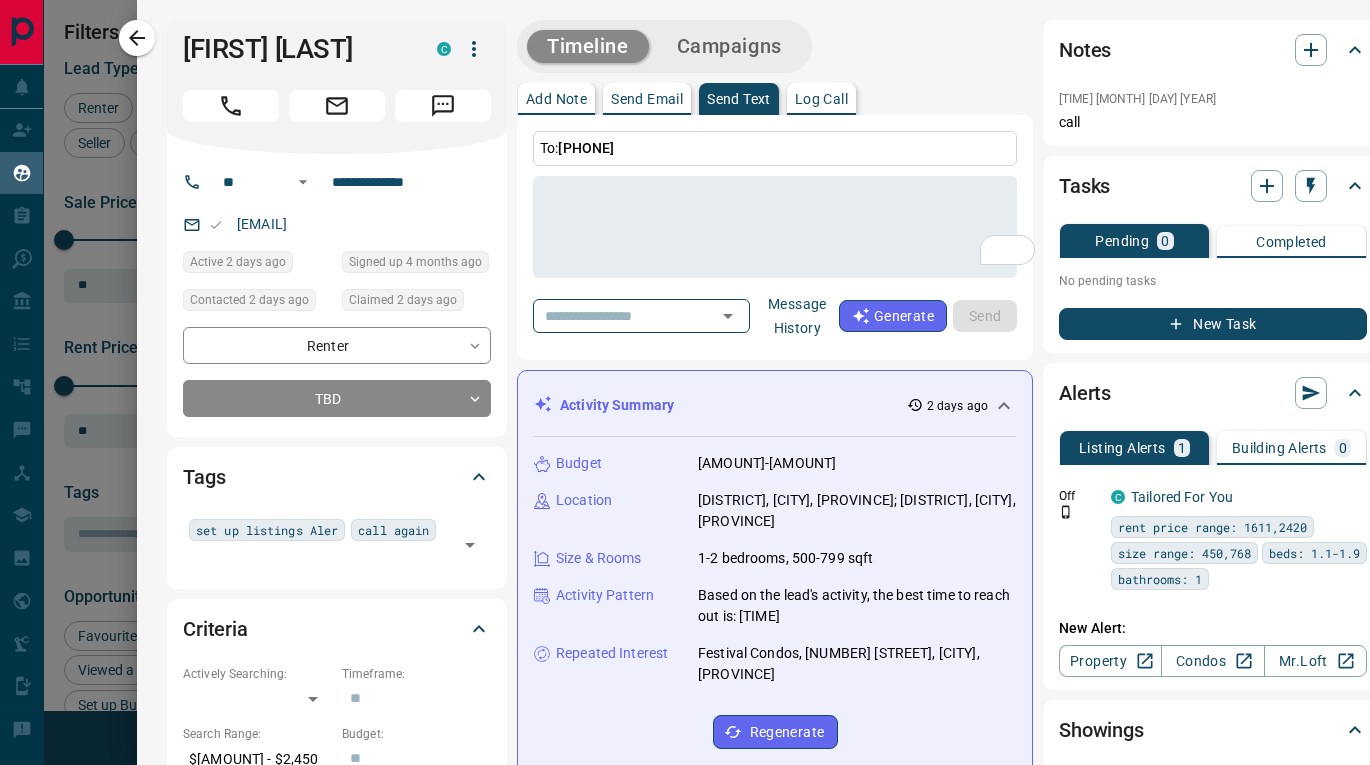 scroll, scrollTop: 0, scrollLeft: 0, axis: both 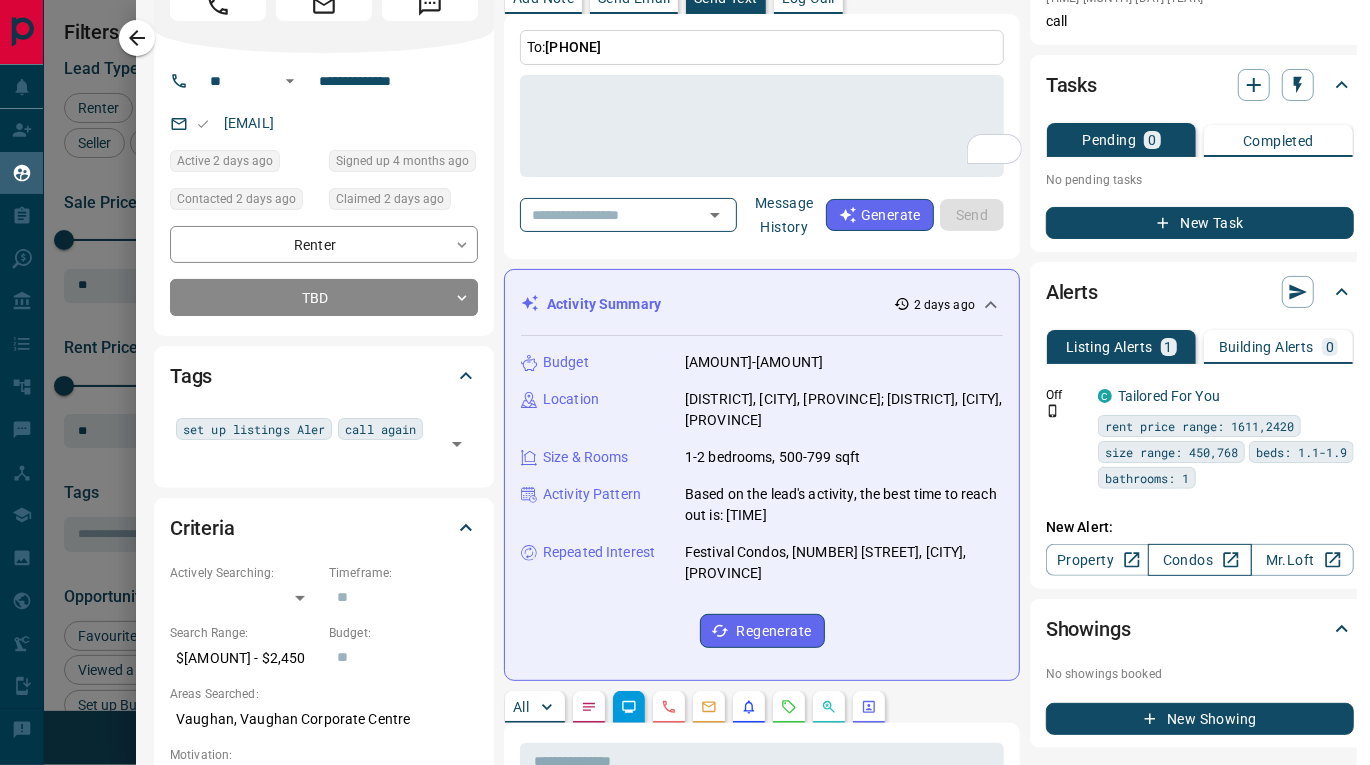 click on "Condos" at bounding box center [1199, 560] 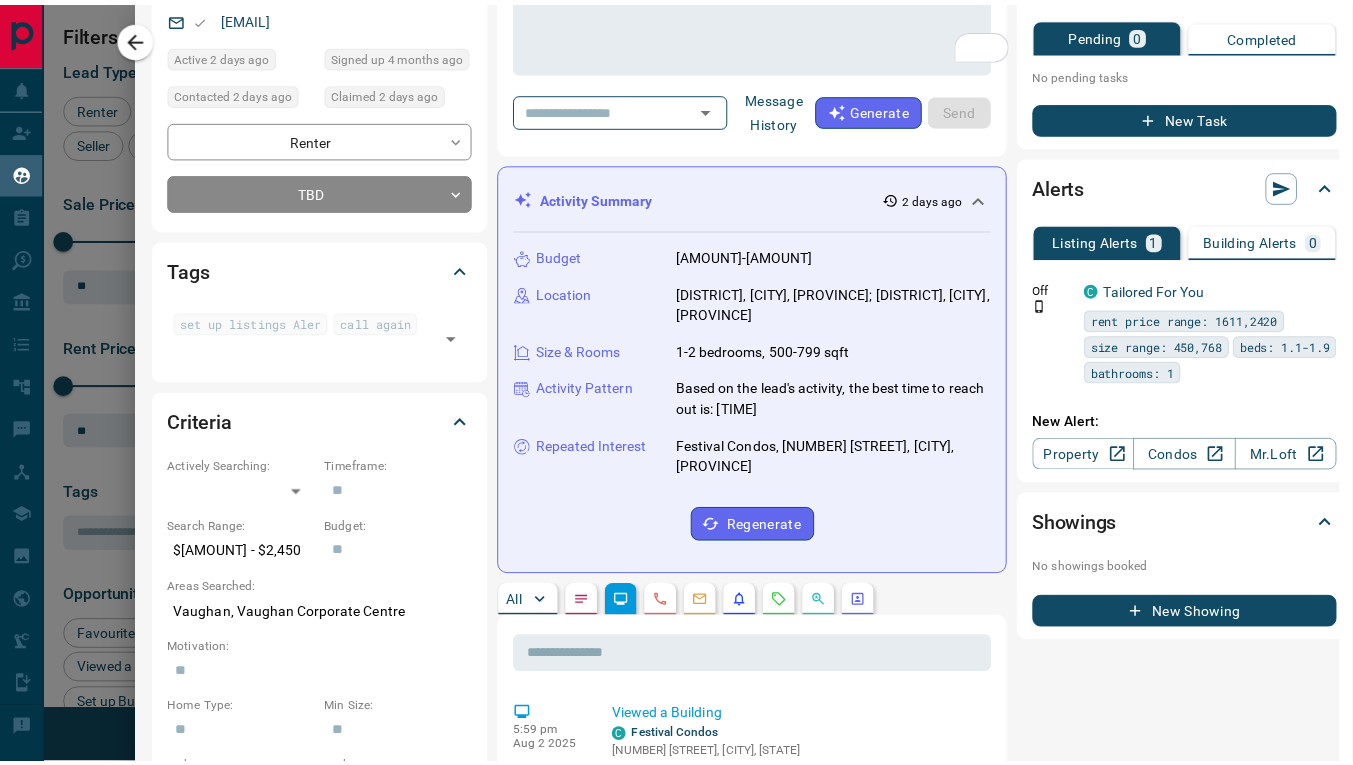 scroll, scrollTop: 0, scrollLeft: 52, axis: horizontal 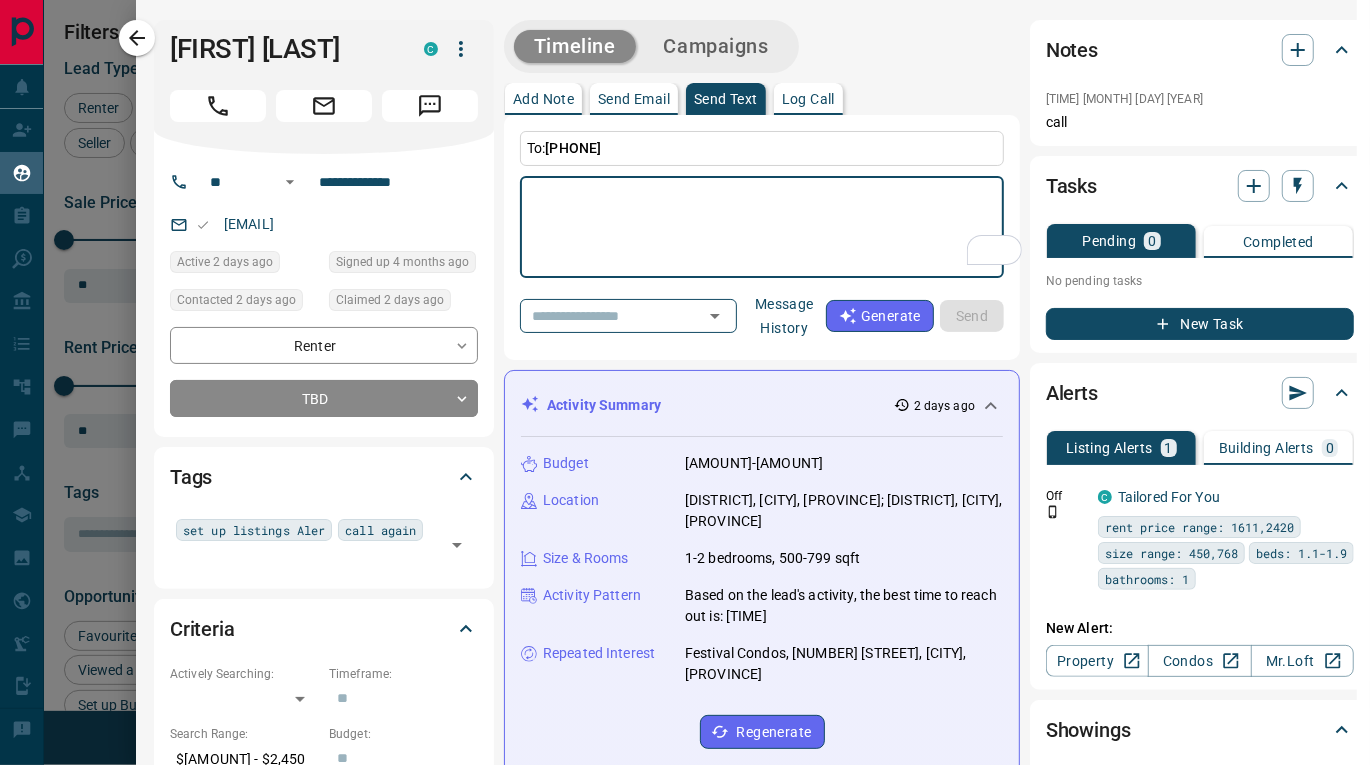 click at bounding box center (762, 227) 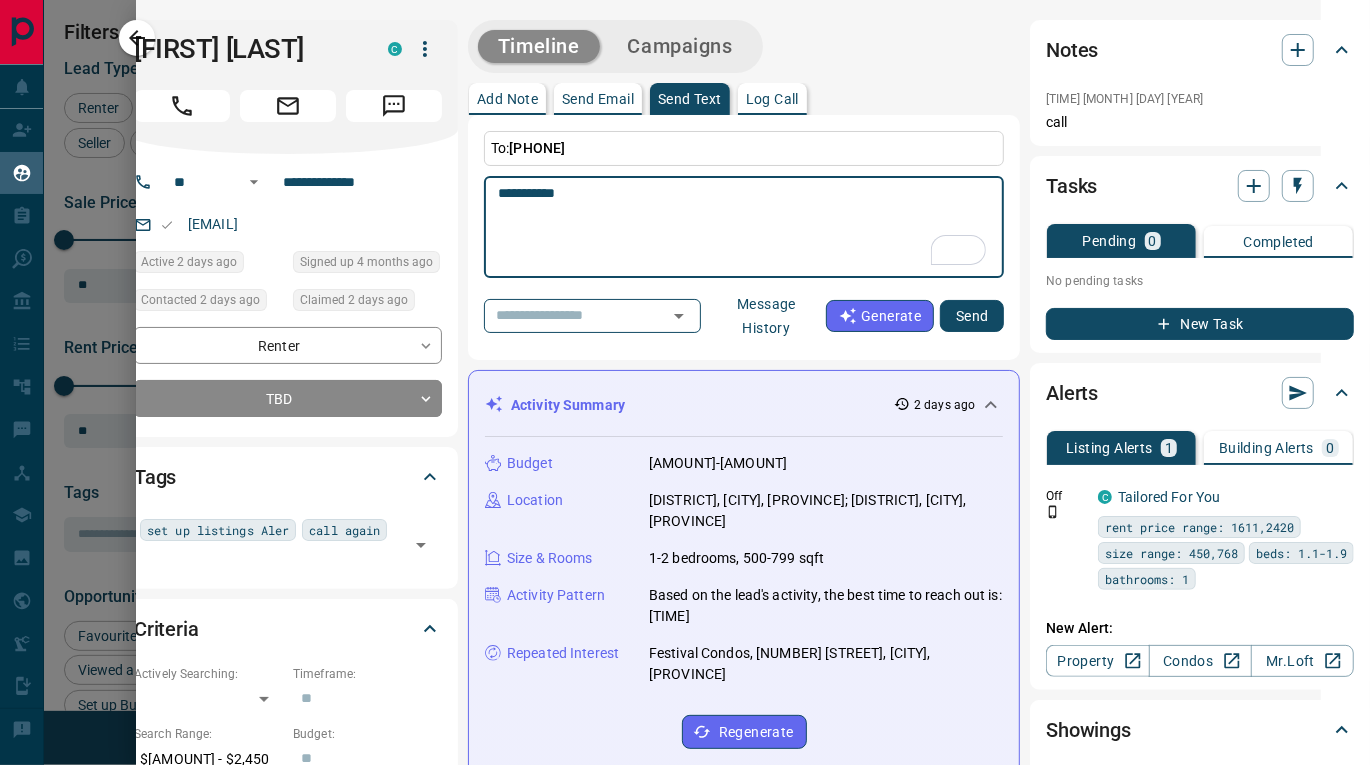 paste on "**********" 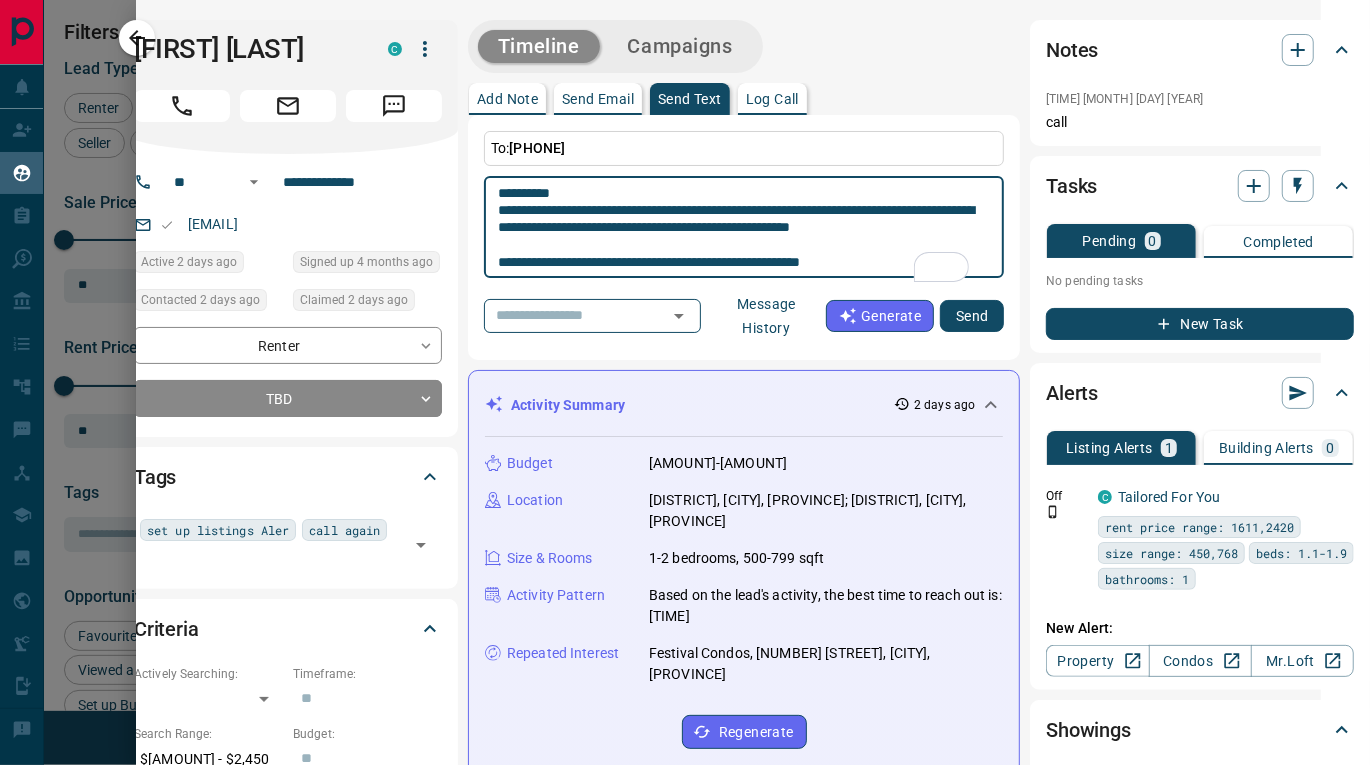 scroll, scrollTop: 207, scrollLeft: 0, axis: vertical 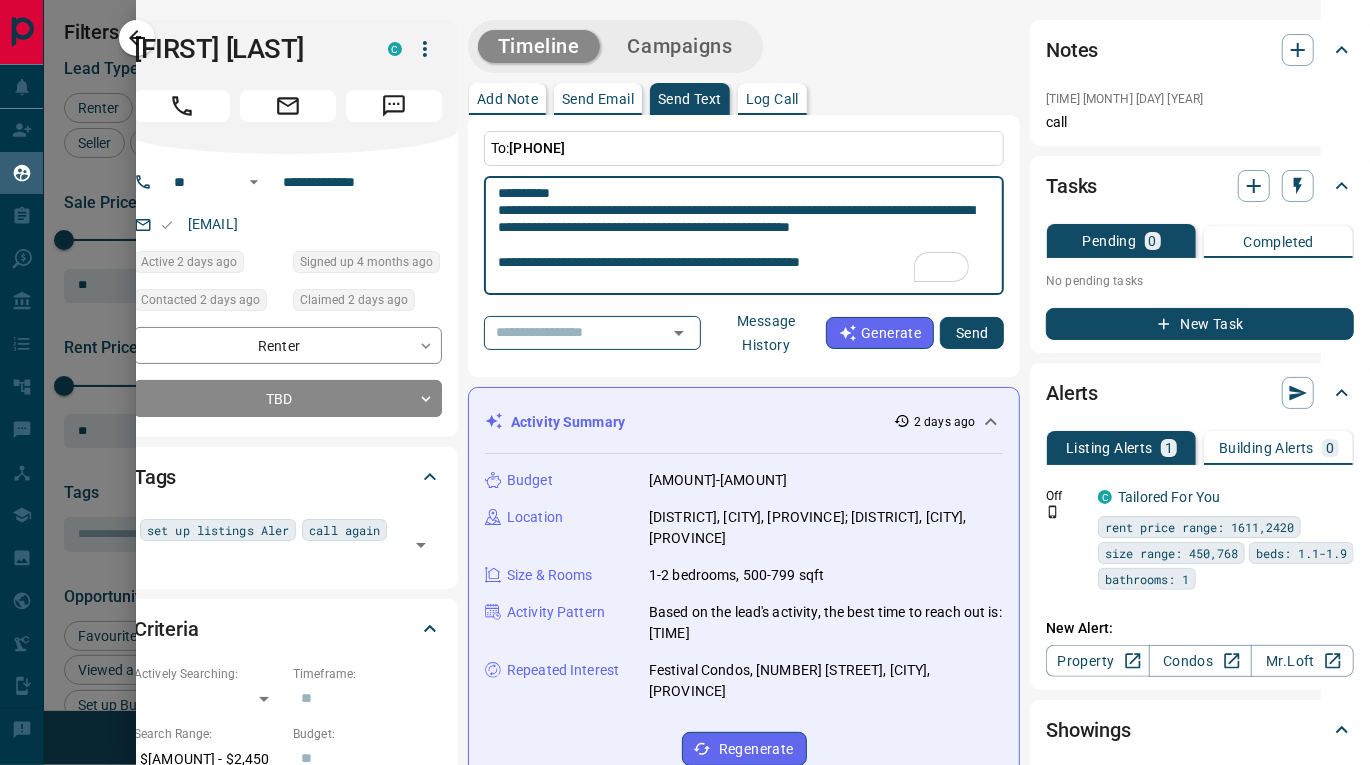 click on "**********" at bounding box center (744, 236) 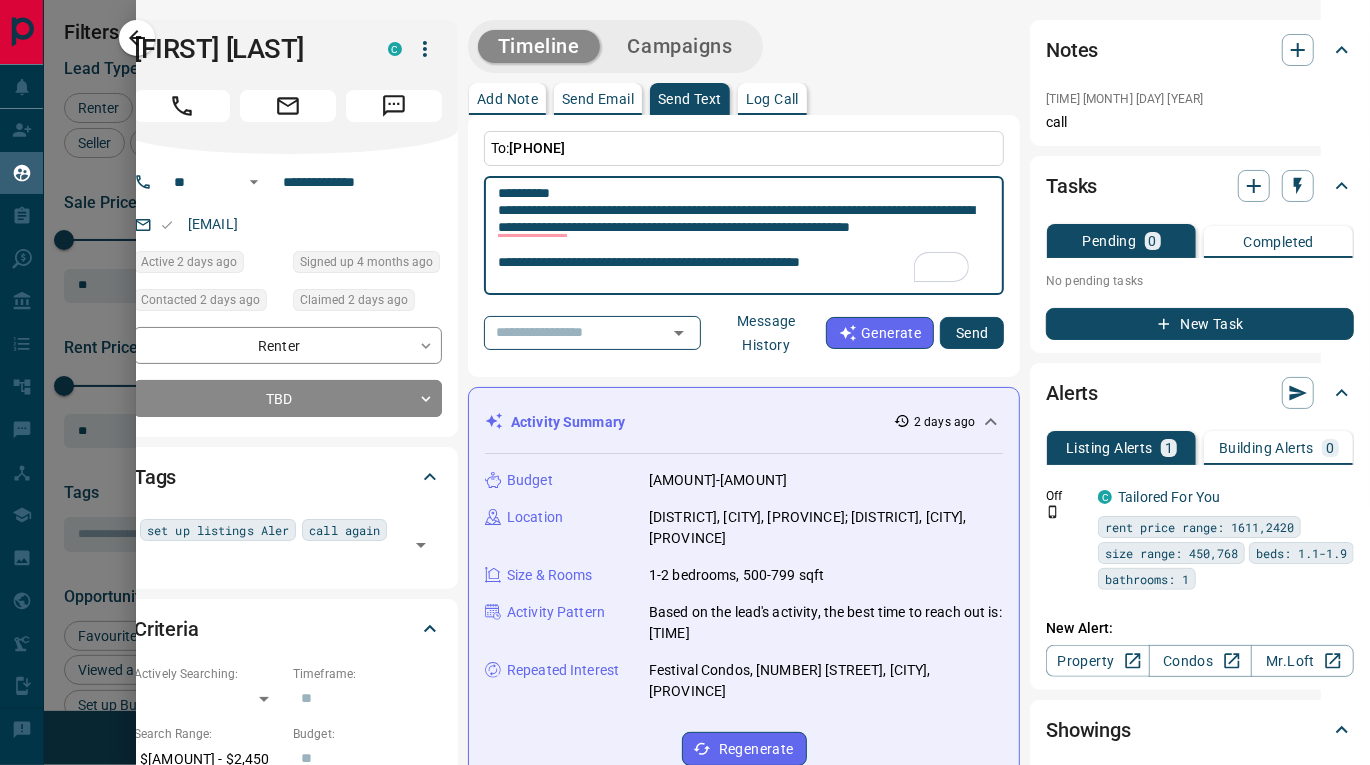 click on "**********" at bounding box center (744, 236) 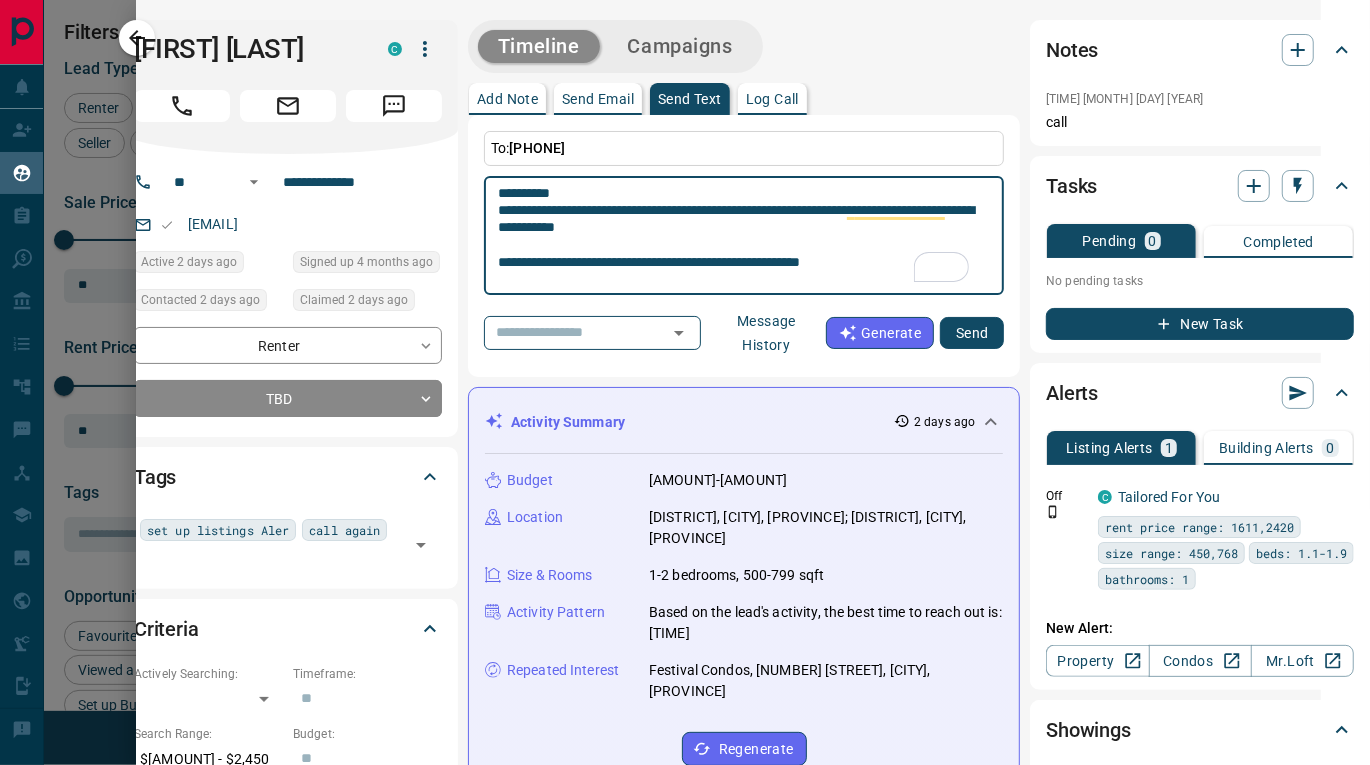 scroll, scrollTop: 46, scrollLeft: 0, axis: vertical 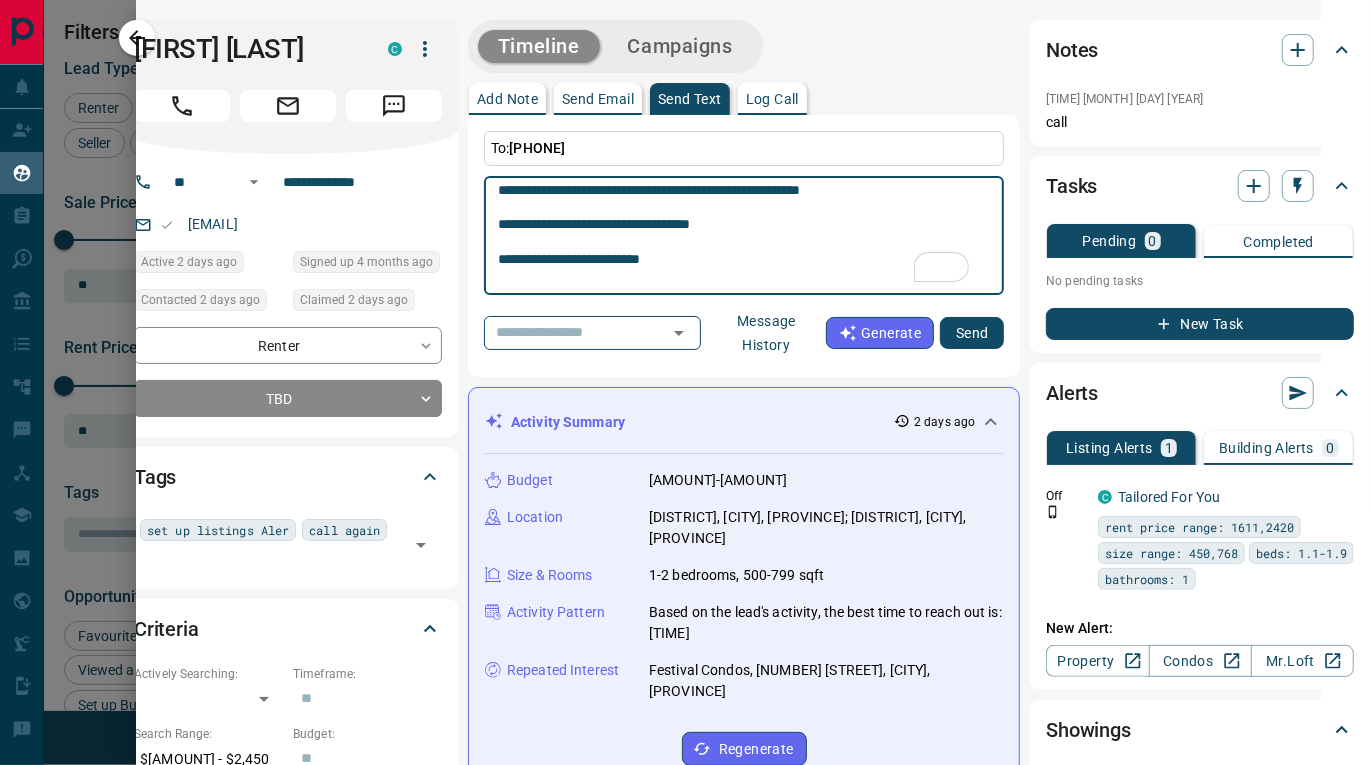 click on "**********" at bounding box center [744, 236] 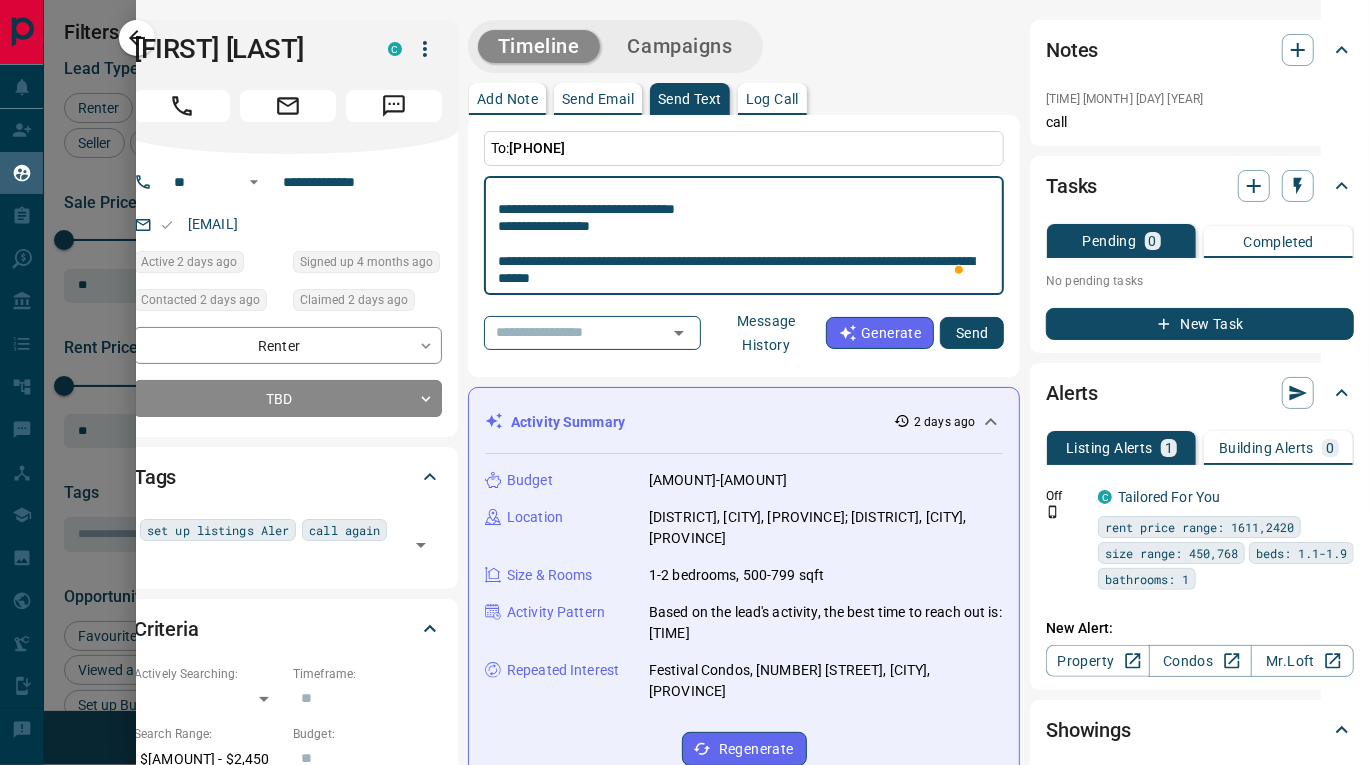 click on "**********" at bounding box center (744, 236) 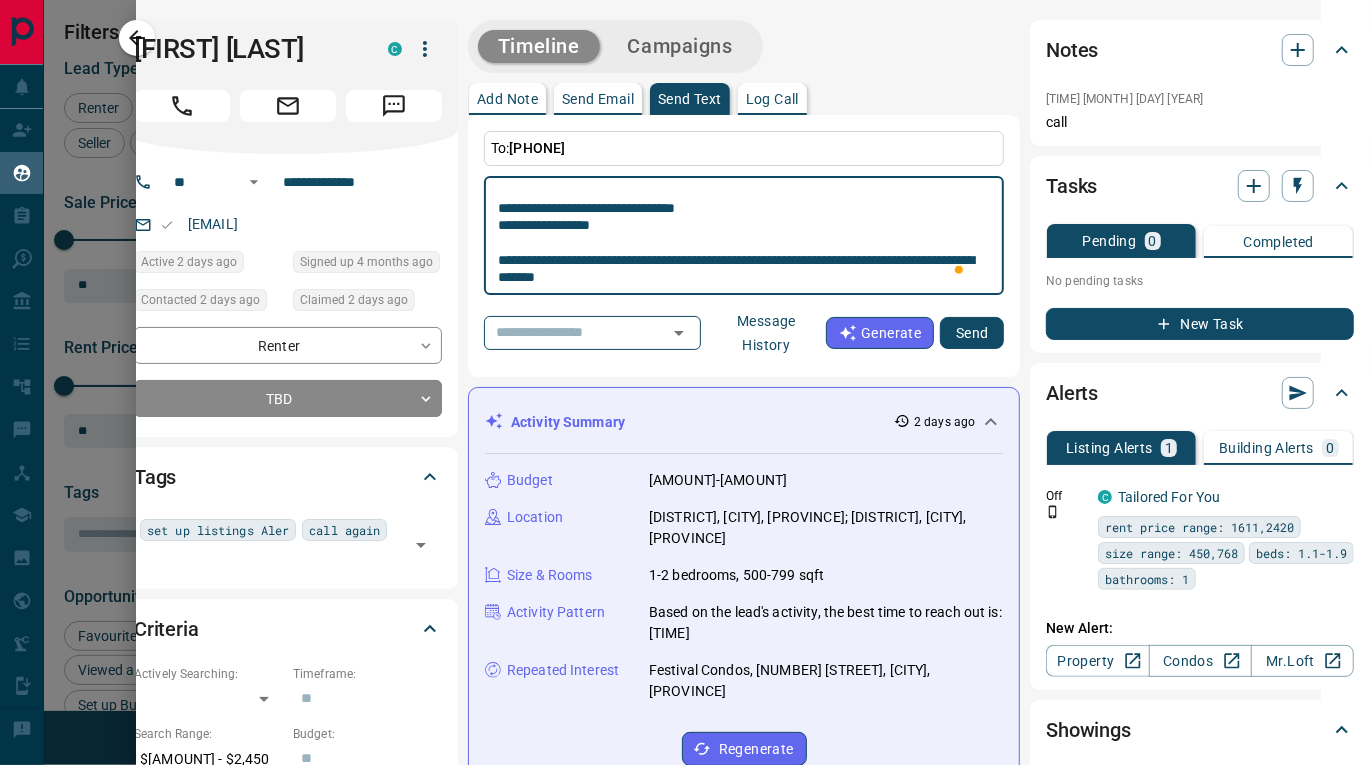 paste on "**********" 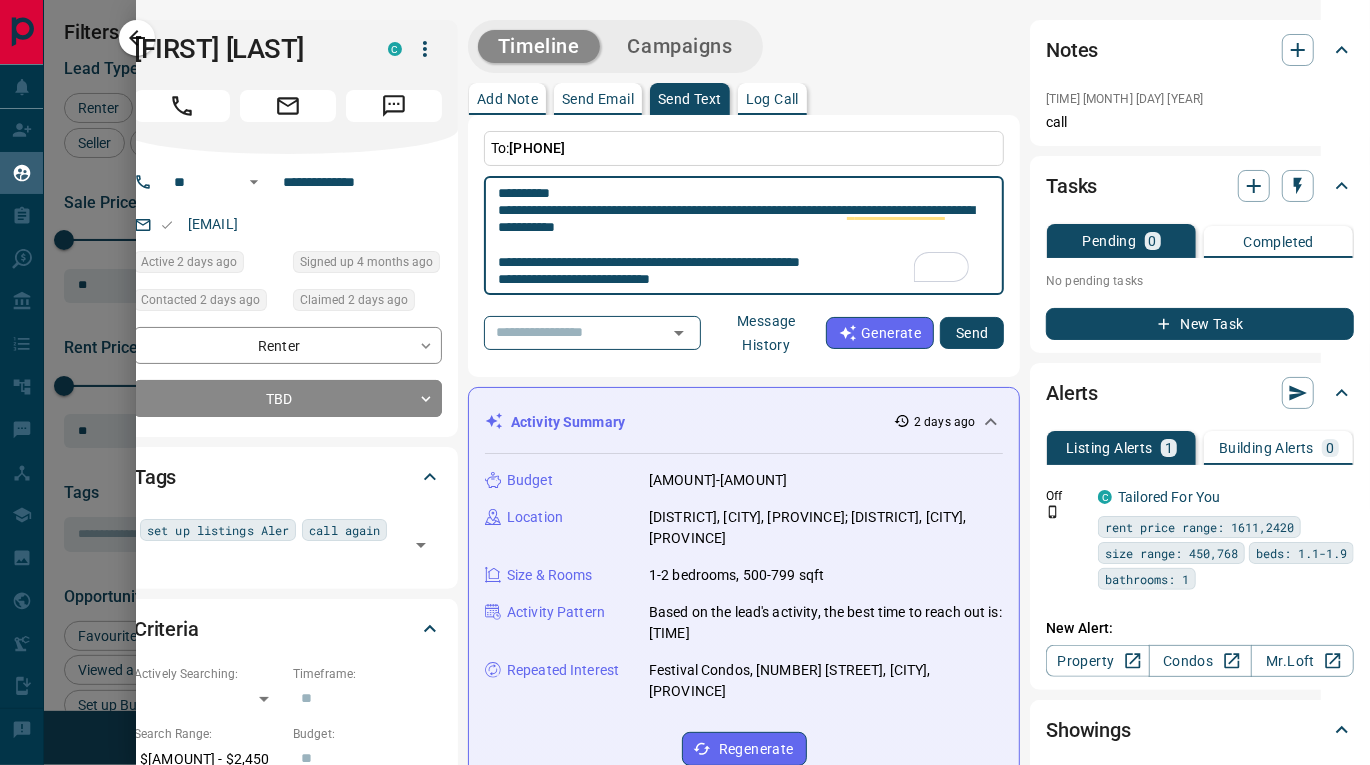 type on "**********" 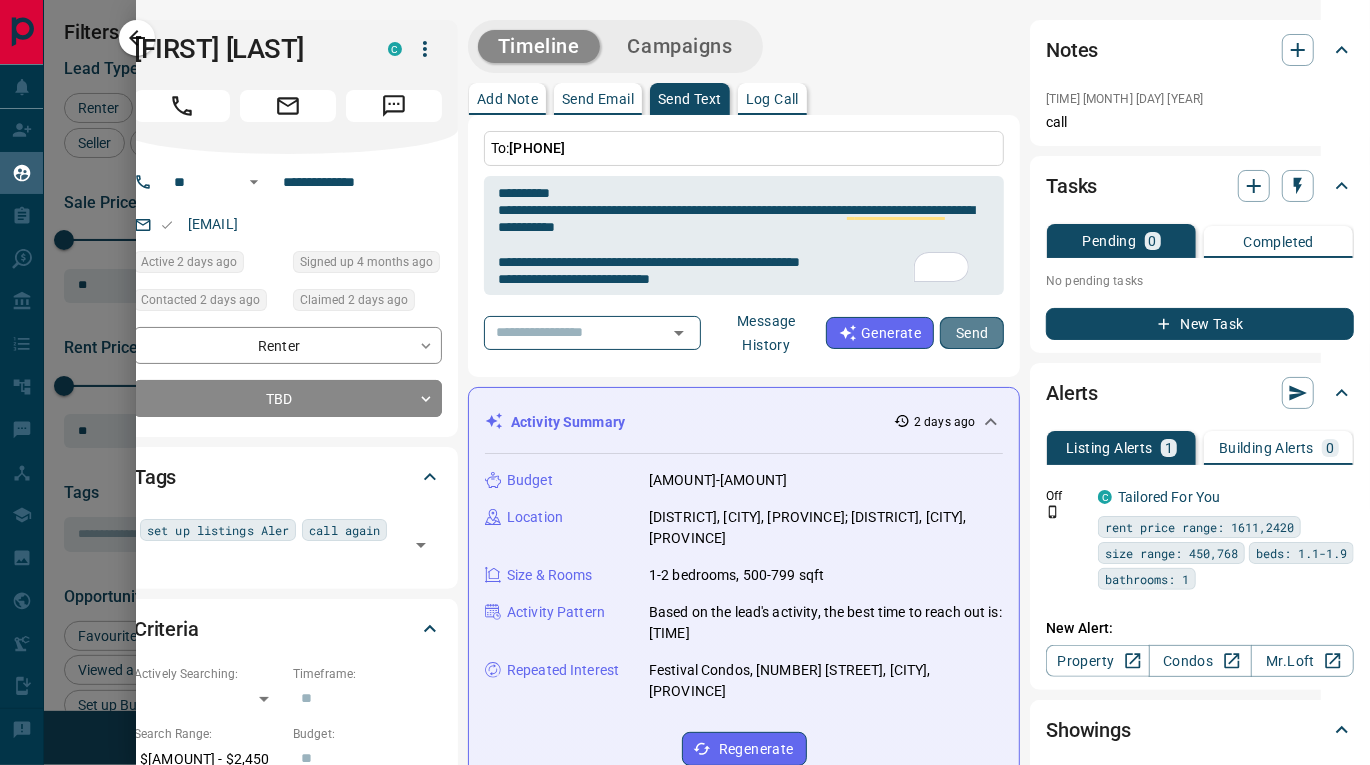 click on "Send" at bounding box center [972, 333] 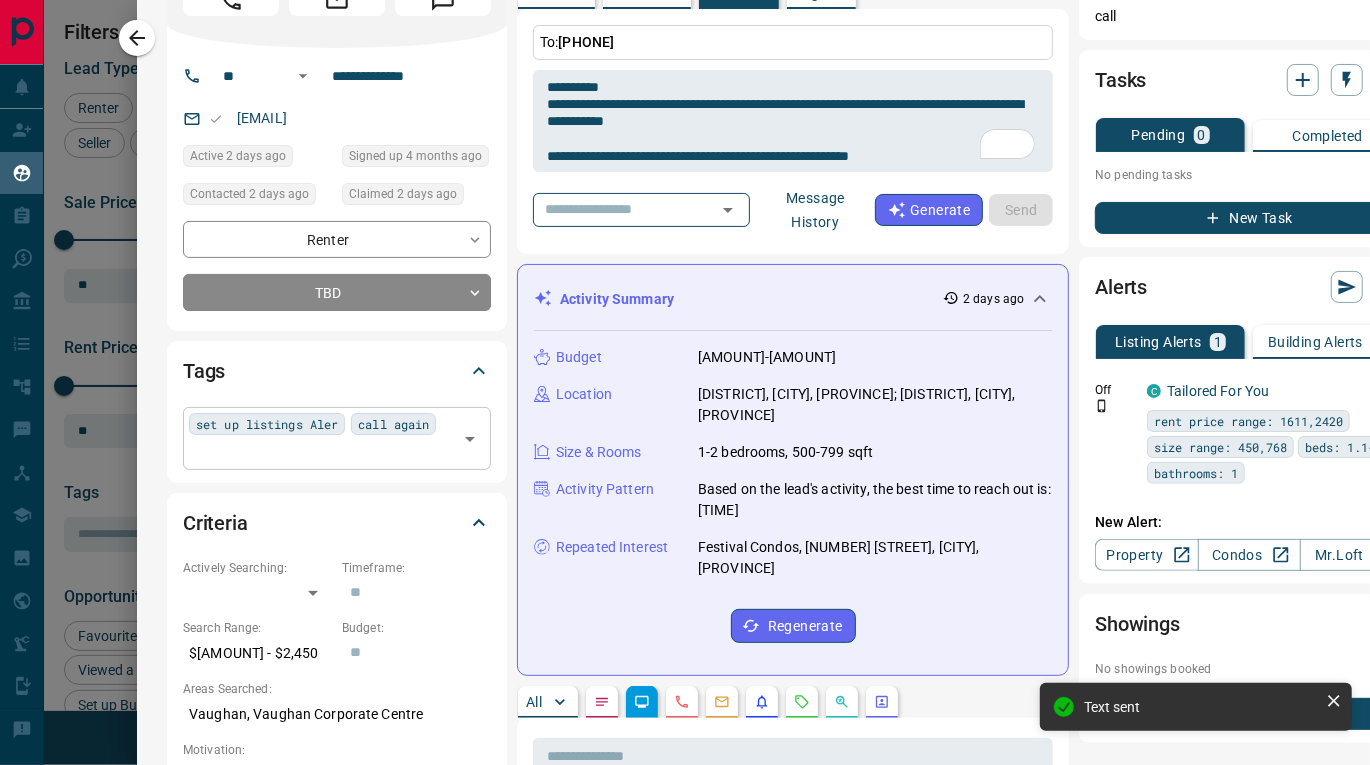 click on "set up listings Aler" at bounding box center [267, 424] 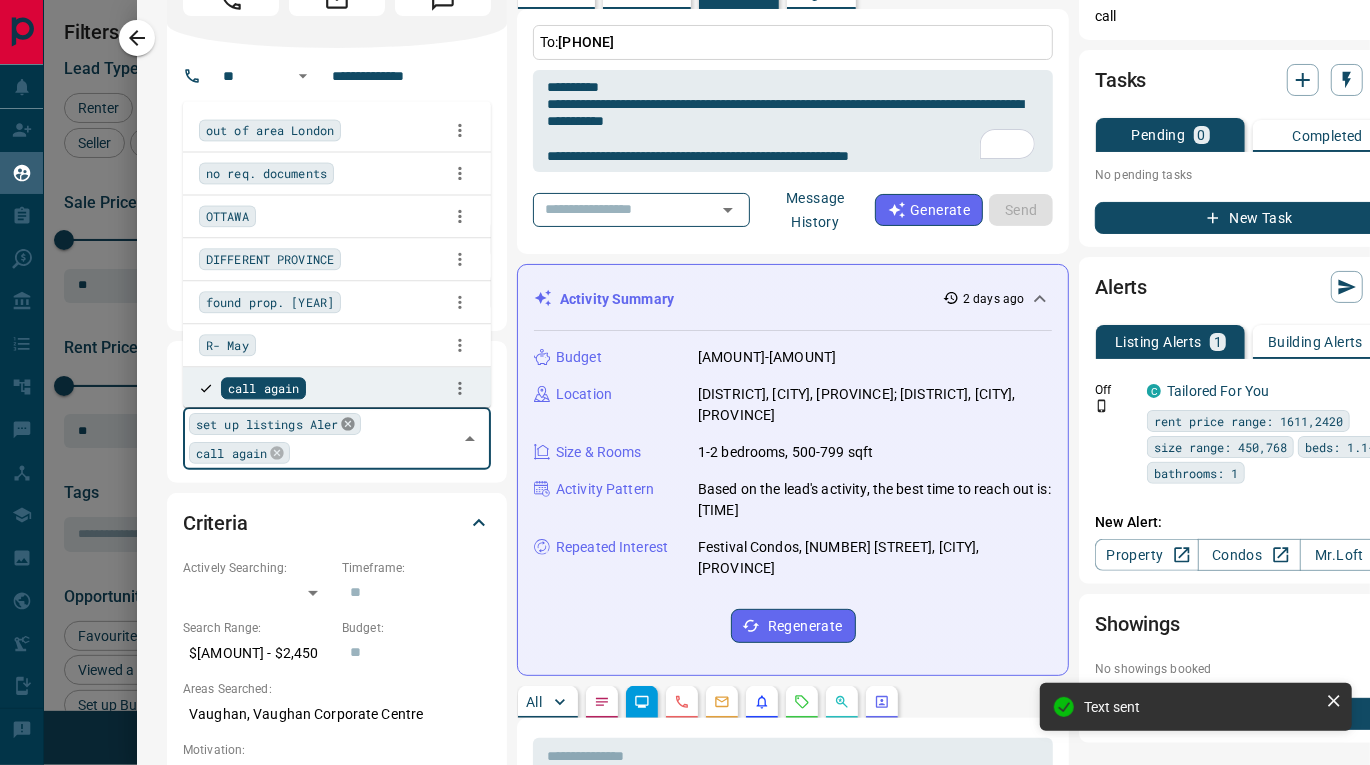 click 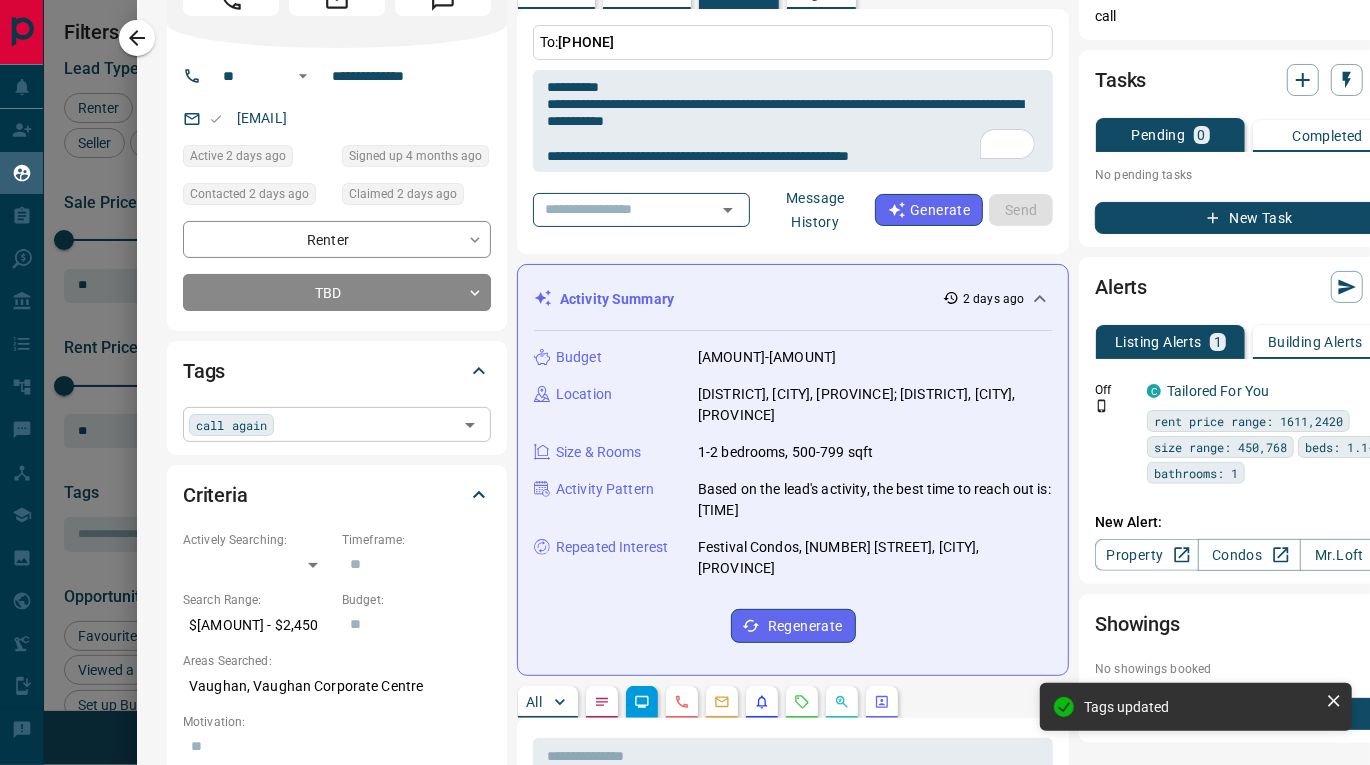click on "**********" at bounding box center (753, 1167) 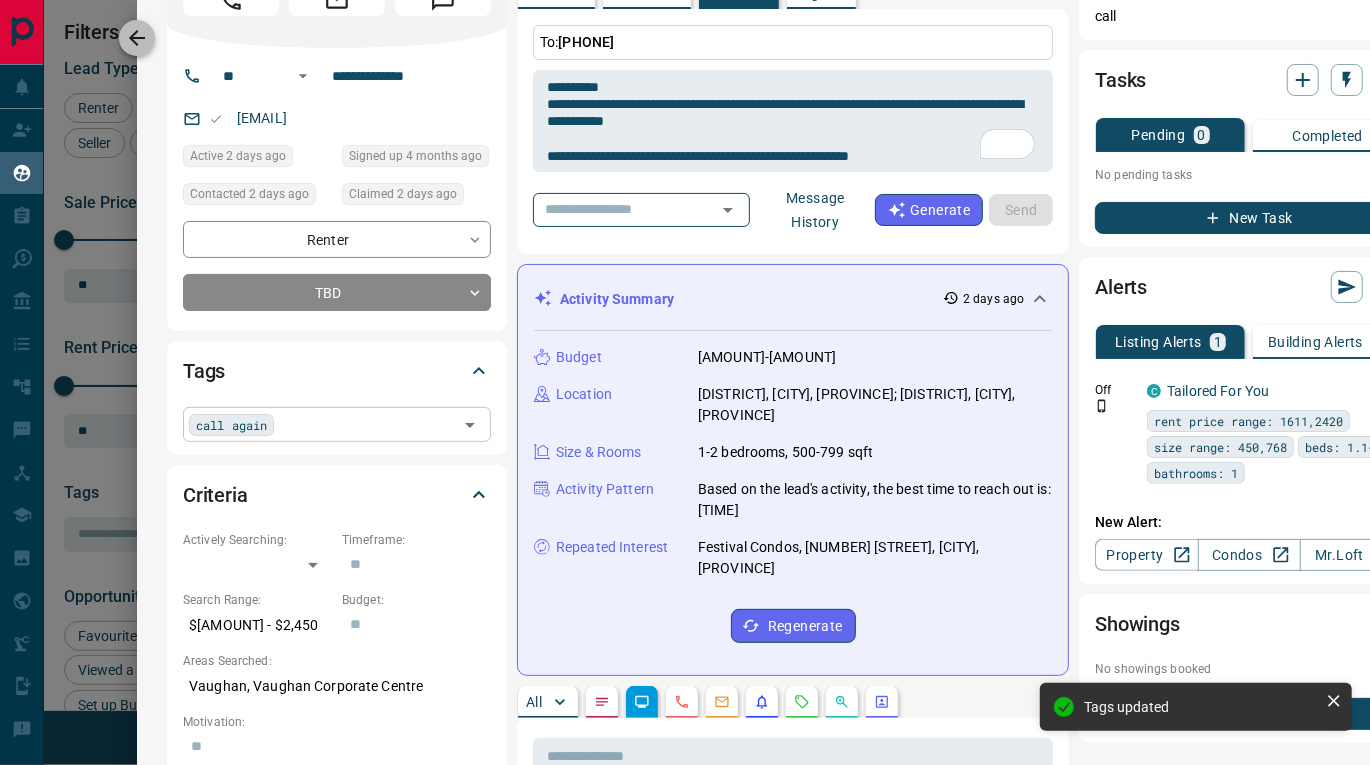 click 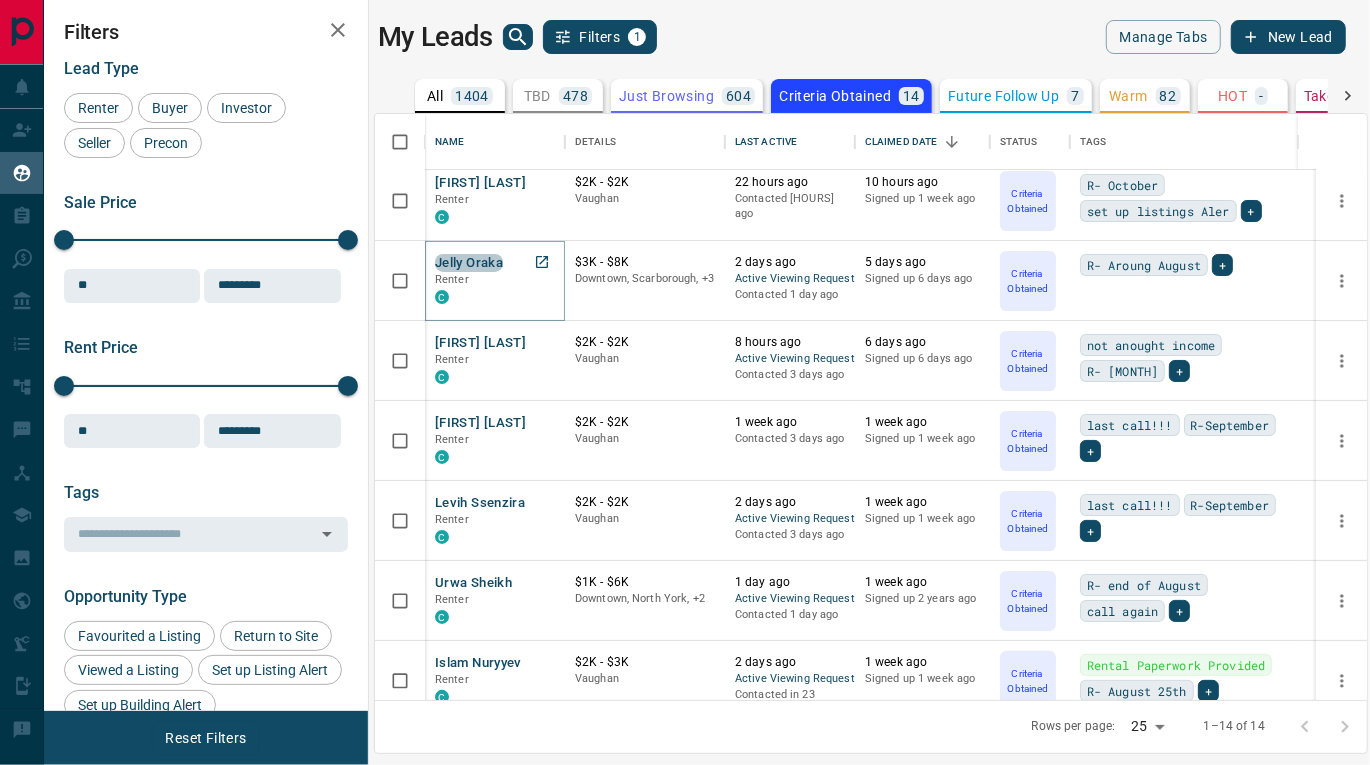 click on "Jelly Oraka" at bounding box center (469, 263) 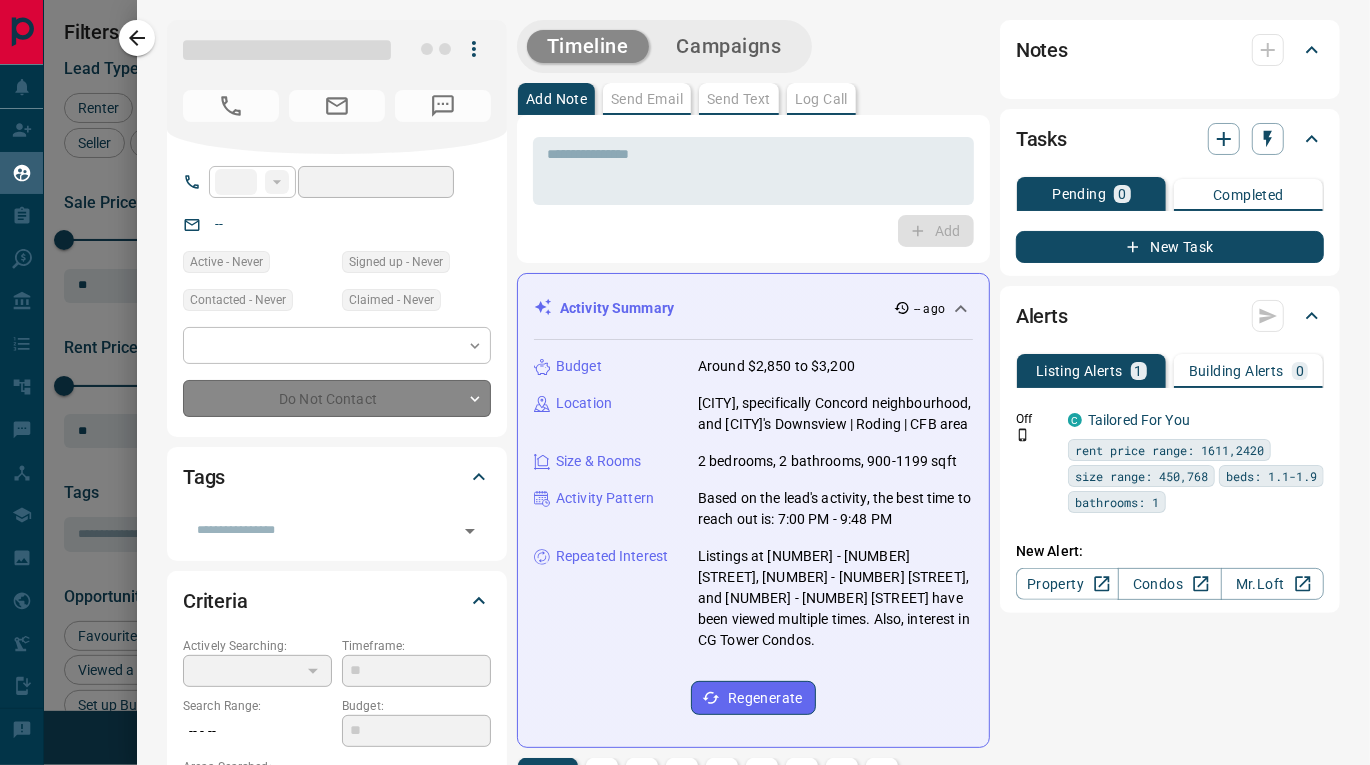 type on "**" 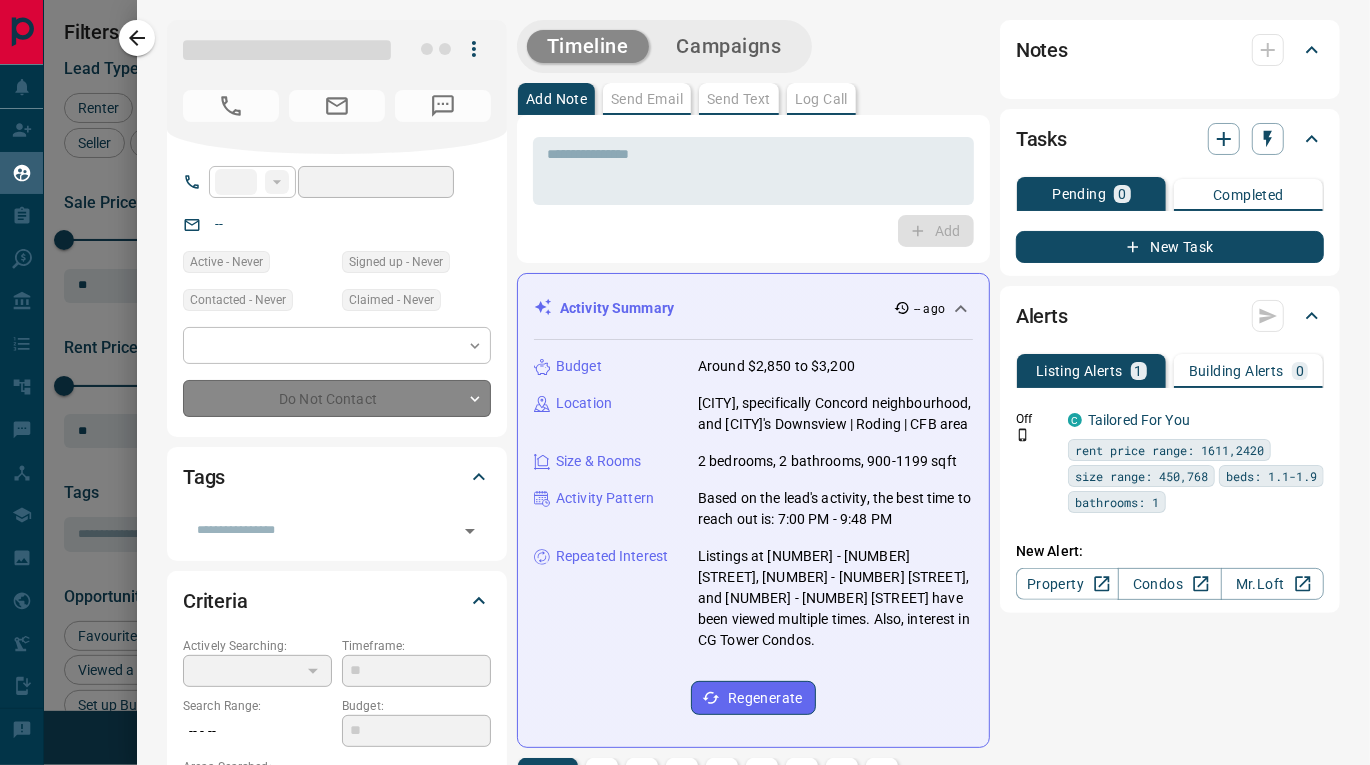 type on "**********" 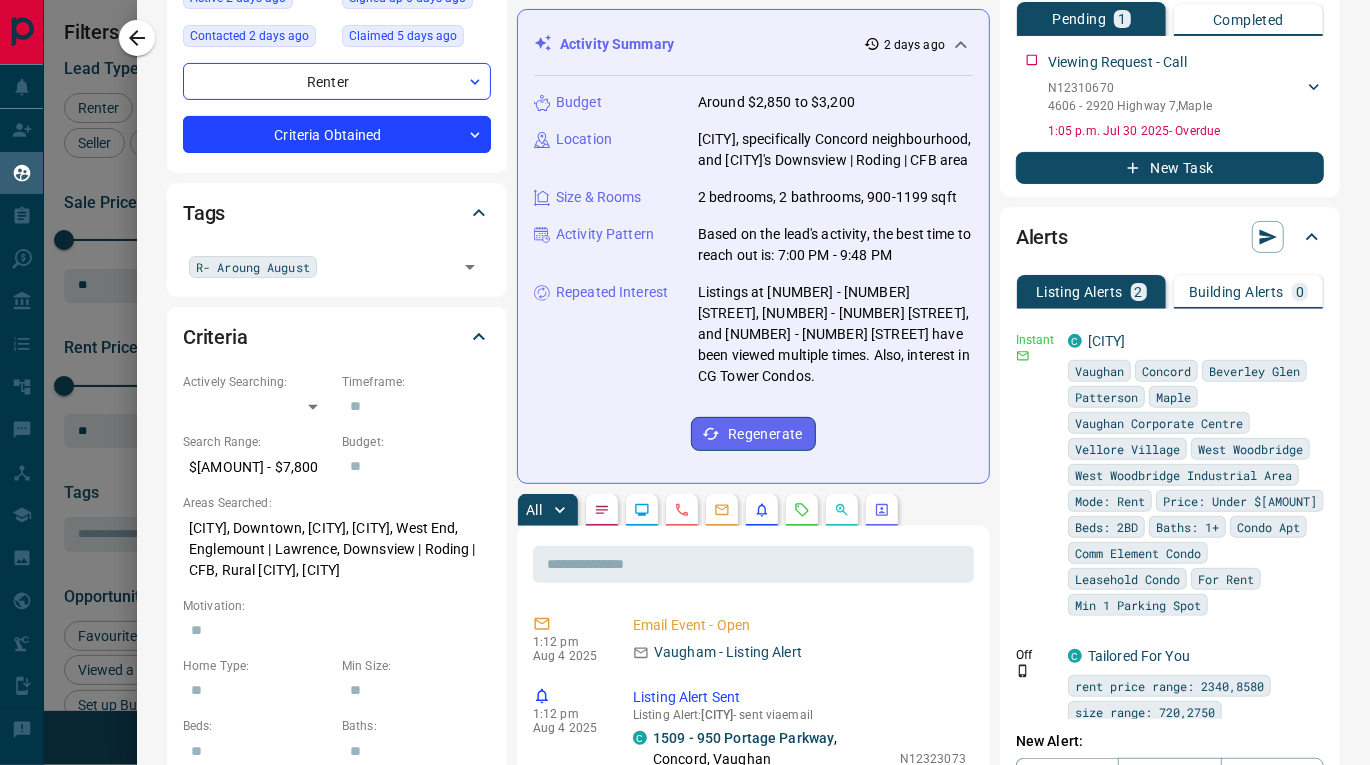 click 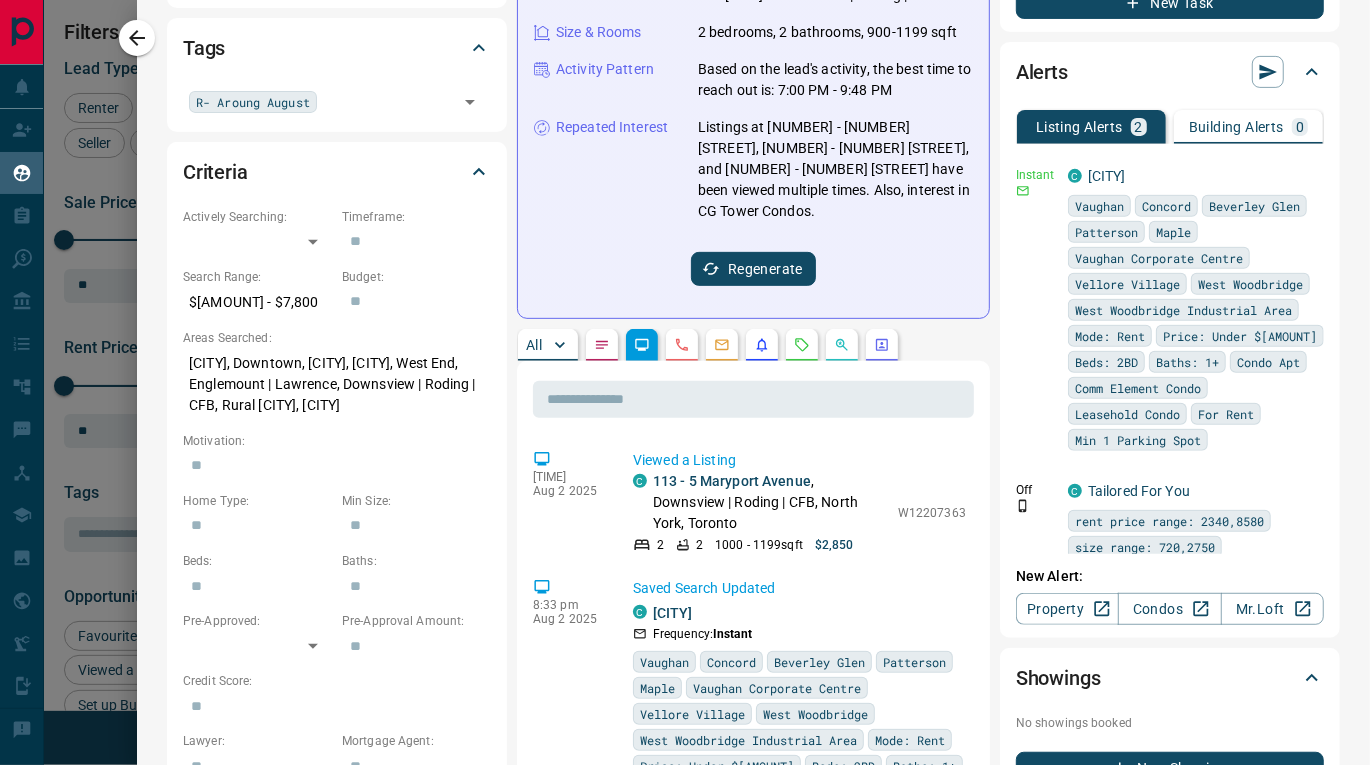scroll, scrollTop: 433, scrollLeft: 0, axis: vertical 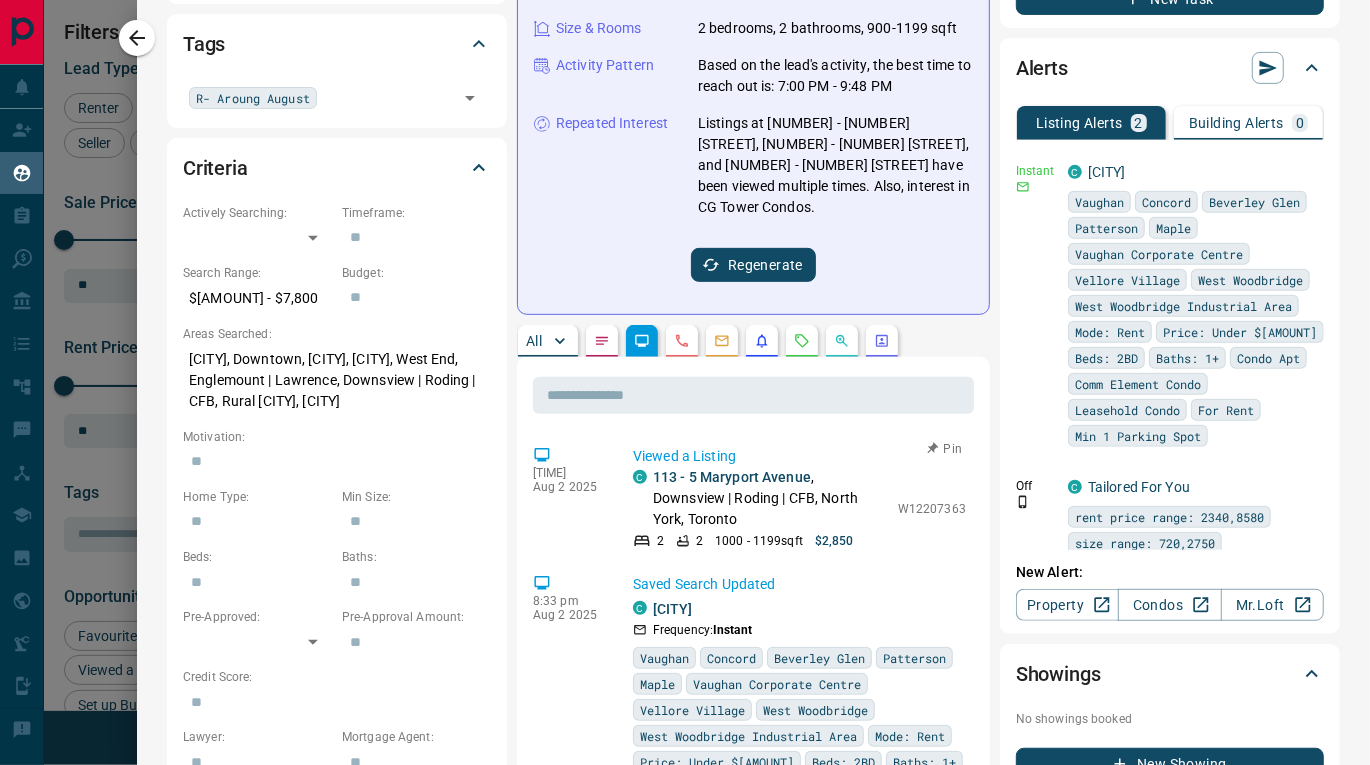 click on "8:44 pm Aug 2 2025 Viewed a Listing C 113 - 5 Maryport Avenue , Downsview | Roding | CFB, North York, Toronto 2 2 1000 - 1199  sqft $2,850 W12207363 Pin" at bounding box center [753, 498] 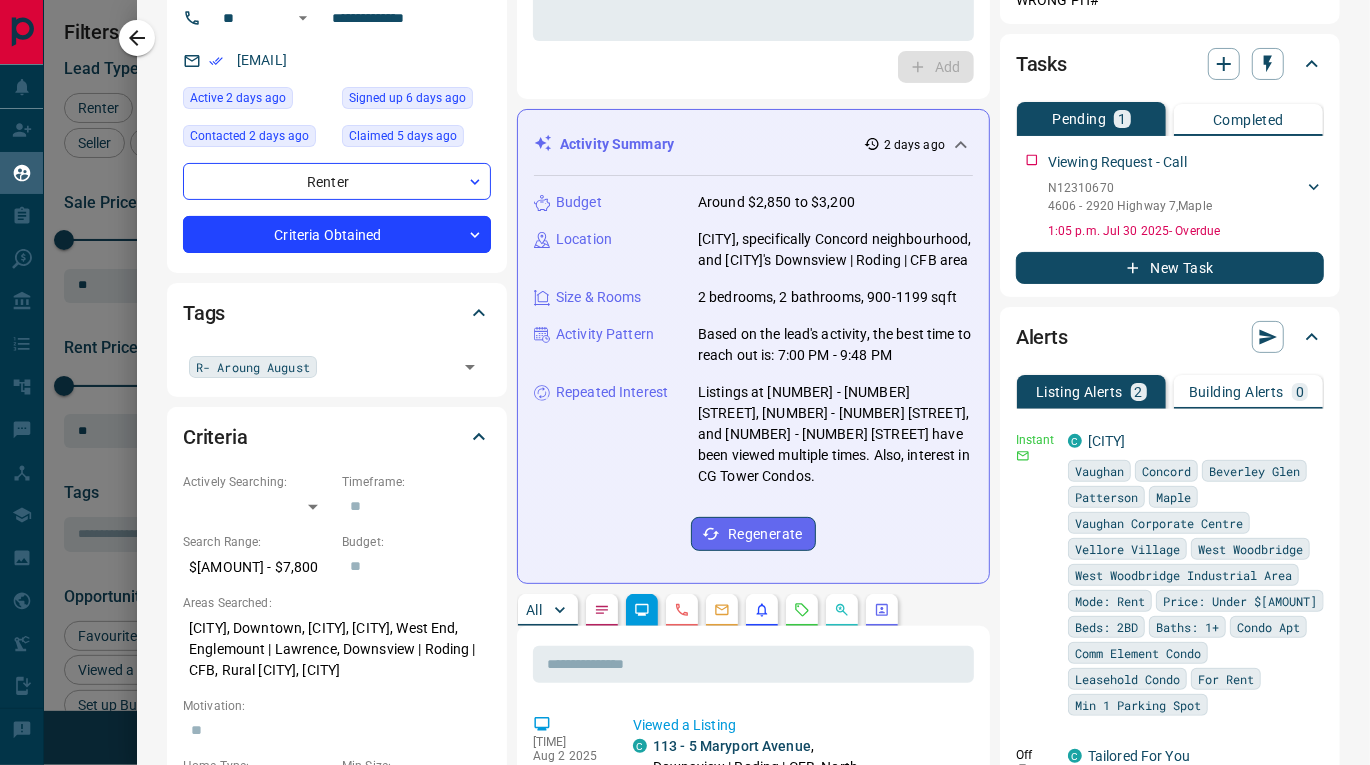scroll, scrollTop: 0, scrollLeft: 0, axis: both 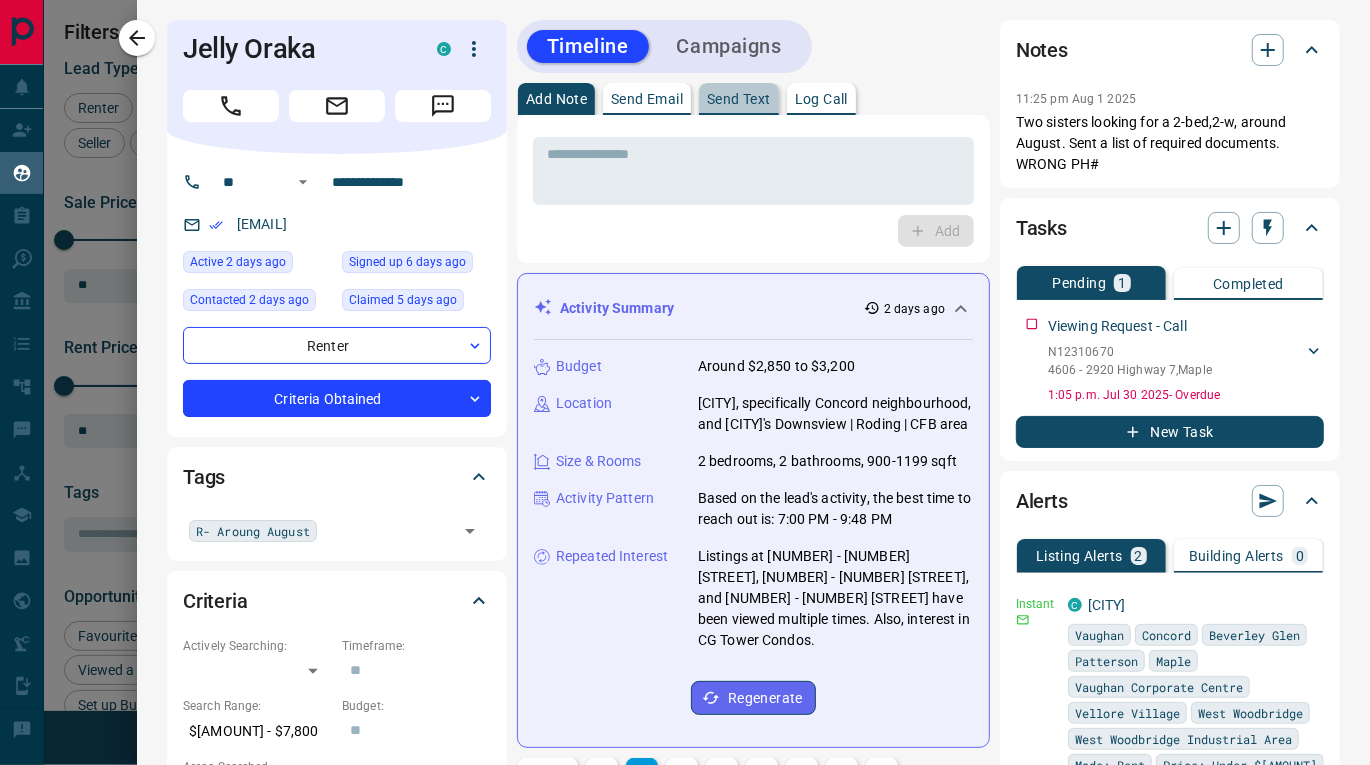 click on "Send Text" at bounding box center [739, 99] 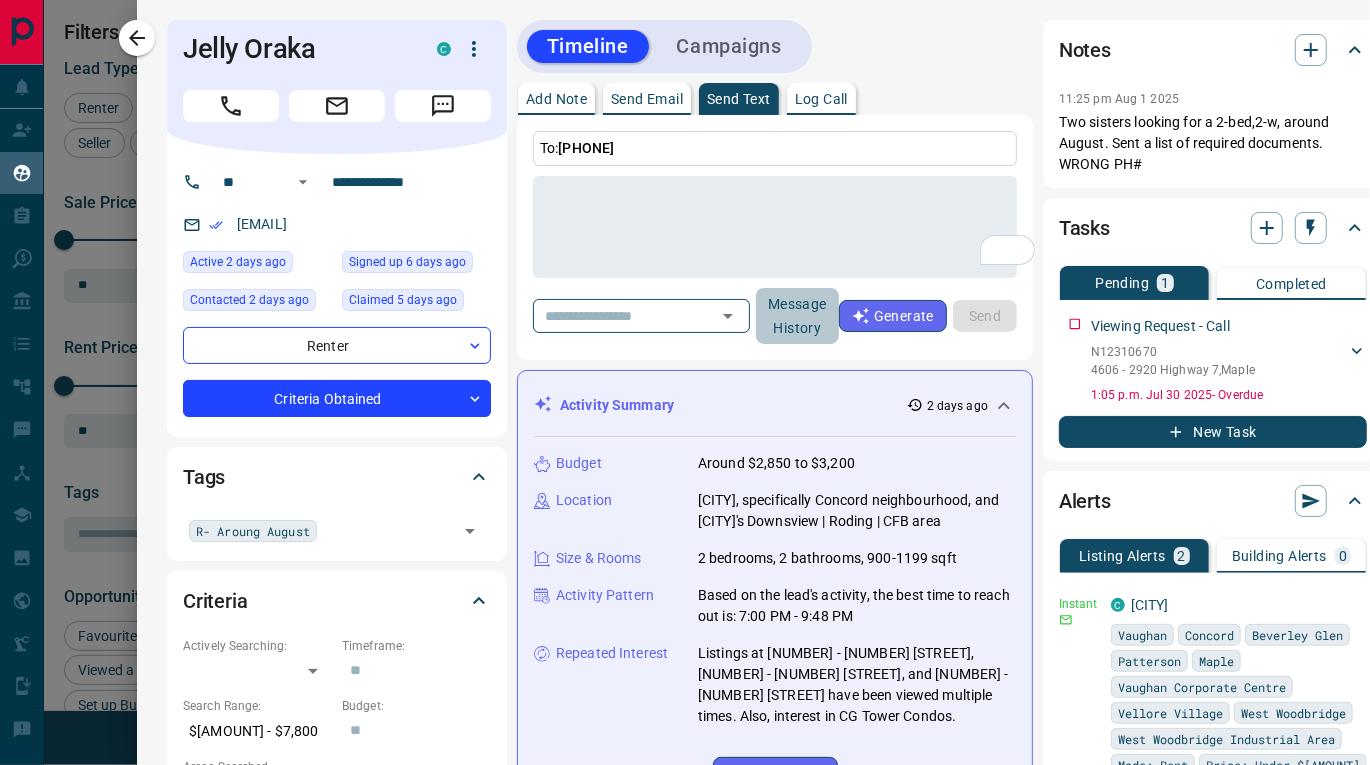 click on "Message History" at bounding box center (797, 316) 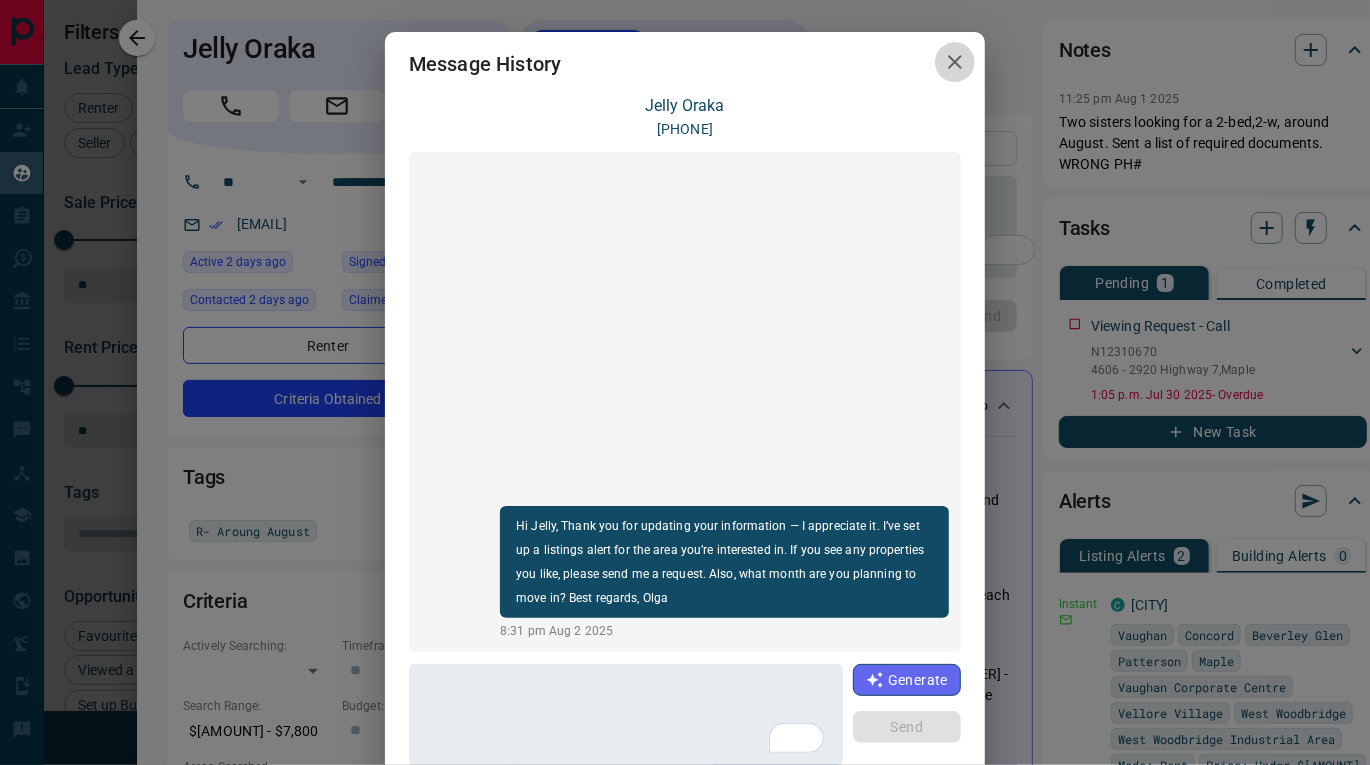 click 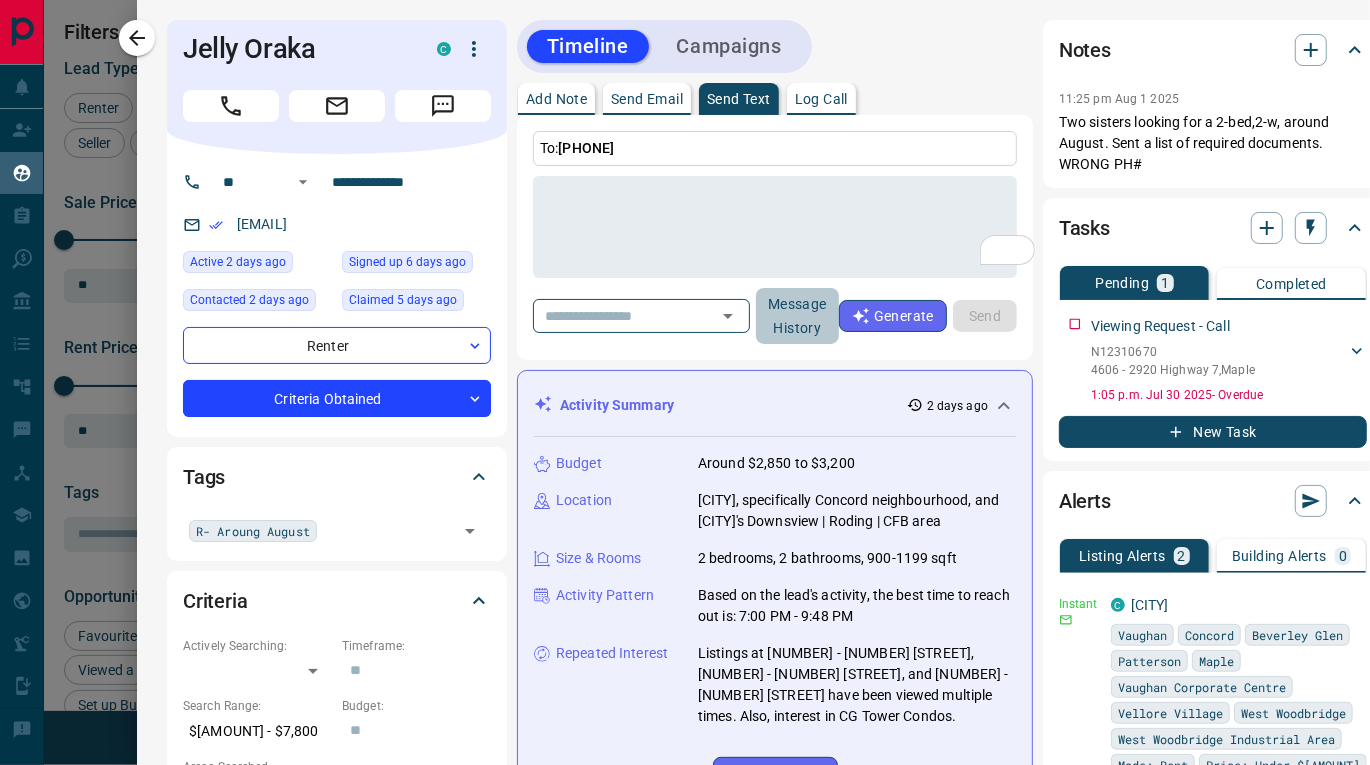 click on "Message History" at bounding box center [797, 316] 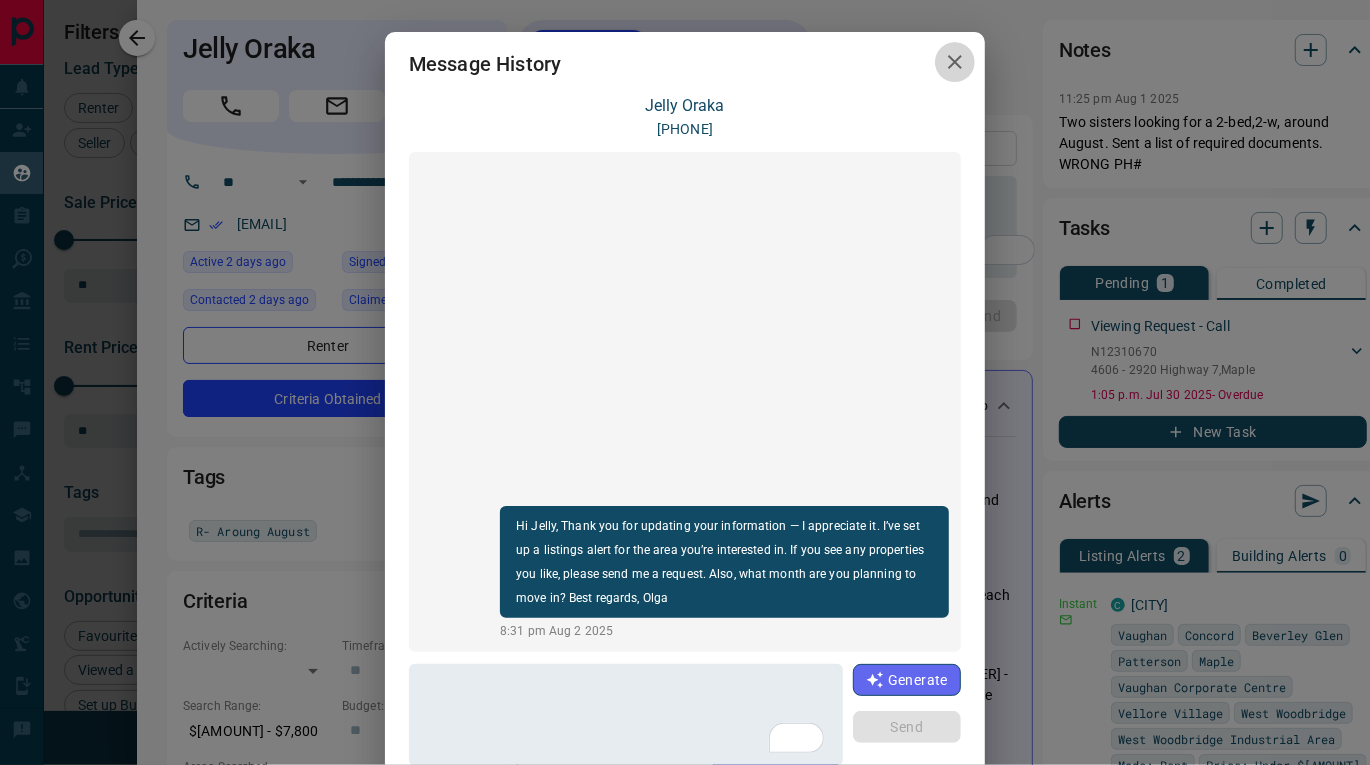 click 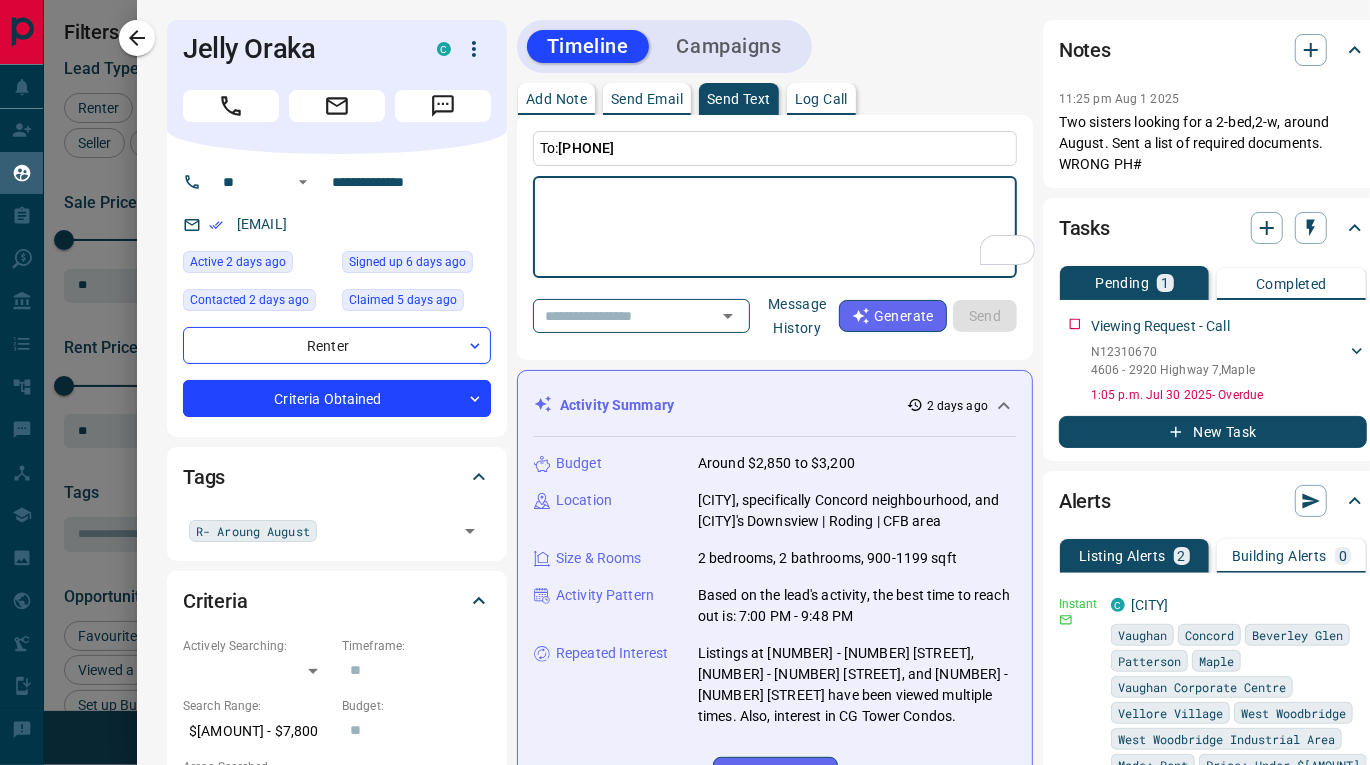 click at bounding box center [775, 227] 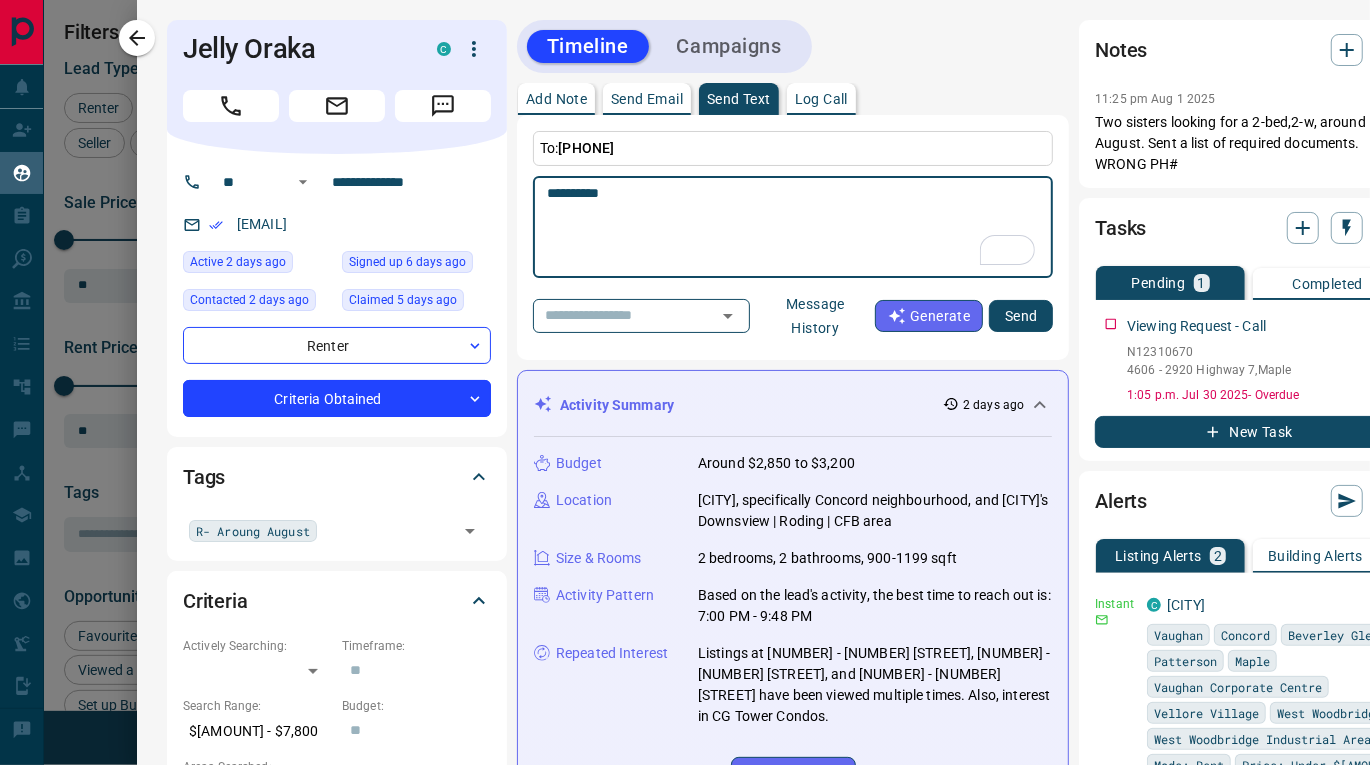 paste on "**********" 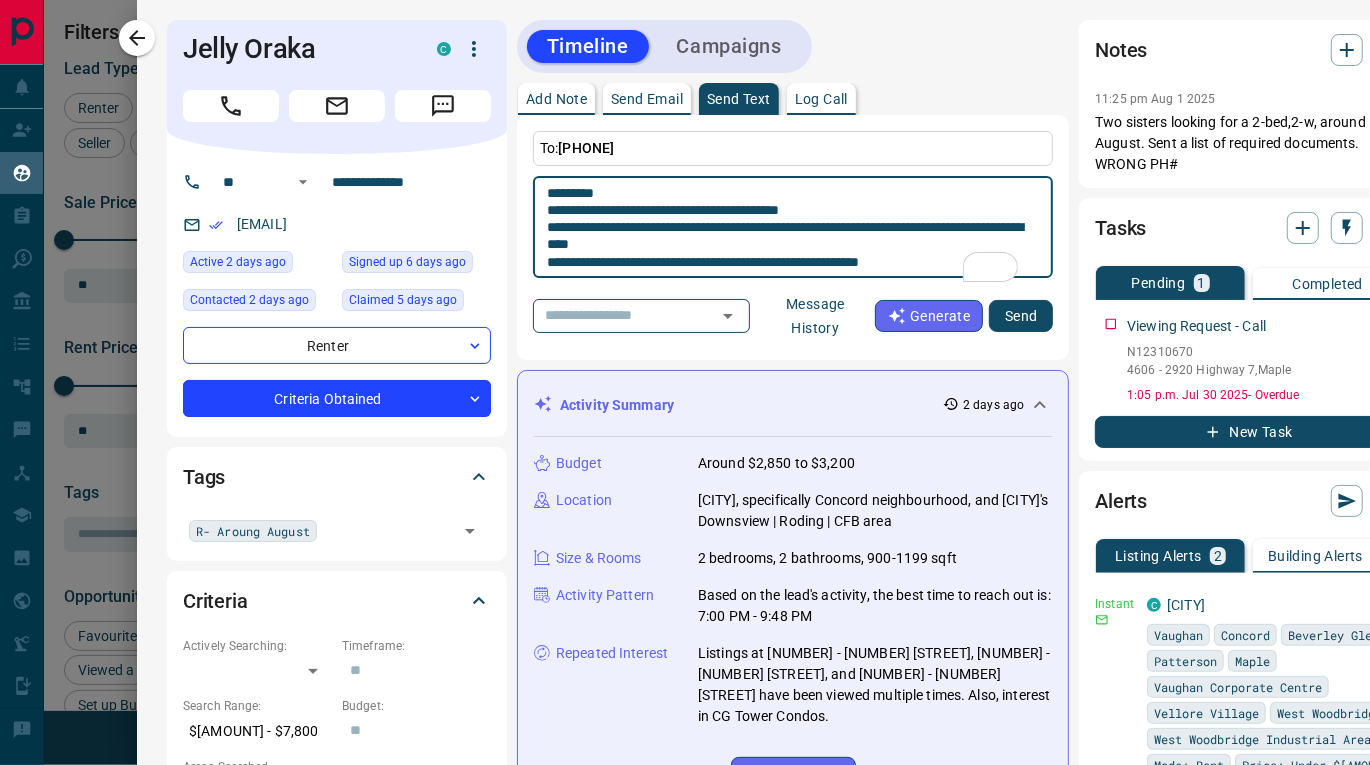 scroll, scrollTop: 35, scrollLeft: 0, axis: vertical 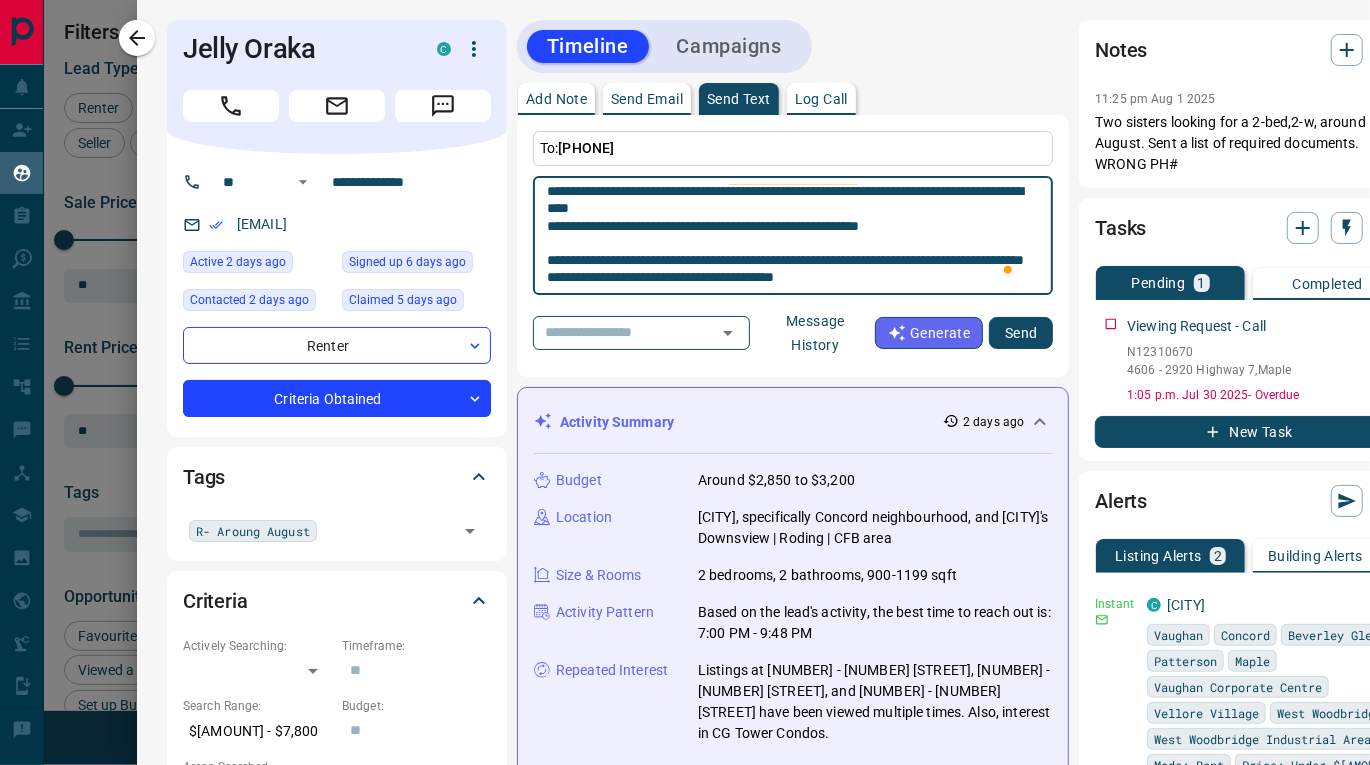 click on "**********" at bounding box center [793, 236] 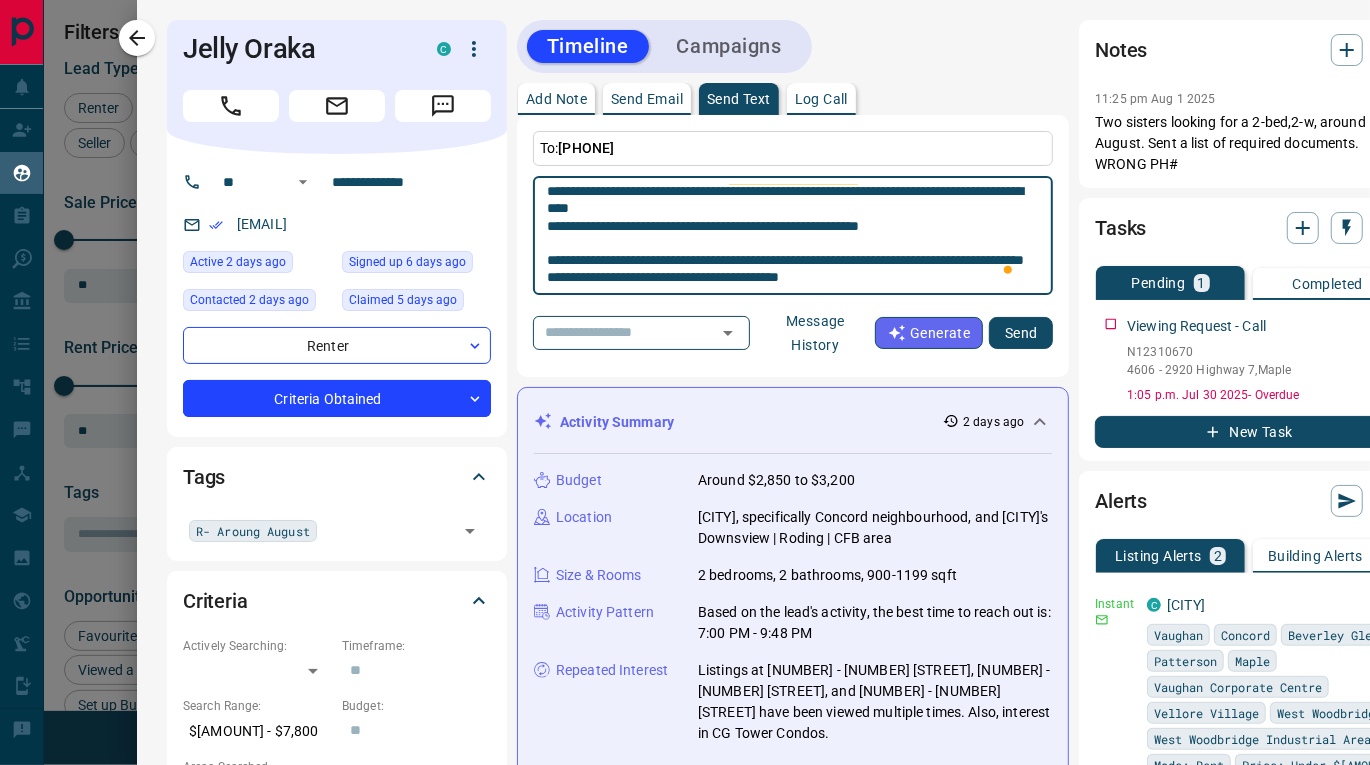 scroll, scrollTop: 70, scrollLeft: 0, axis: vertical 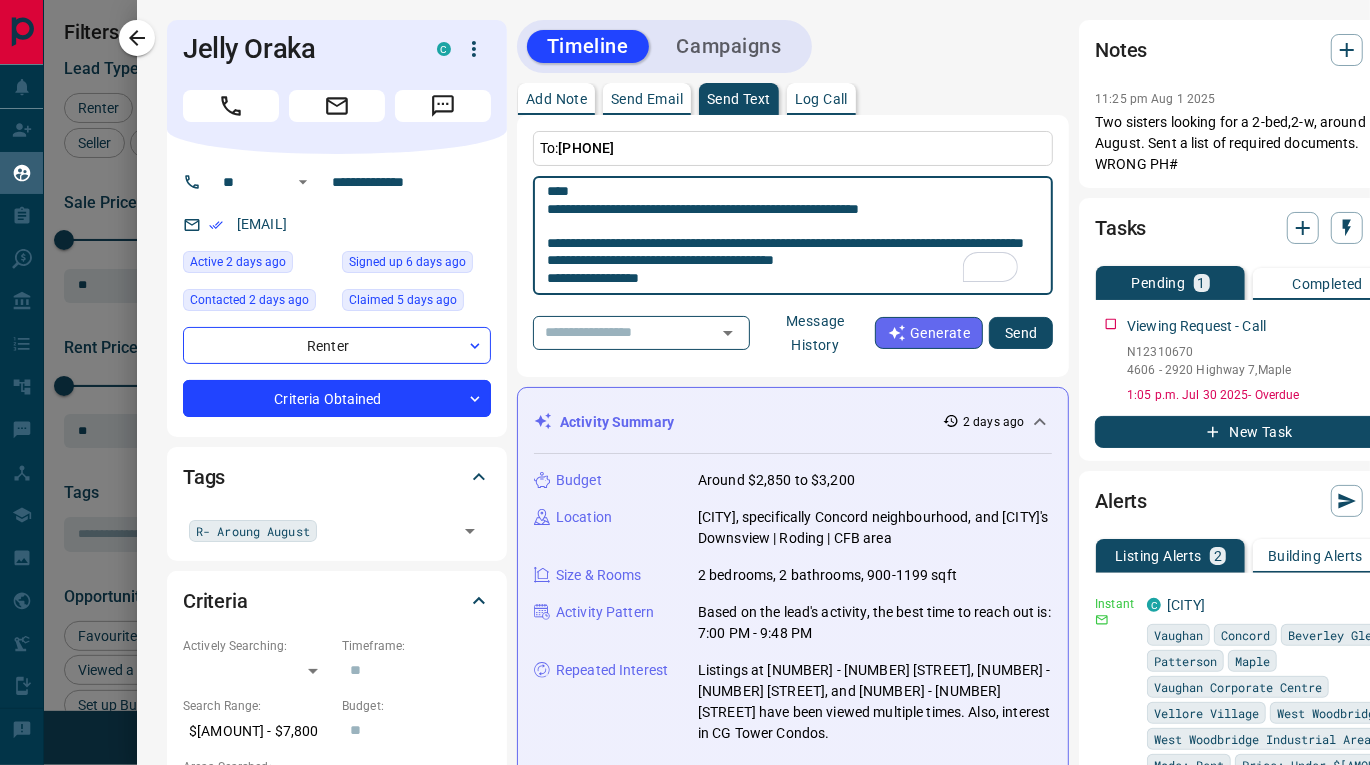type on "**********" 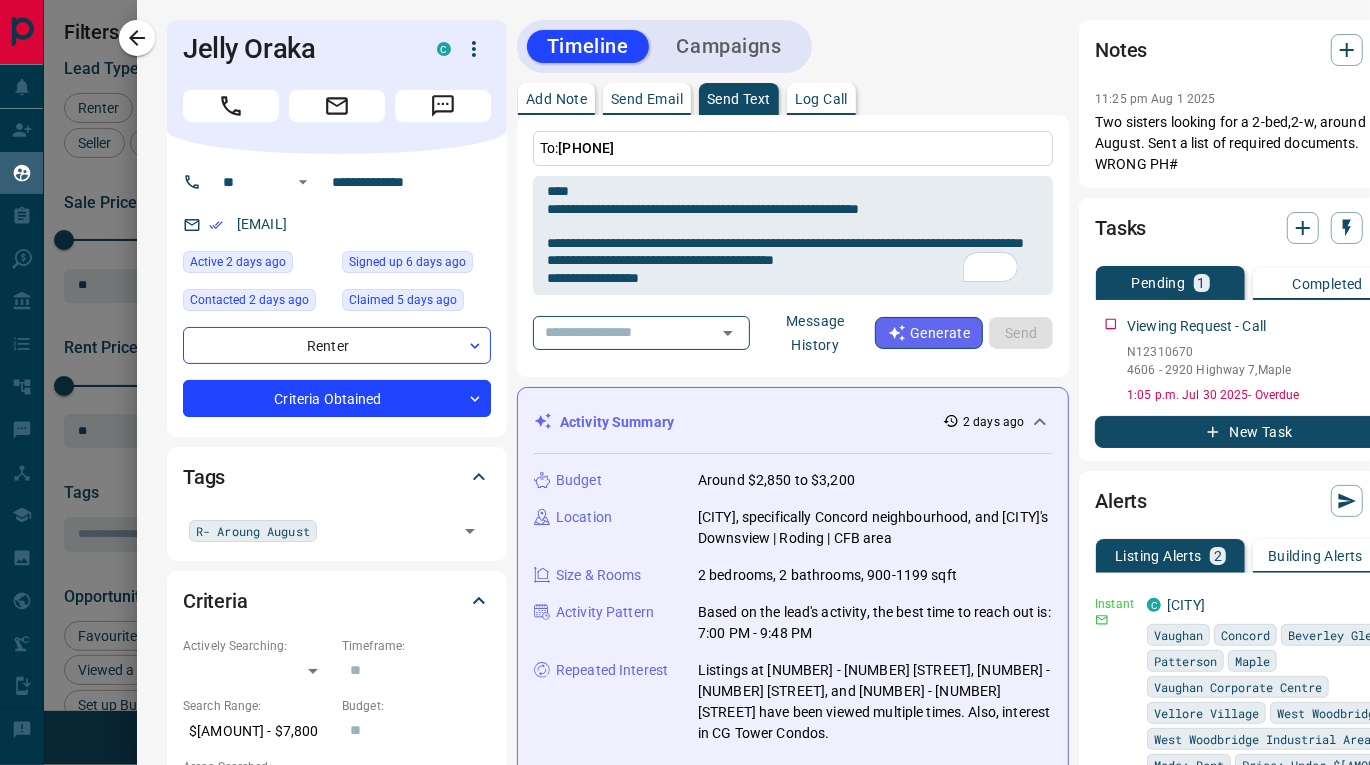 type 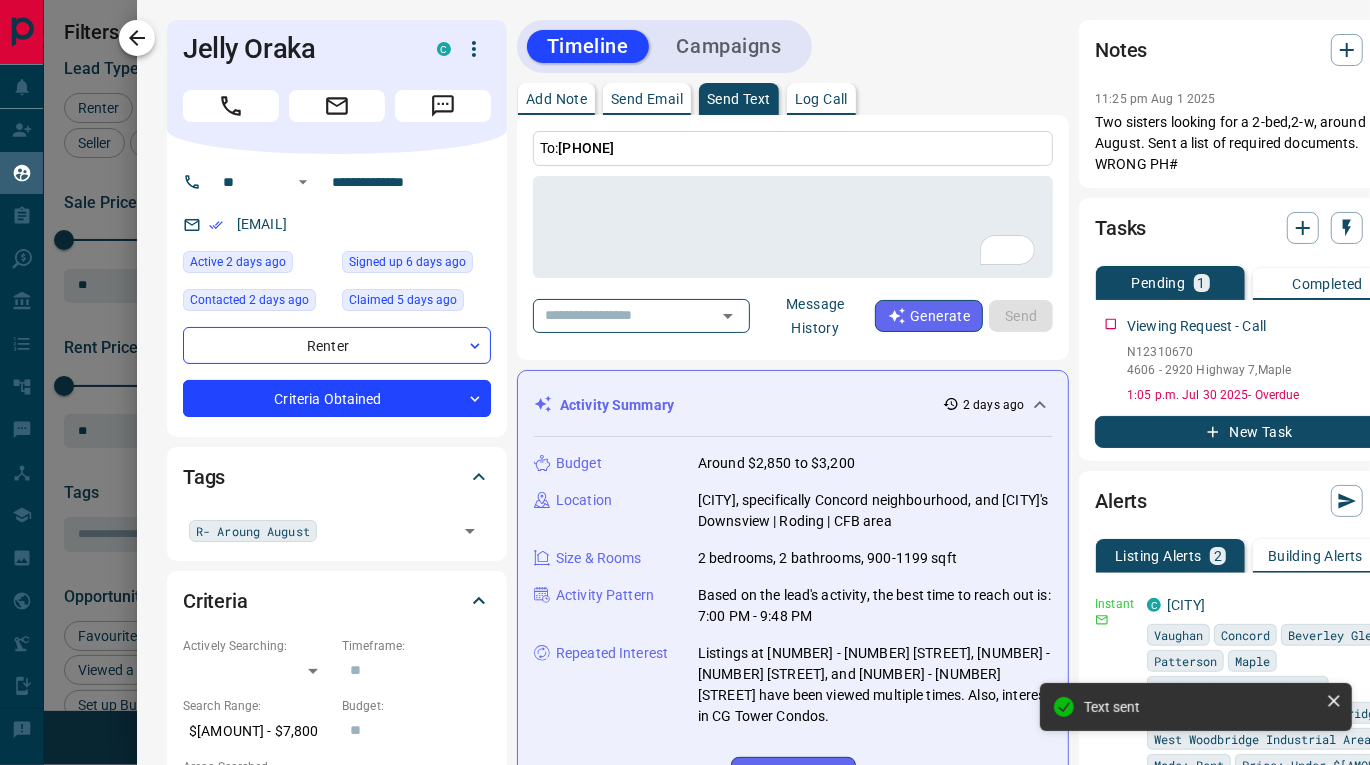click 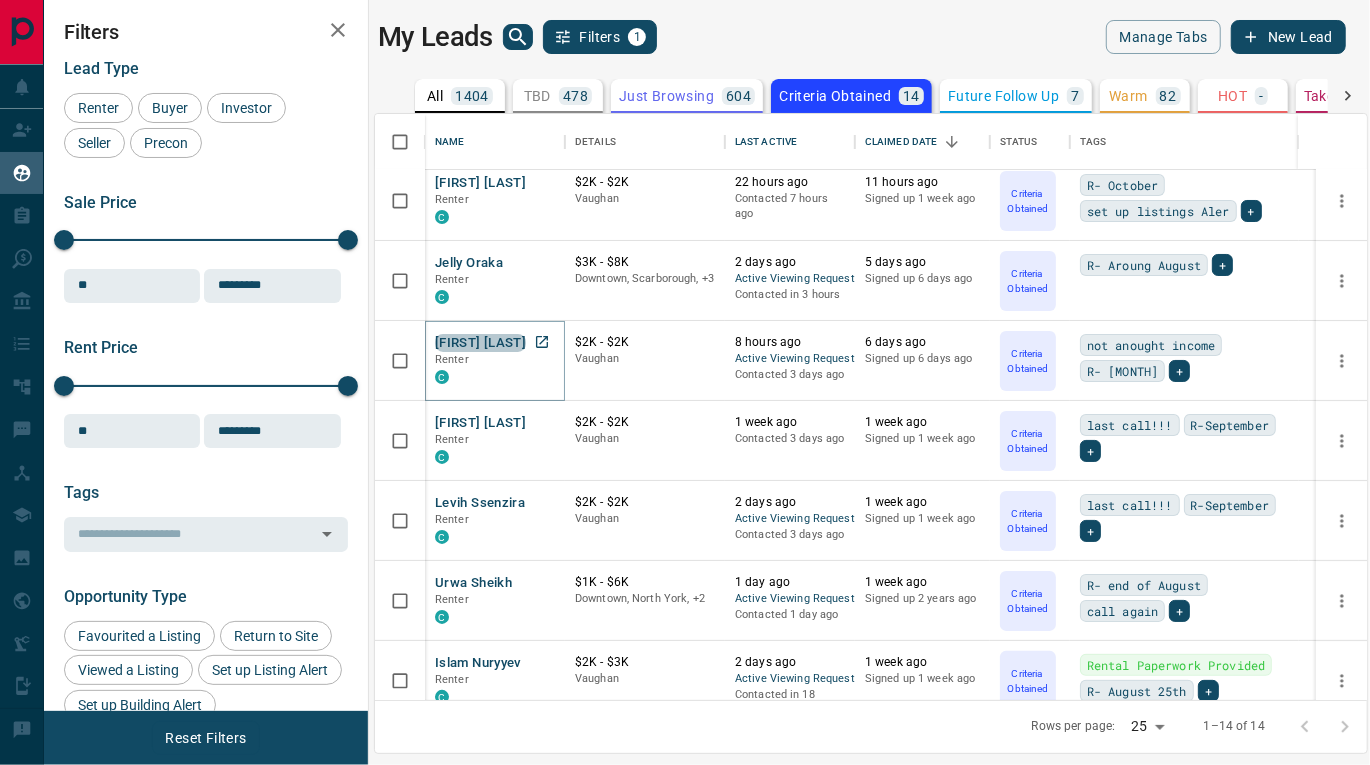 click on "[FIRST] [LAST]" at bounding box center [480, 343] 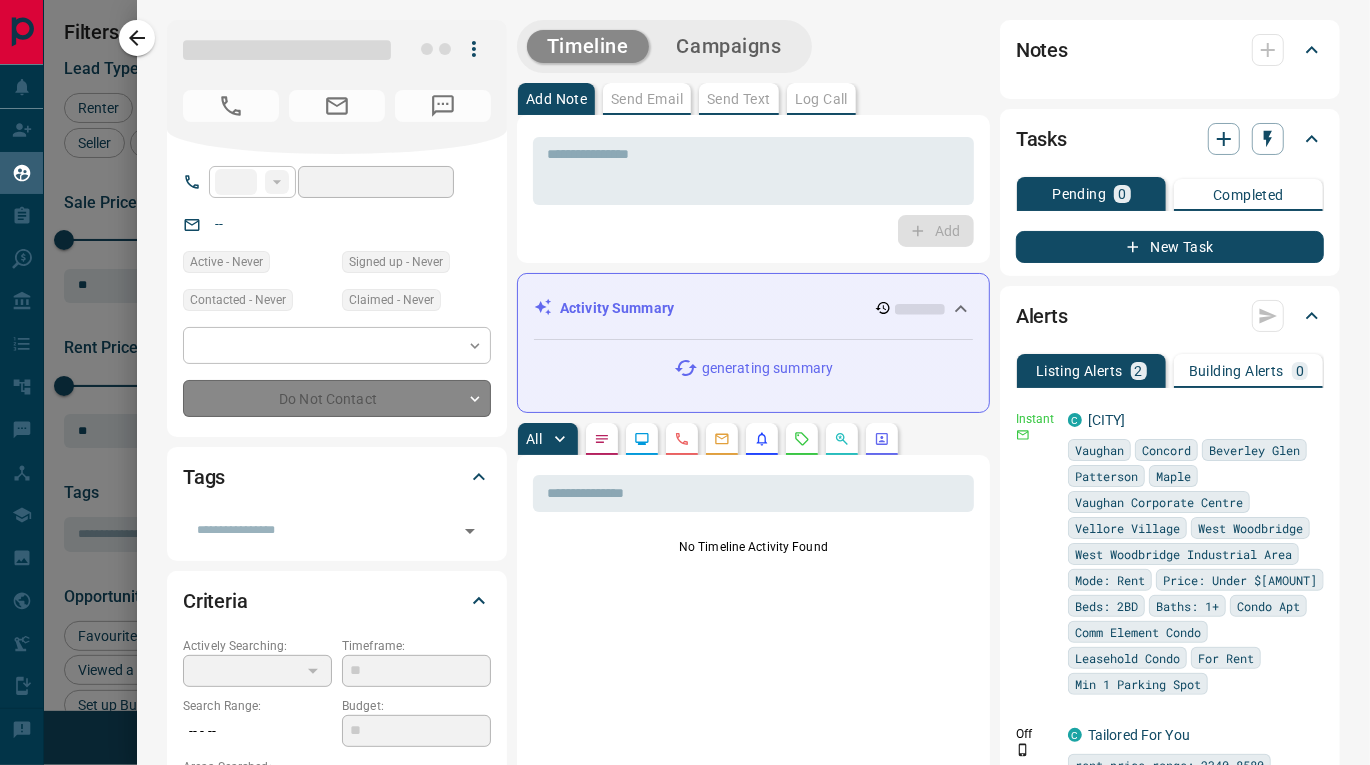 type on "**" 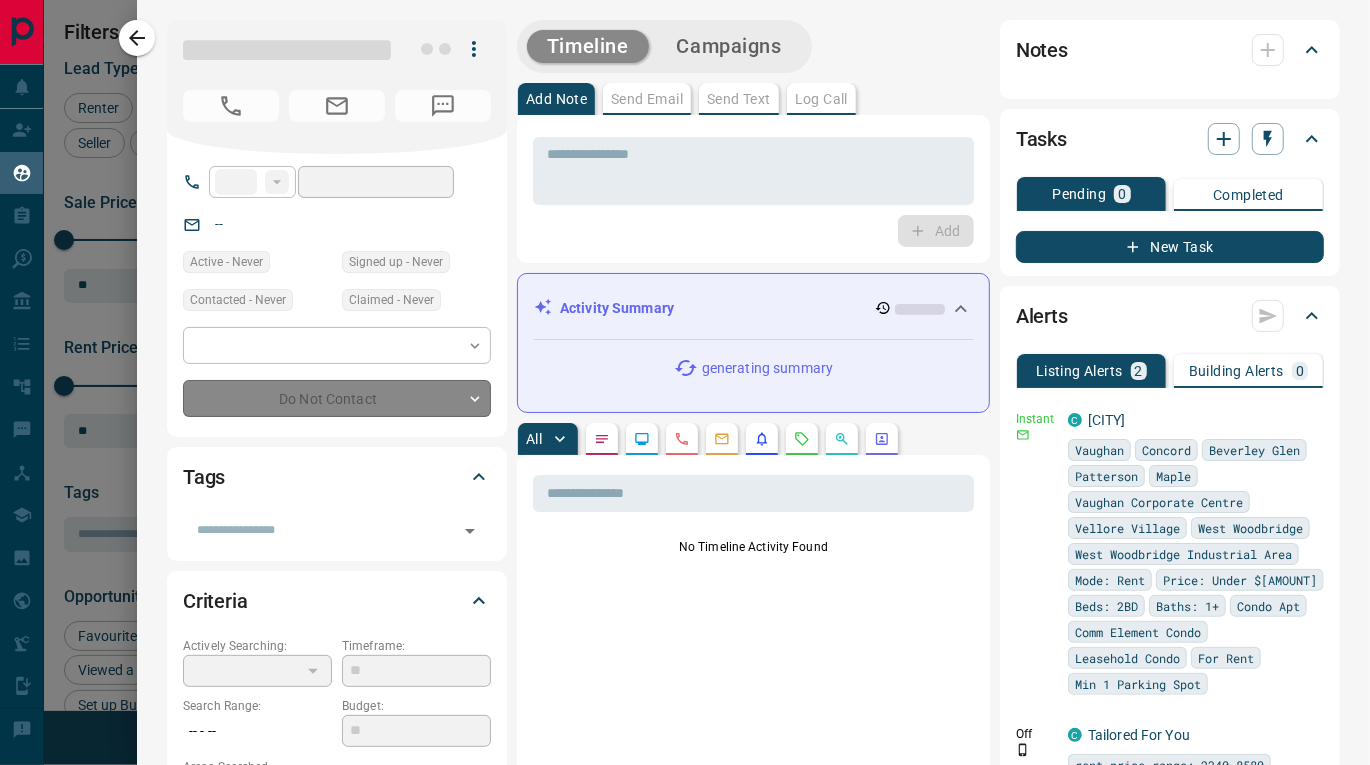 type on "**********" 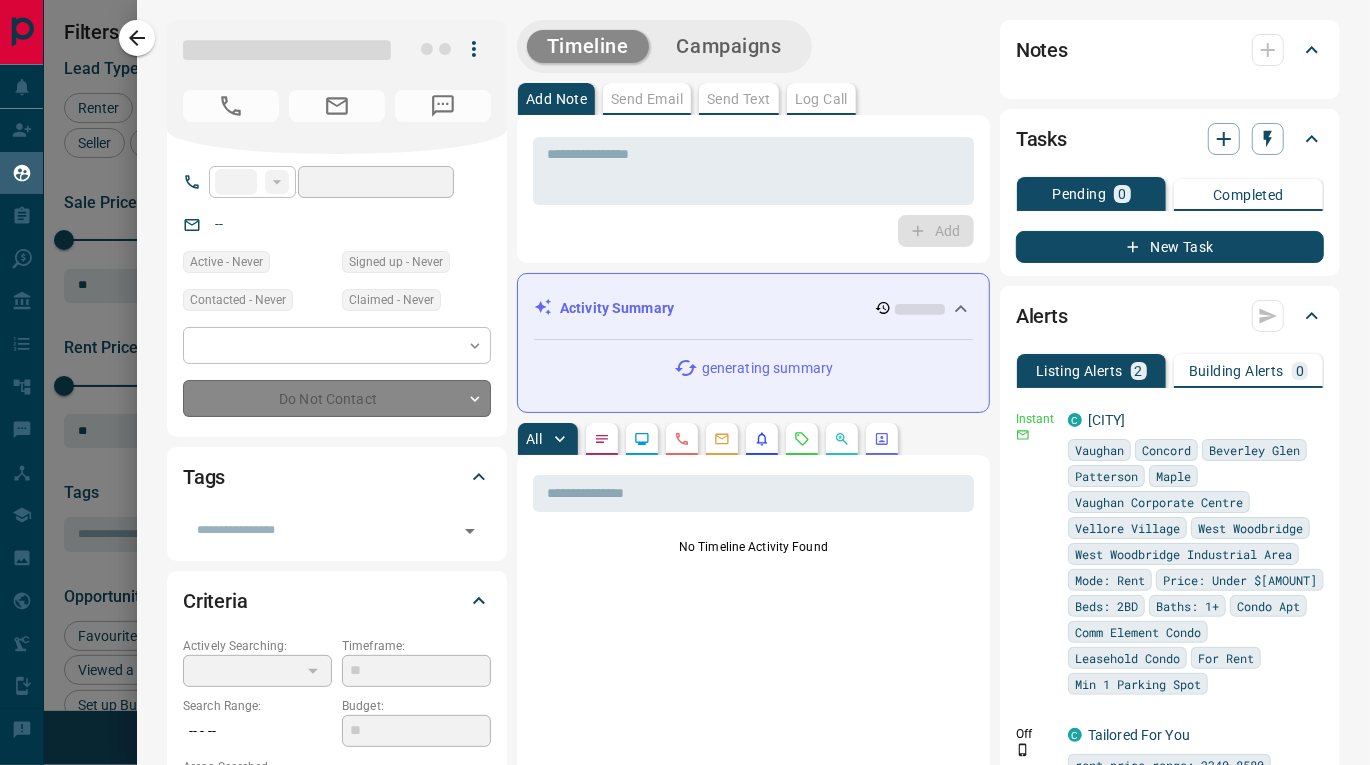 type on "*" 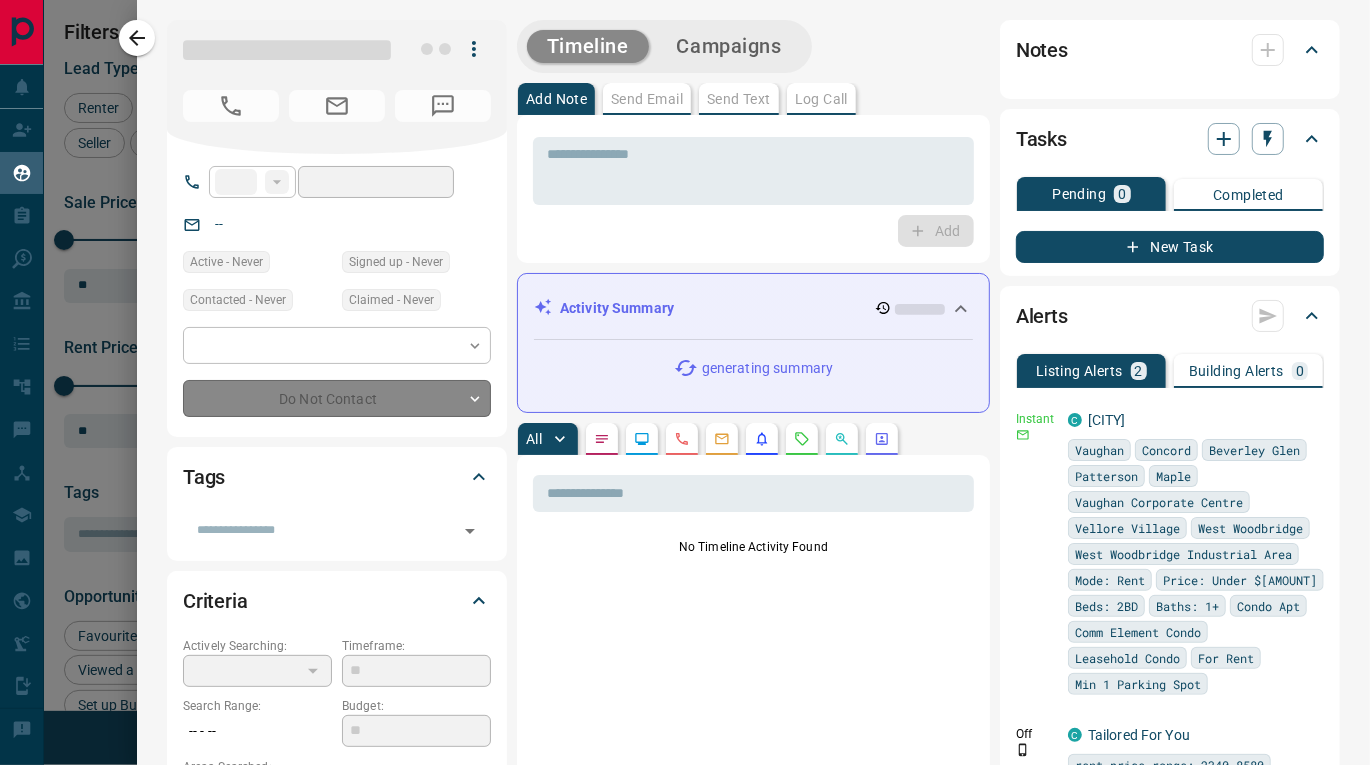 type on "*" 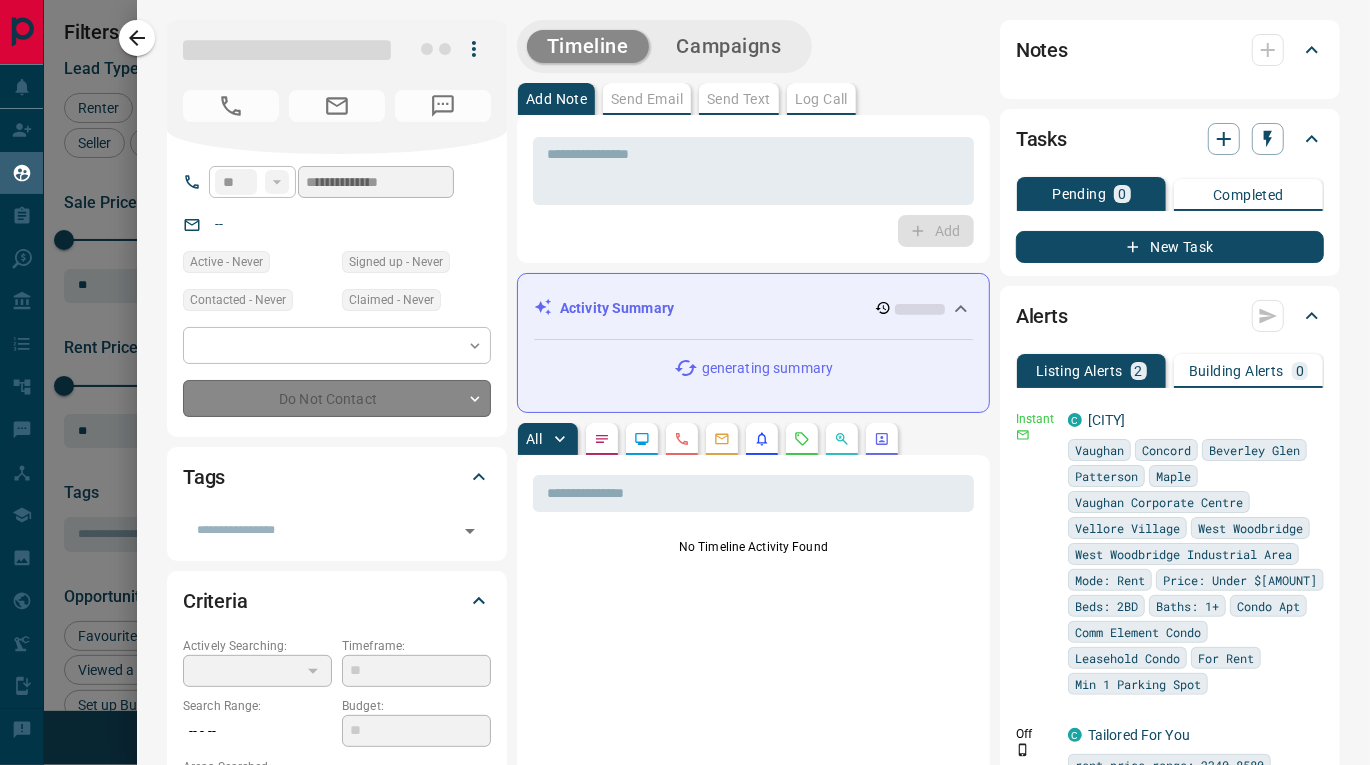 type on "**********" 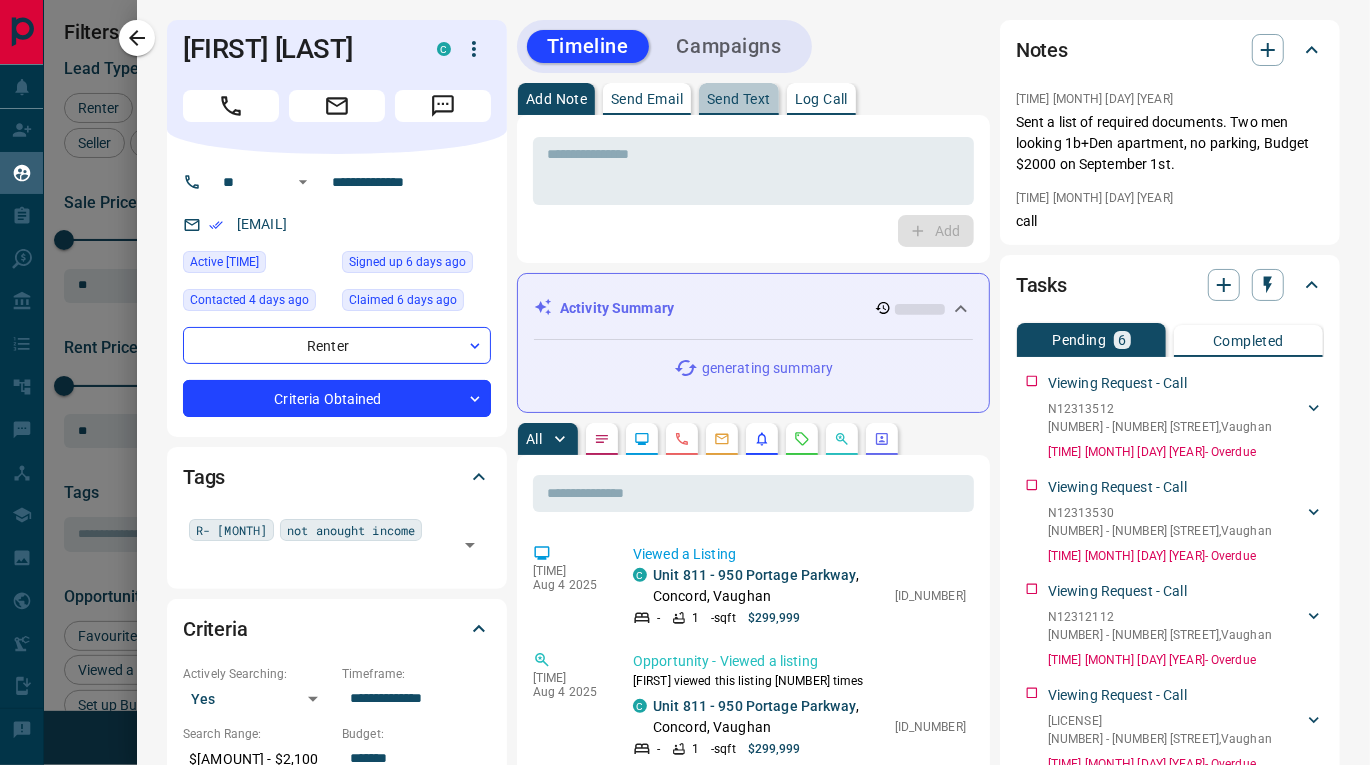 click on "Send Text" at bounding box center (739, 99) 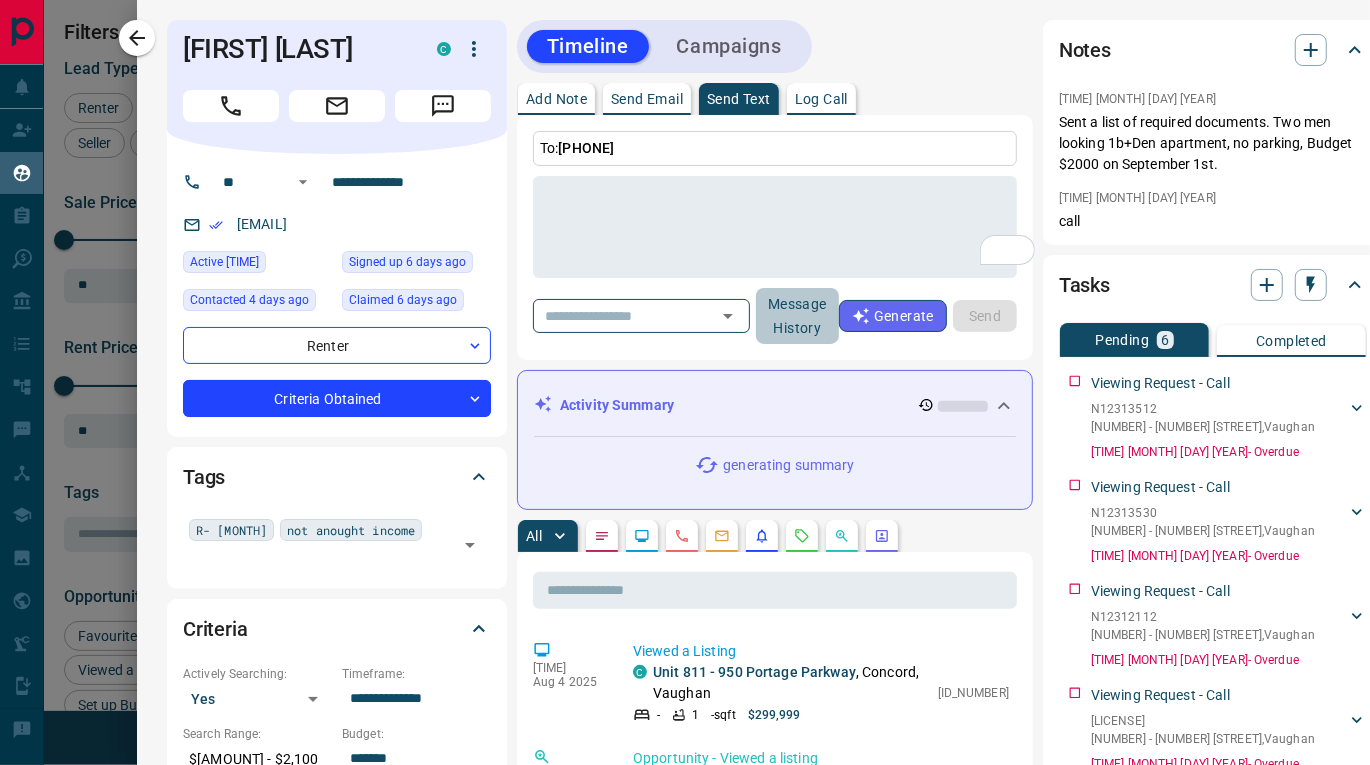 click on "Message History" at bounding box center (797, 316) 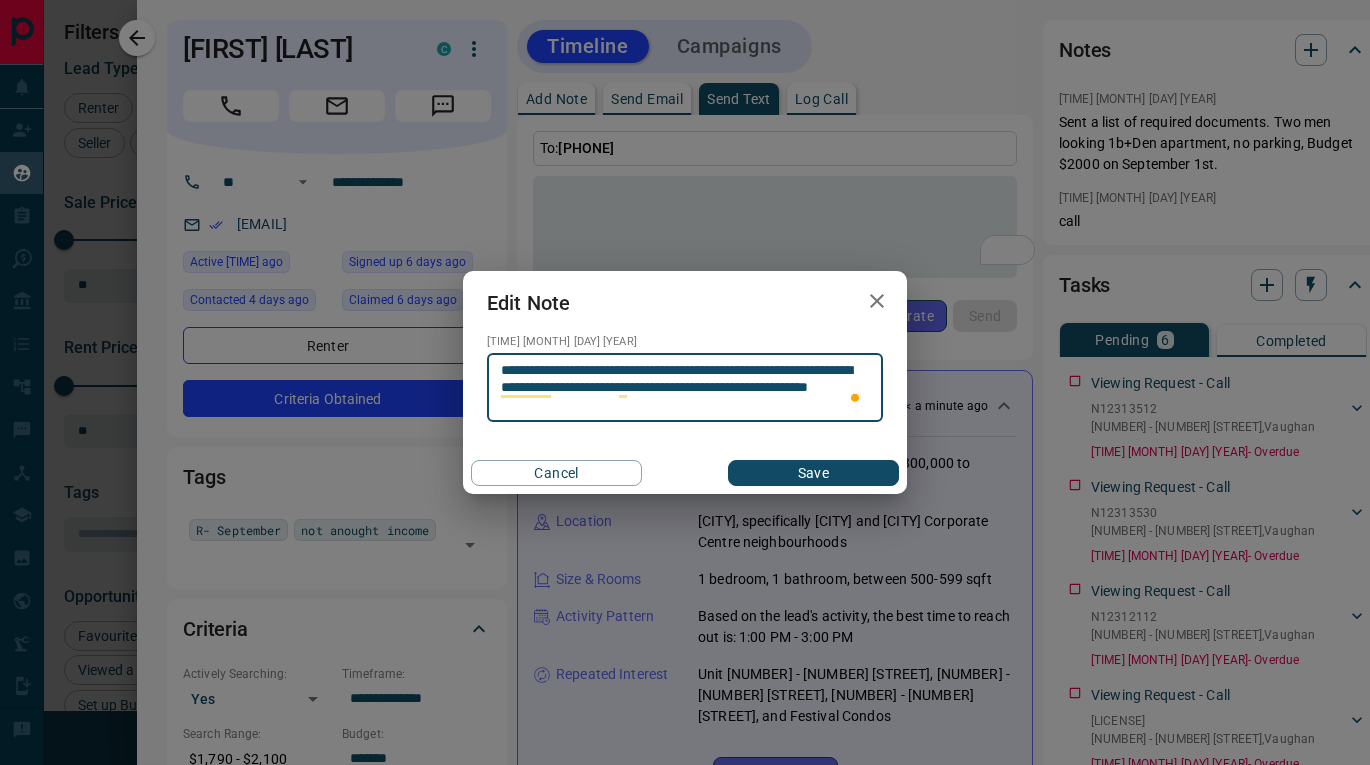 scroll, scrollTop: 0, scrollLeft: 0, axis: both 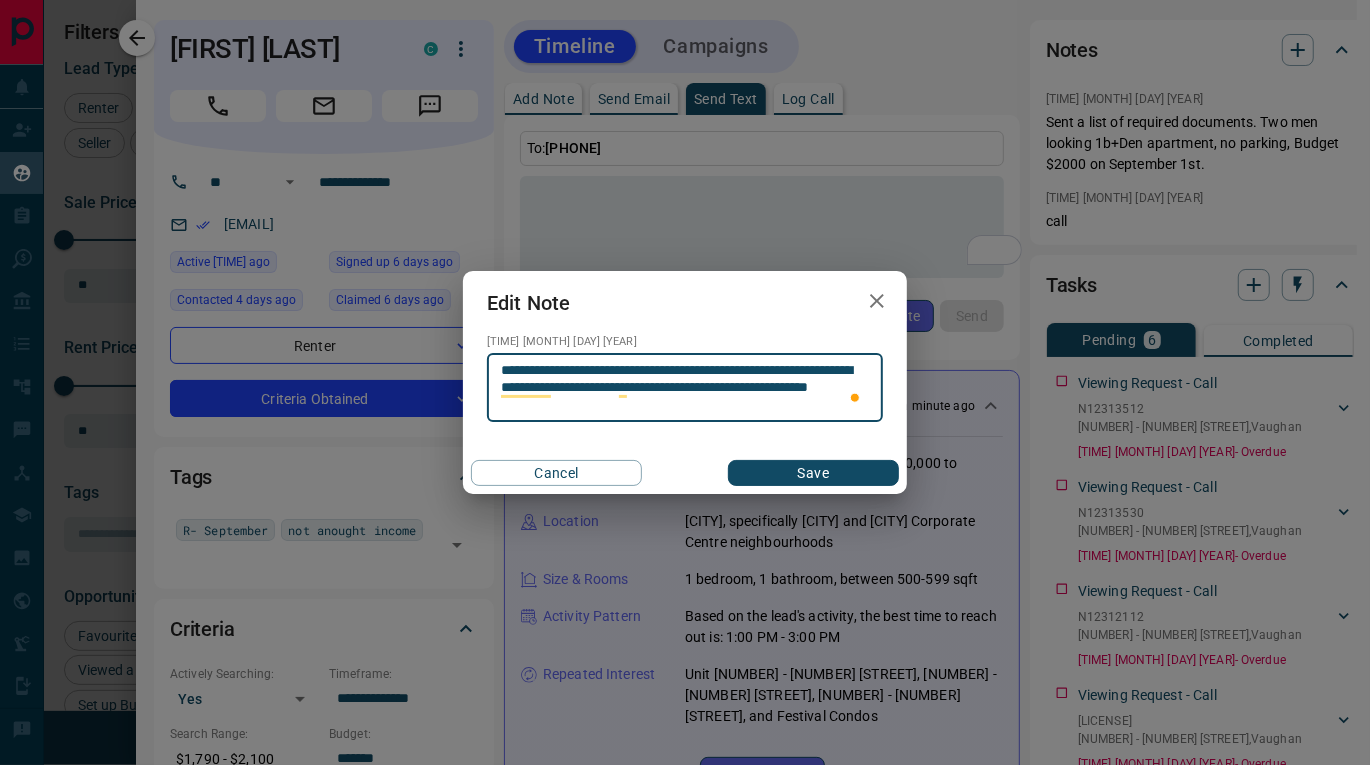 type on "**********" 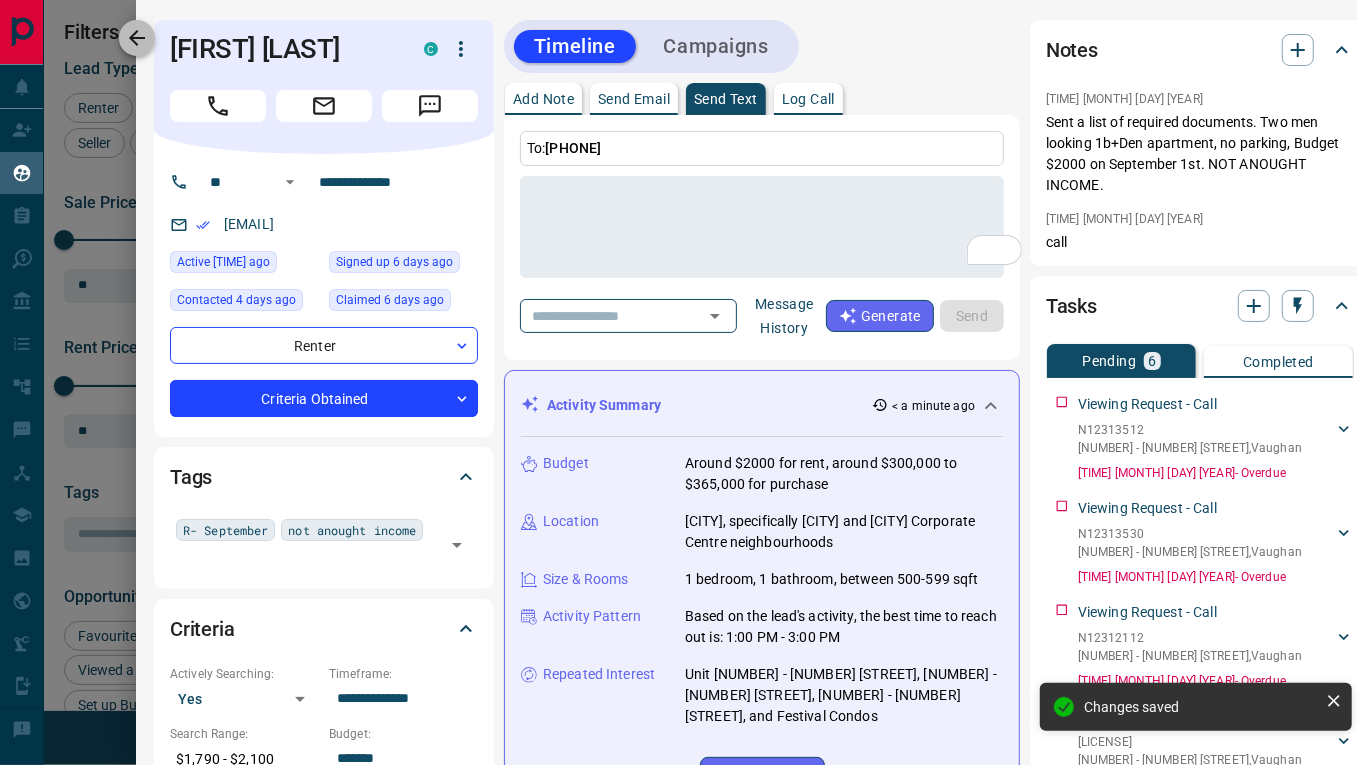 click 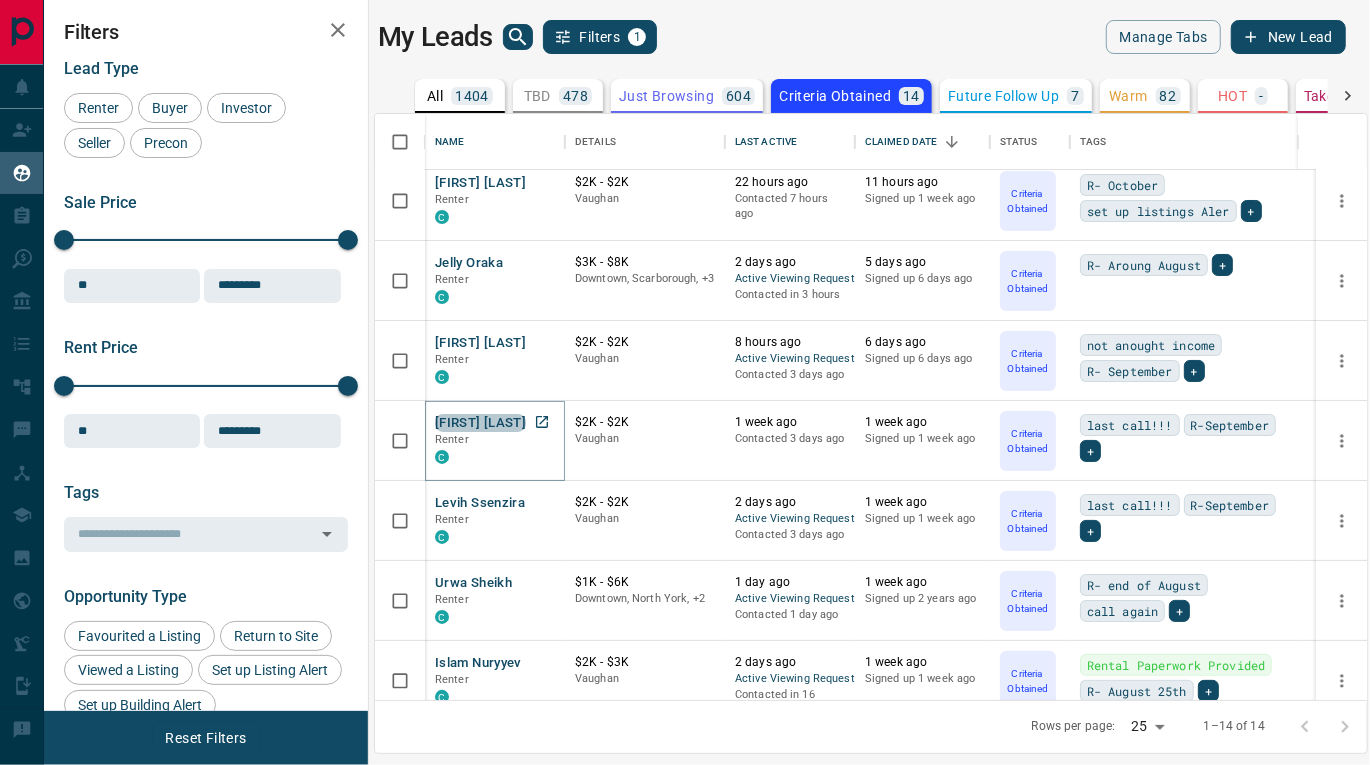 click on "[FIRST] [LAST]" at bounding box center (480, 423) 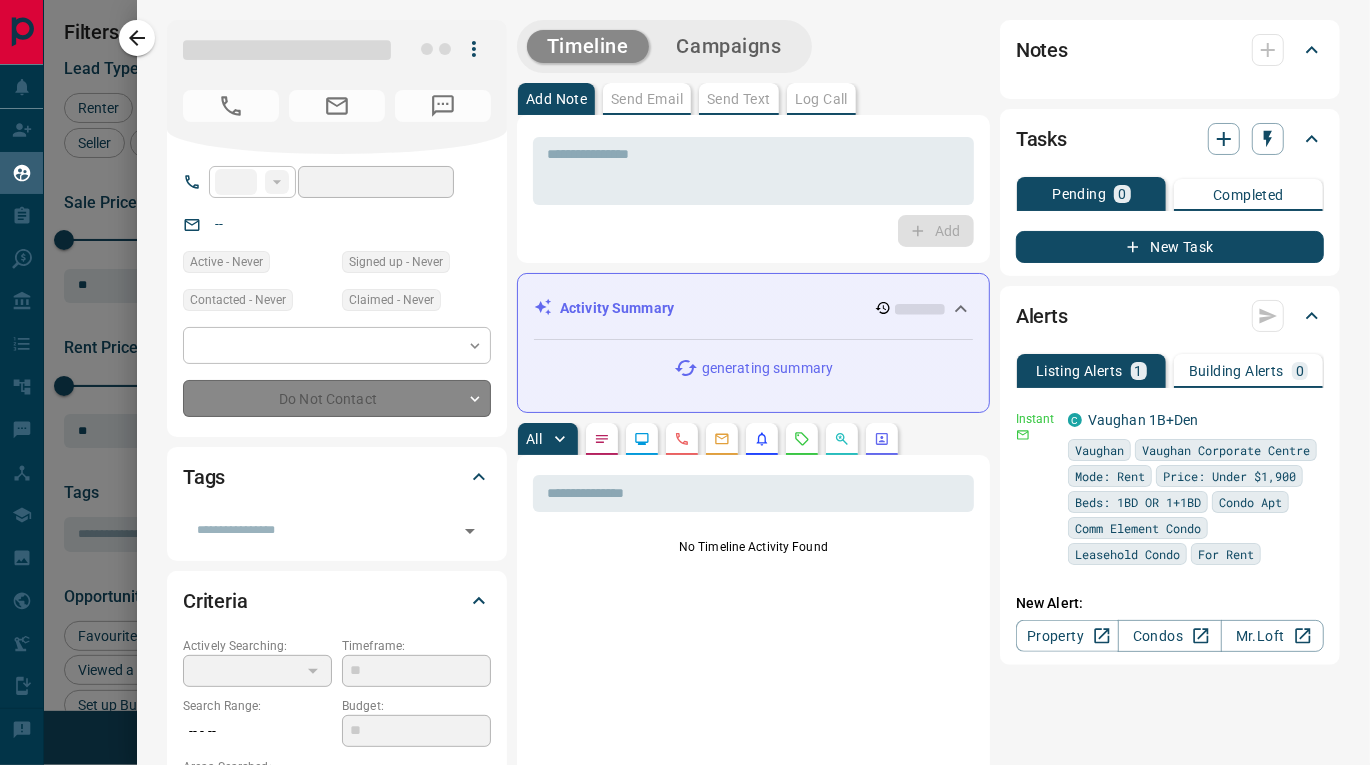 type on "**" 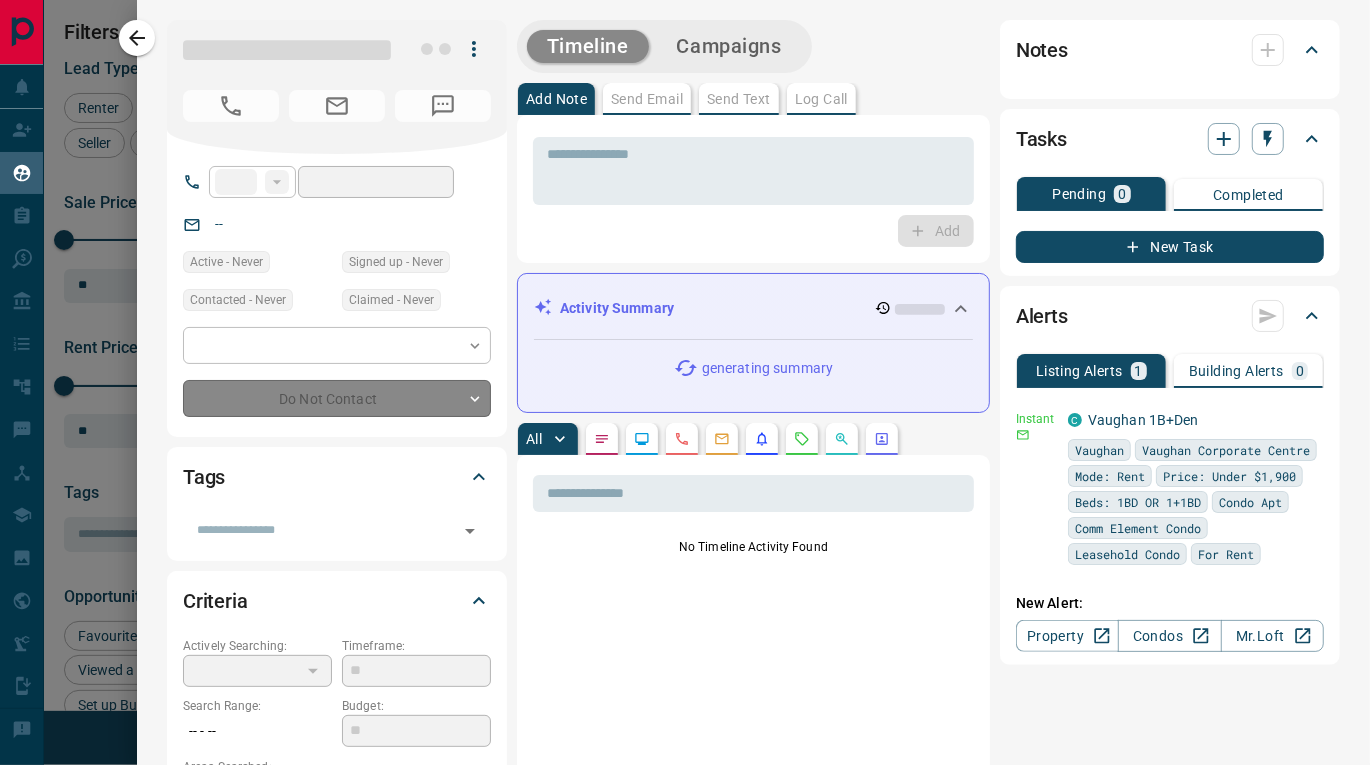 type on "**********" 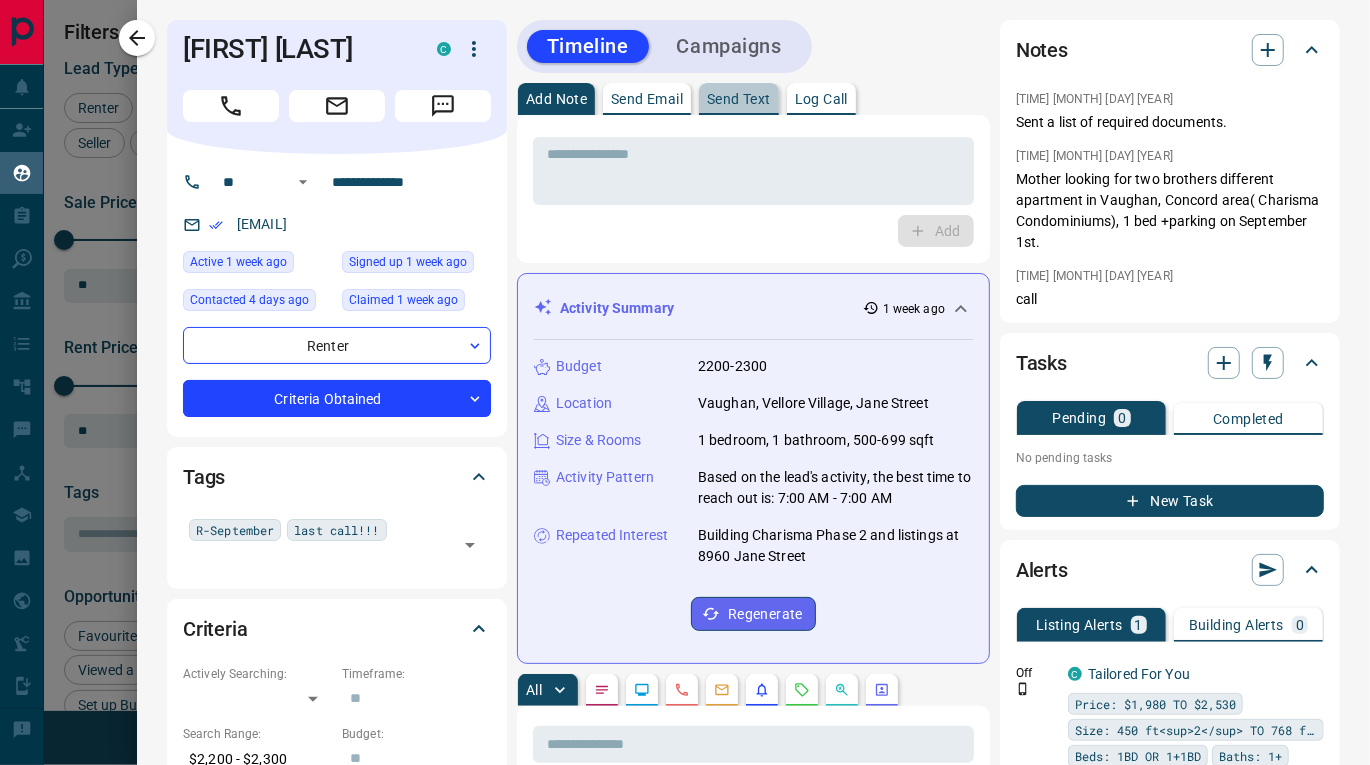 click on "Send Text" at bounding box center (739, 99) 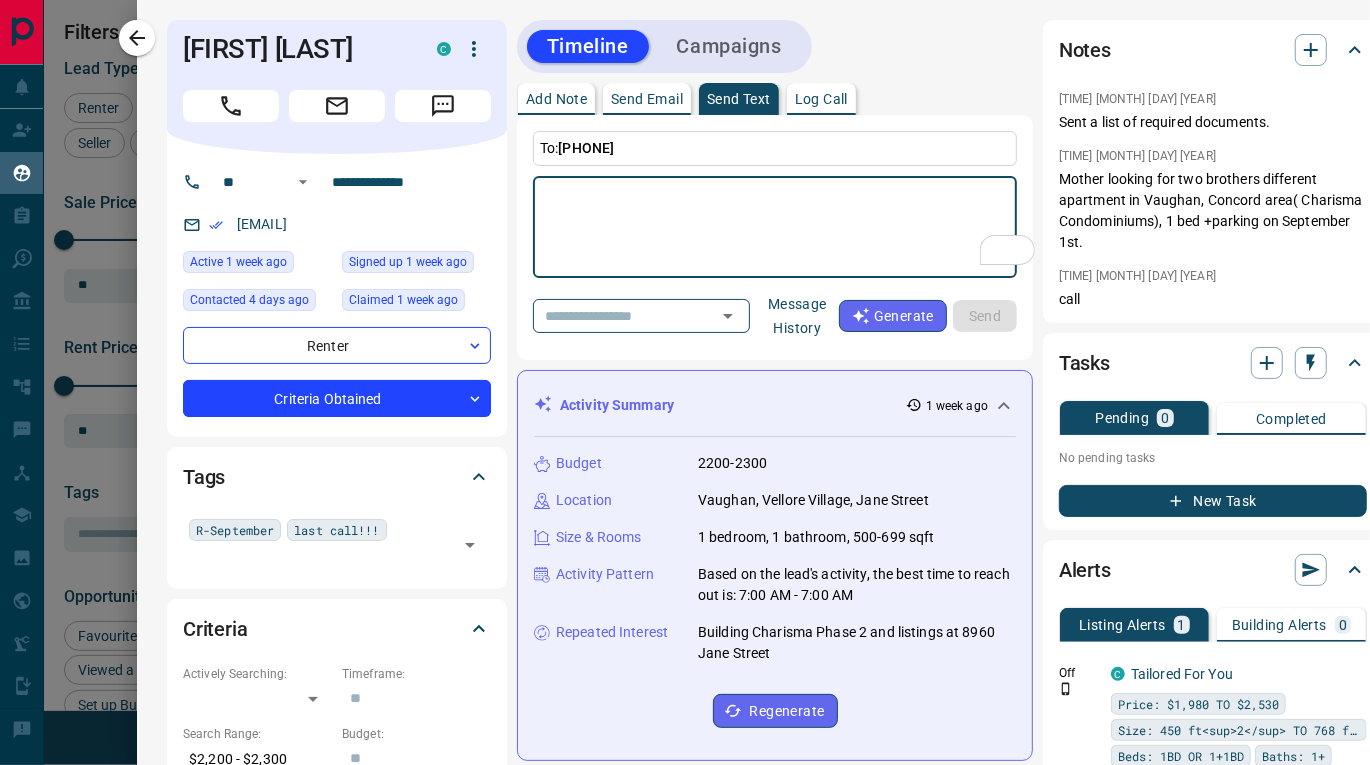 click on "Message History" at bounding box center (797, 316) 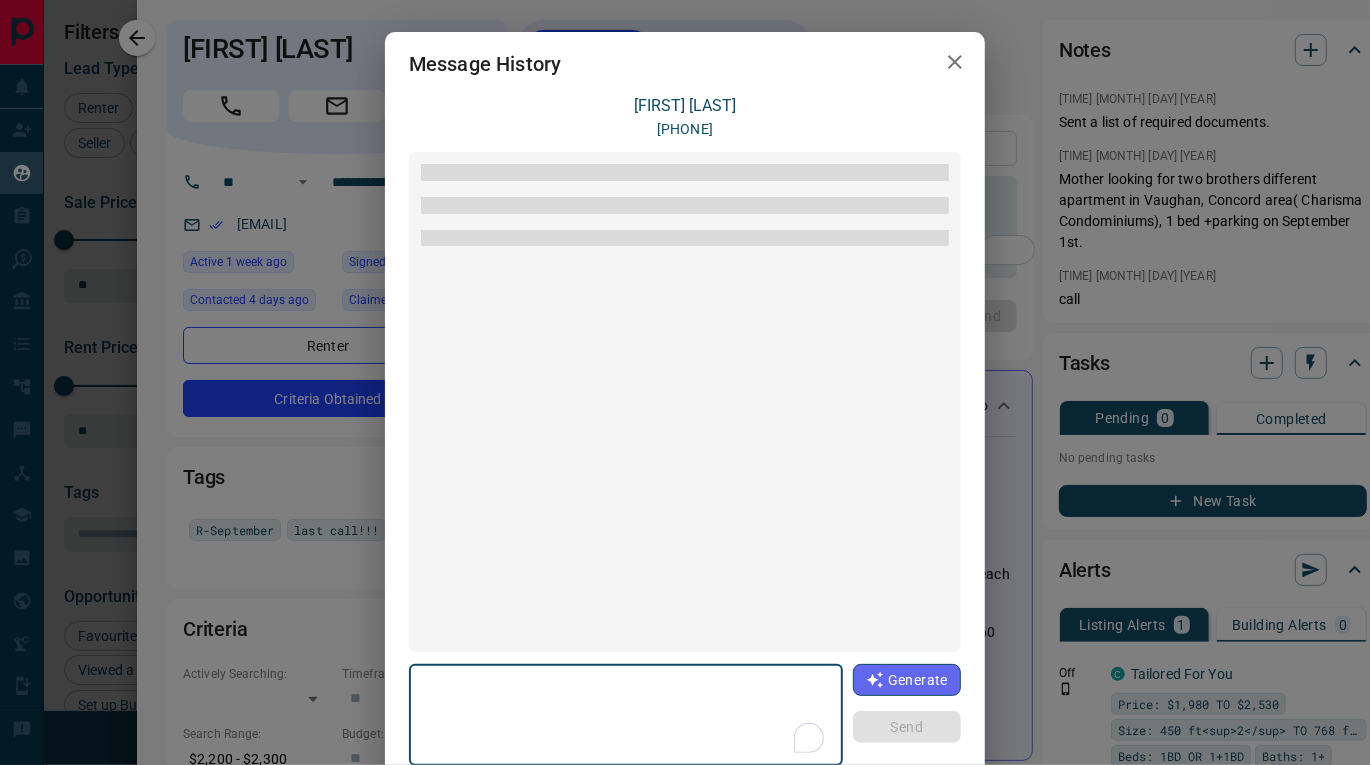 scroll, scrollTop: 95, scrollLeft: 0, axis: vertical 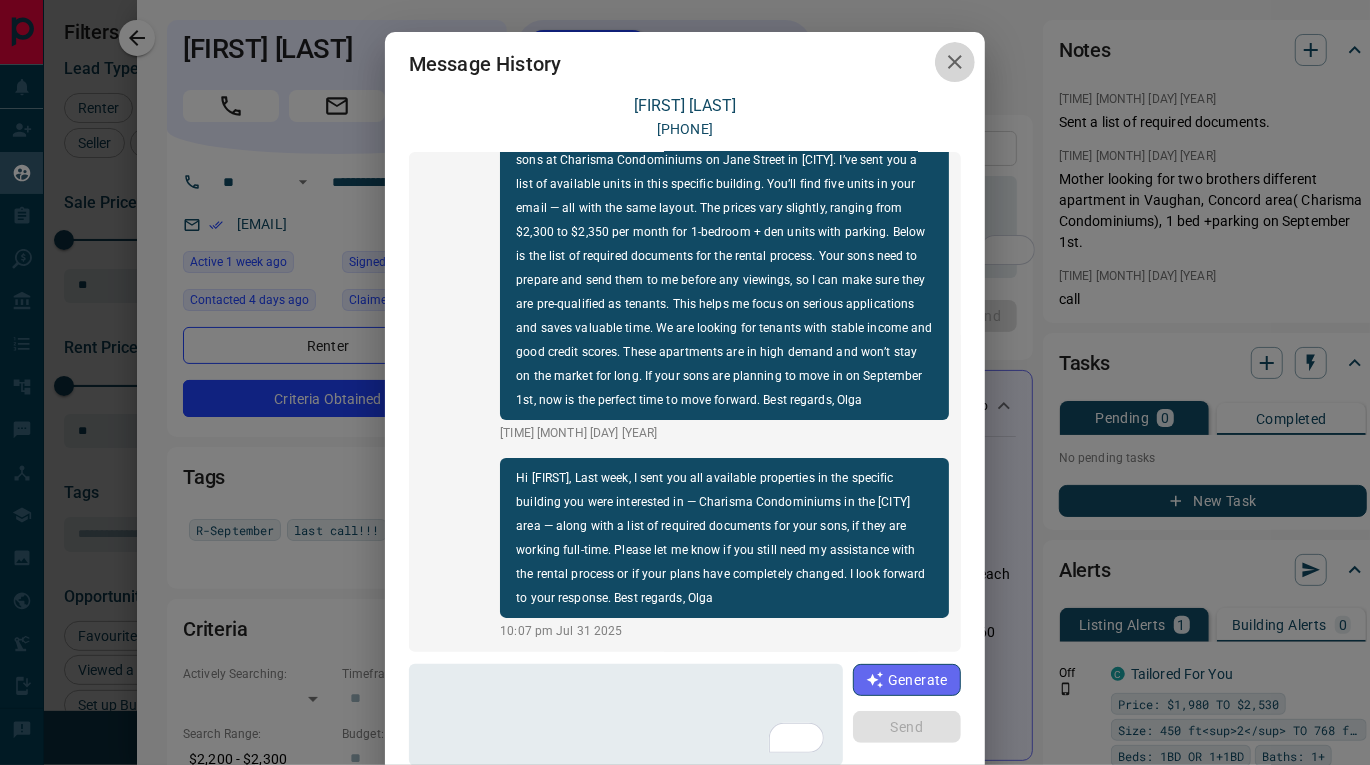 click 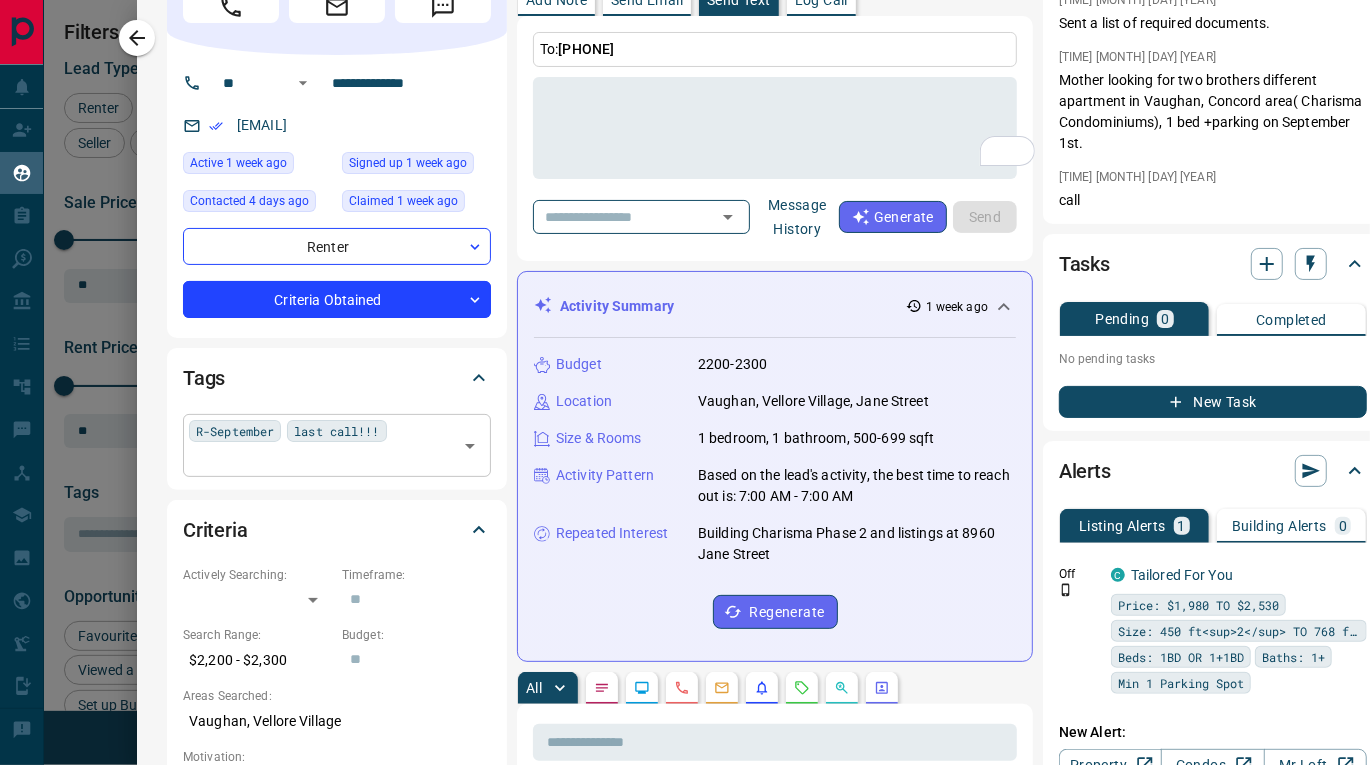 scroll, scrollTop: 96, scrollLeft: 0, axis: vertical 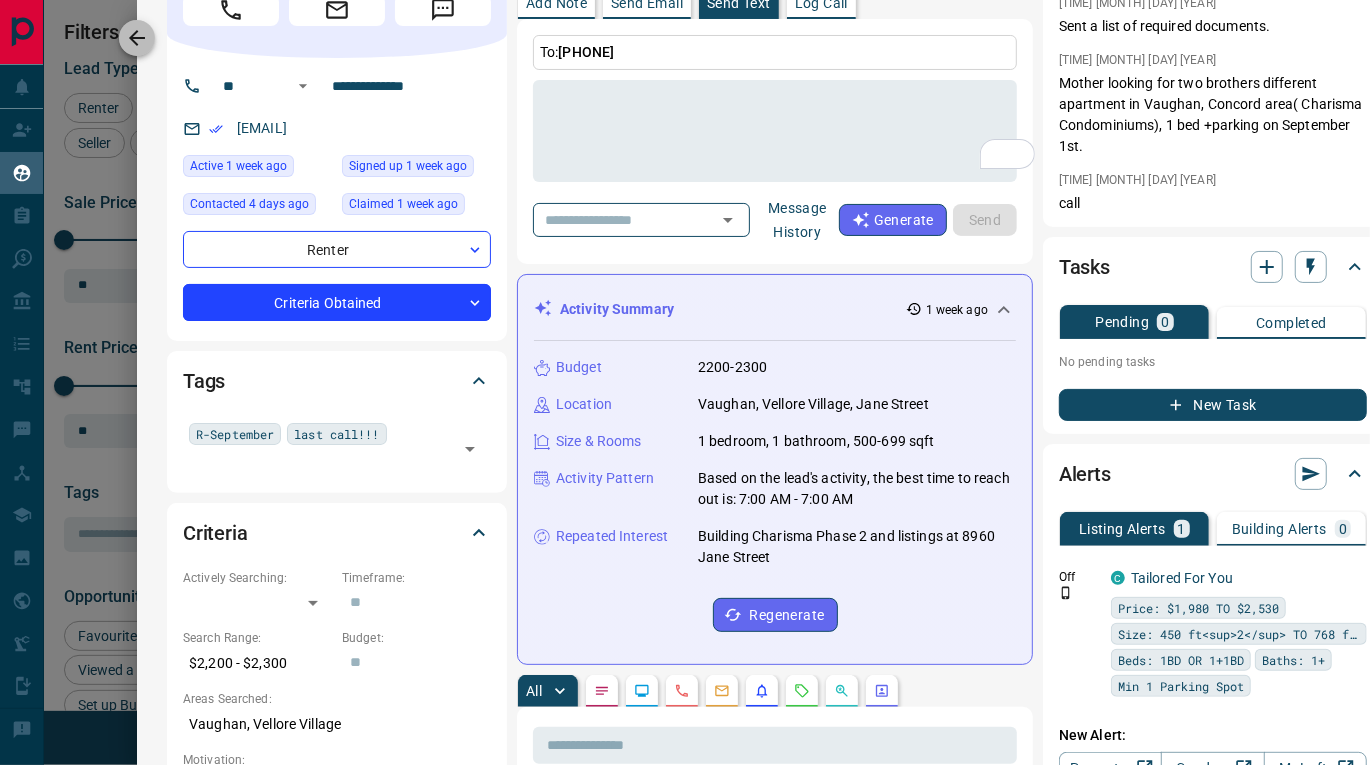 click 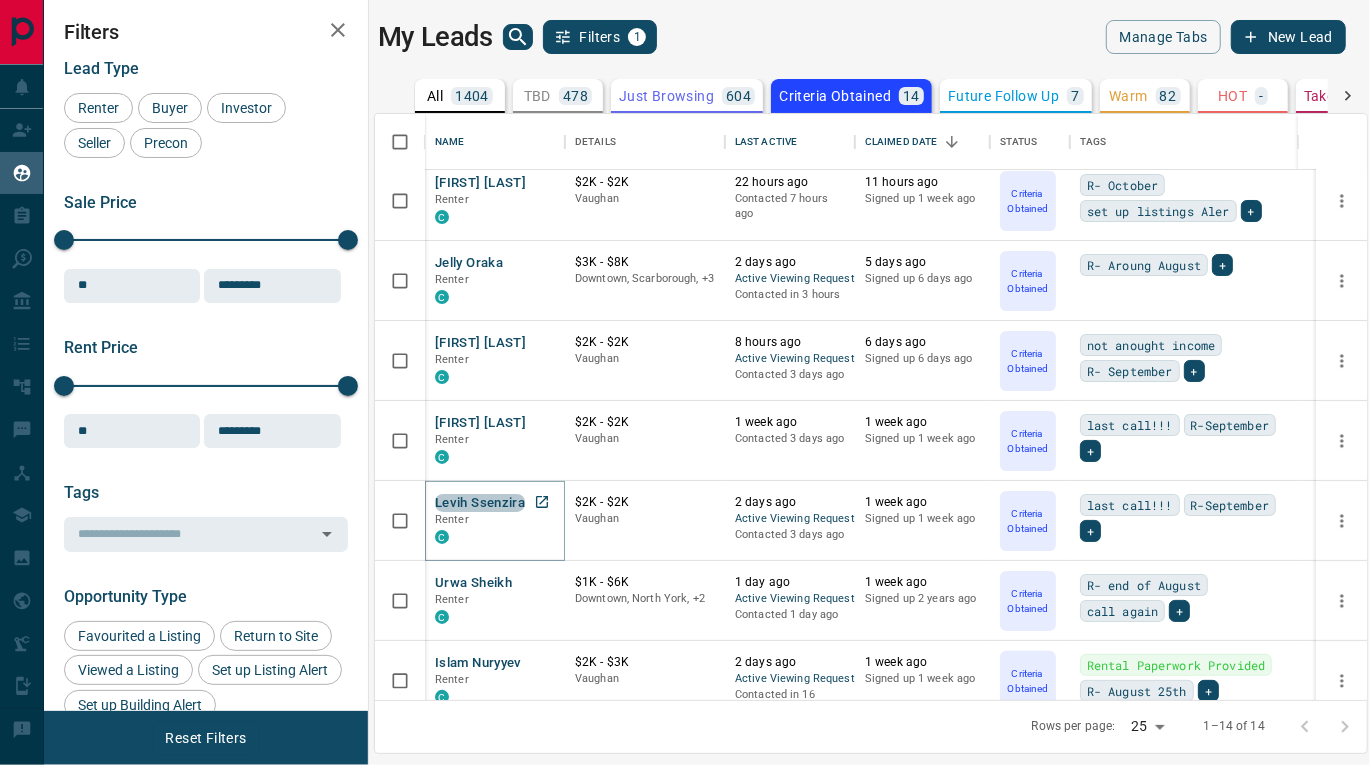 click on "Levih Ssenzira" at bounding box center [480, 503] 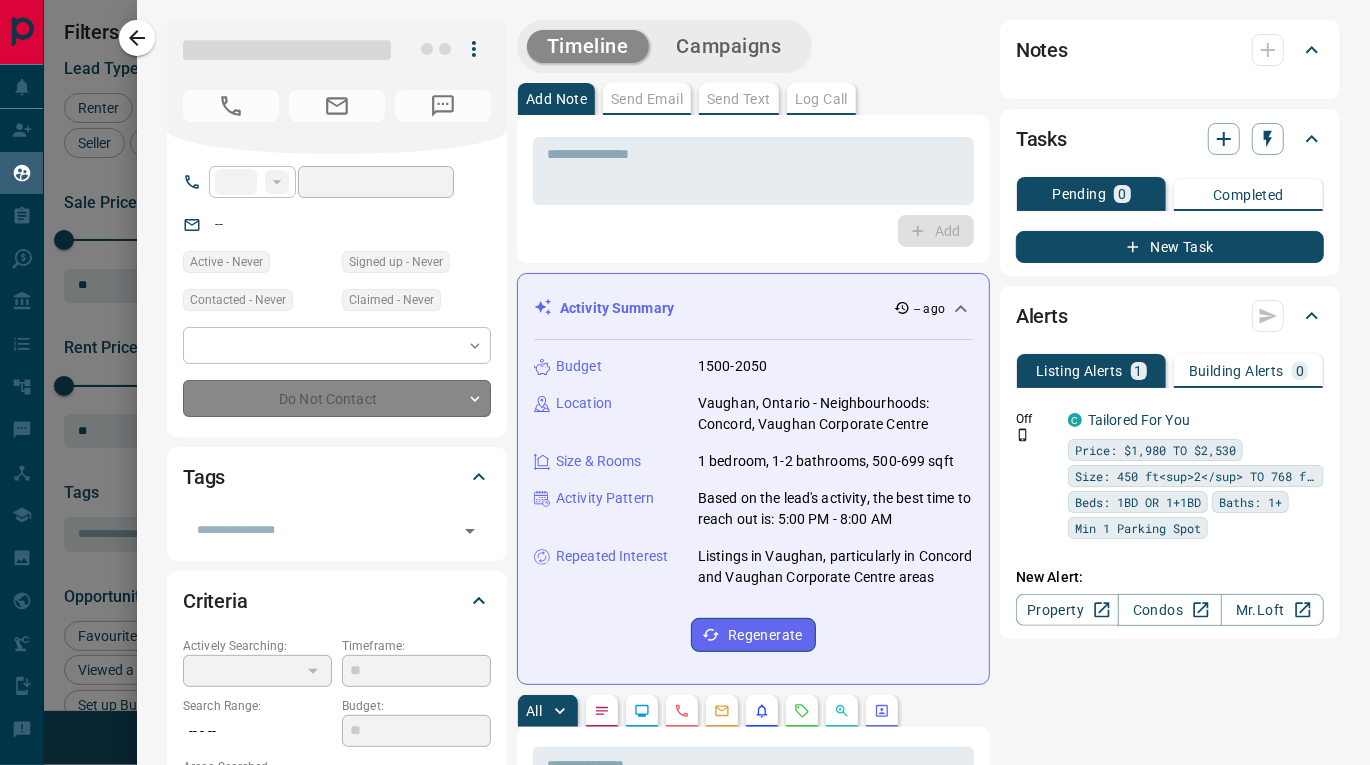 type on "**" 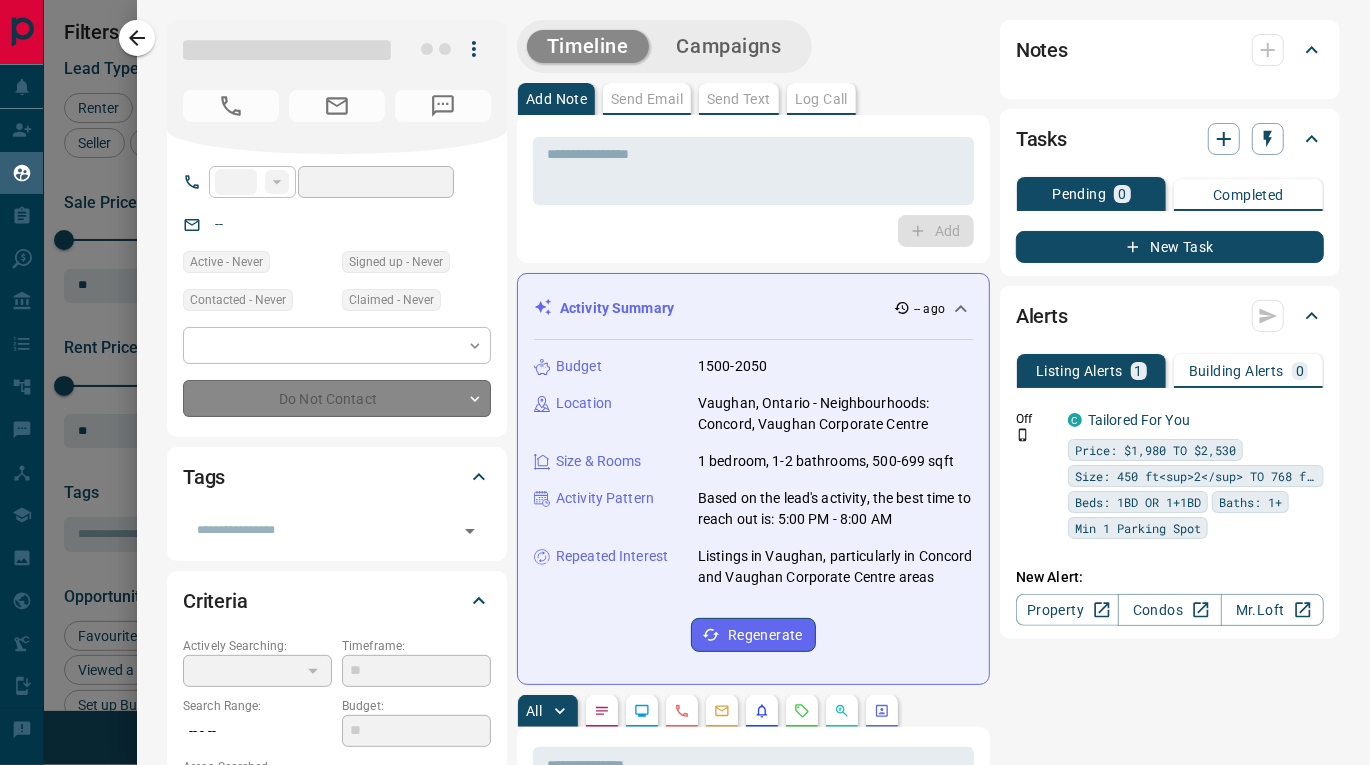 type on "**********" 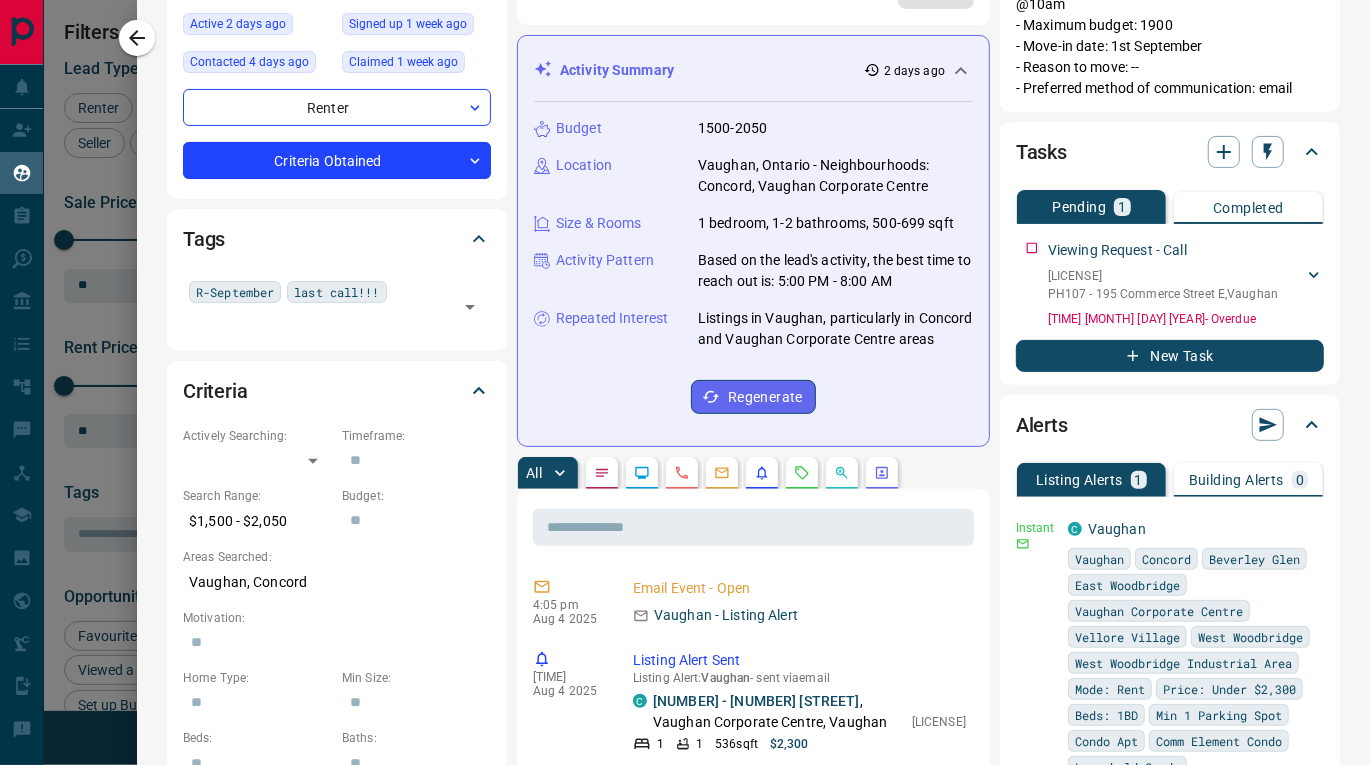 scroll, scrollTop: 239, scrollLeft: 0, axis: vertical 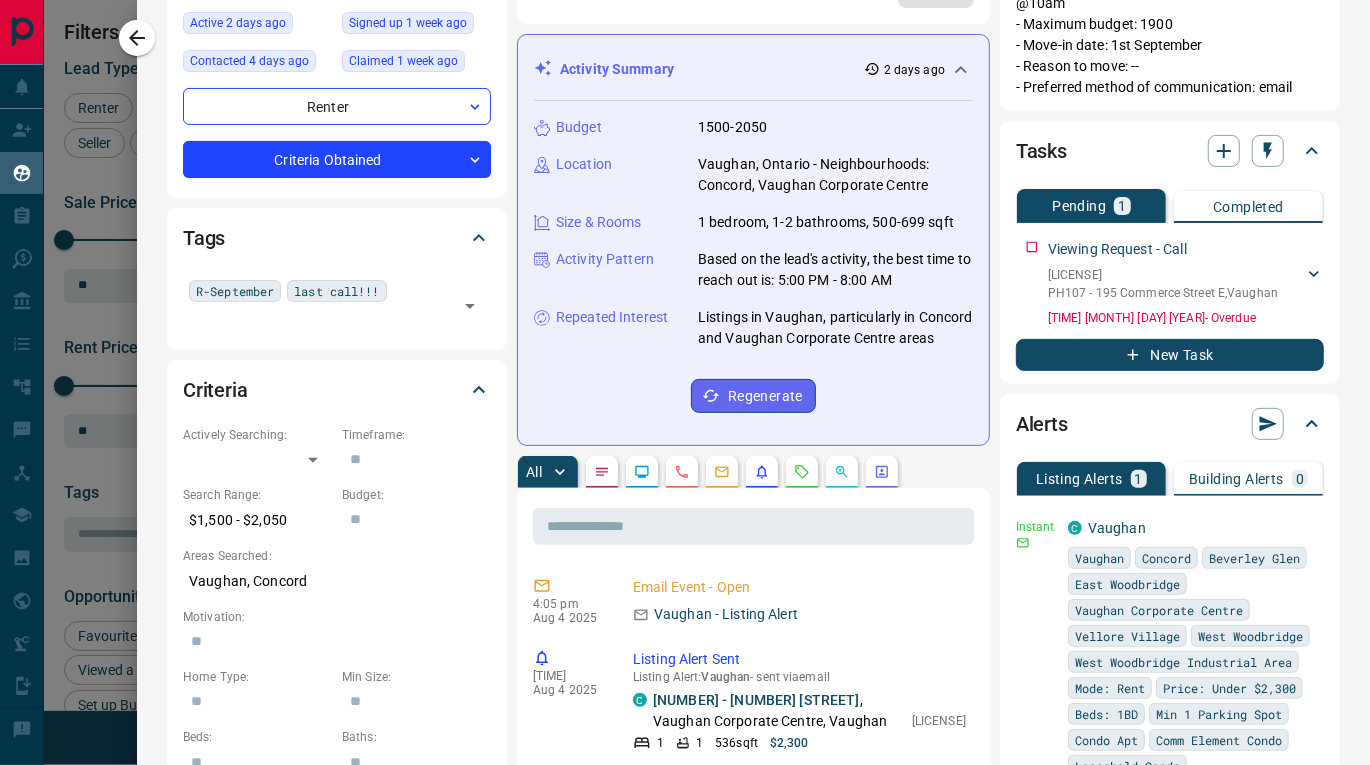 click 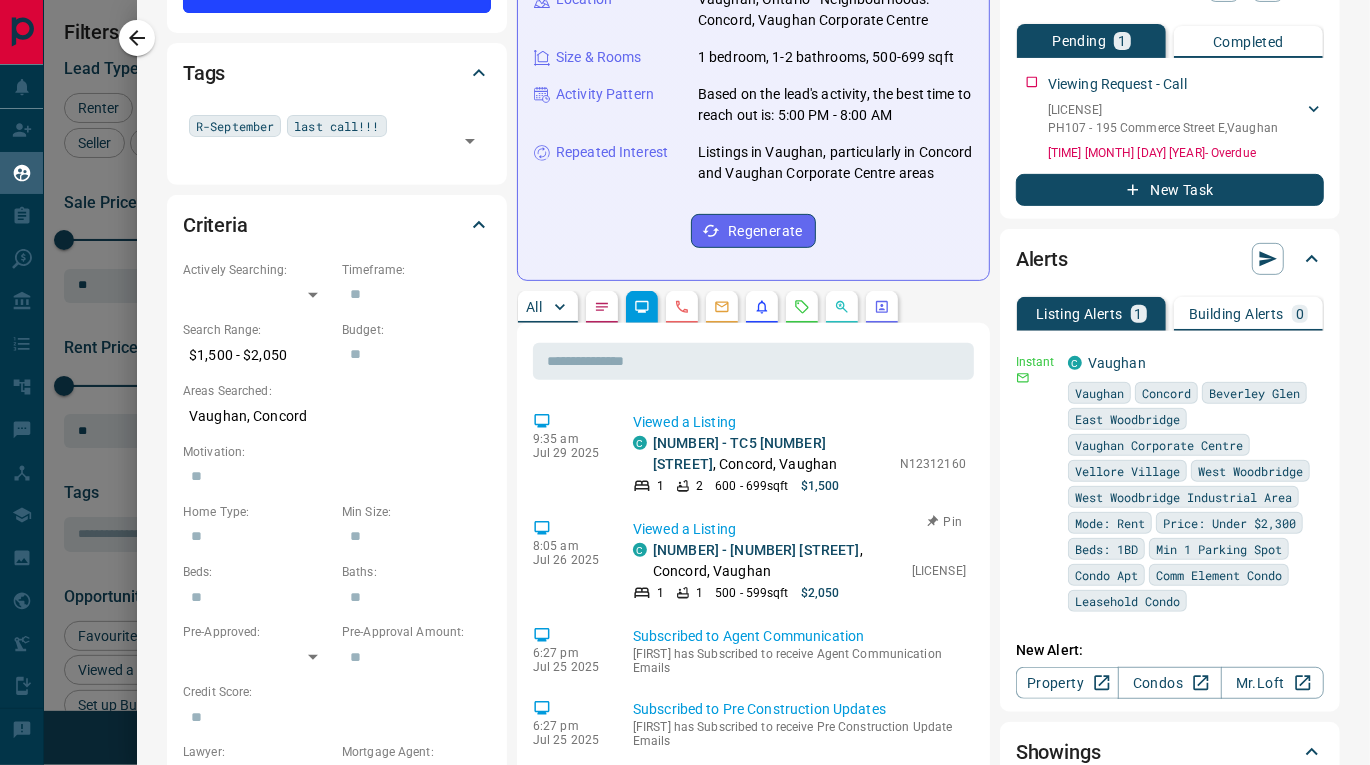 scroll, scrollTop: 401, scrollLeft: 0, axis: vertical 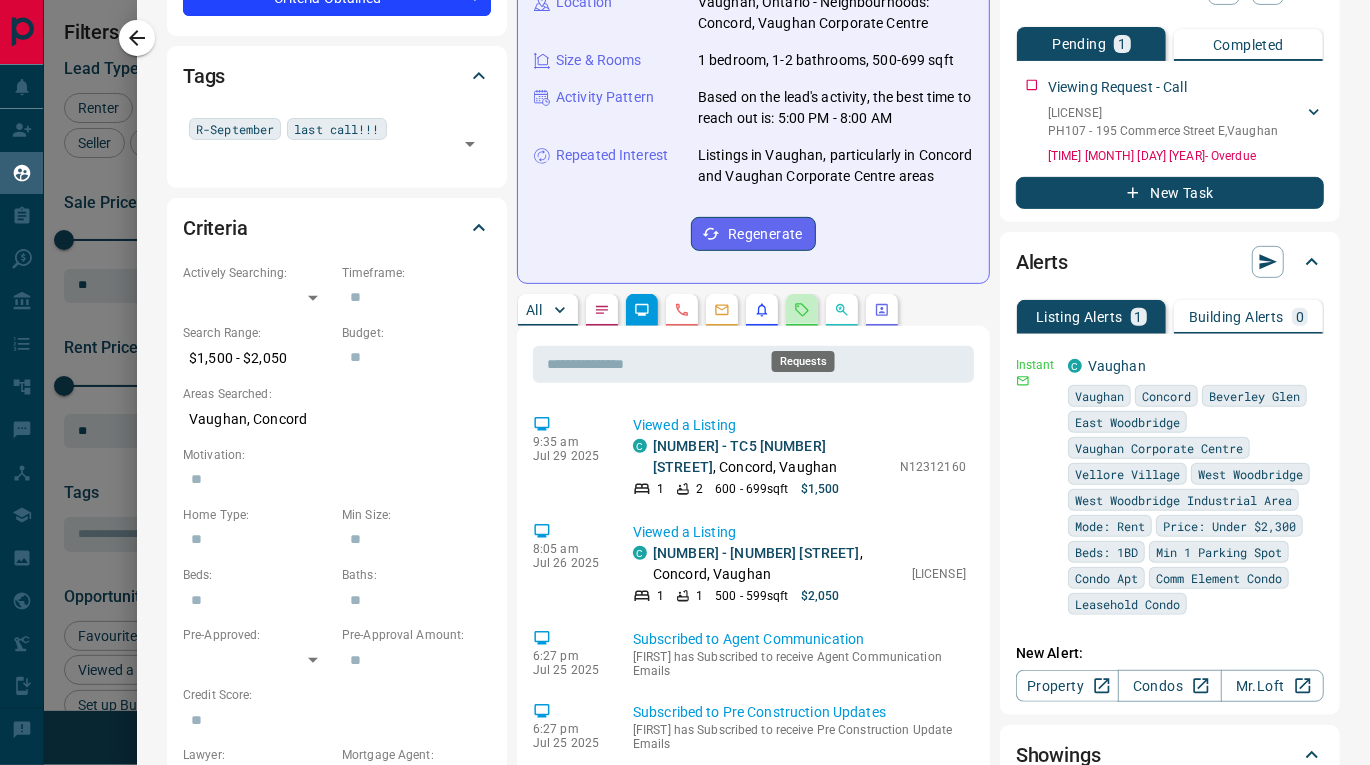 click 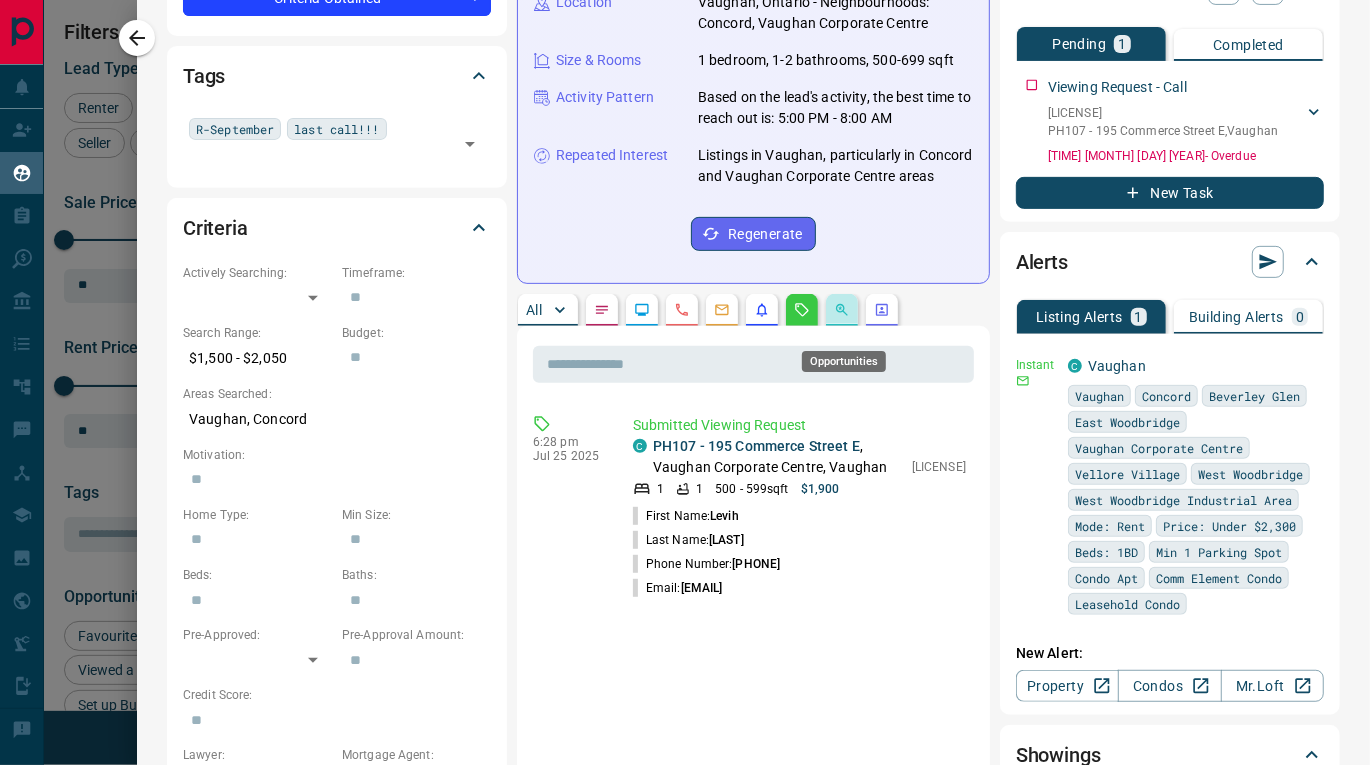 click 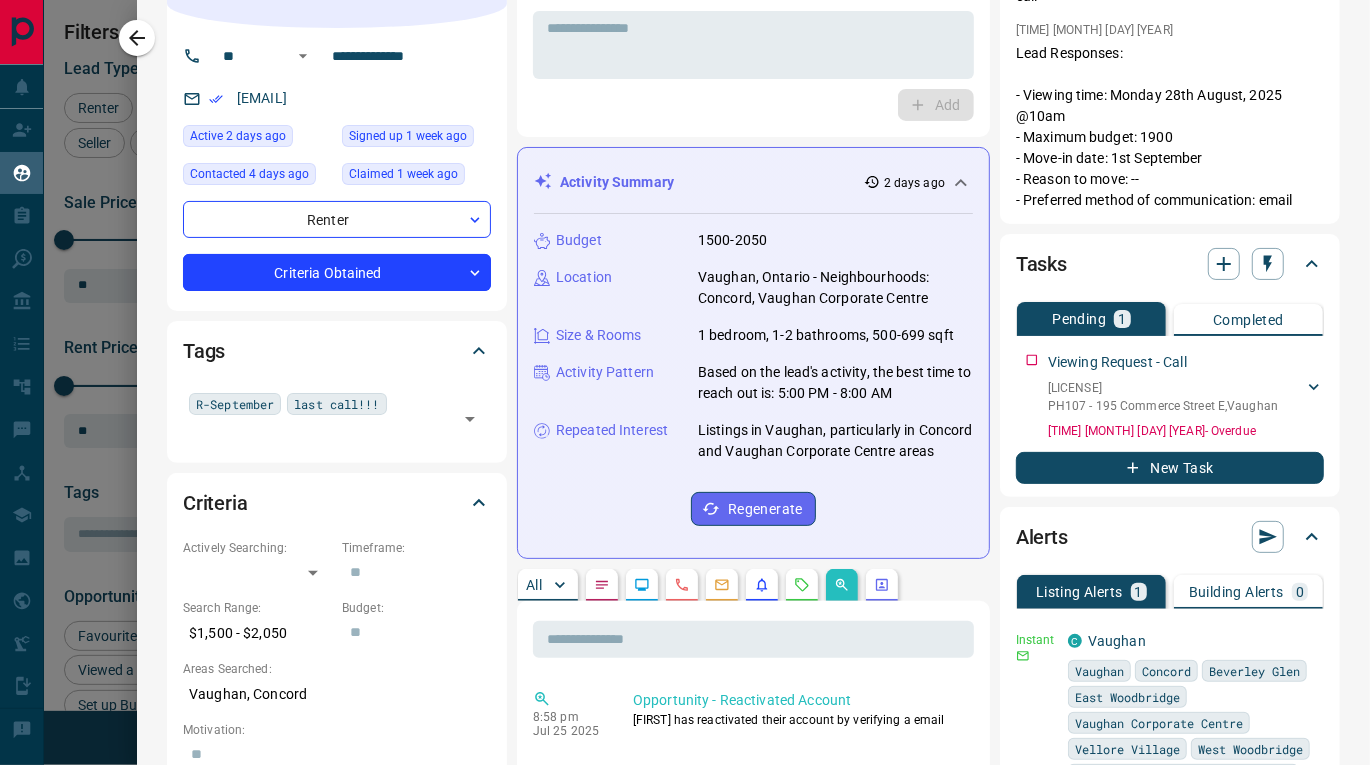 scroll, scrollTop: 0, scrollLeft: 0, axis: both 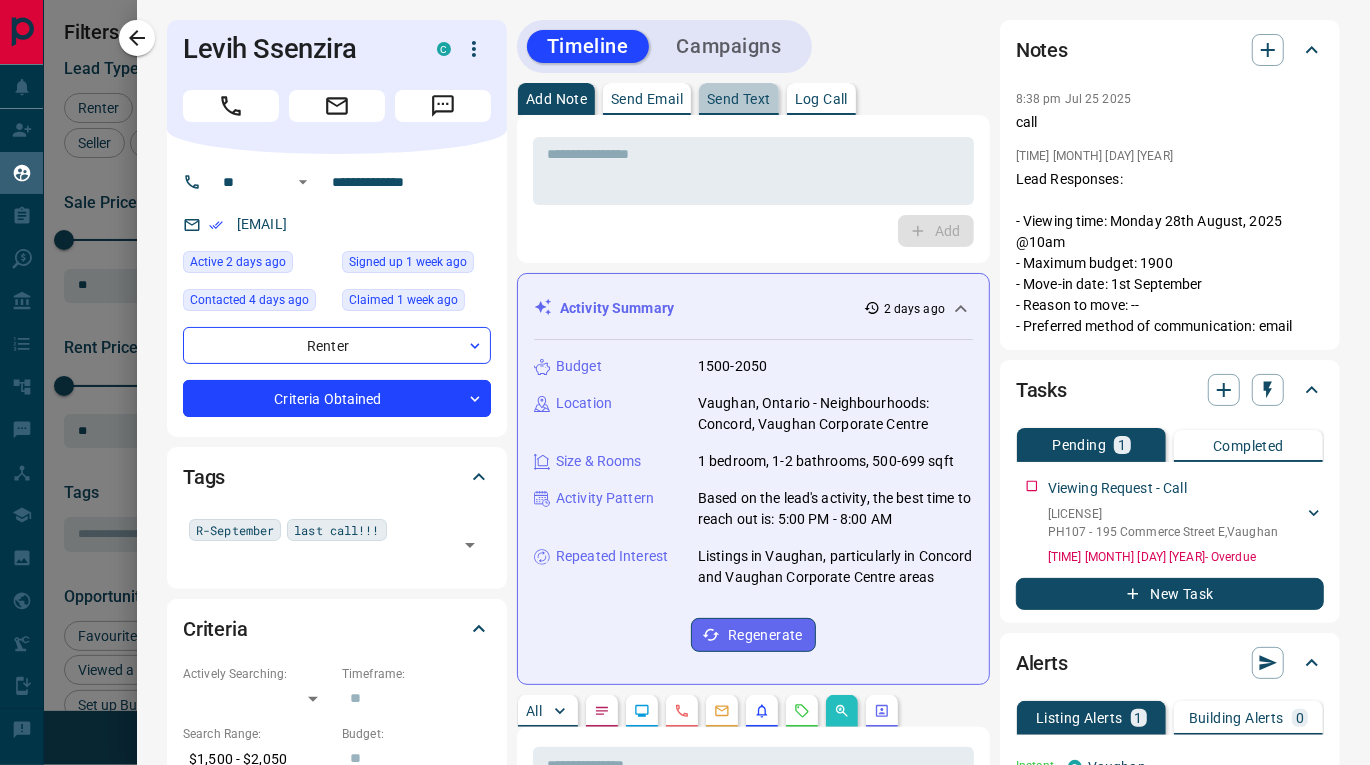 click on "Send Text" at bounding box center (739, 99) 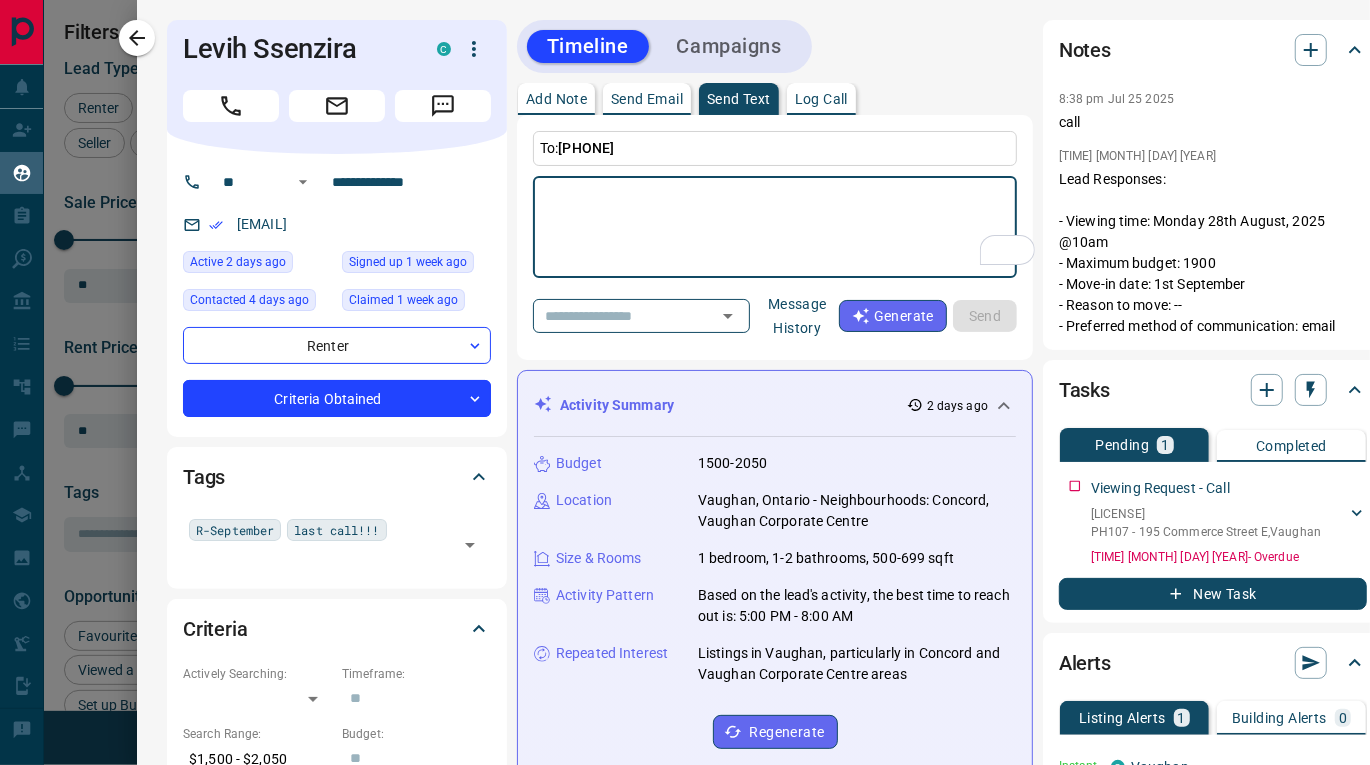click on "Message History" at bounding box center (797, 316) 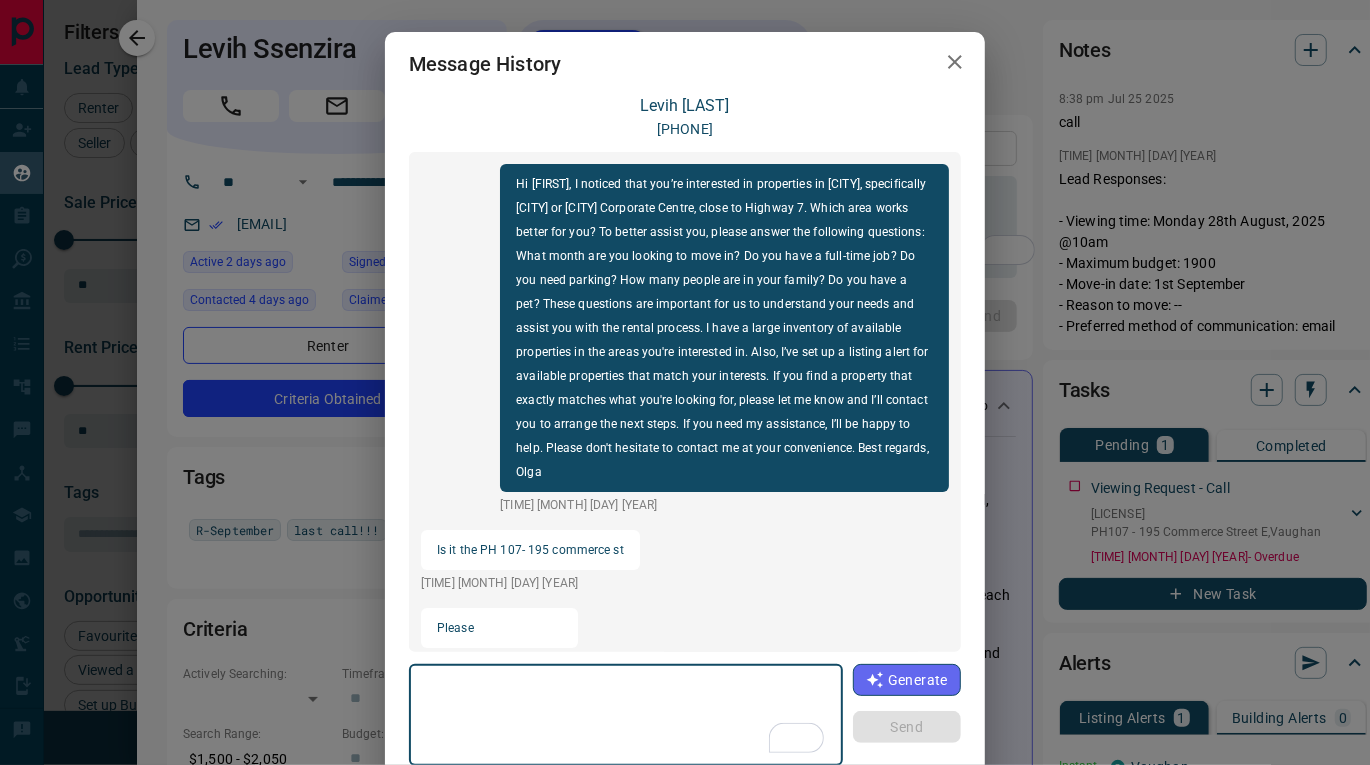 scroll, scrollTop: 2356, scrollLeft: 0, axis: vertical 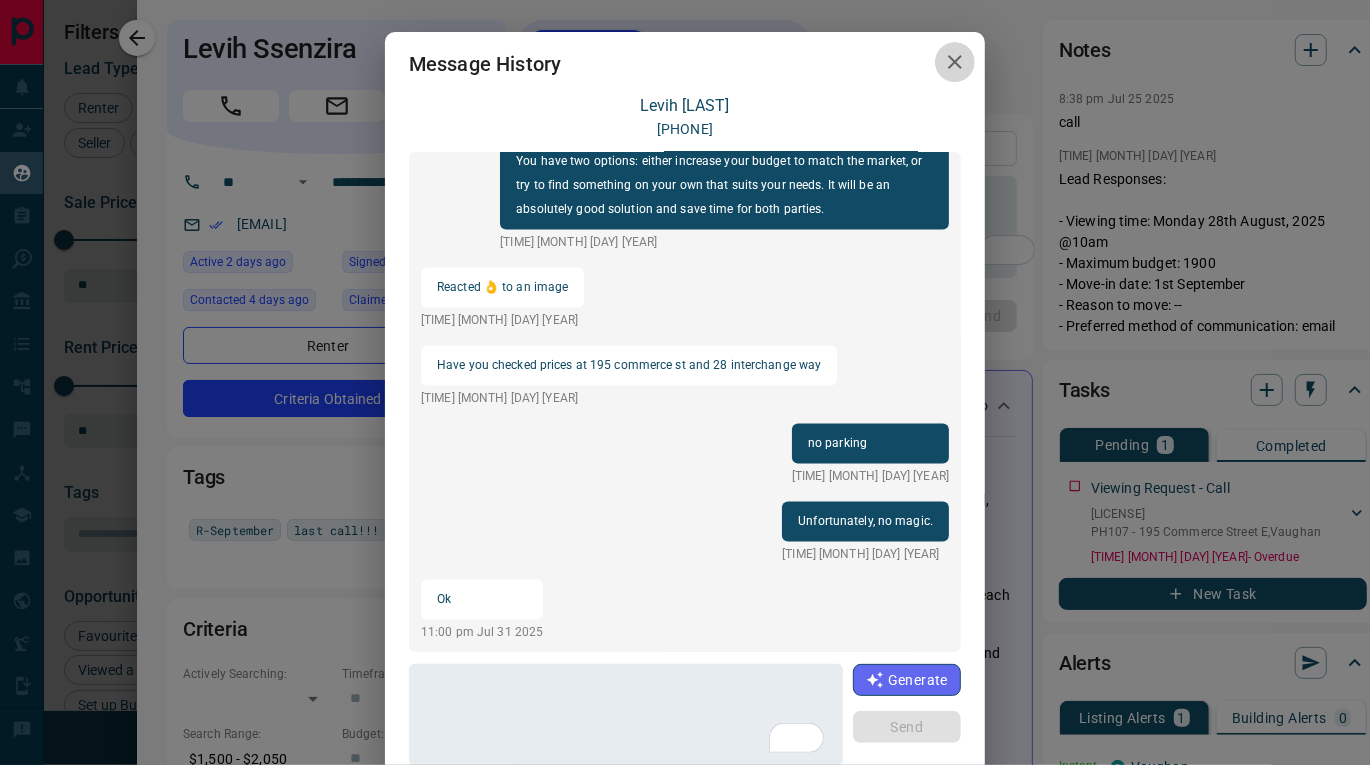click 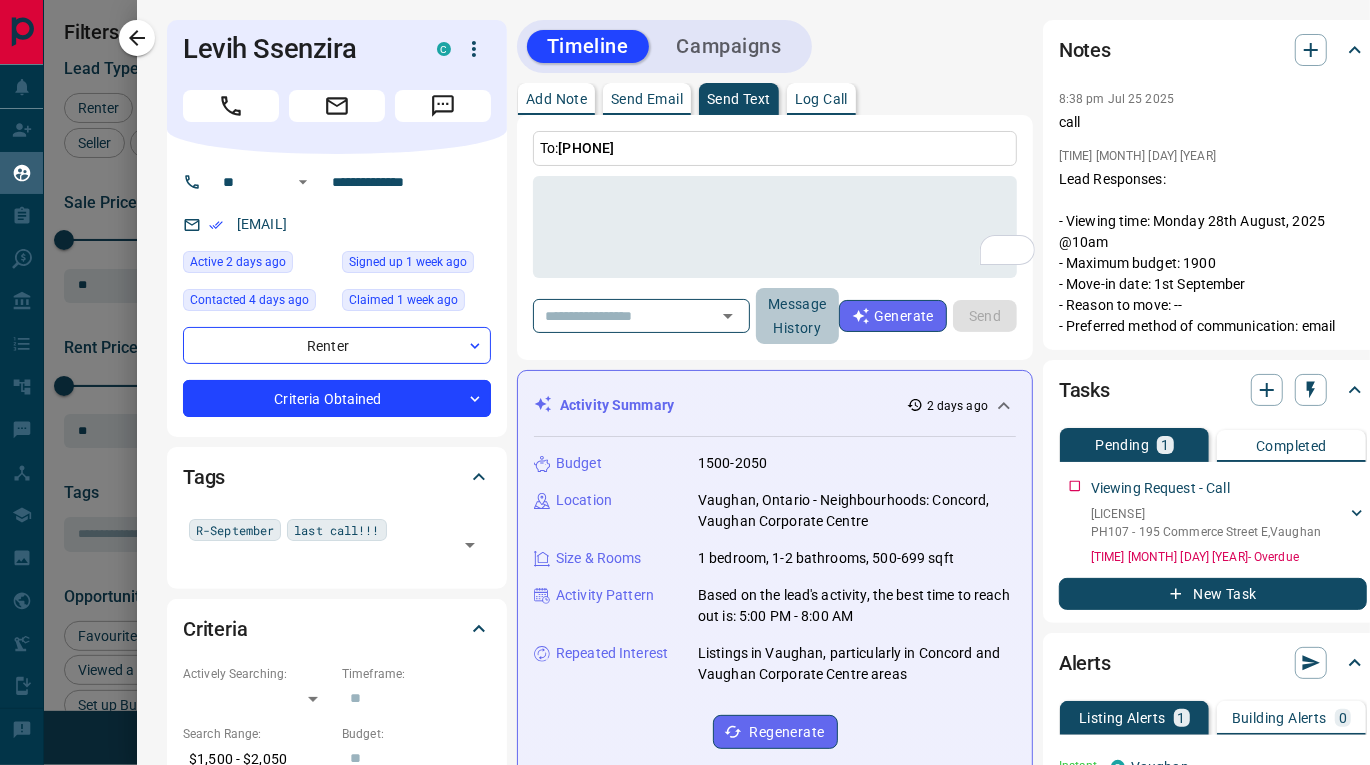 click on "Message History" at bounding box center [797, 316] 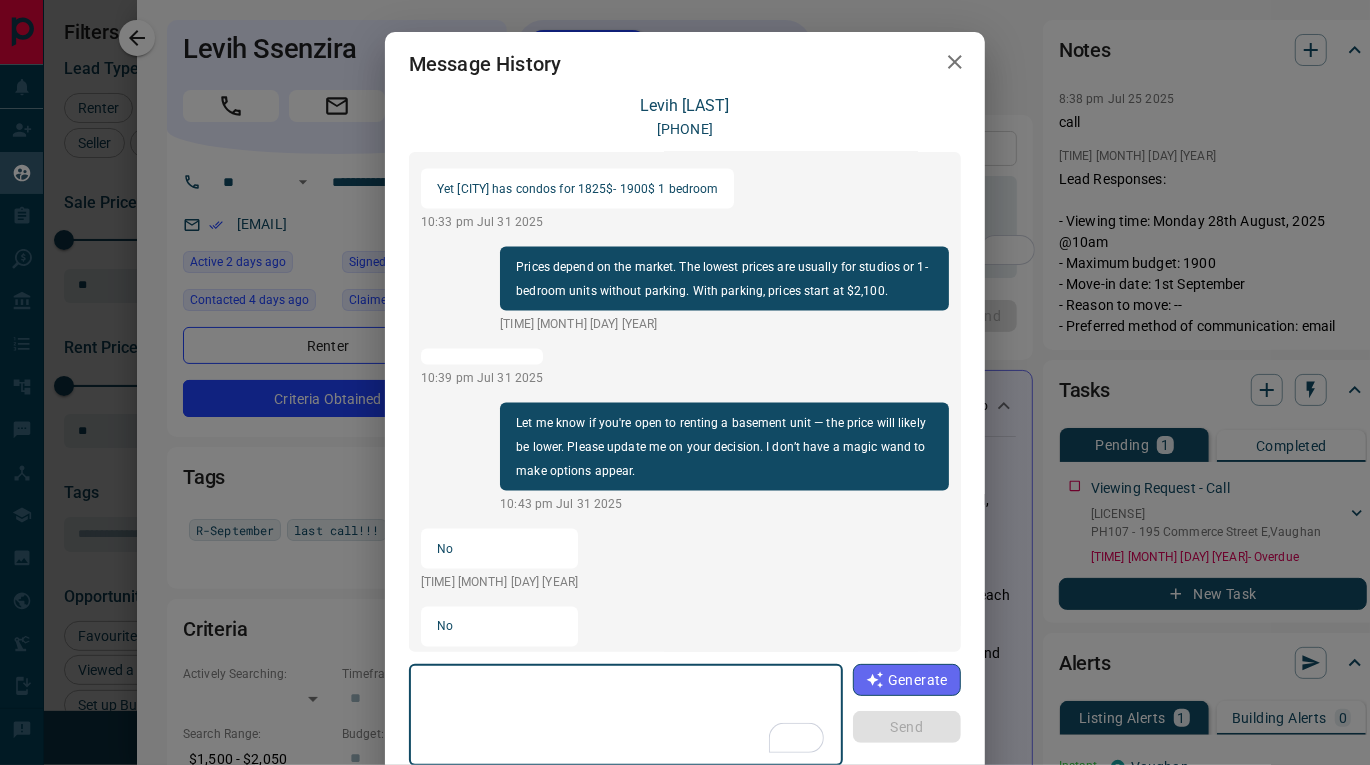 scroll, scrollTop: 1823, scrollLeft: 0, axis: vertical 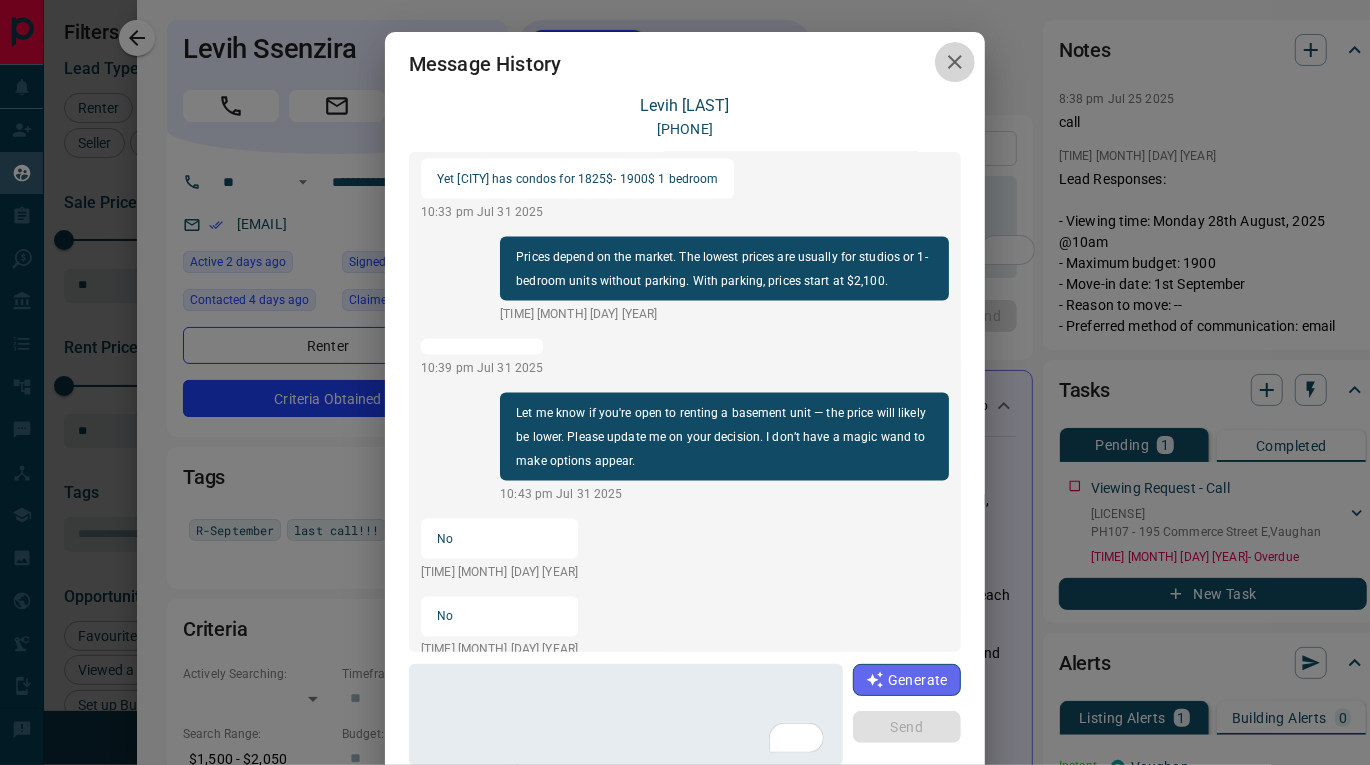 click 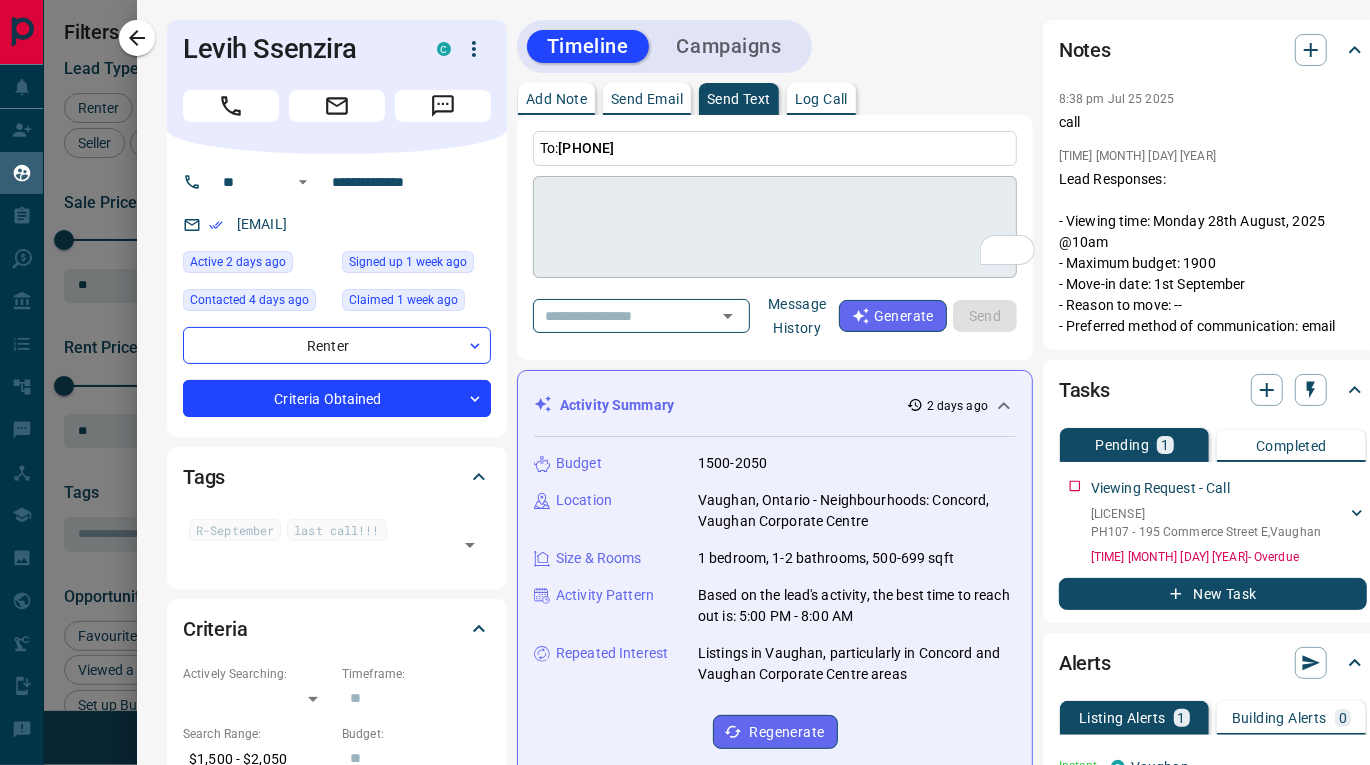 click at bounding box center [775, 227] 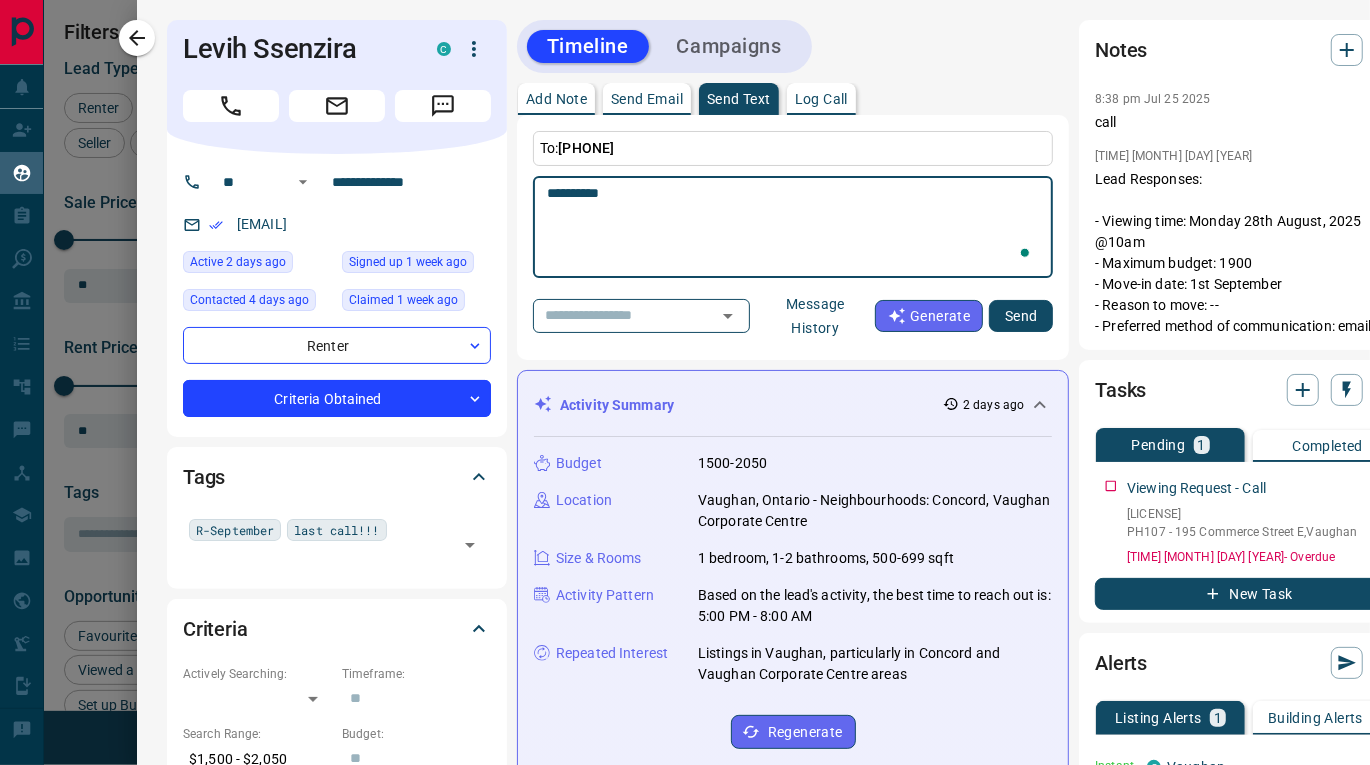 paste on "**********" 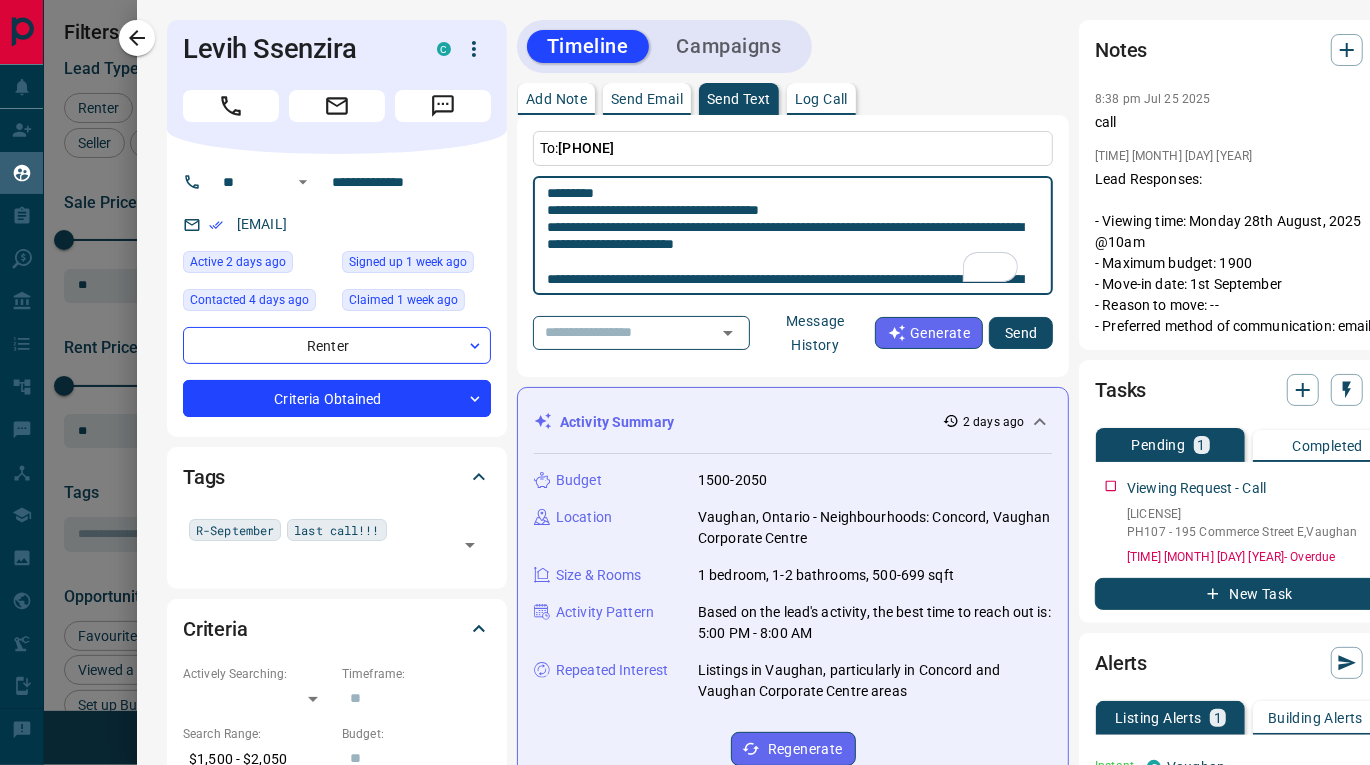 scroll, scrollTop: 18, scrollLeft: 0, axis: vertical 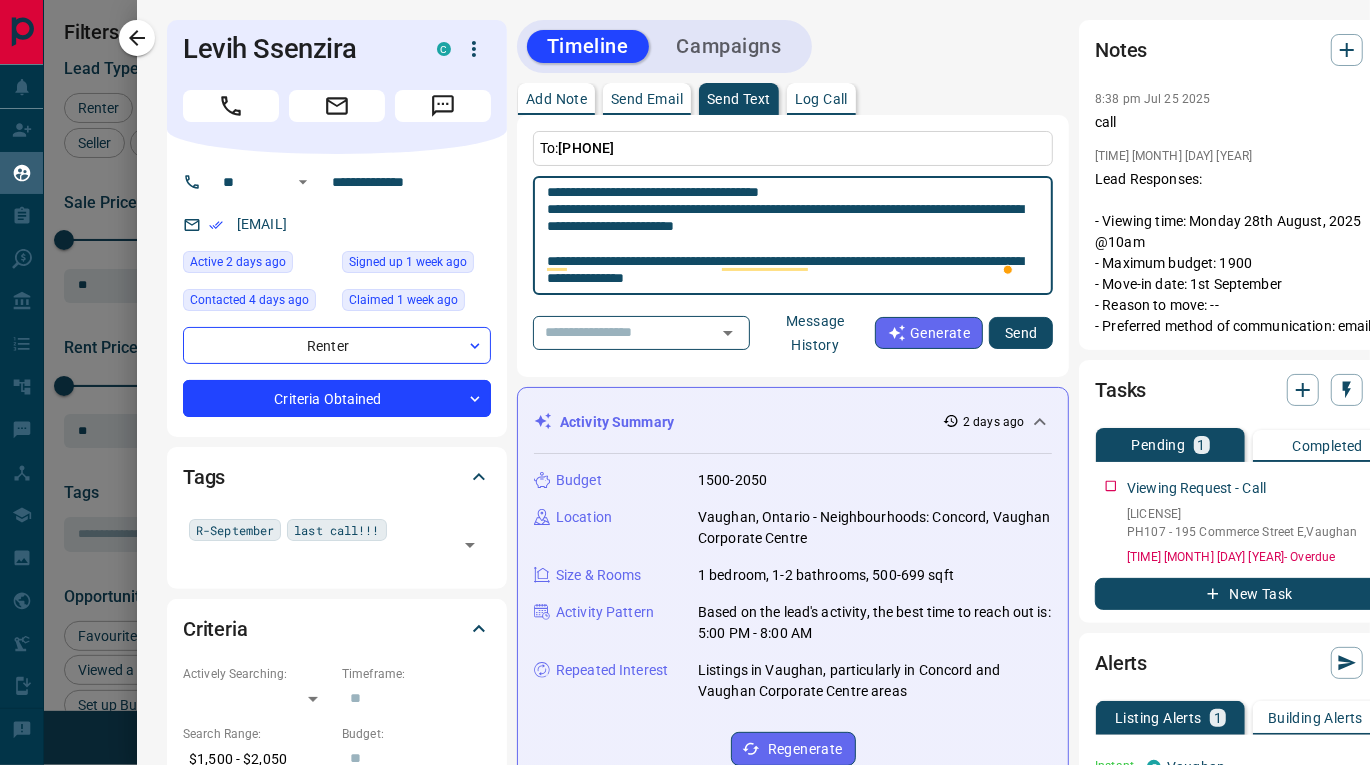 type on "**********" 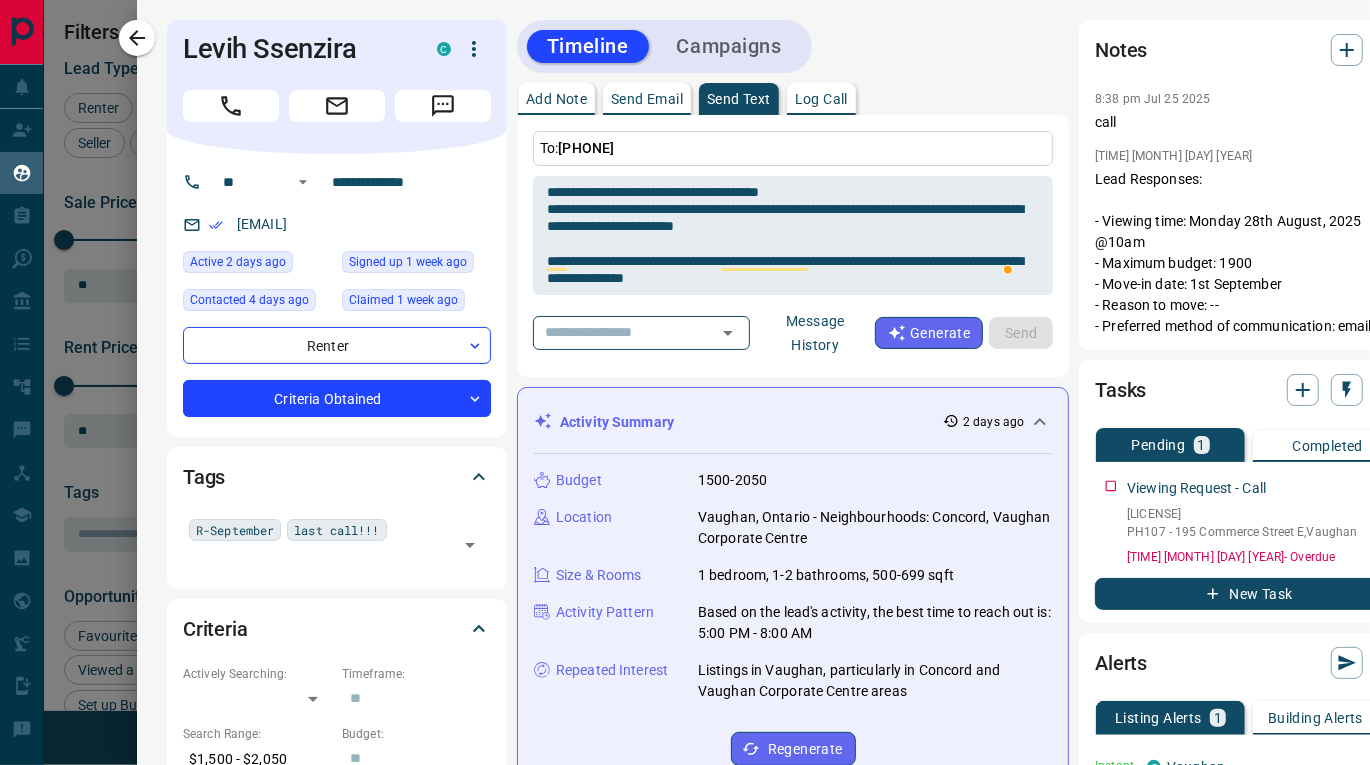 type 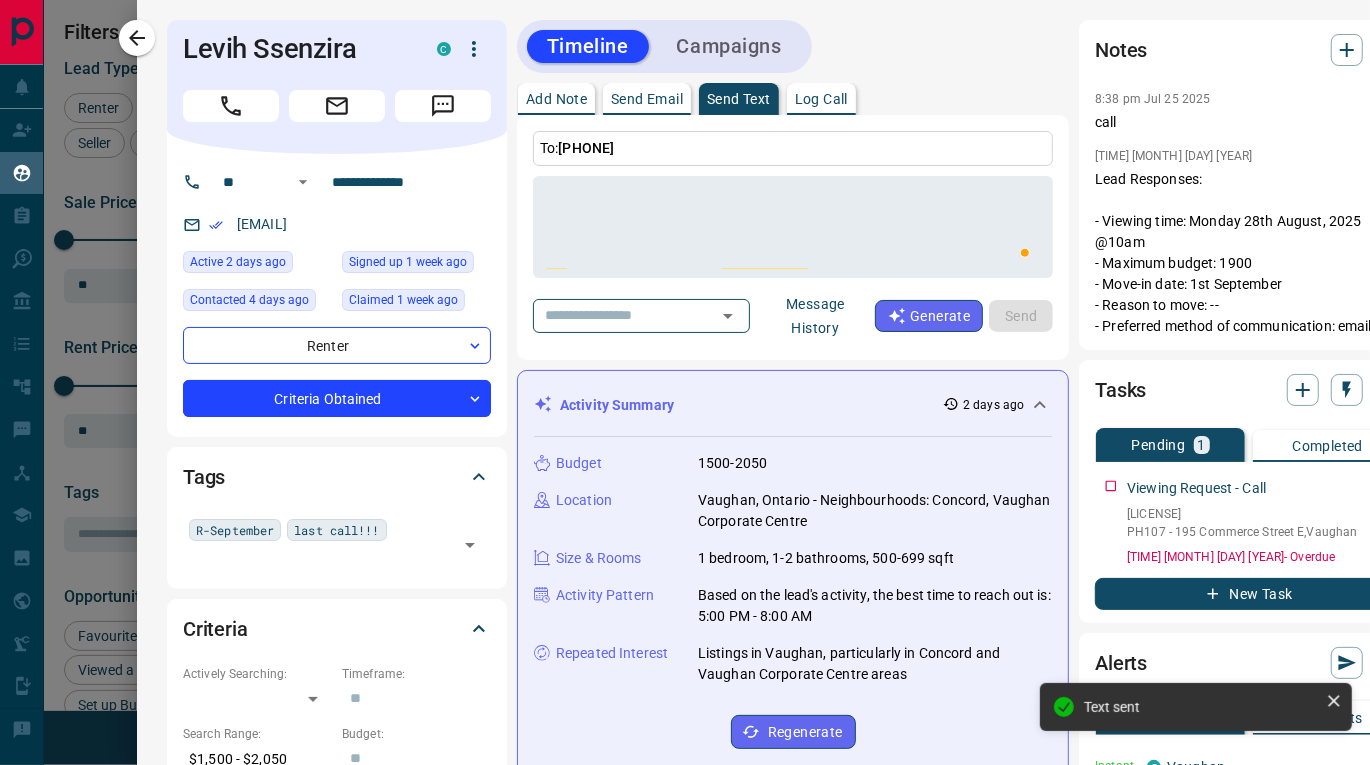 scroll, scrollTop: 0, scrollLeft: 0, axis: both 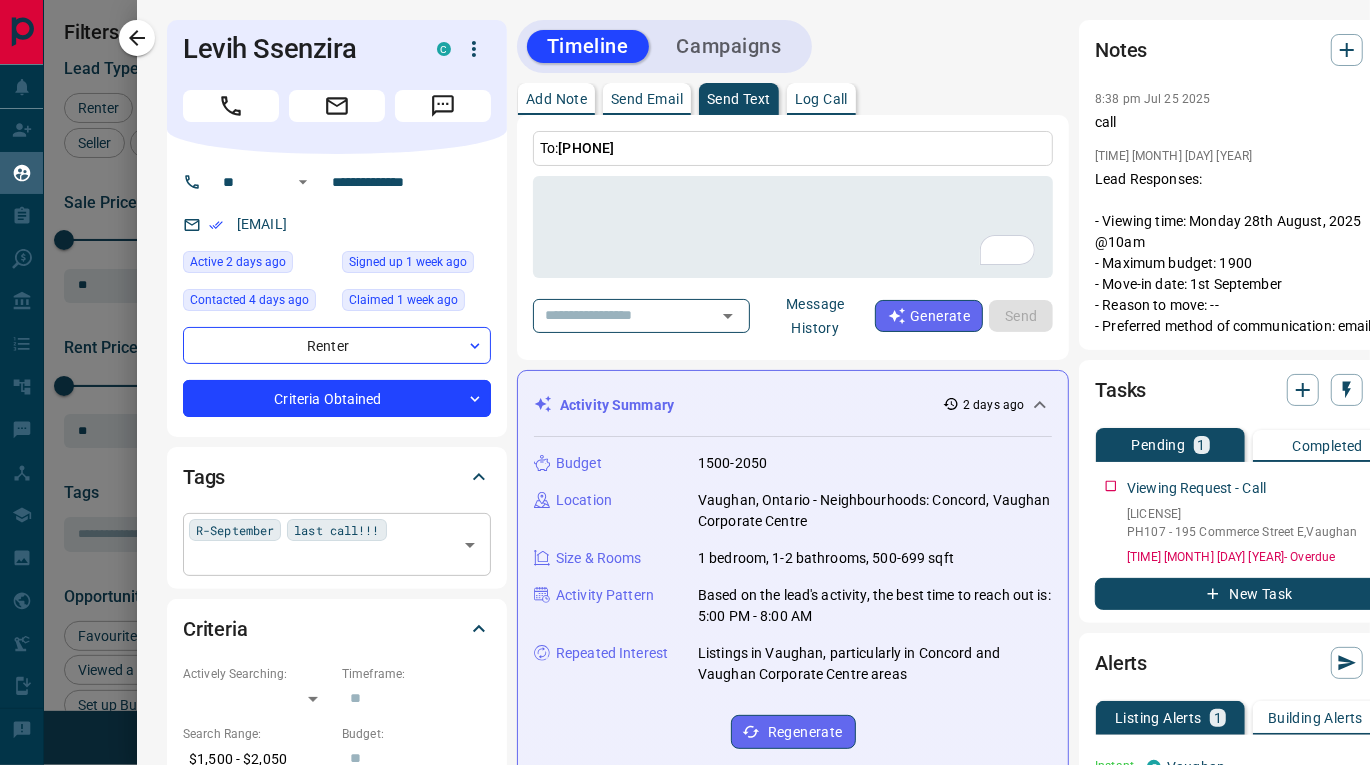 click at bounding box center [320, 558] 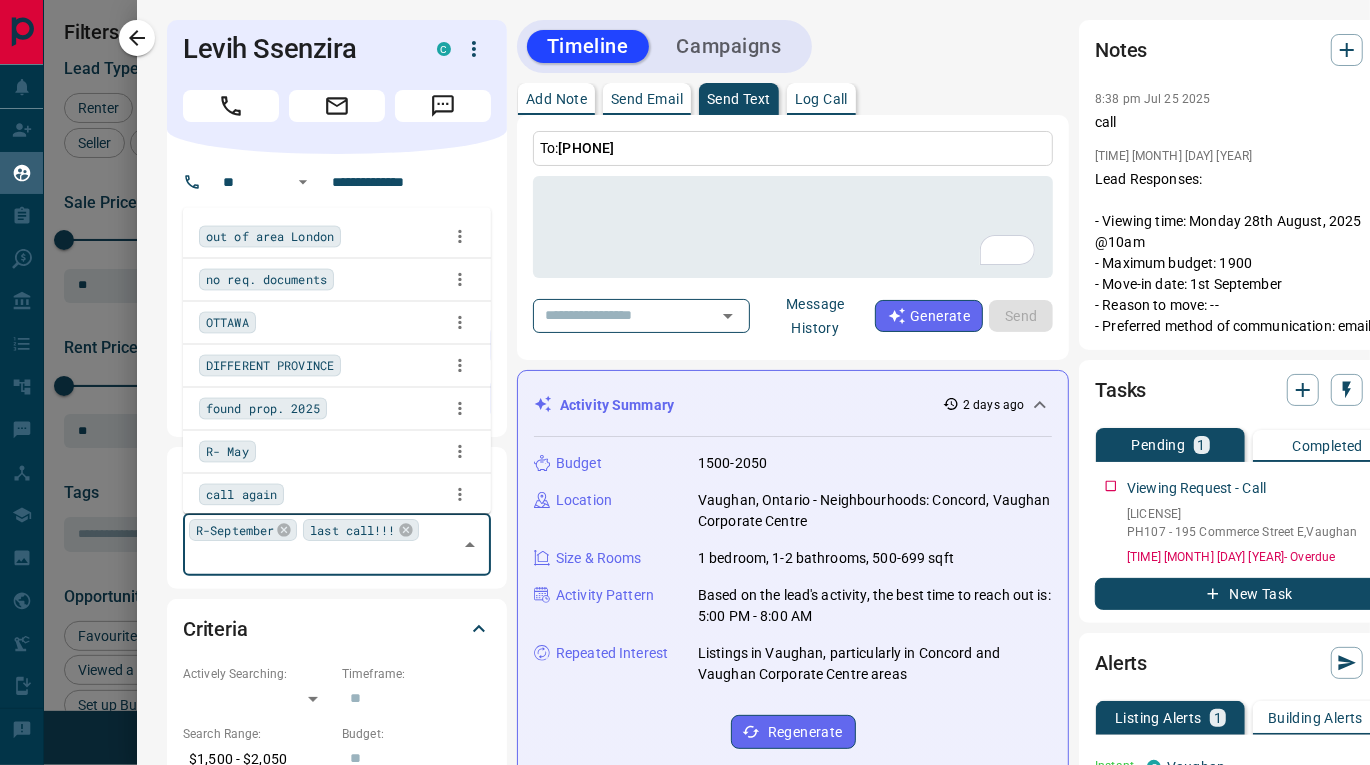 scroll, scrollTop: 850, scrollLeft: 0, axis: vertical 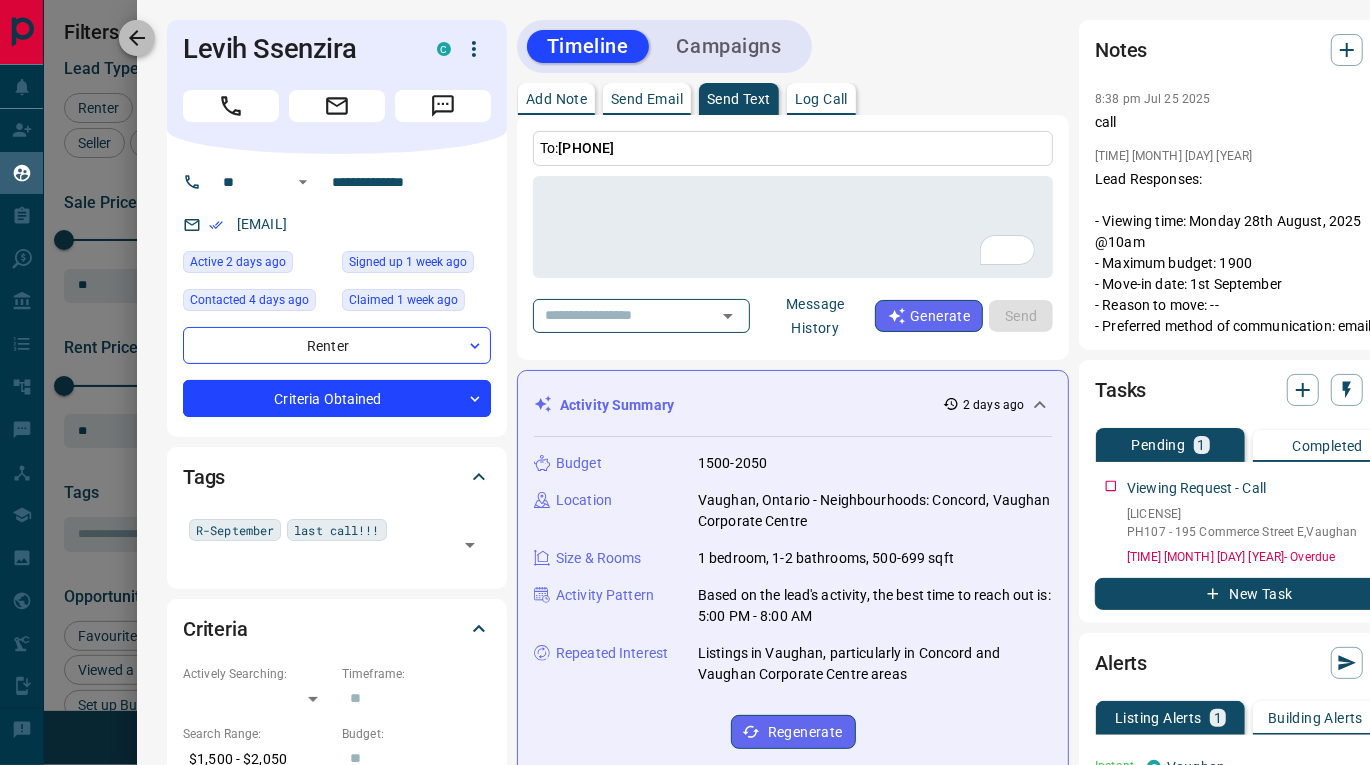 click 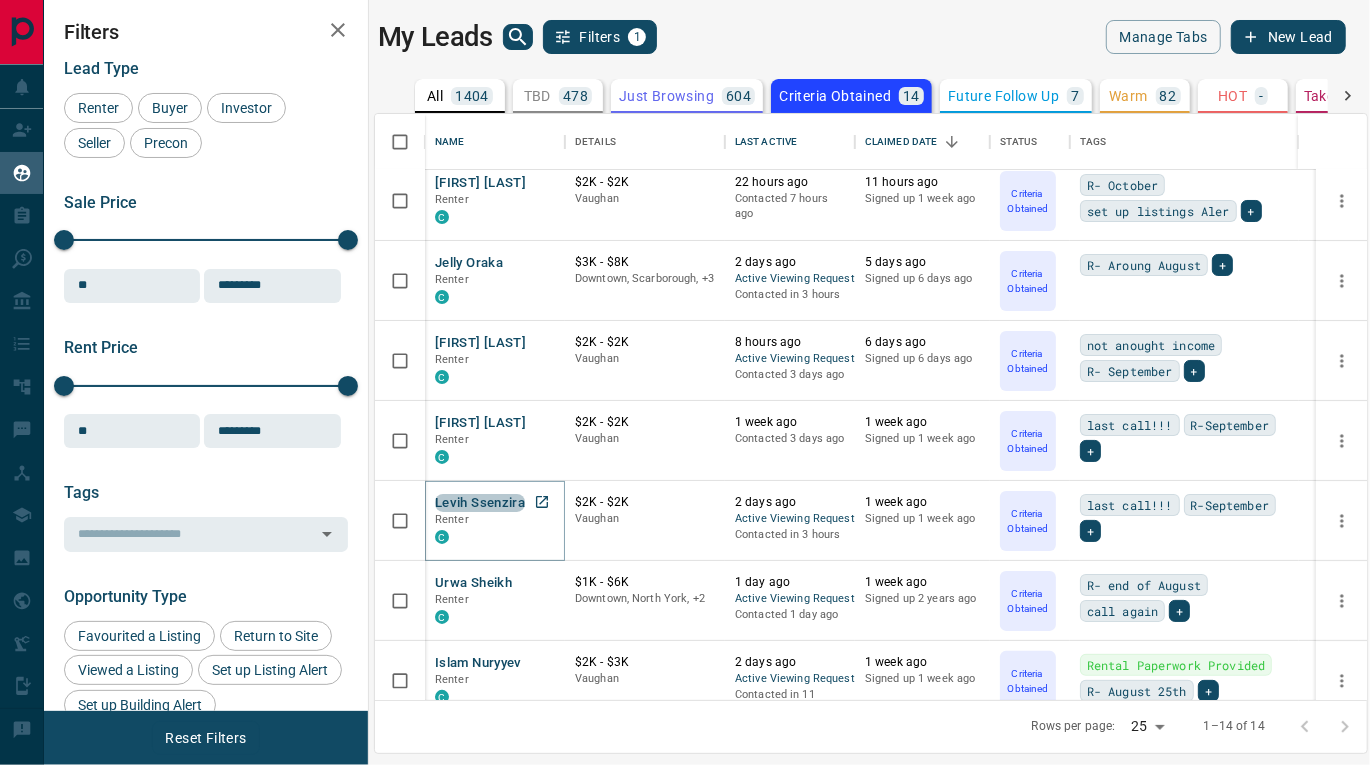 click on "Levih Ssenzira" at bounding box center [480, 503] 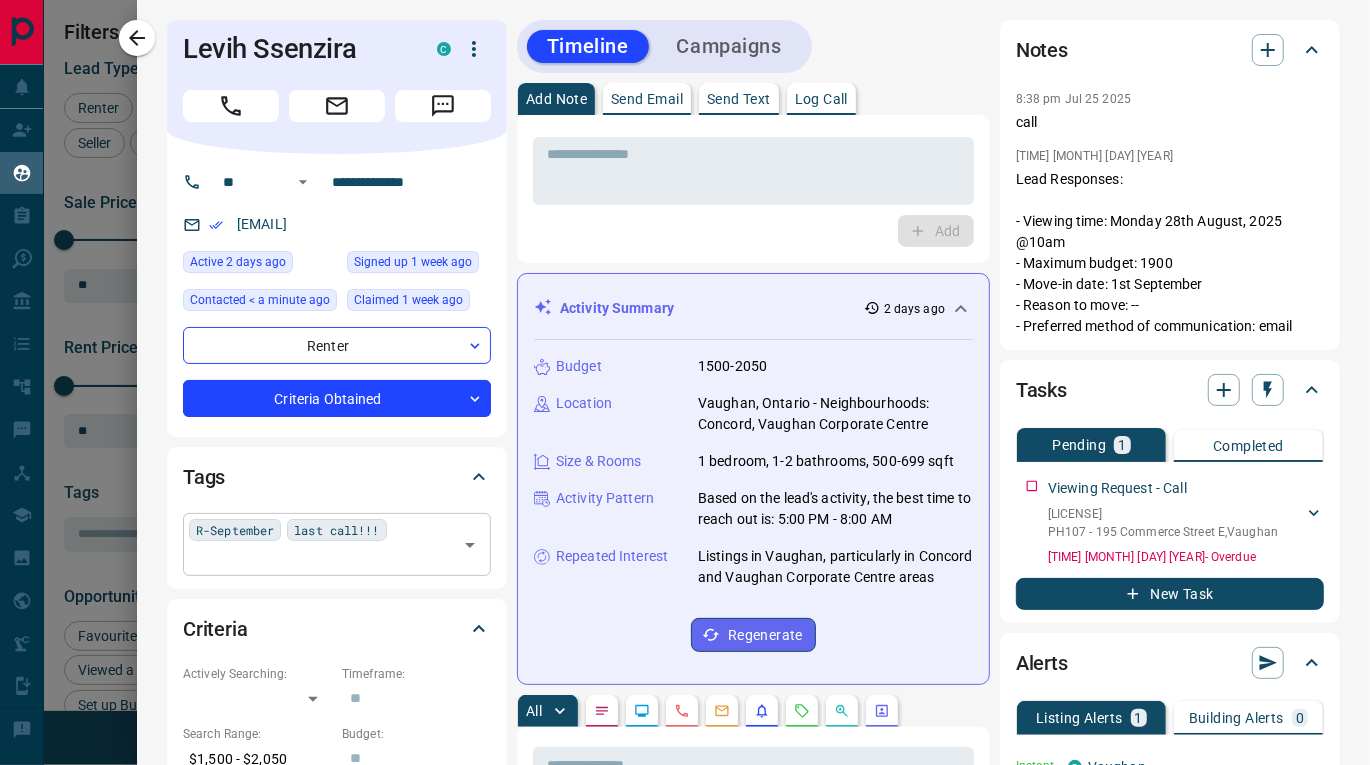 click at bounding box center [320, 558] 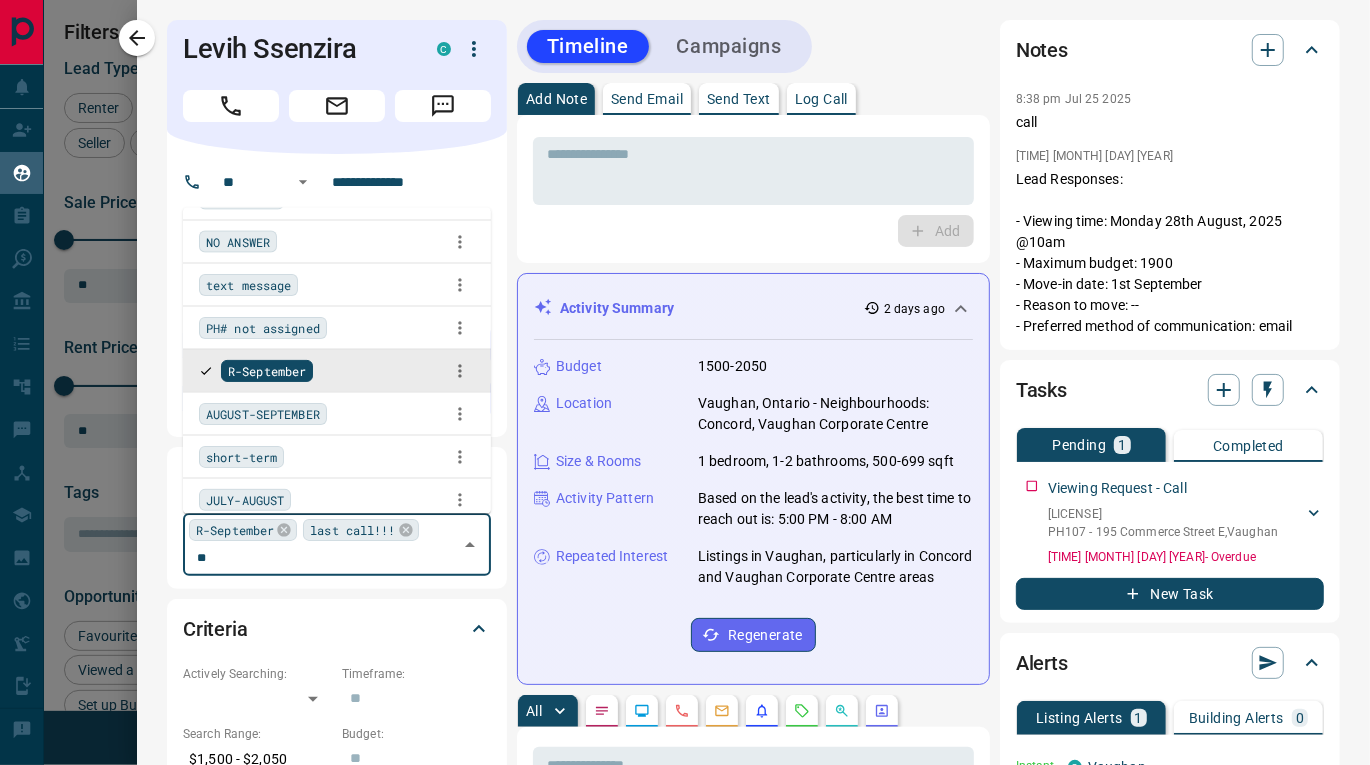 scroll, scrollTop: 0, scrollLeft: 0, axis: both 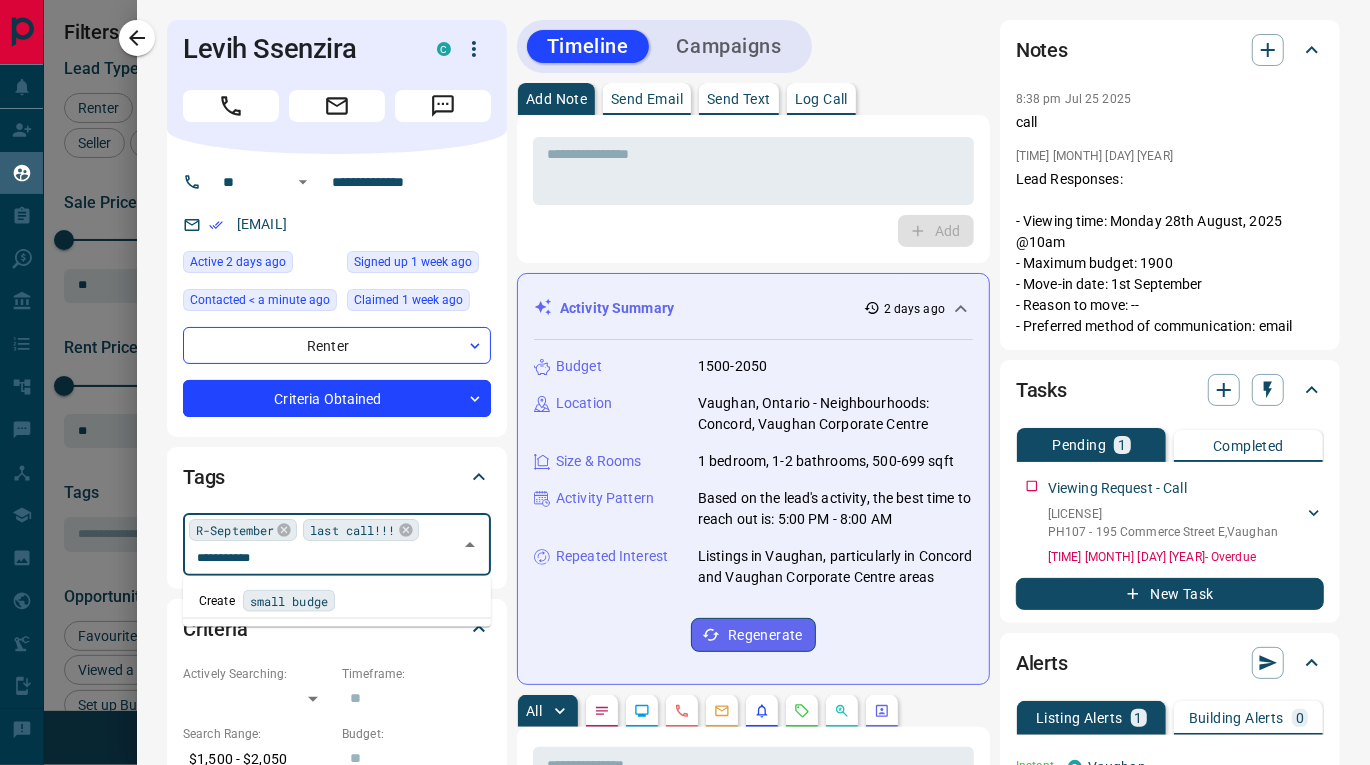 type on "**********" 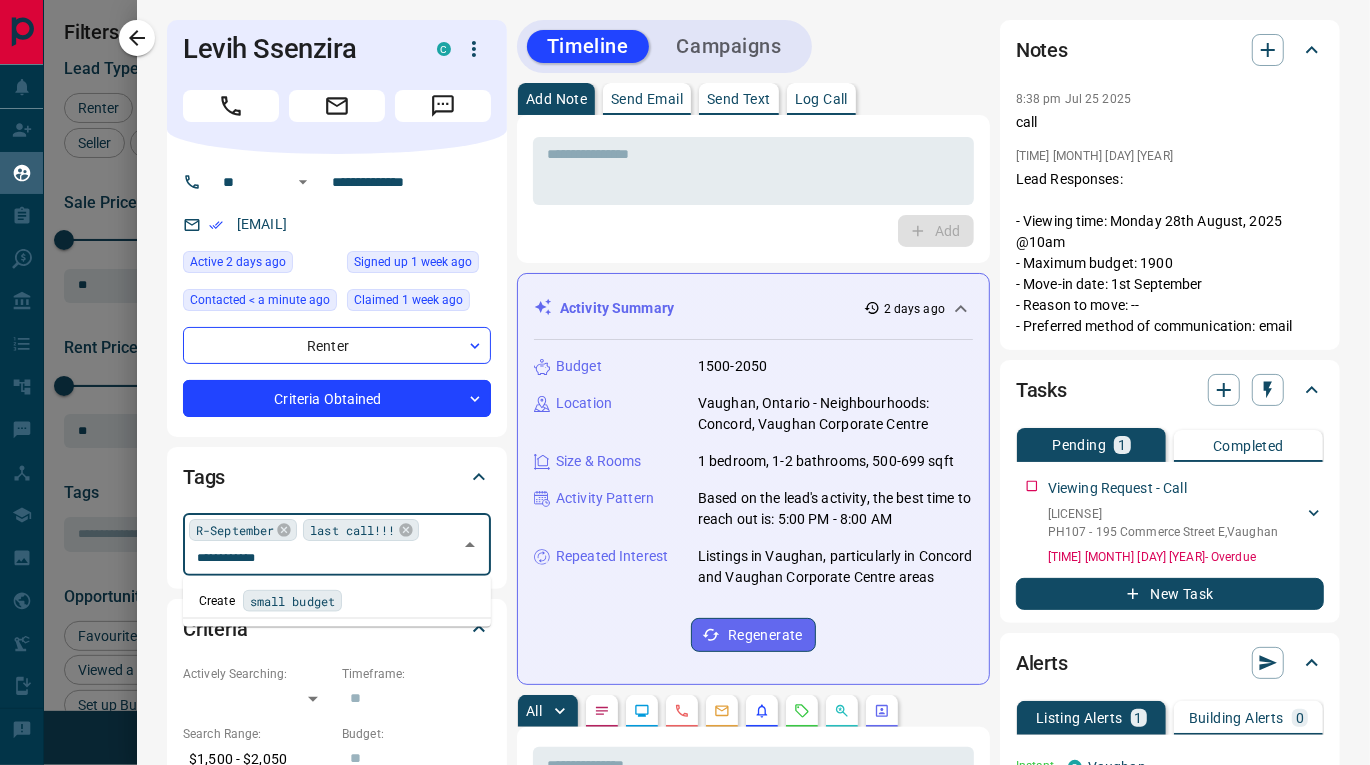 click on "Create small budget" at bounding box center [337, 601] 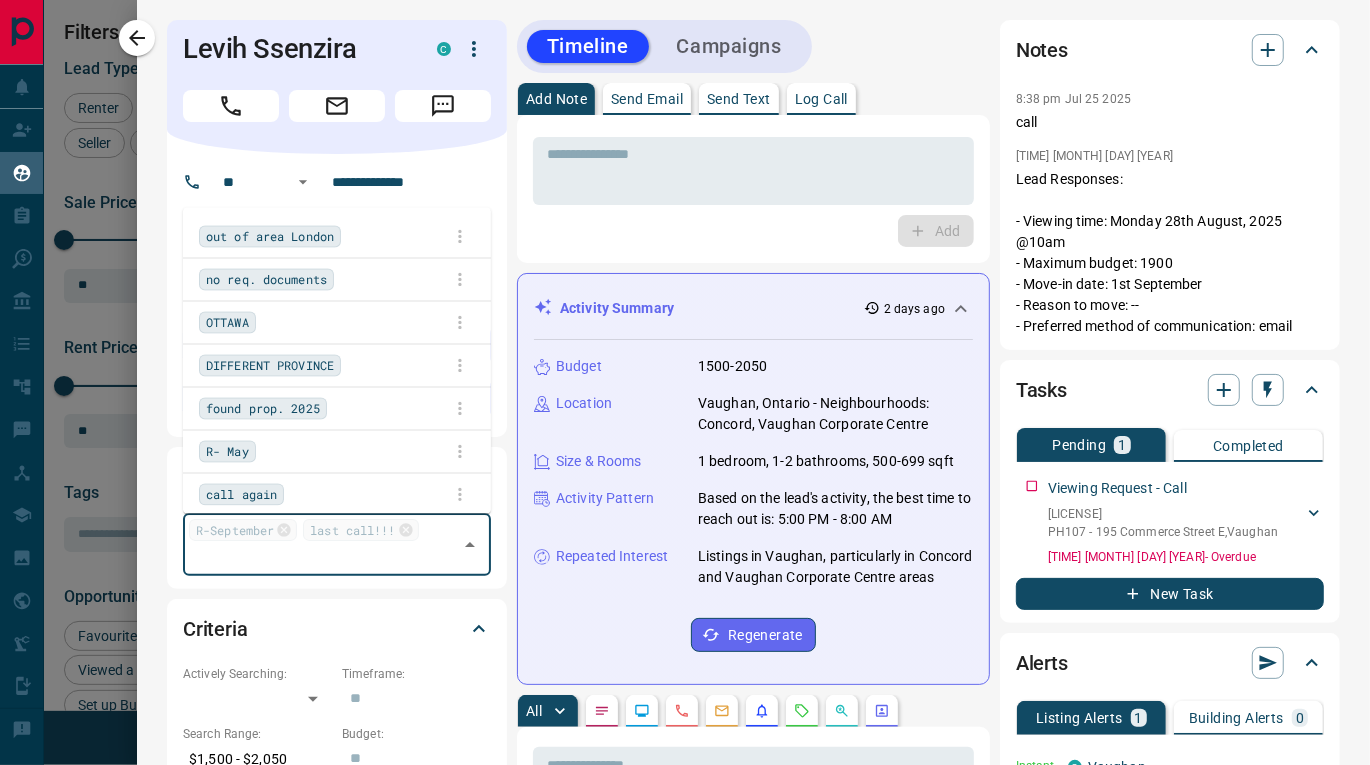 scroll, scrollTop: 850, scrollLeft: 0, axis: vertical 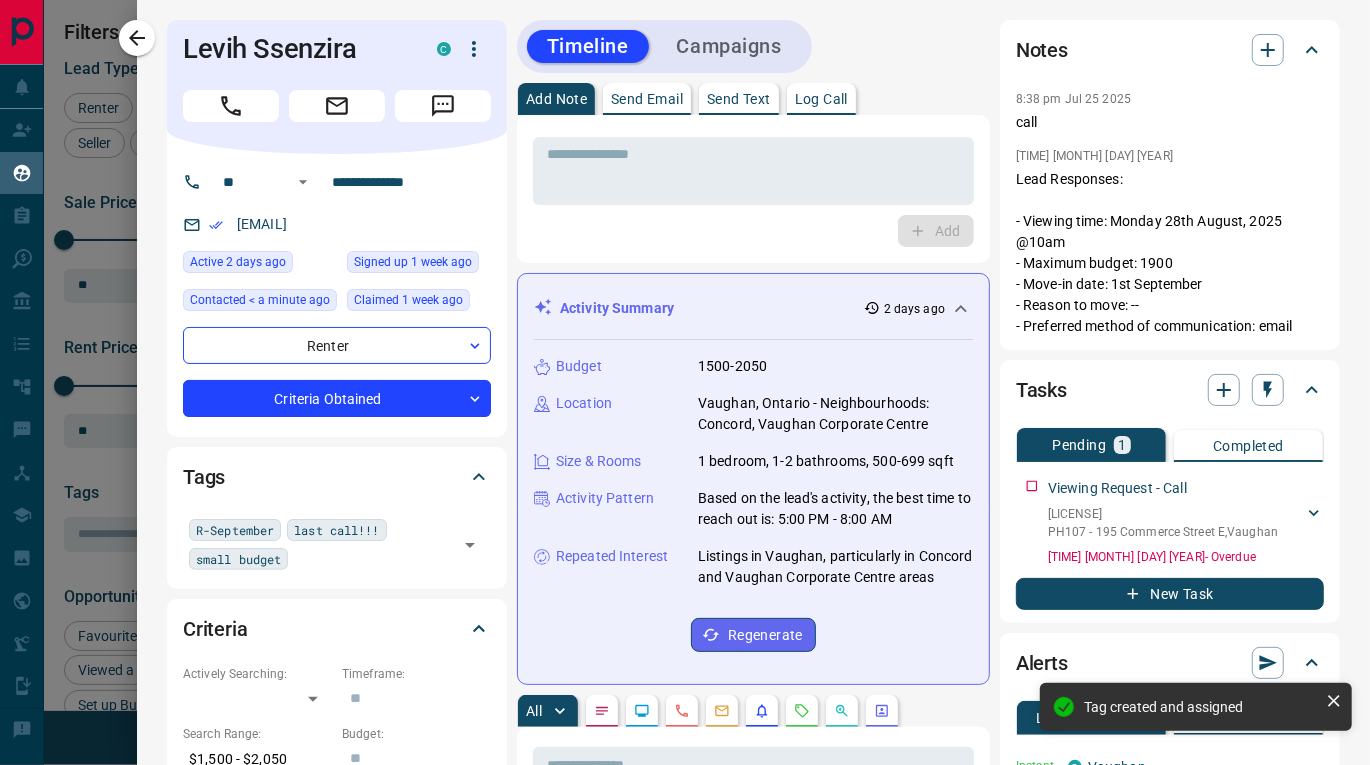 click on "**********" at bounding box center (753, 1235) 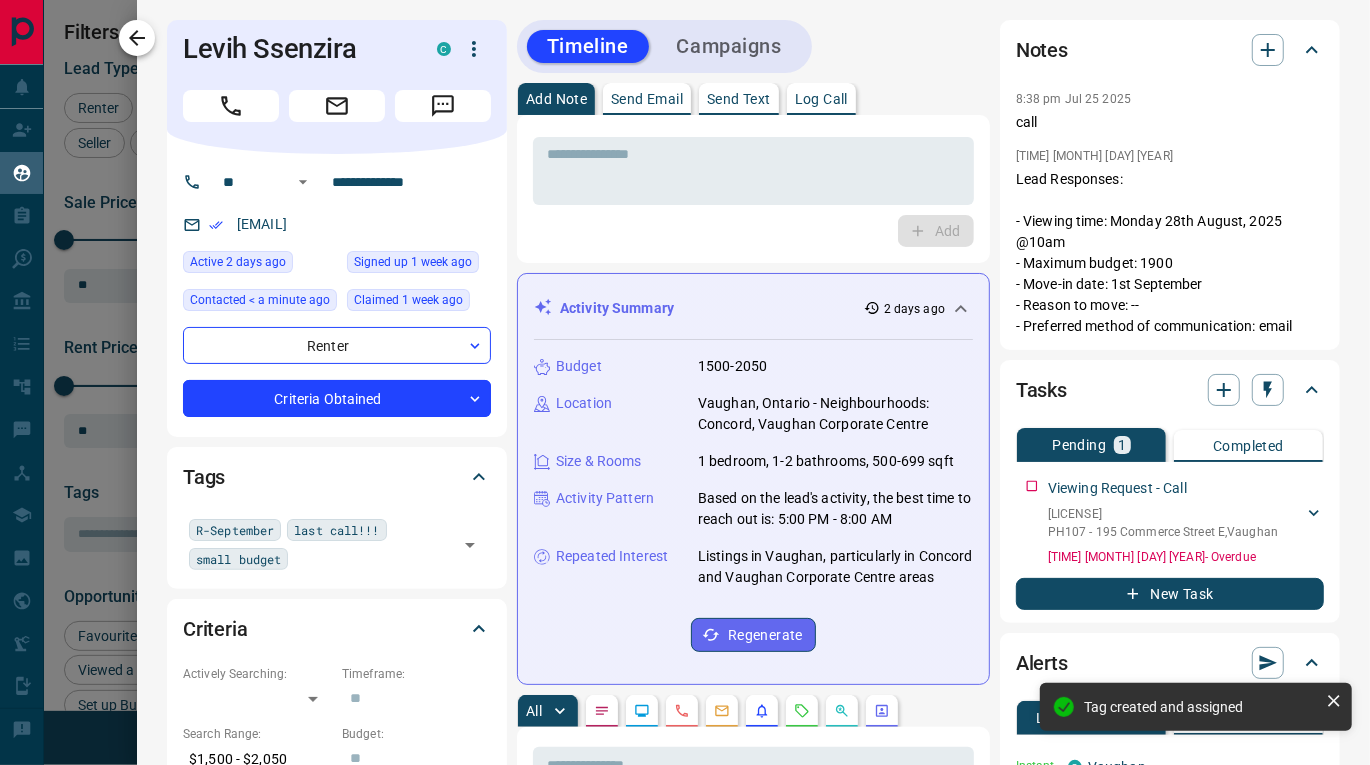 click 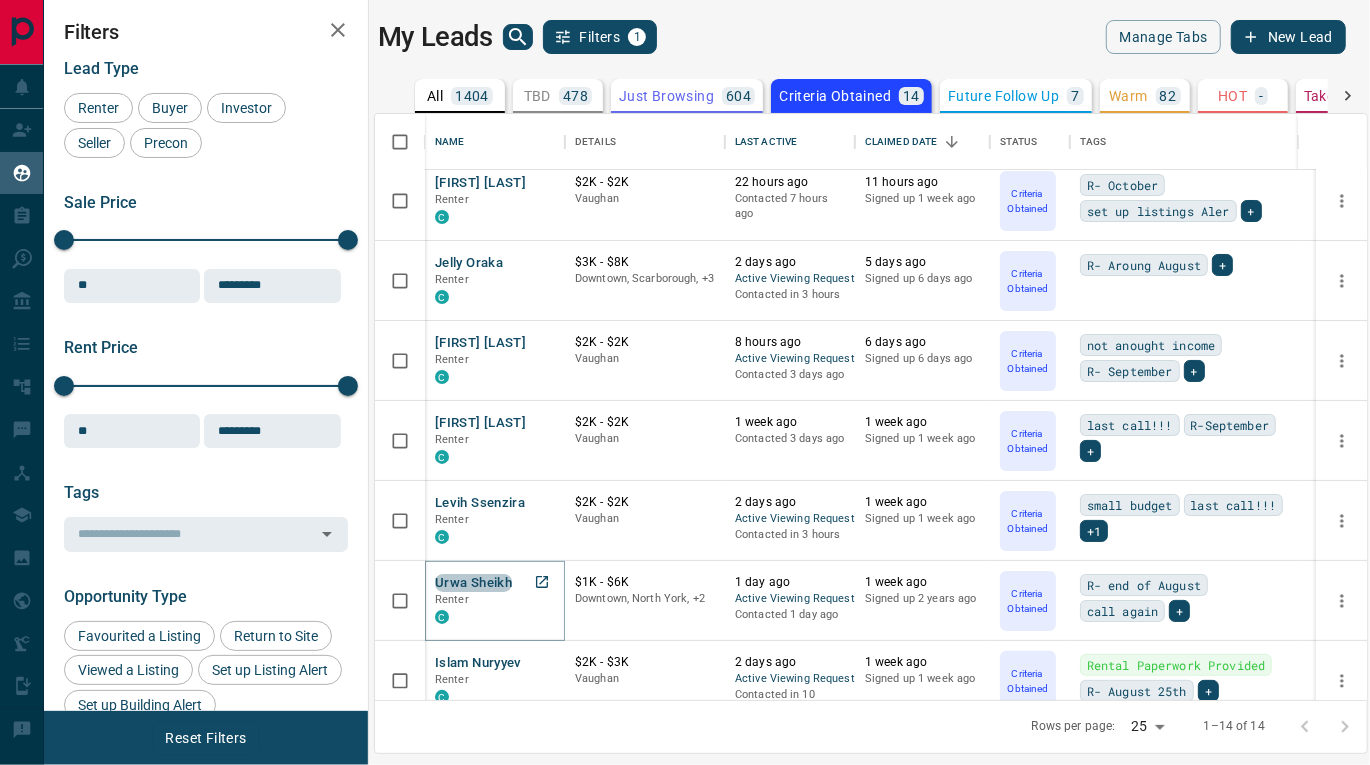 click on "Urwa Sheikh" at bounding box center (473, 583) 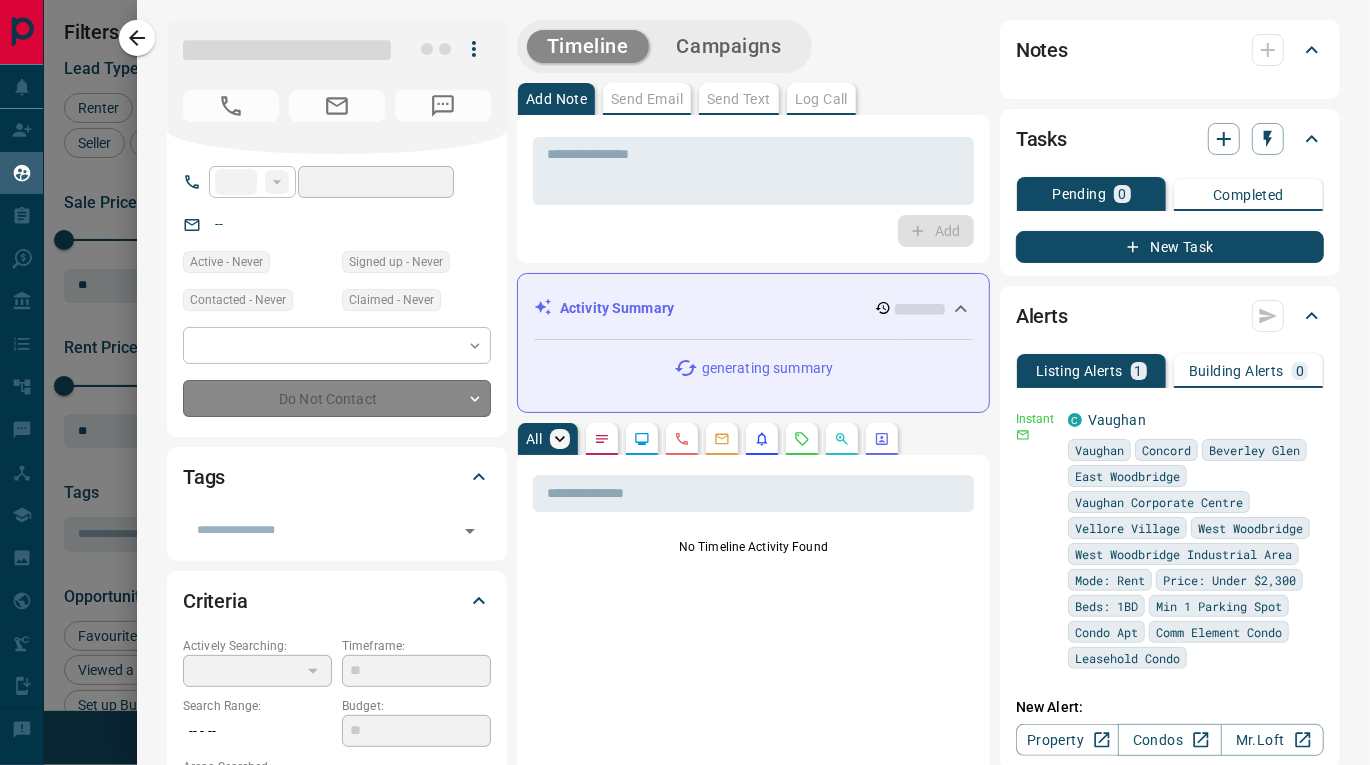 type on "**" 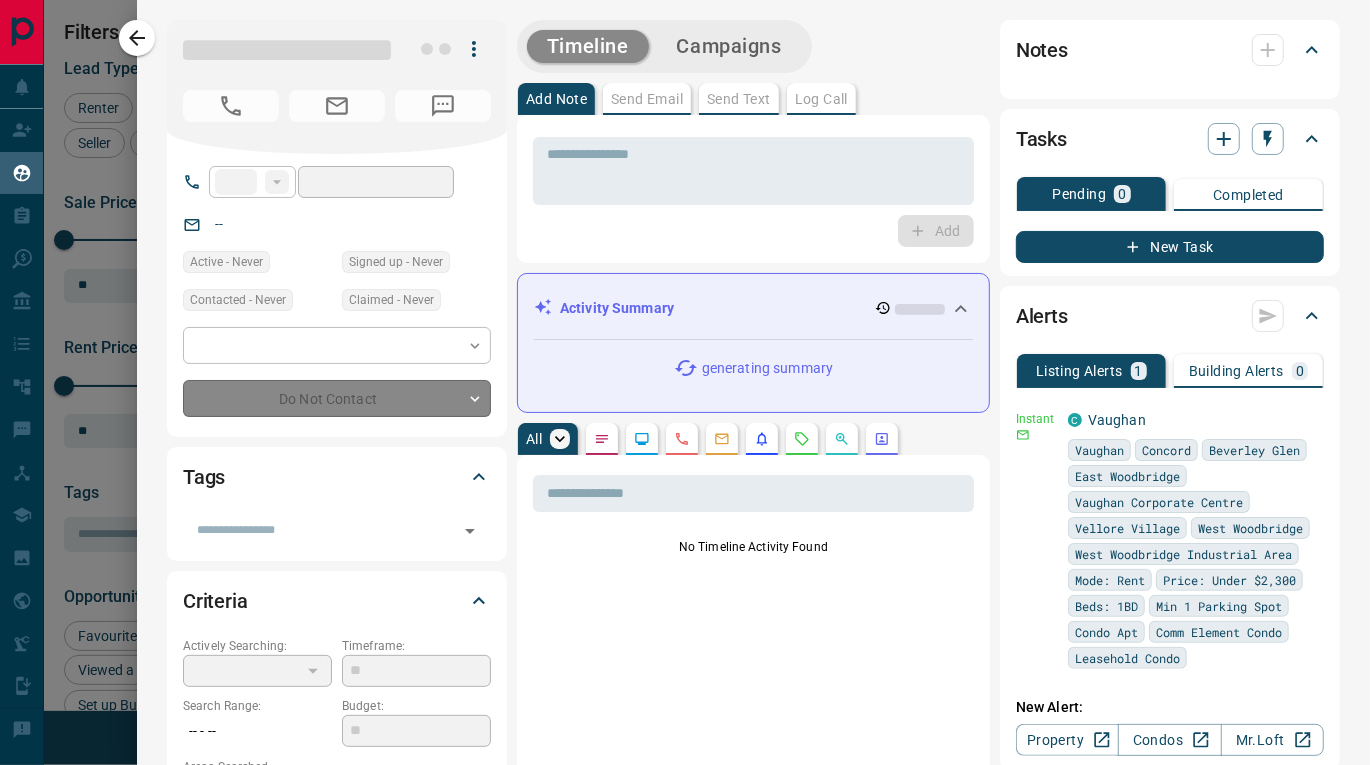 type on "**********" 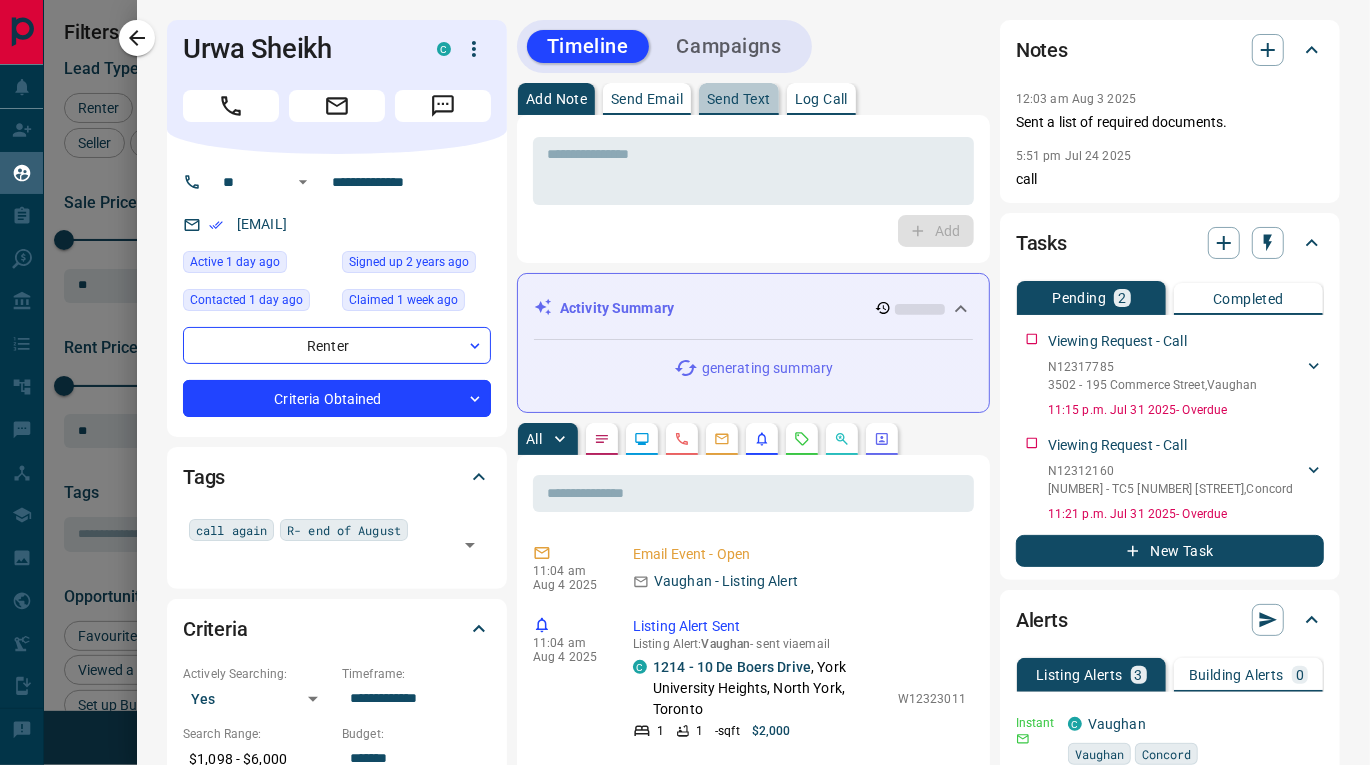 click on "Send Text" at bounding box center (739, 99) 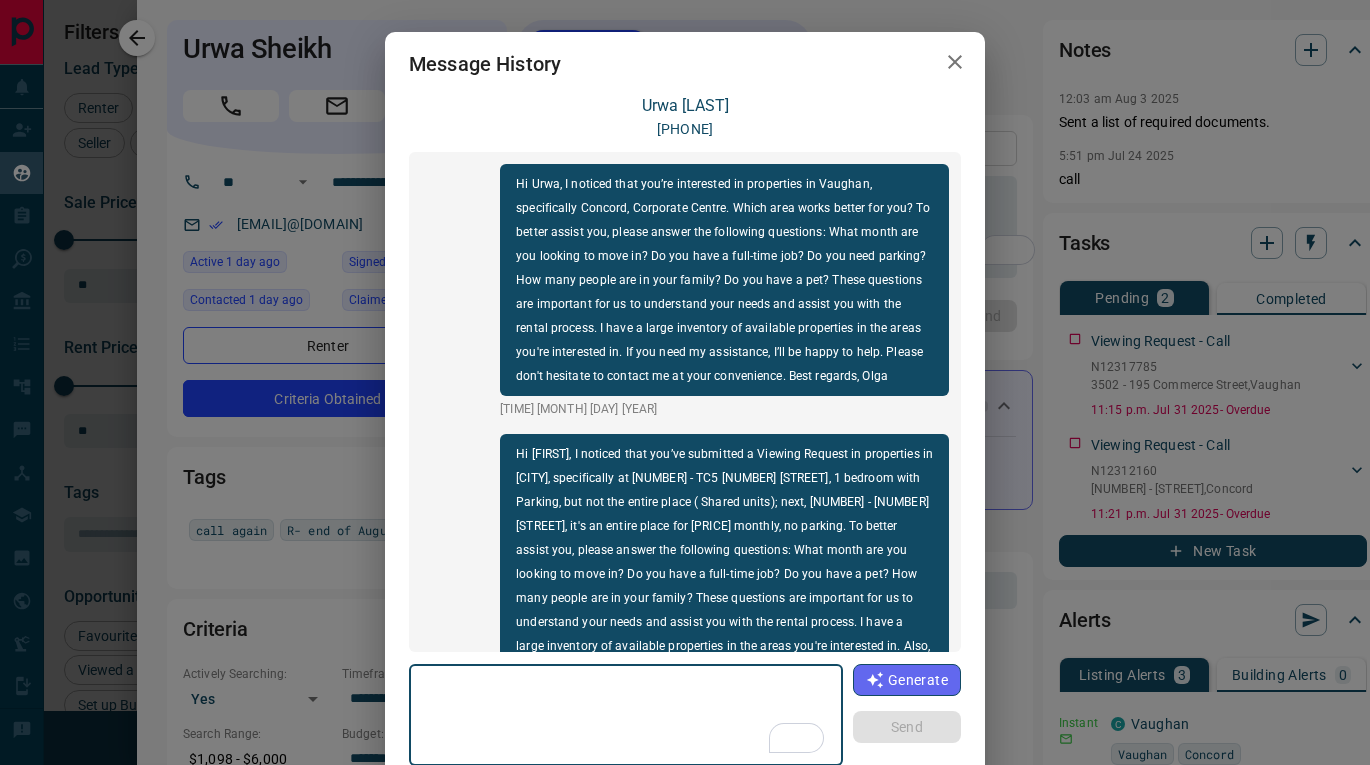 scroll, scrollTop: 0, scrollLeft: 0, axis: both 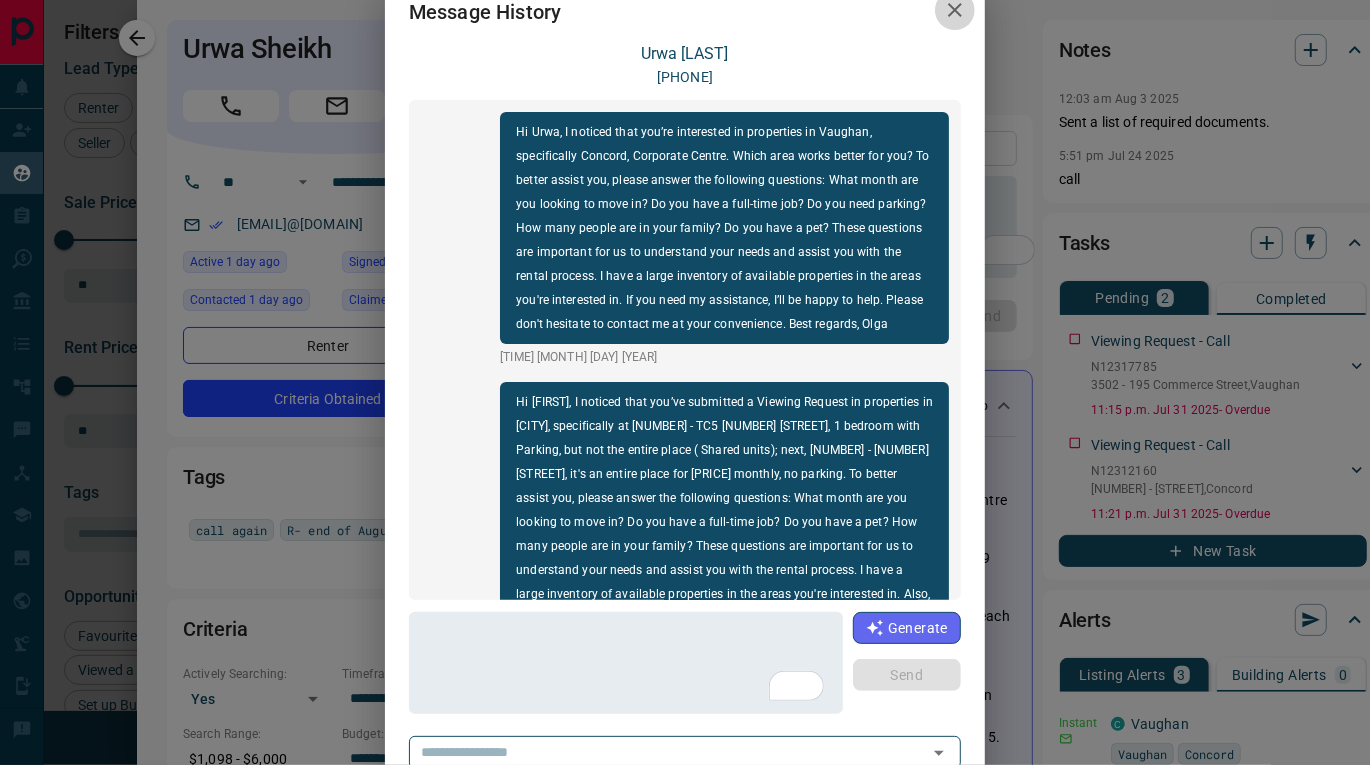 click 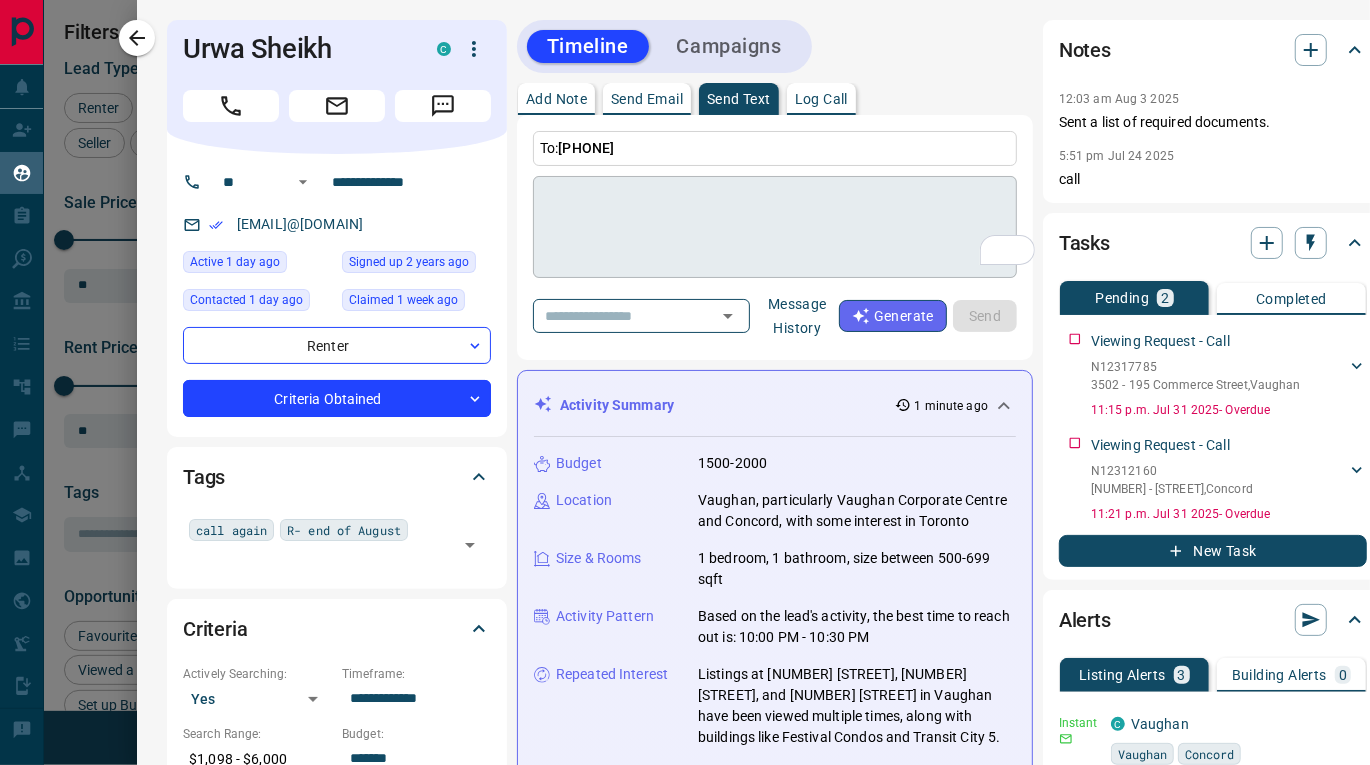 click at bounding box center (775, 227) 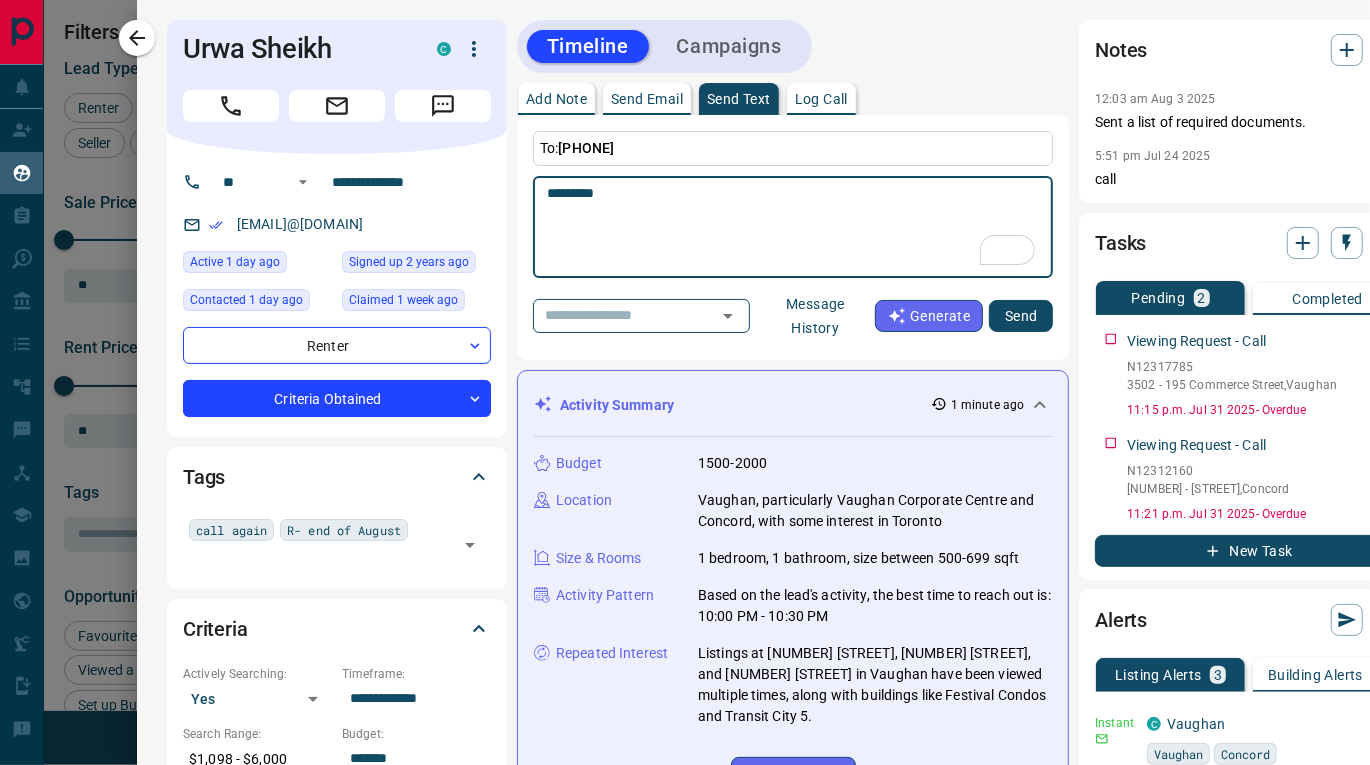 paste on "**********" 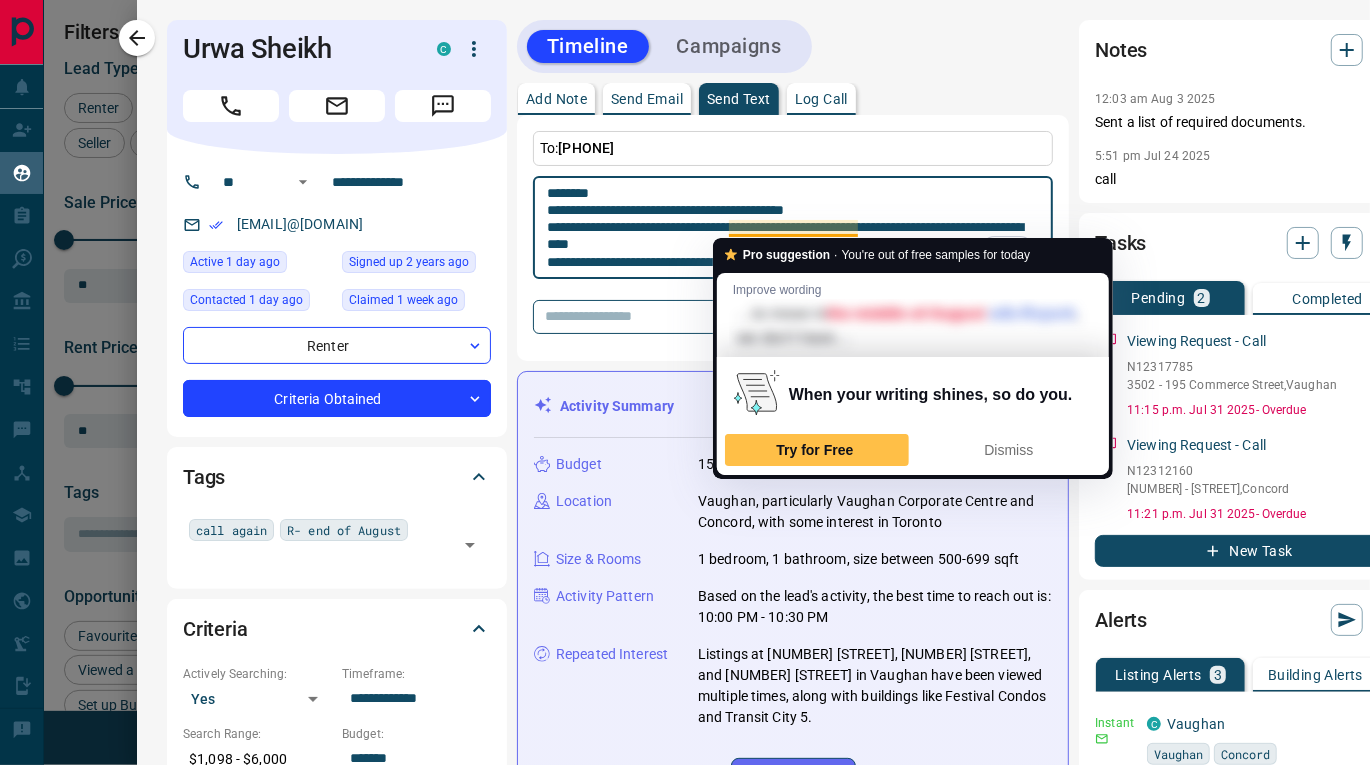 click on "**********" at bounding box center (793, 228) 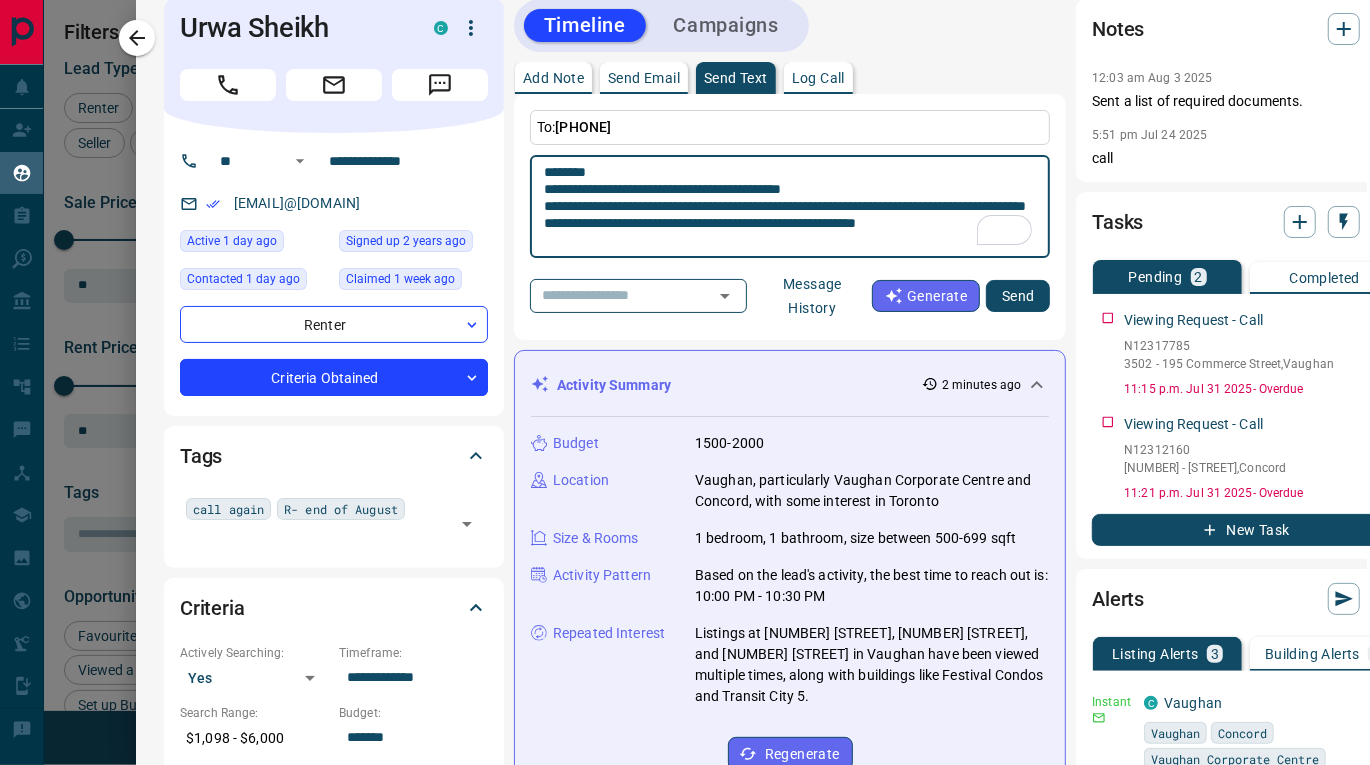 scroll, scrollTop: 13, scrollLeft: 3, axis: both 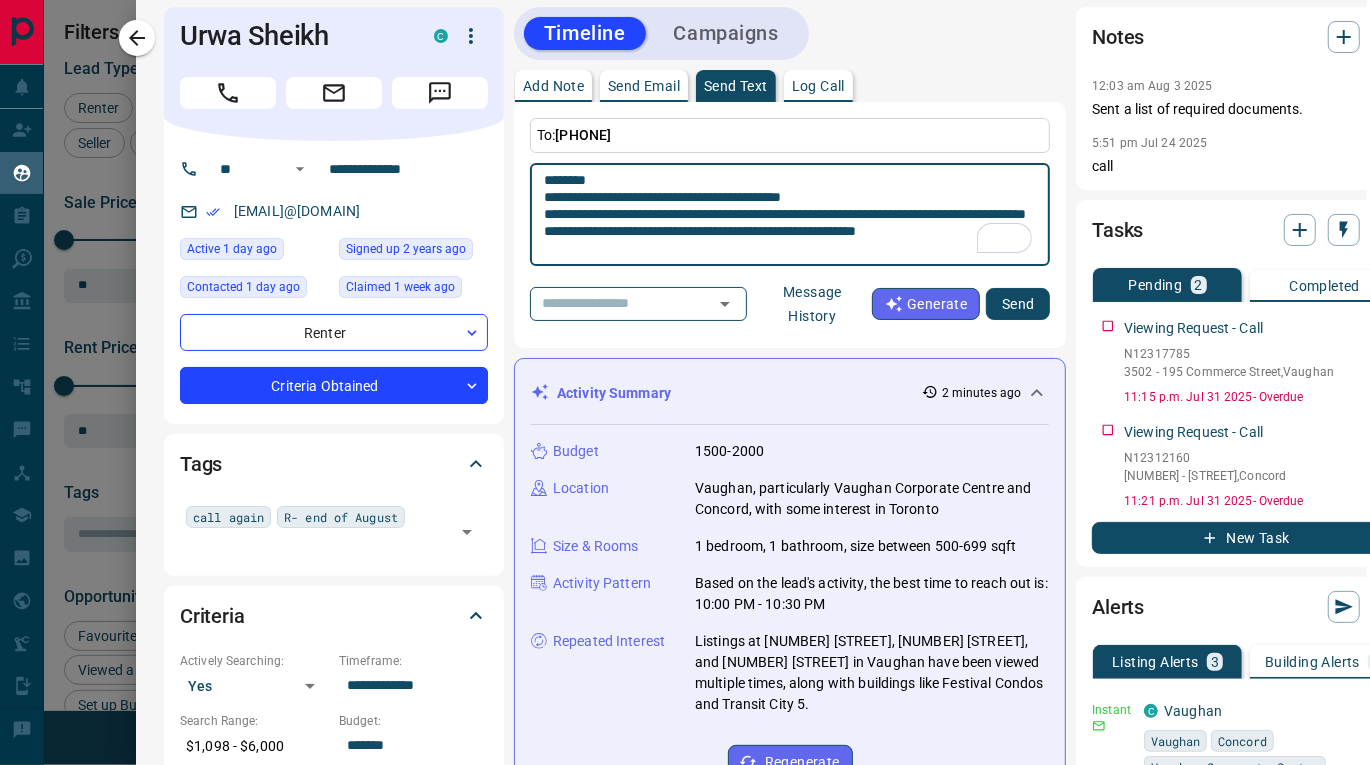 click on "**********" at bounding box center [790, 215] 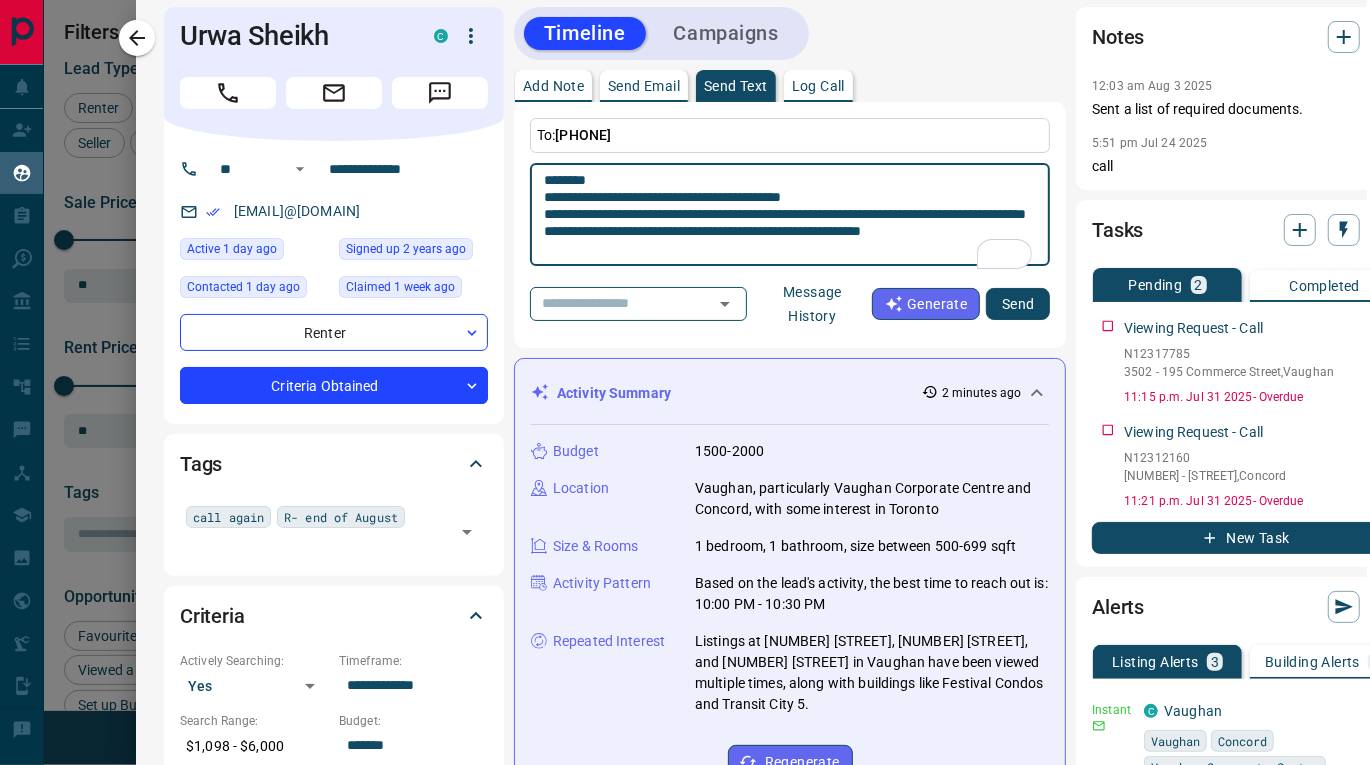 scroll, scrollTop: 1, scrollLeft: 0, axis: vertical 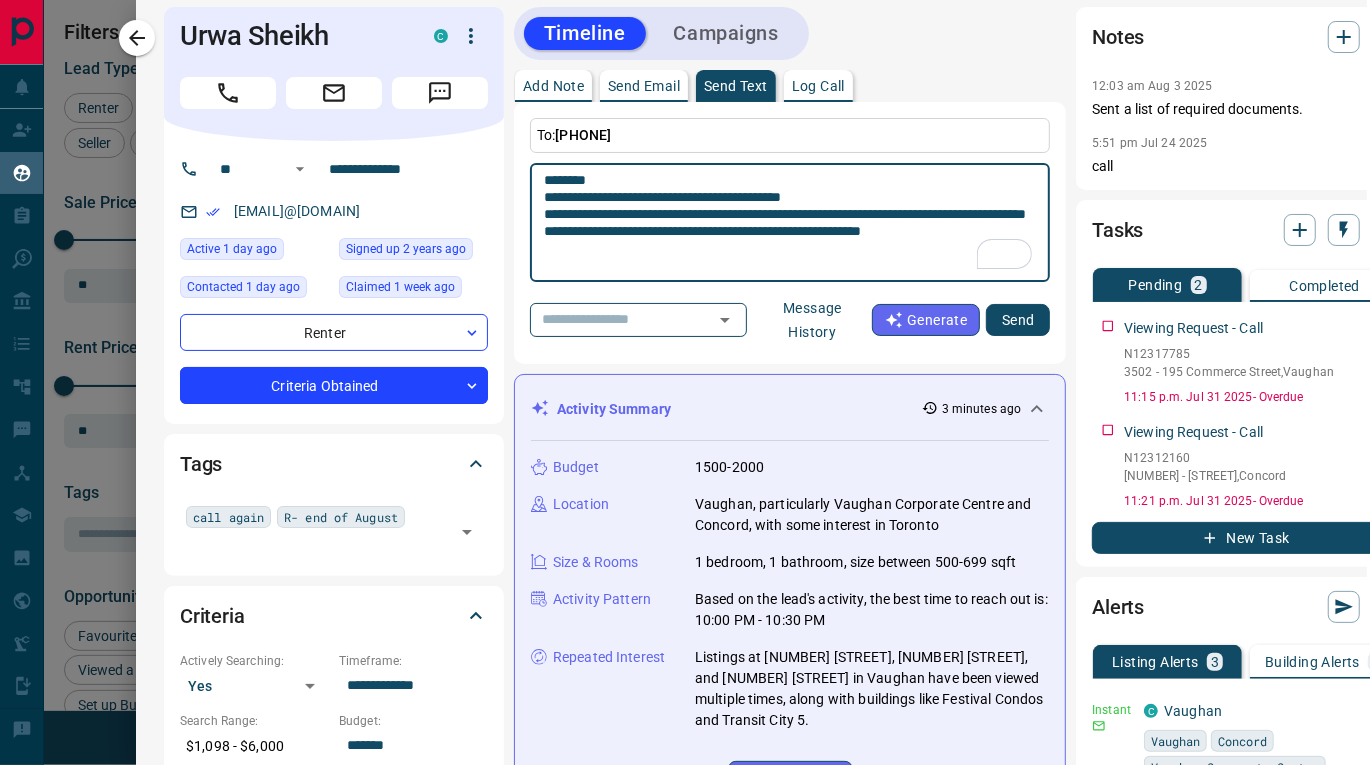 click on "**********" at bounding box center [790, 223] 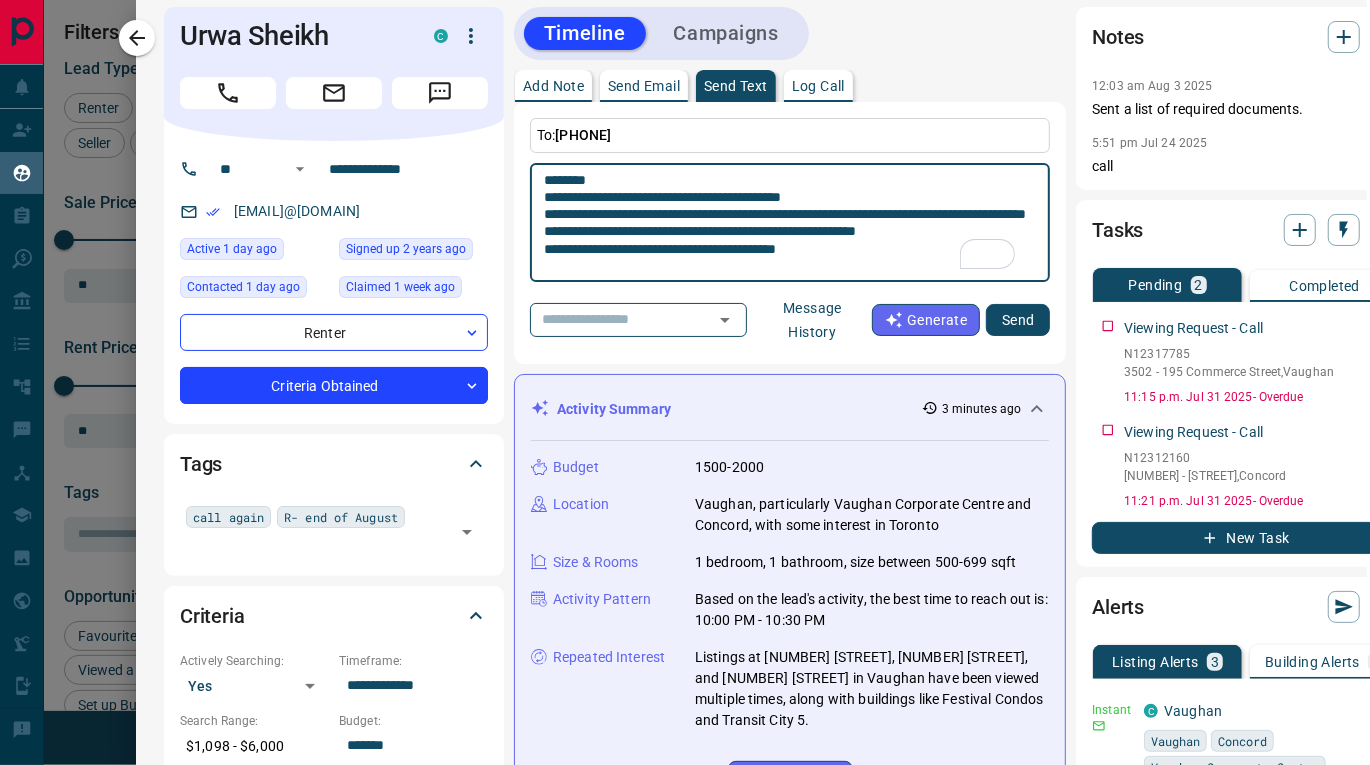 click on "**********" at bounding box center (790, 223) 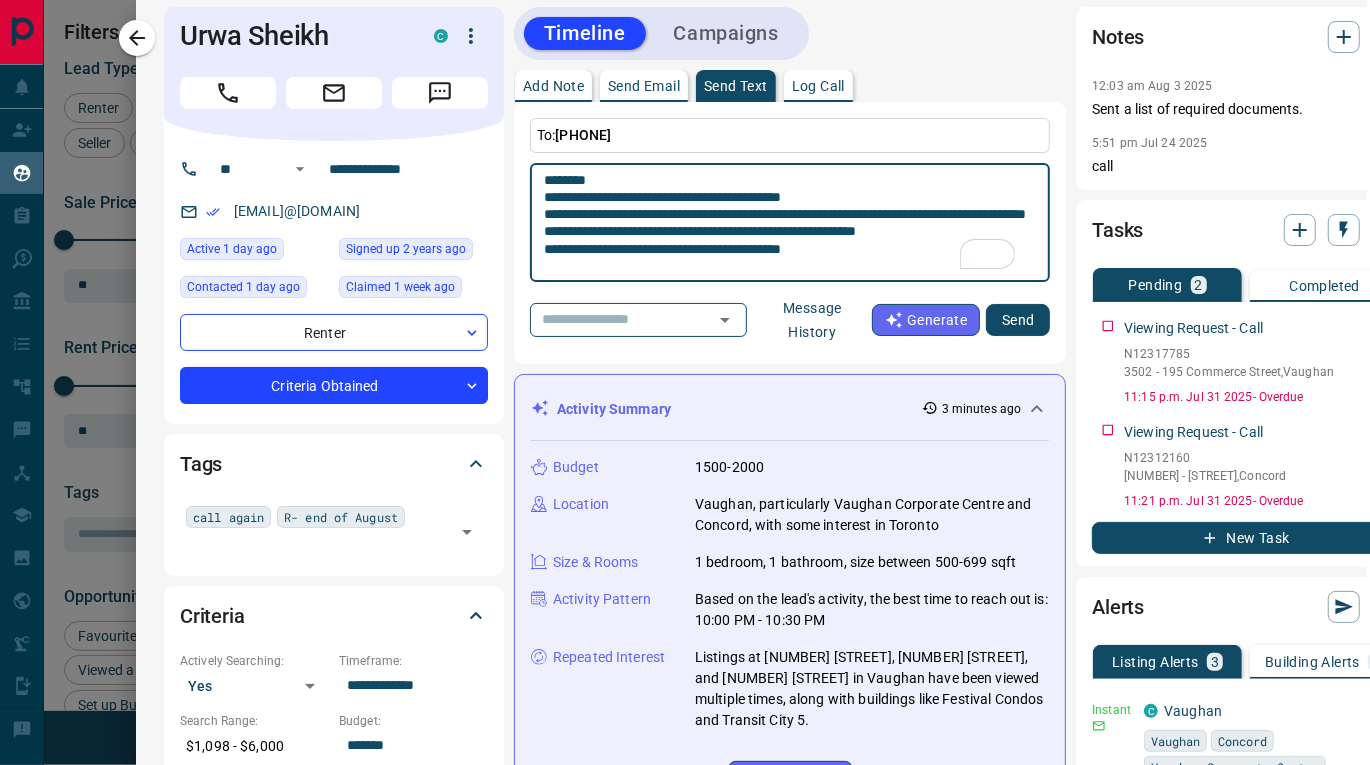 scroll, scrollTop: 18, scrollLeft: 0, axis: vertical 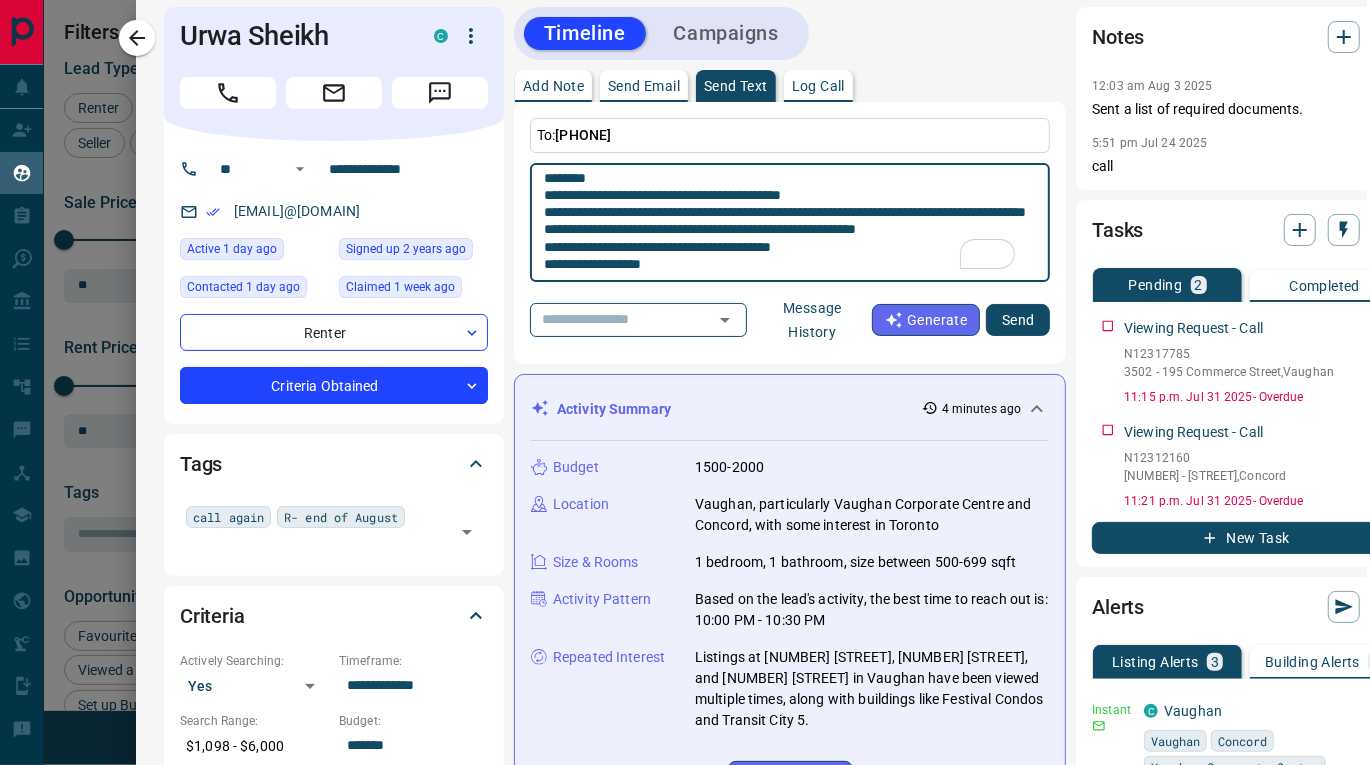 type on "**********" 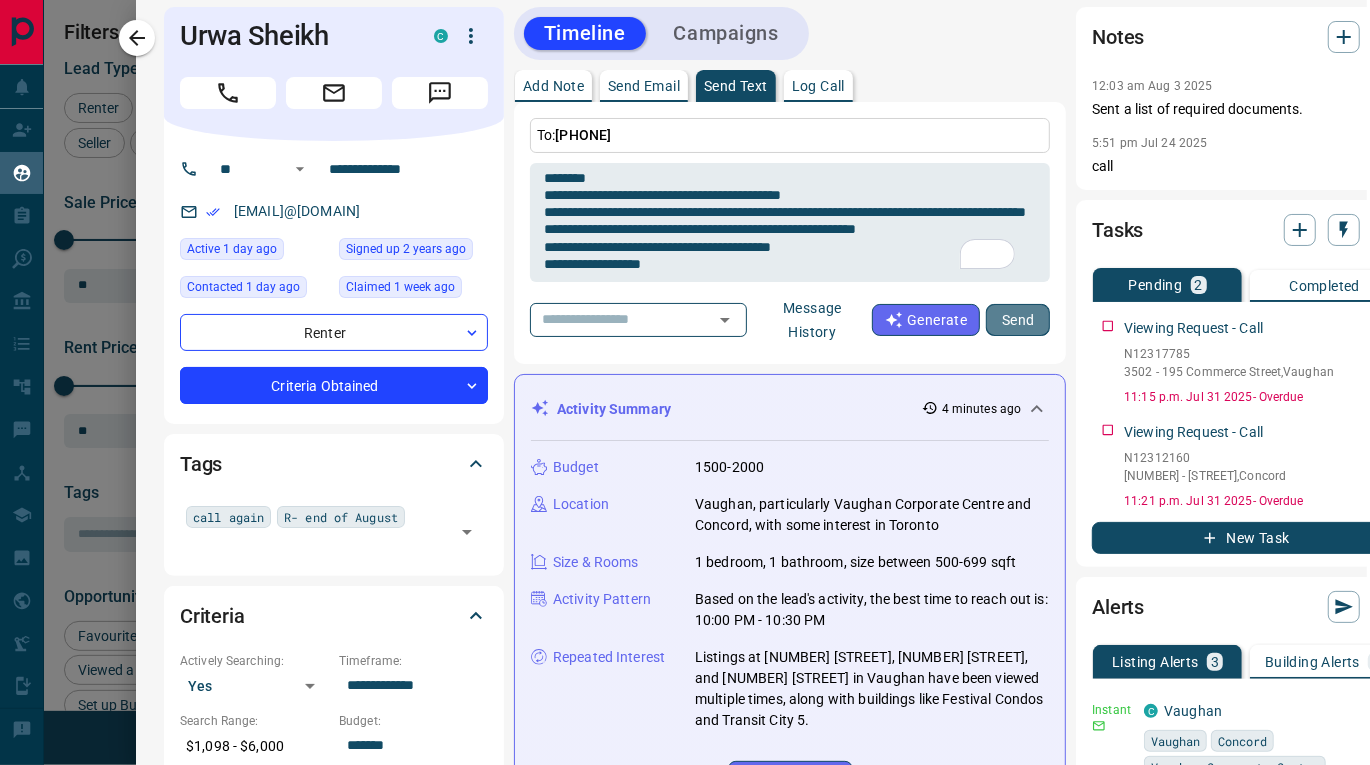 click on "Send" at bounding box center [1018, 320] 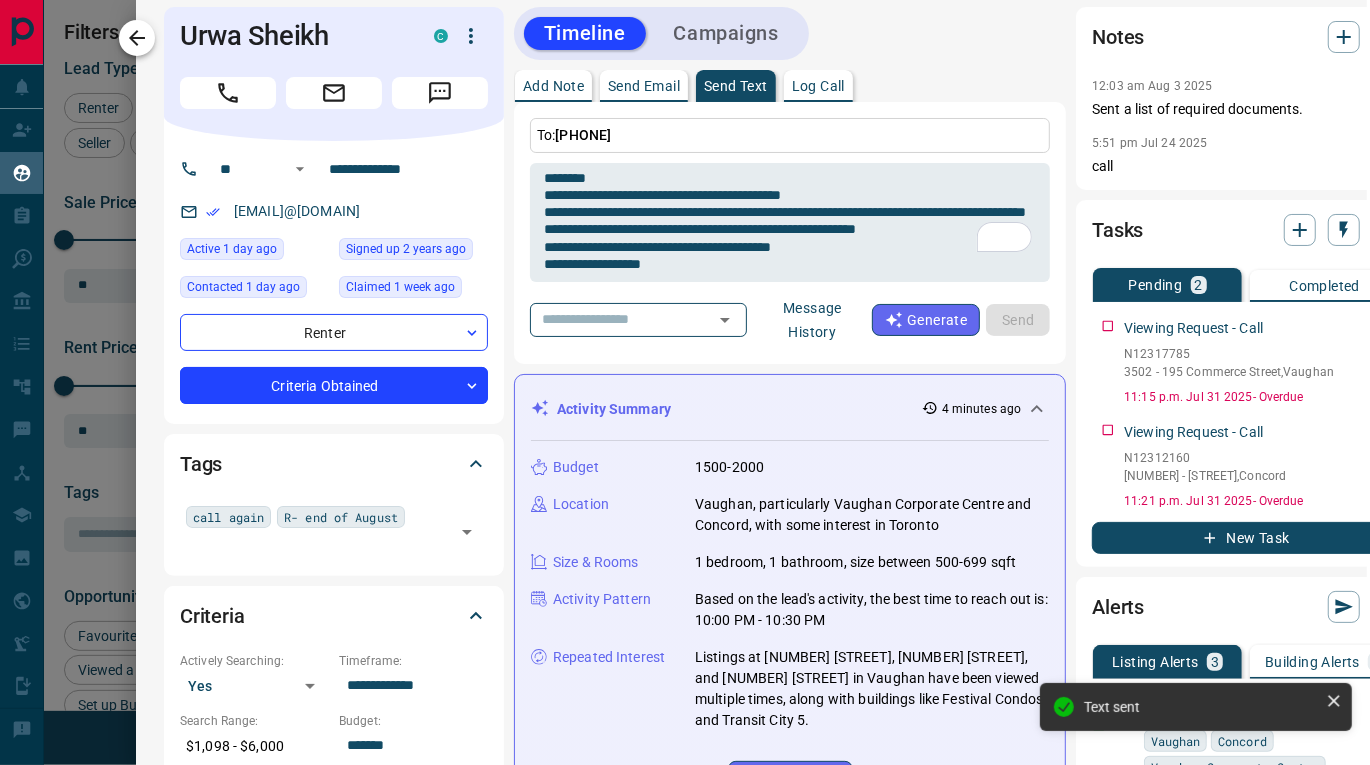 scroll, scrollTop: 0, scrollLeft: 0, axis: both 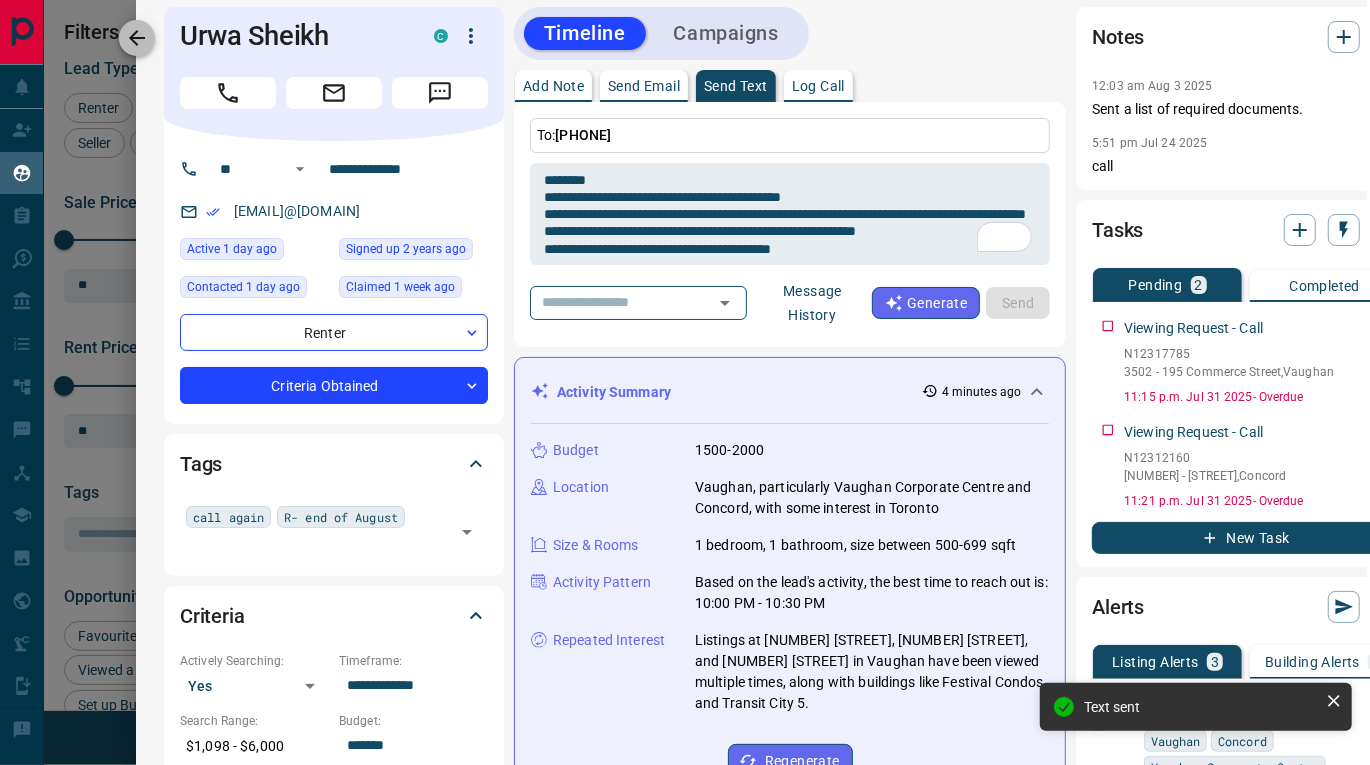 click 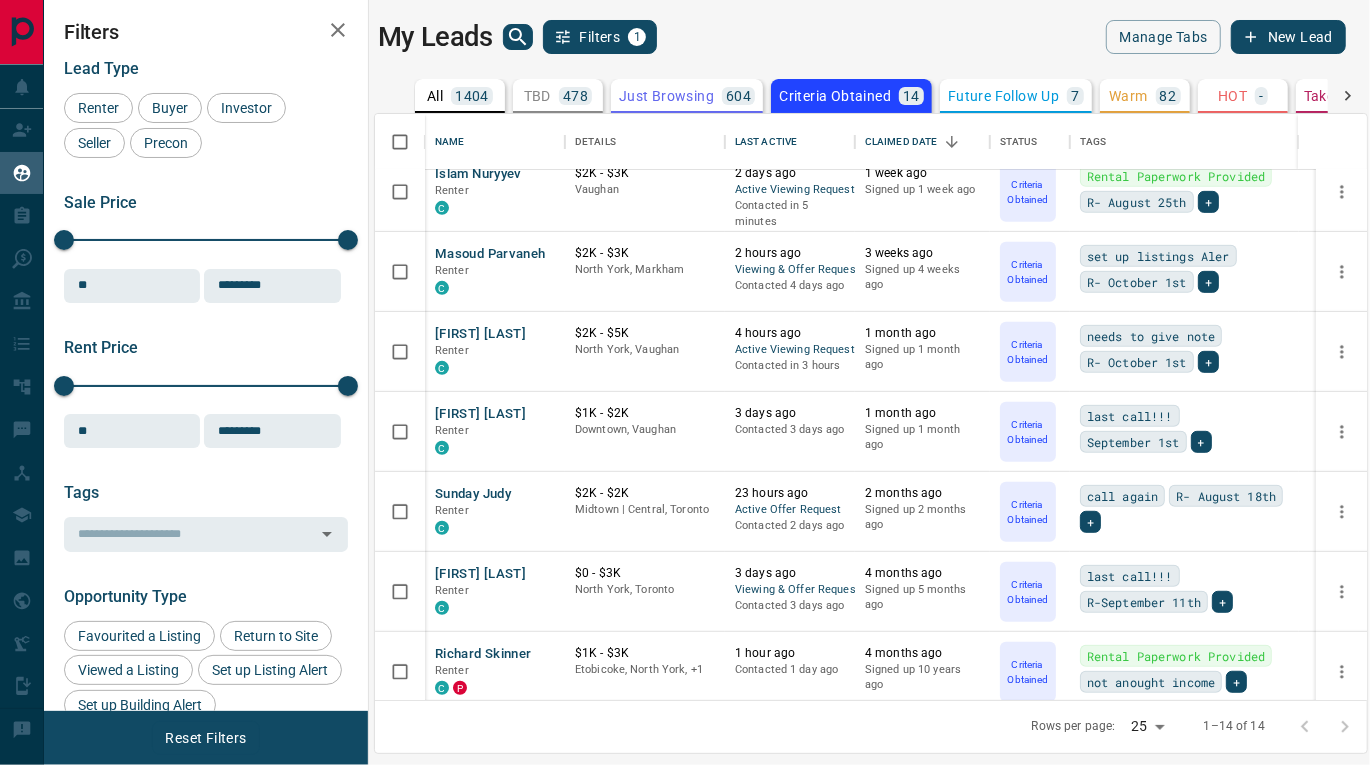 scroll, scrollTop: 587, scrollLeft: 0, axis: vertical 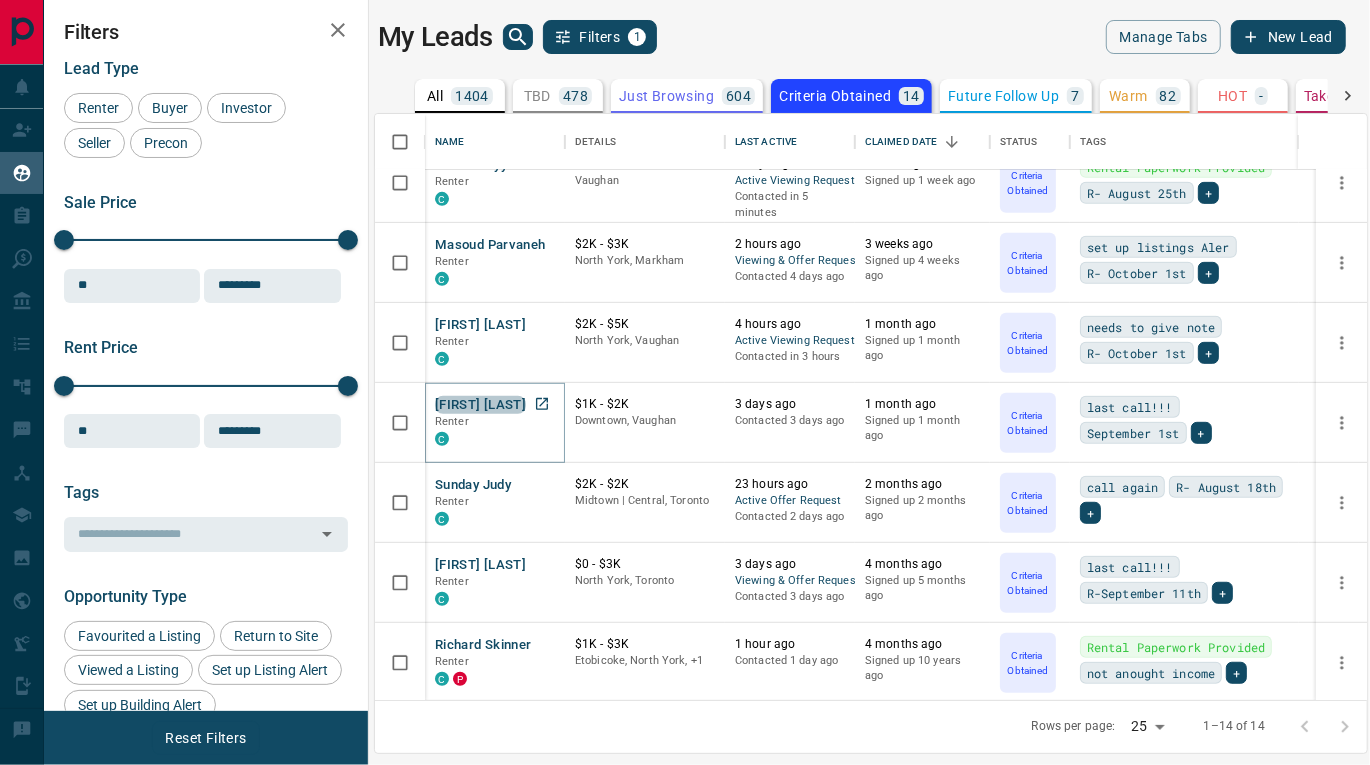click on "[FIRST] [LAST]" at bounding box center [480, 405] 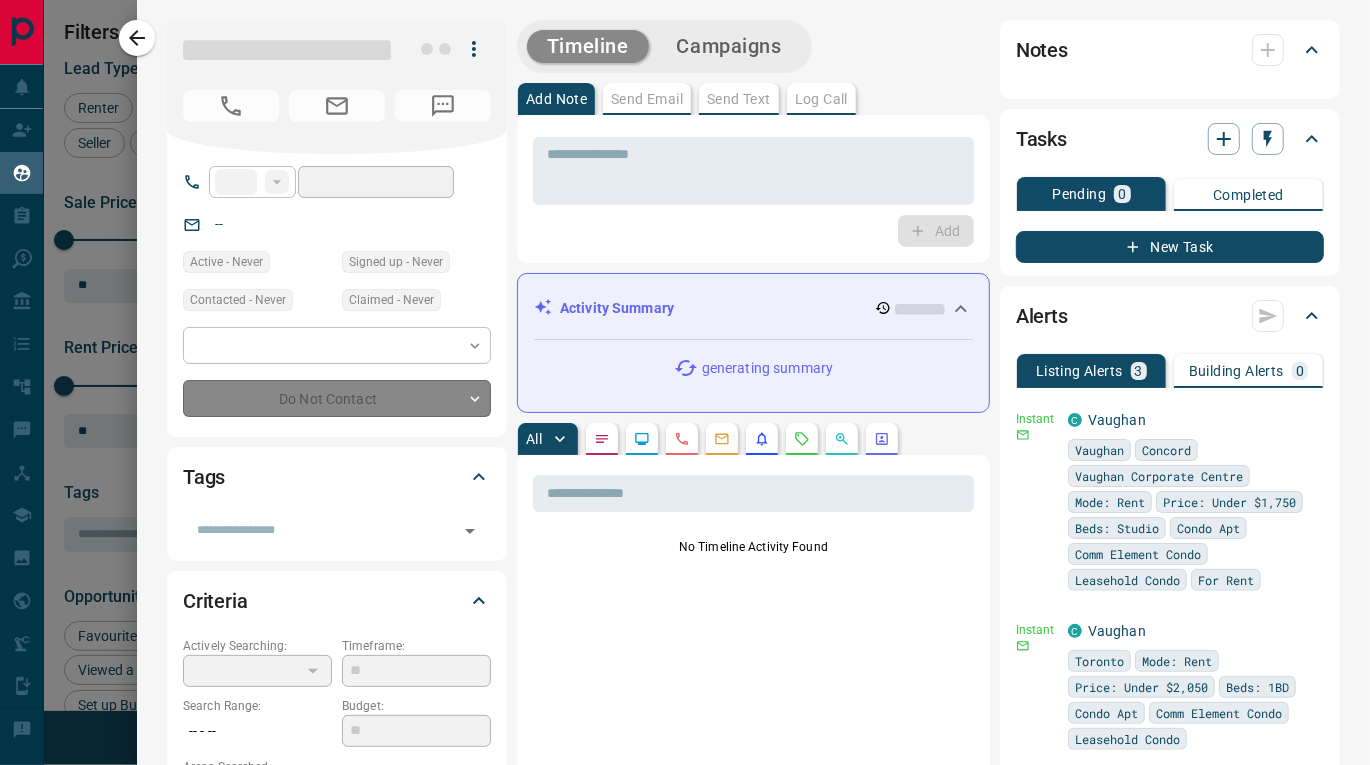 type on "**" 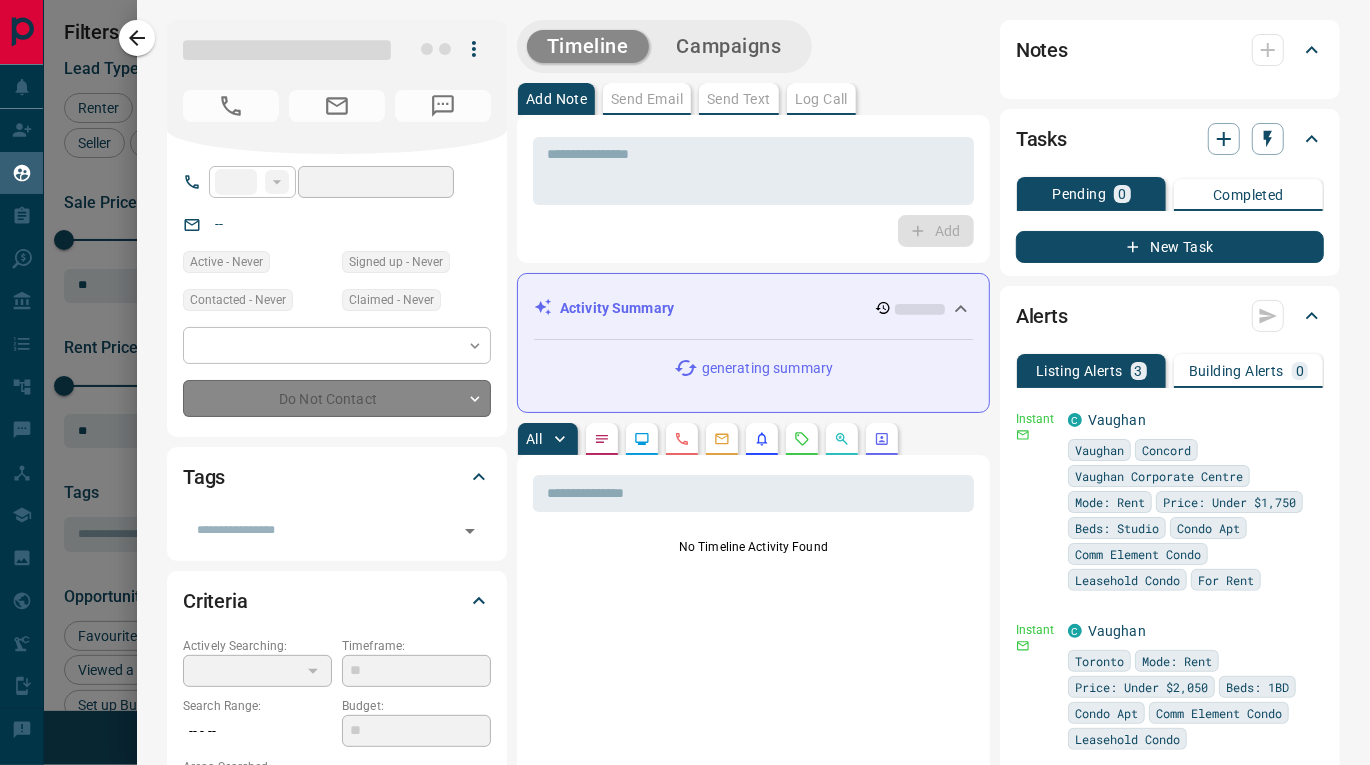 type on "**********" 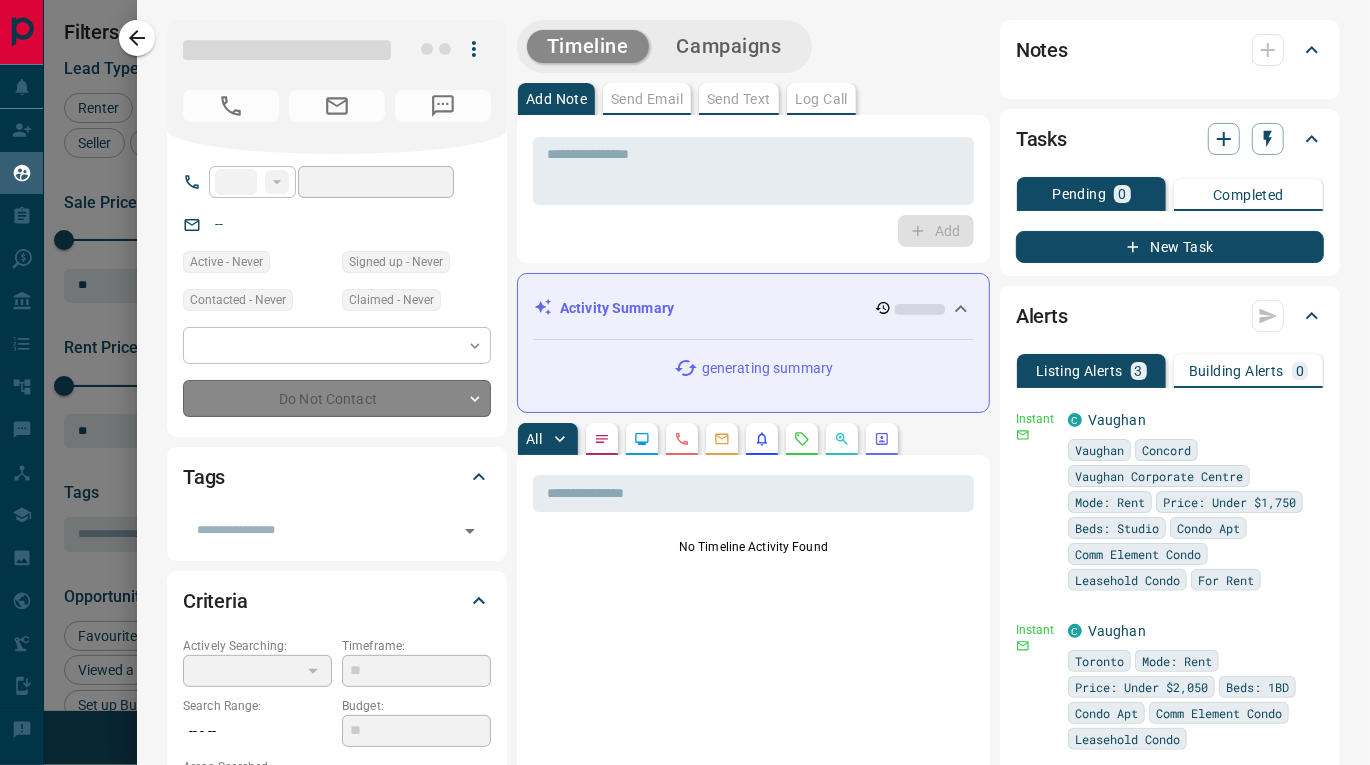 type on "**********" 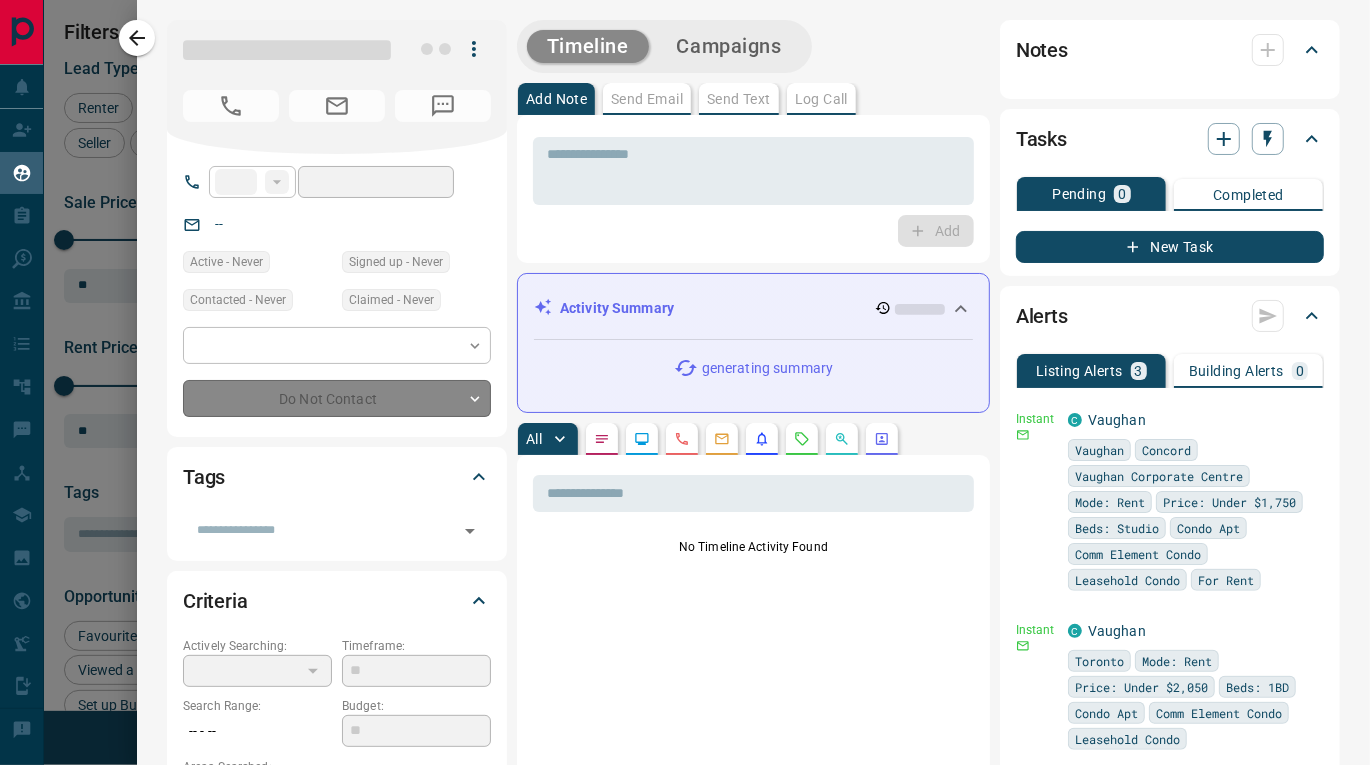 type on "*" 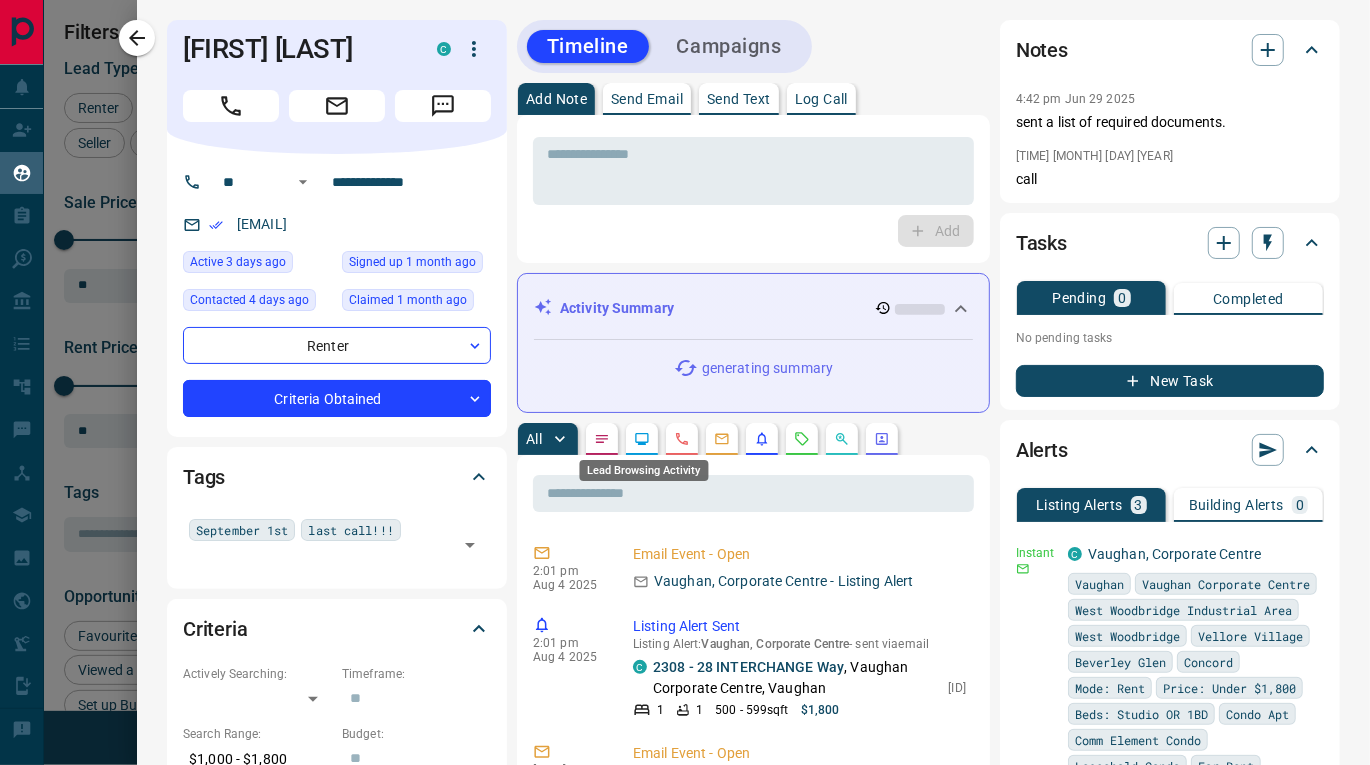 click 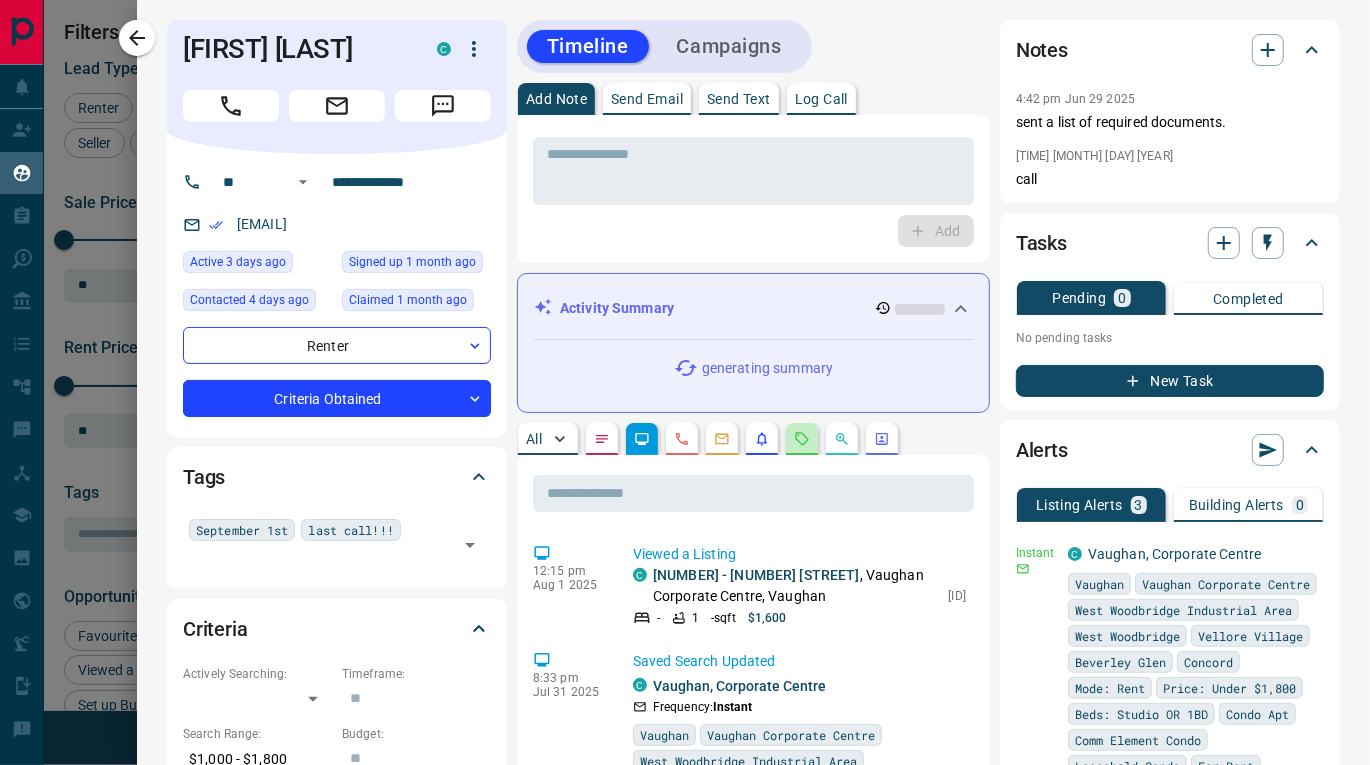 click at bounding box center (802, 439) 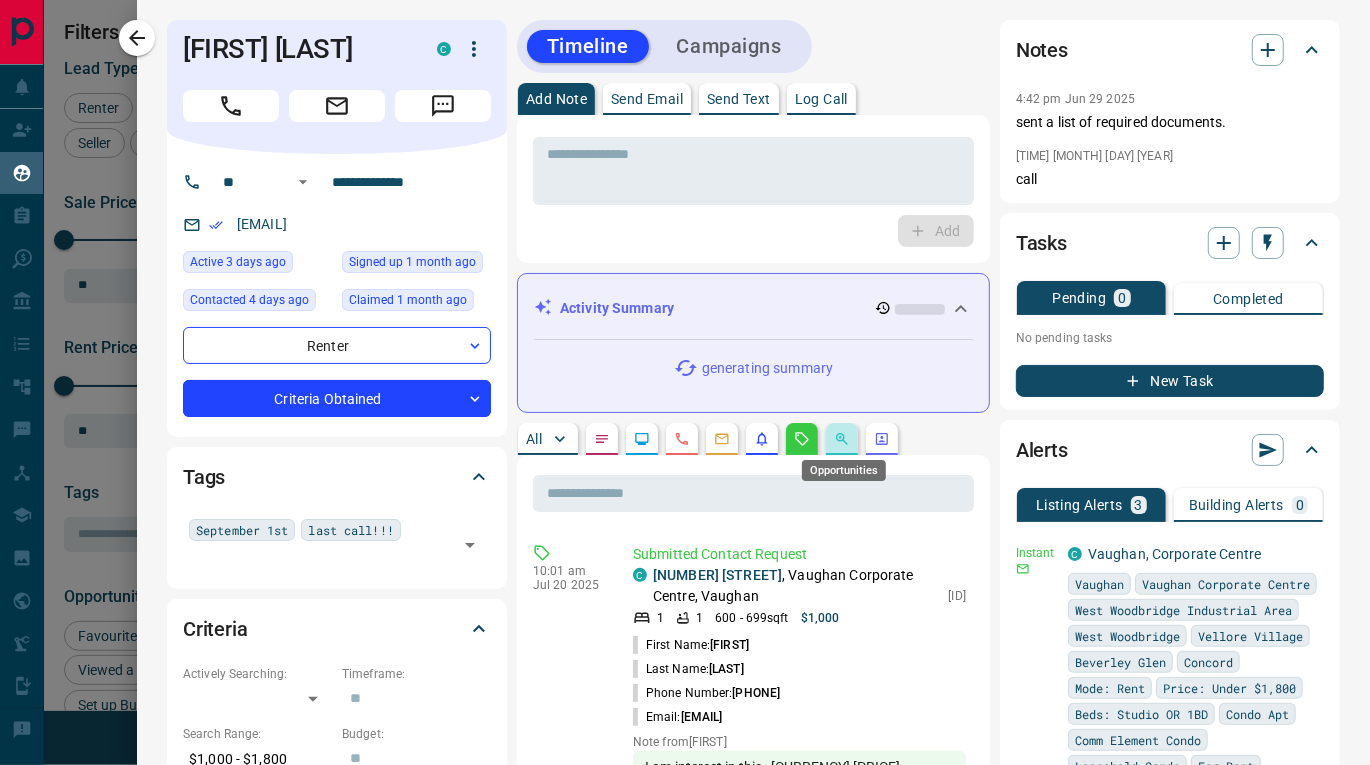 click 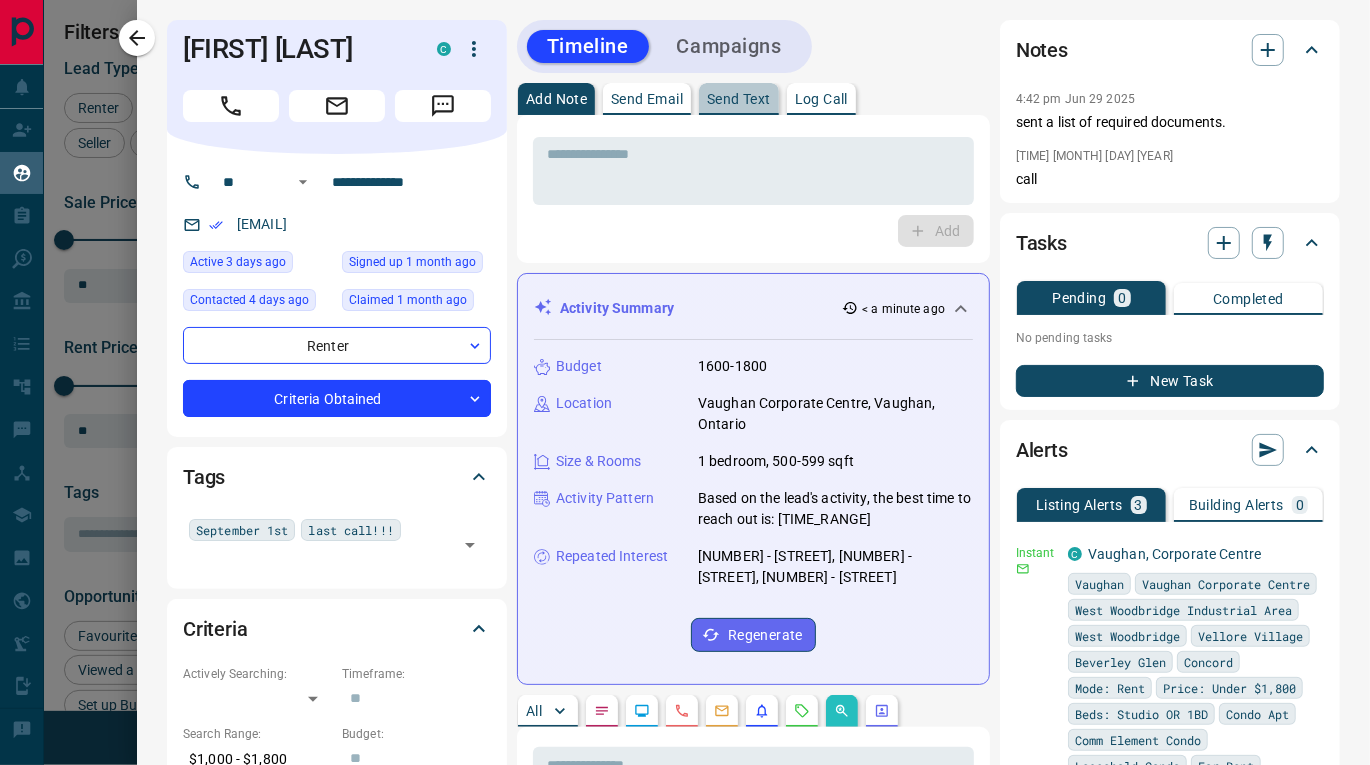 click on "Send Text" at bounding box center [739, 99] 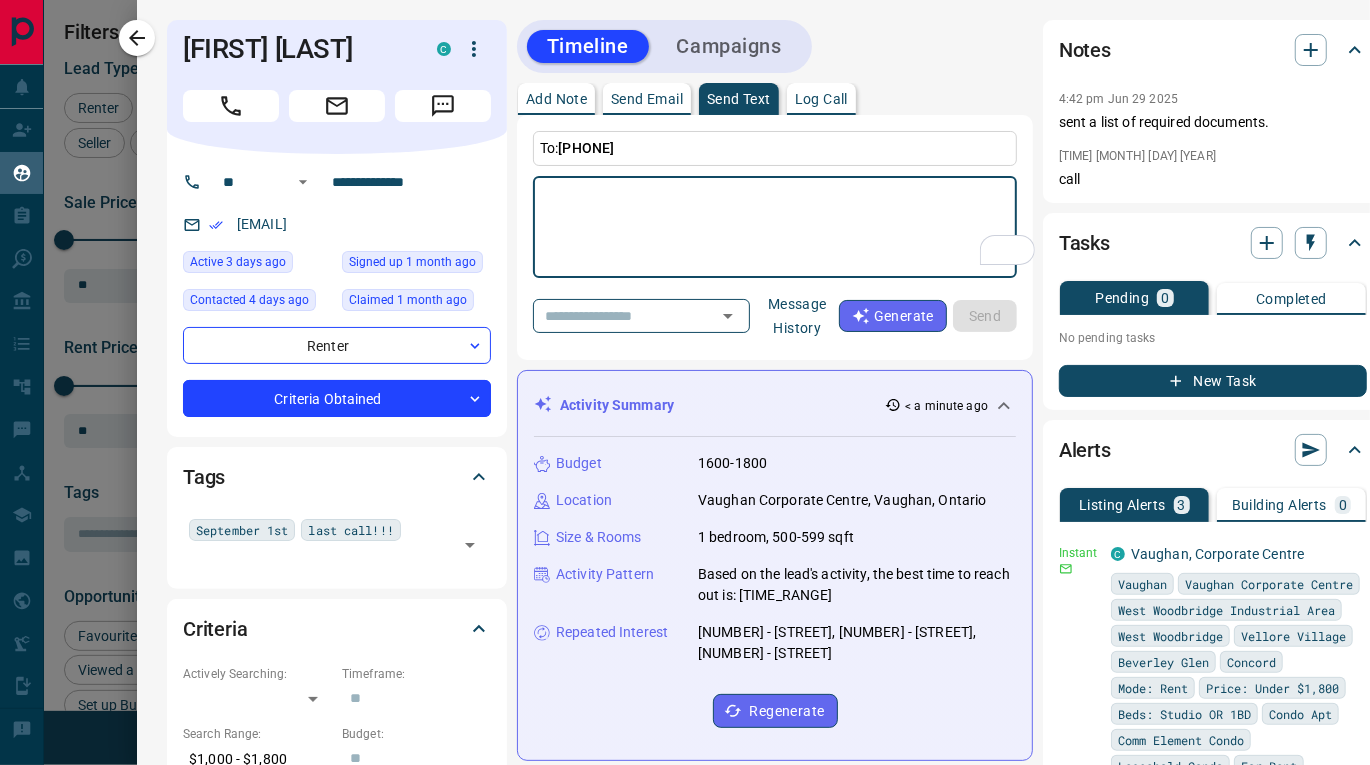 click on "Message History" at bounding box center [797, 316] 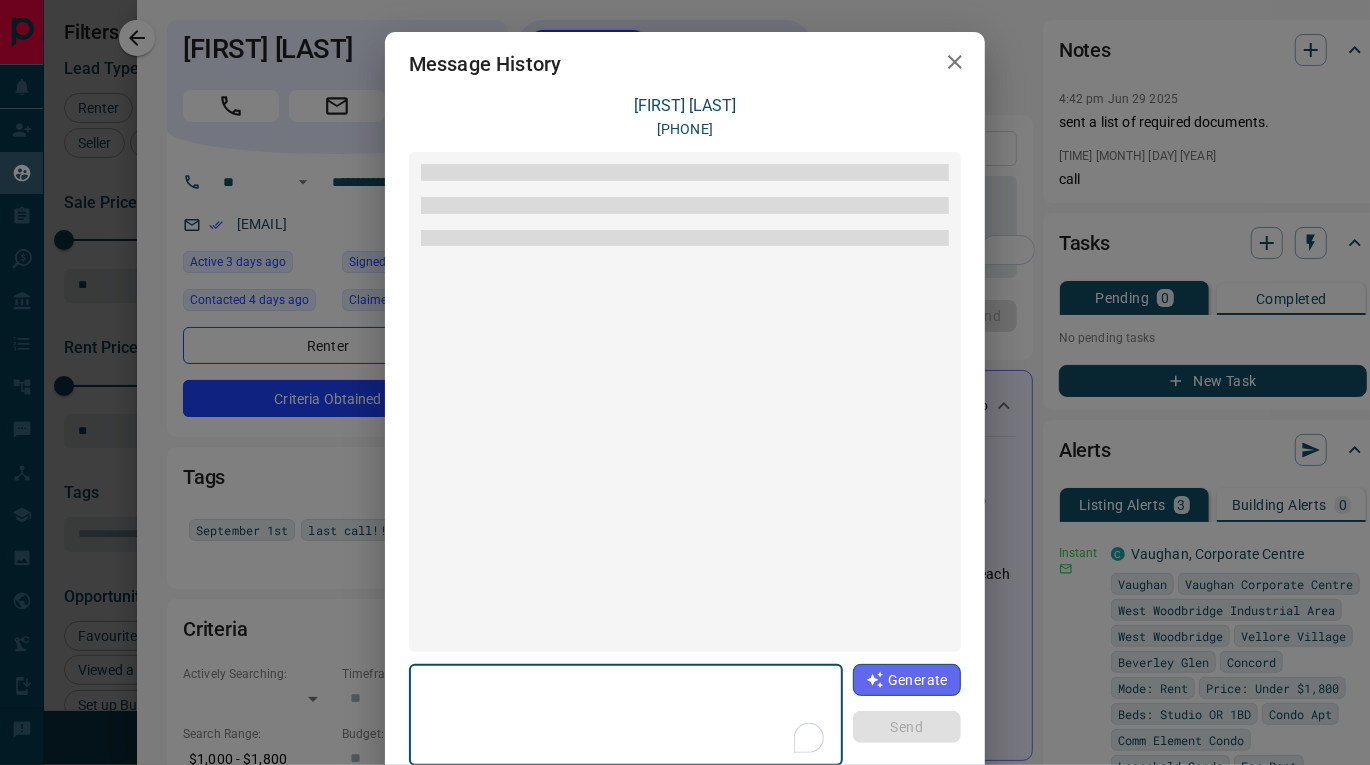 scroll, scrollTop: 2615, scrollLeft: 0, axis: vertical 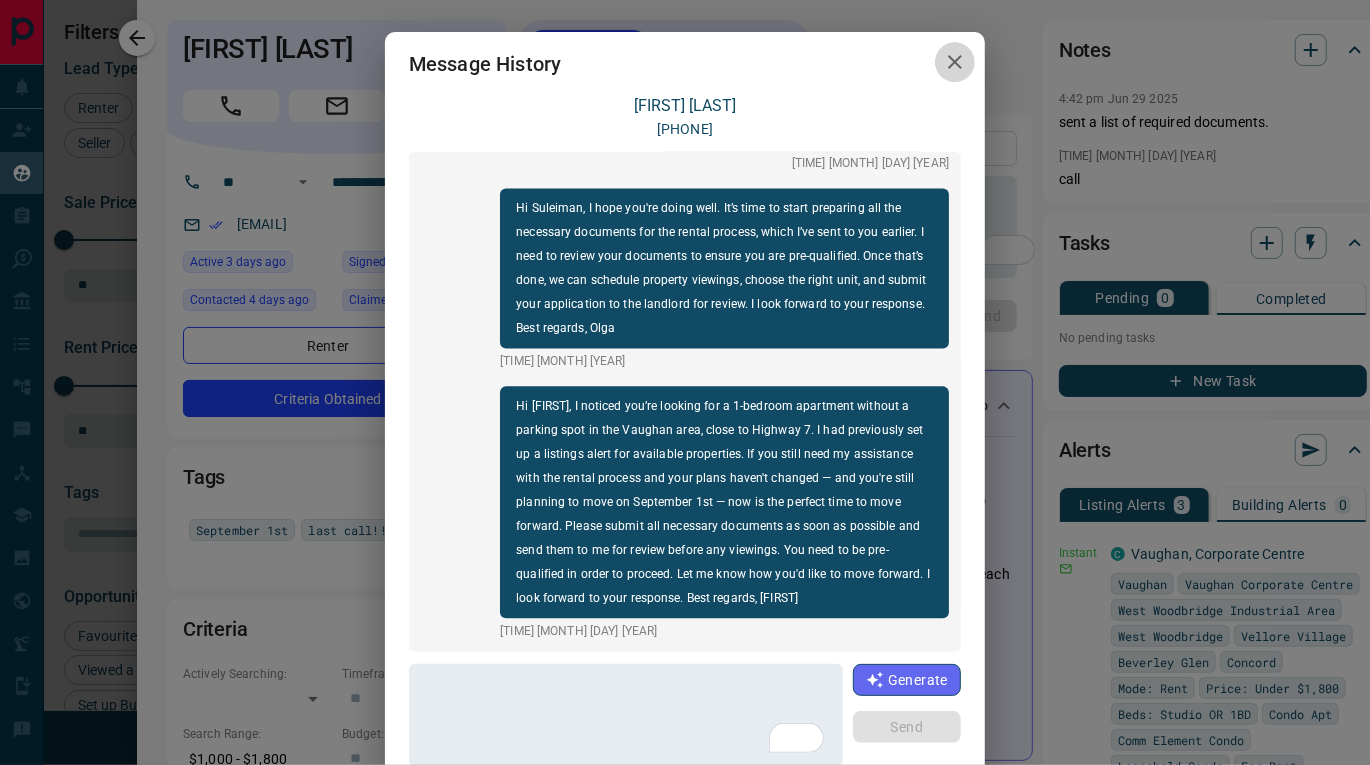 click 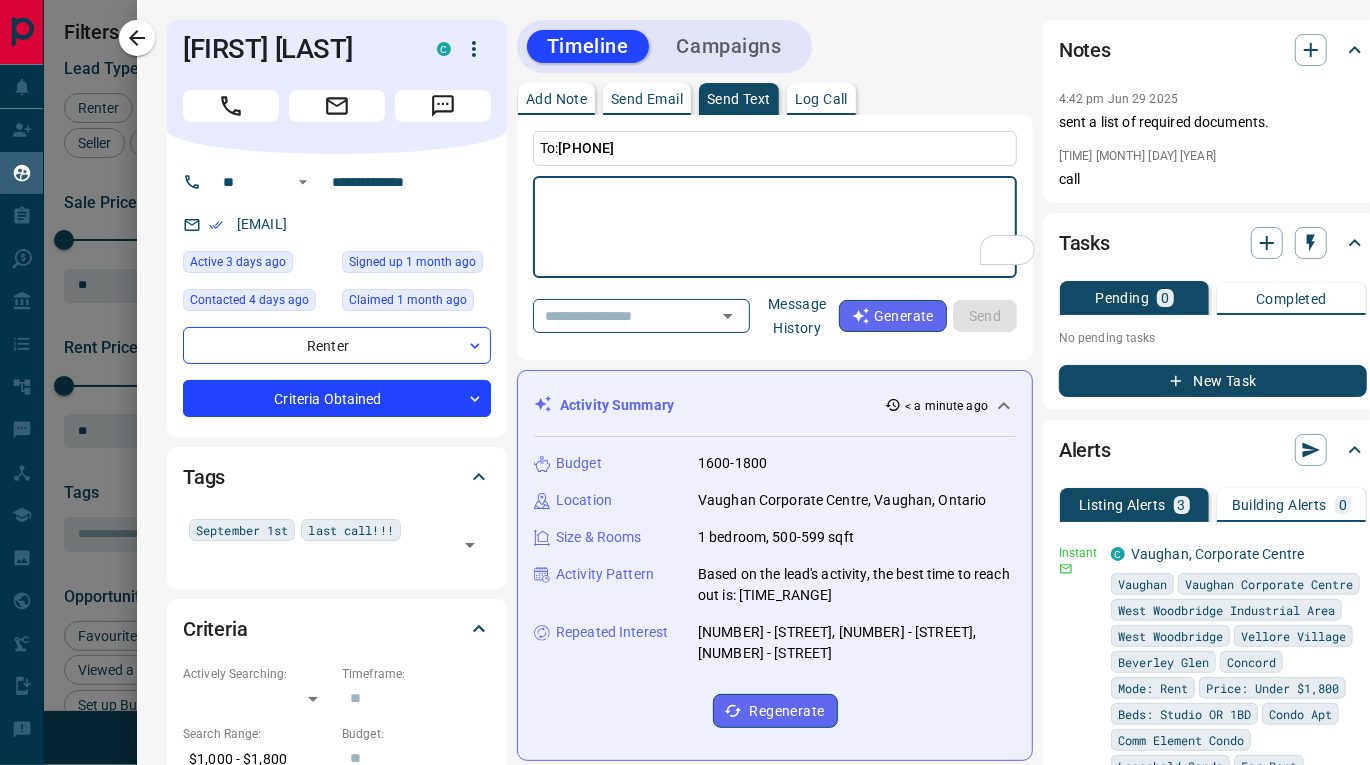 click at bounding box center [775, 227] 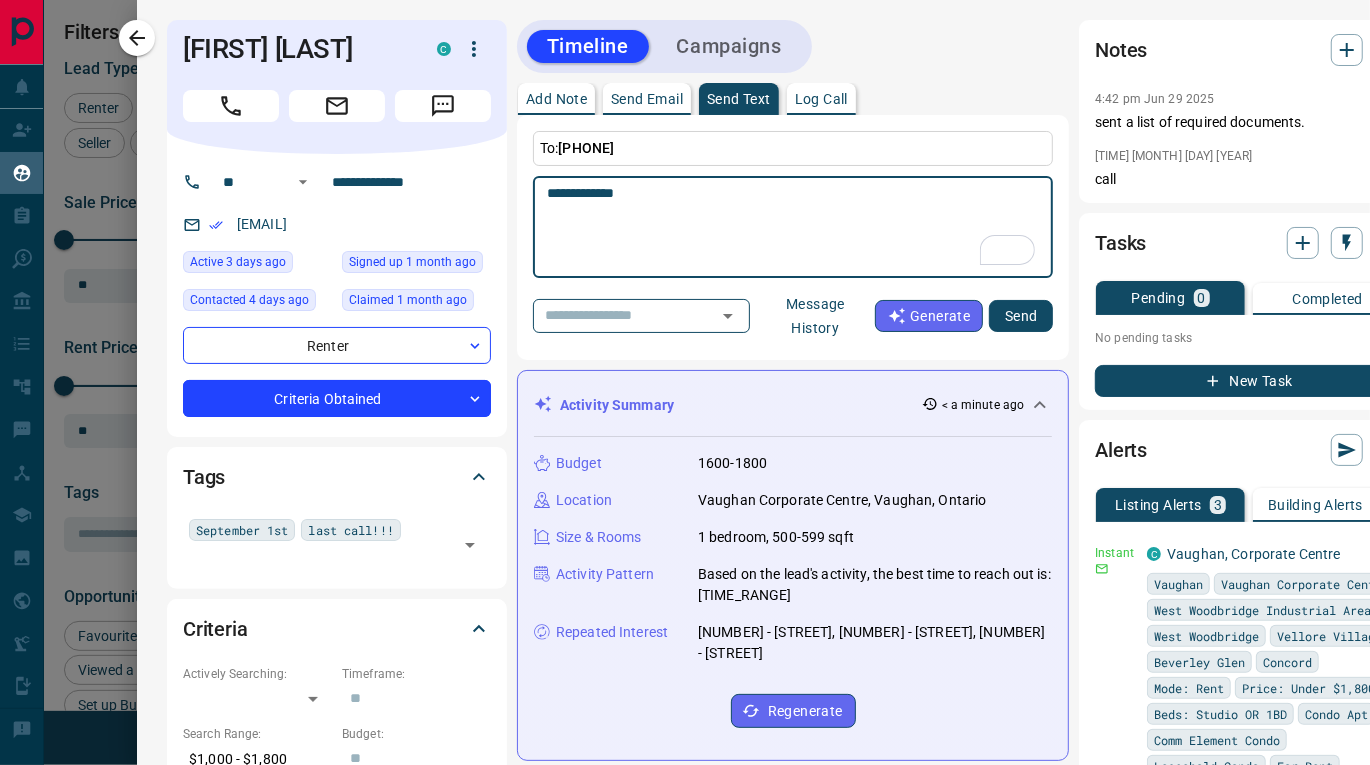 paste on "**********" 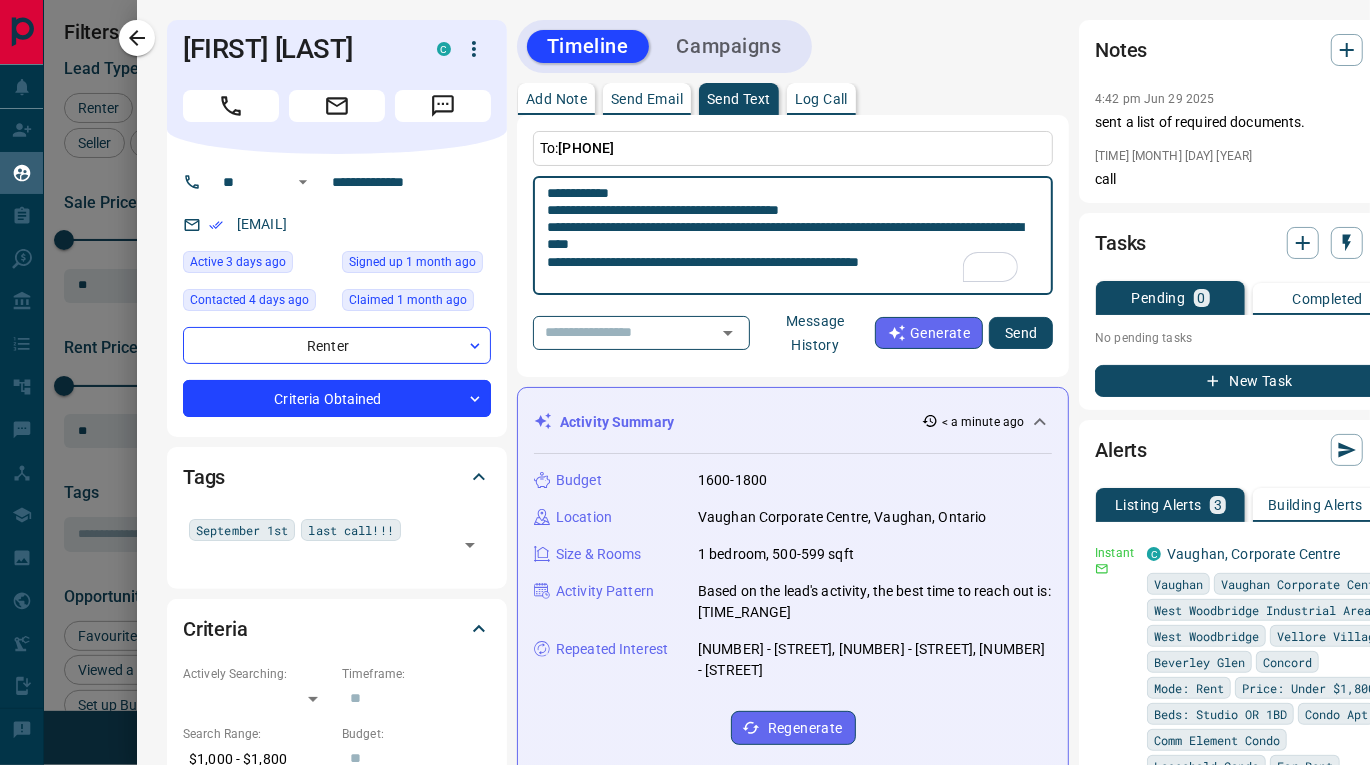 scroll, scrollTop: 35, scrollLeft: 0, axis: vertical 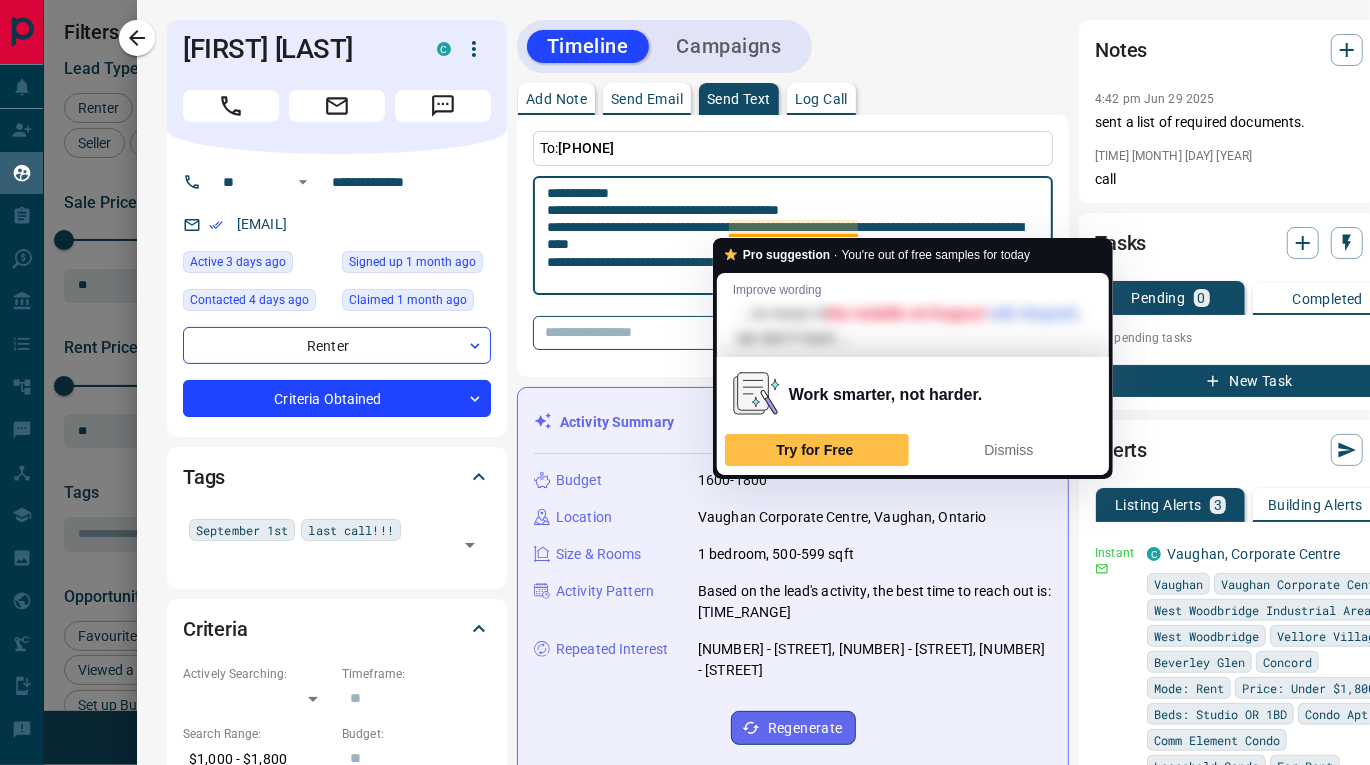 click on "**********" at bounding box center (793, 236) 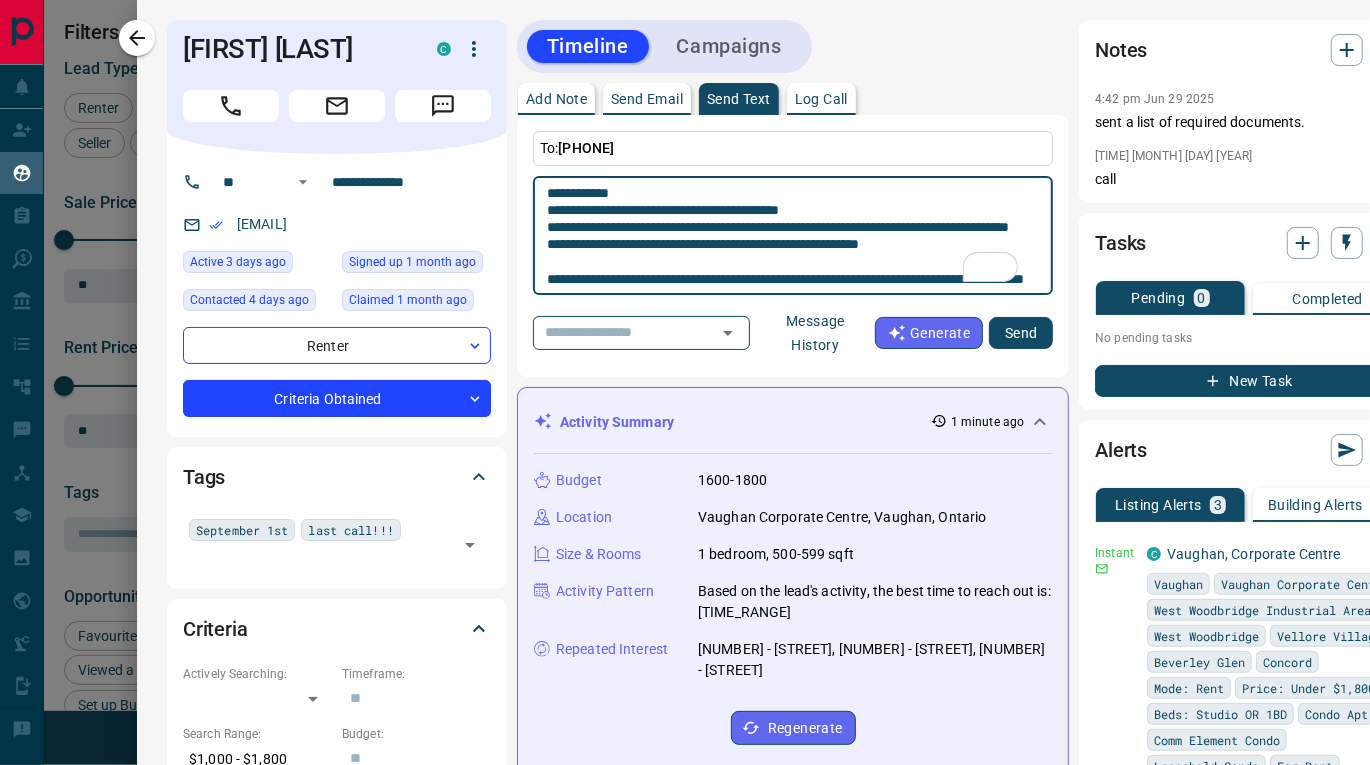 scroll, scrollTop: 16, scrollLeft: 0, axis: vertical 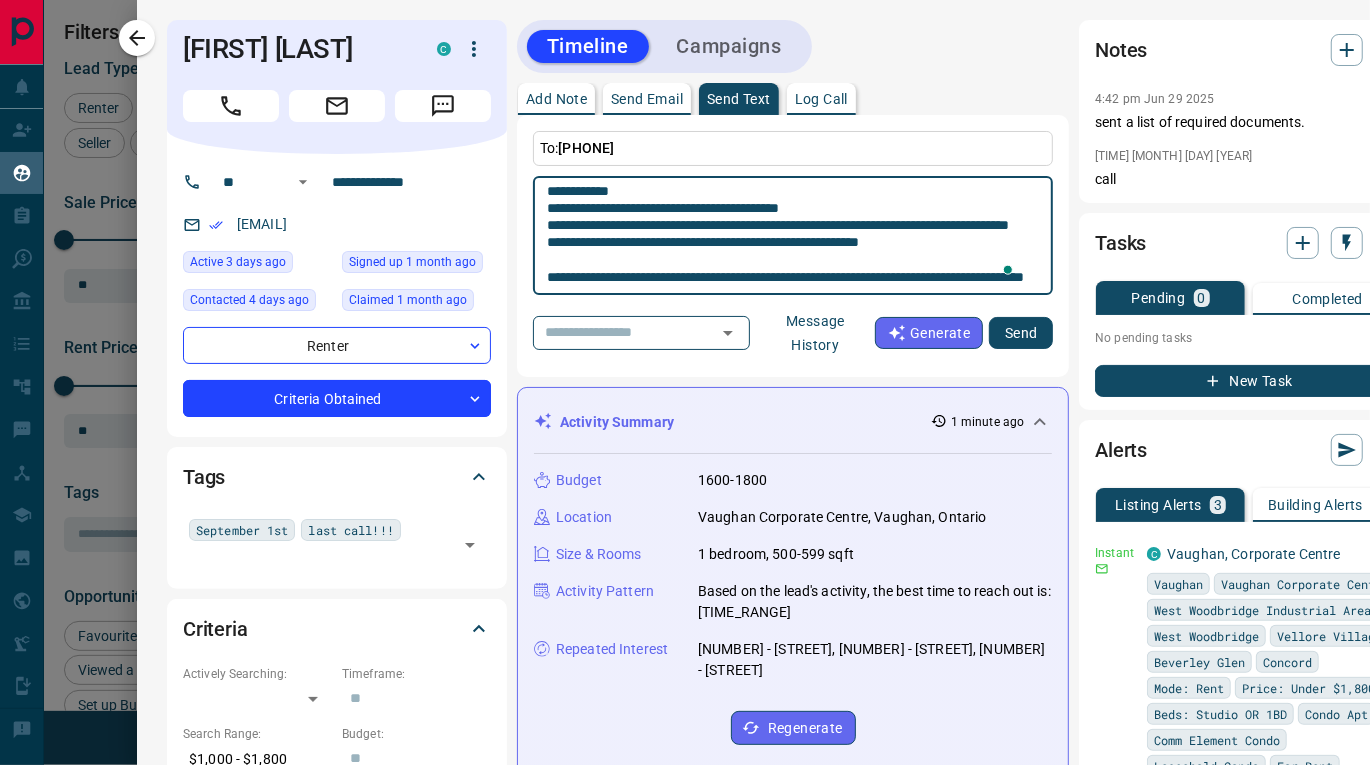 click on "**********" at bounding box center [793, 236] 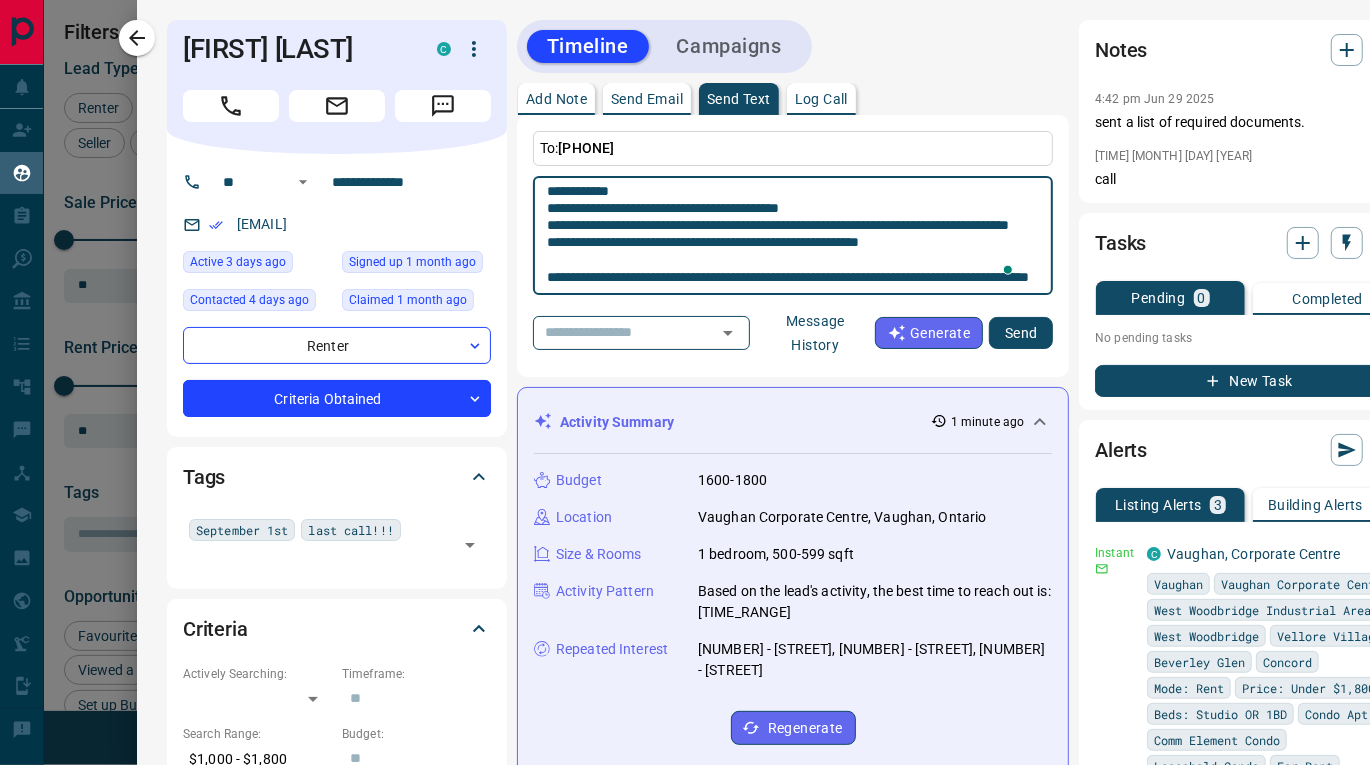 scroll, scrollTop: 52, scrollLeft: 0, axis: vertical 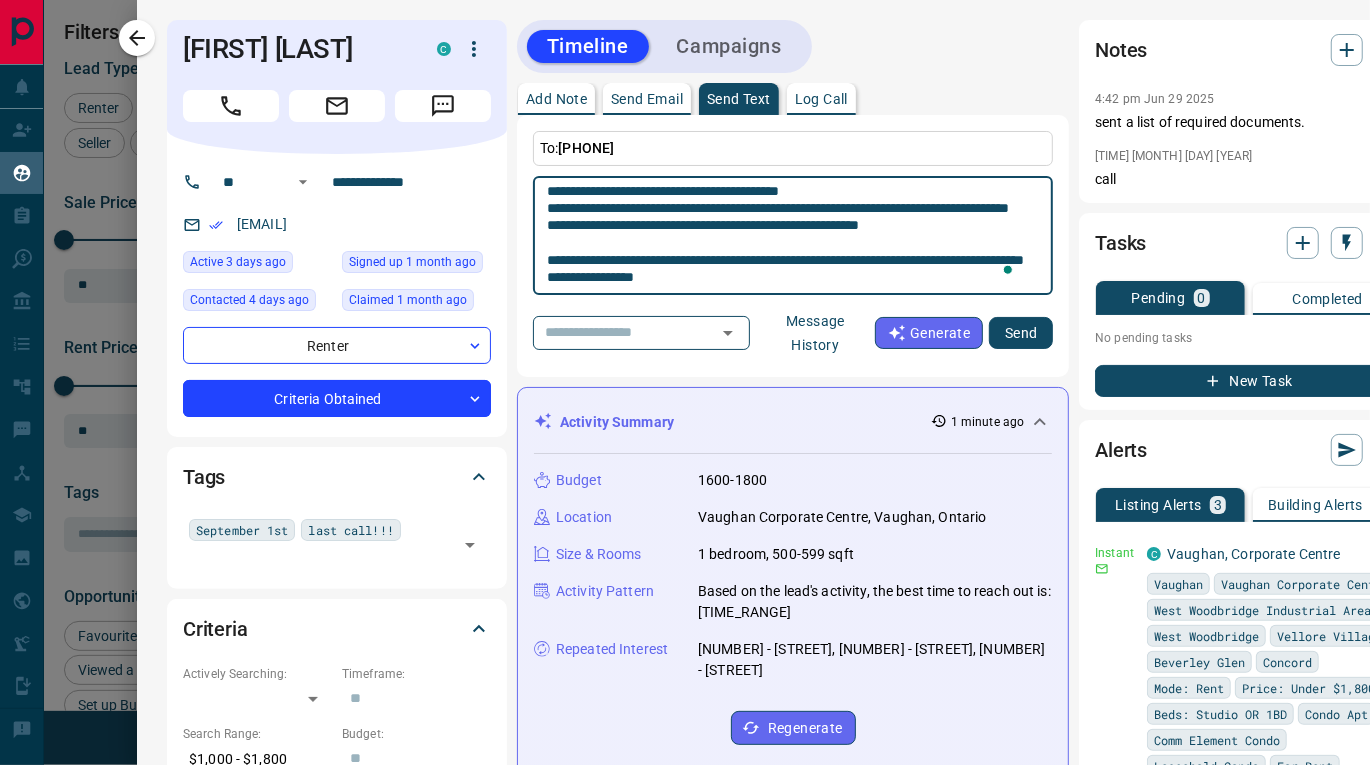 click on "**********" at bounding box center (793, 236) 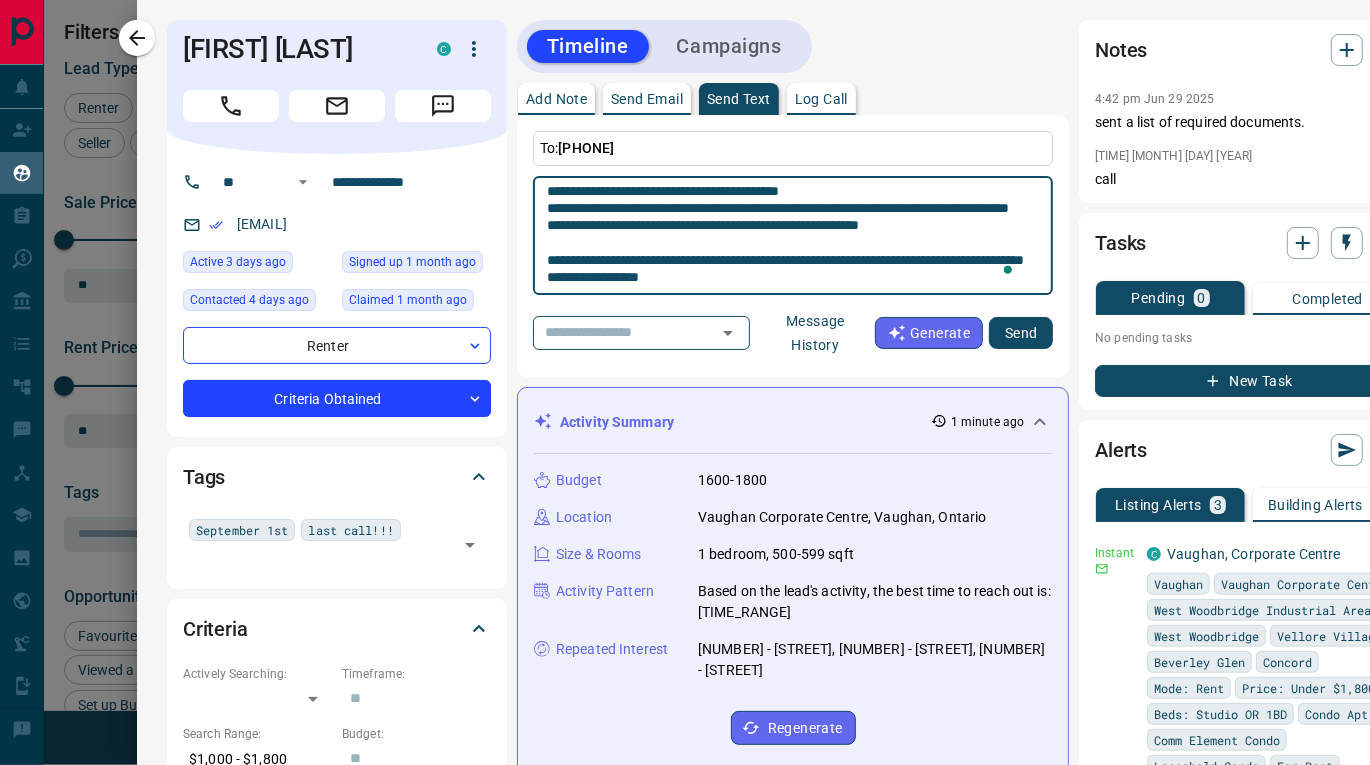 type on "**********" 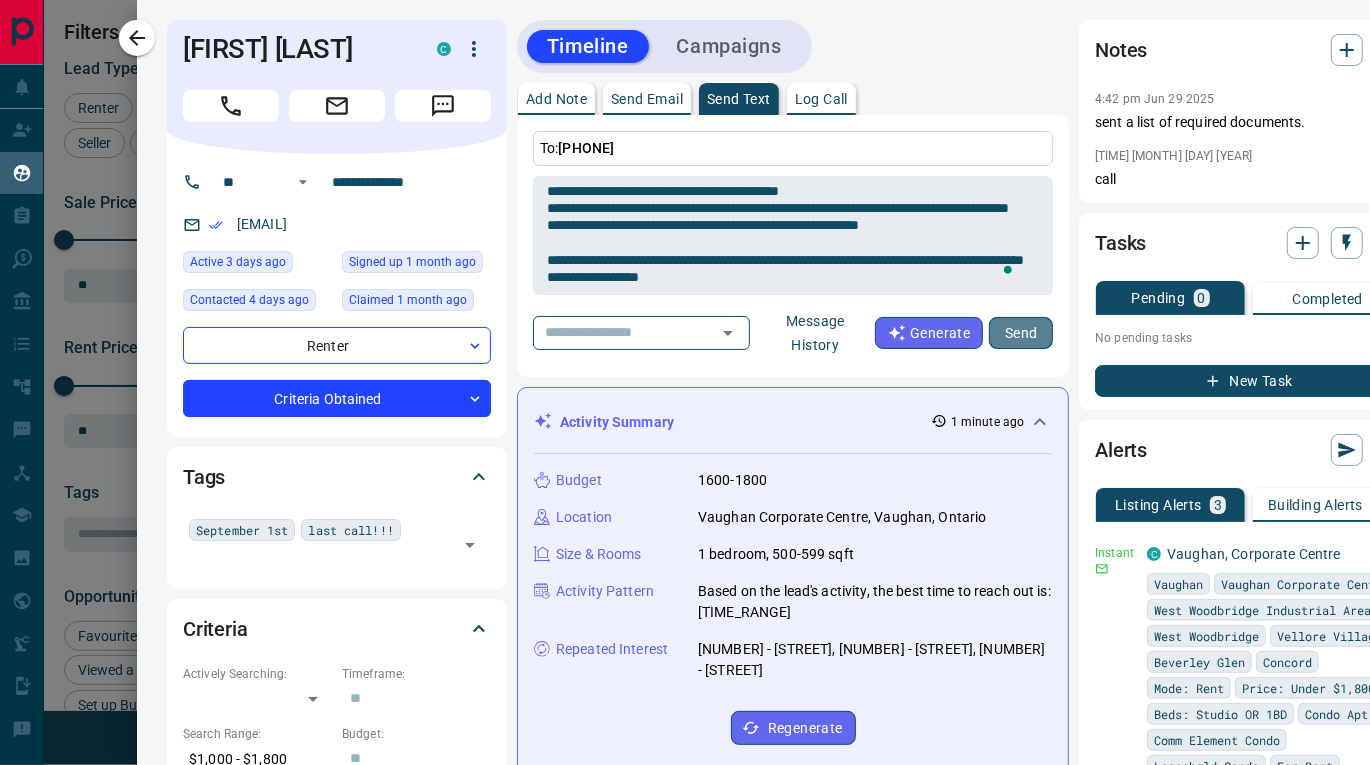 click on "Send" at bounding box center (1021, 333) 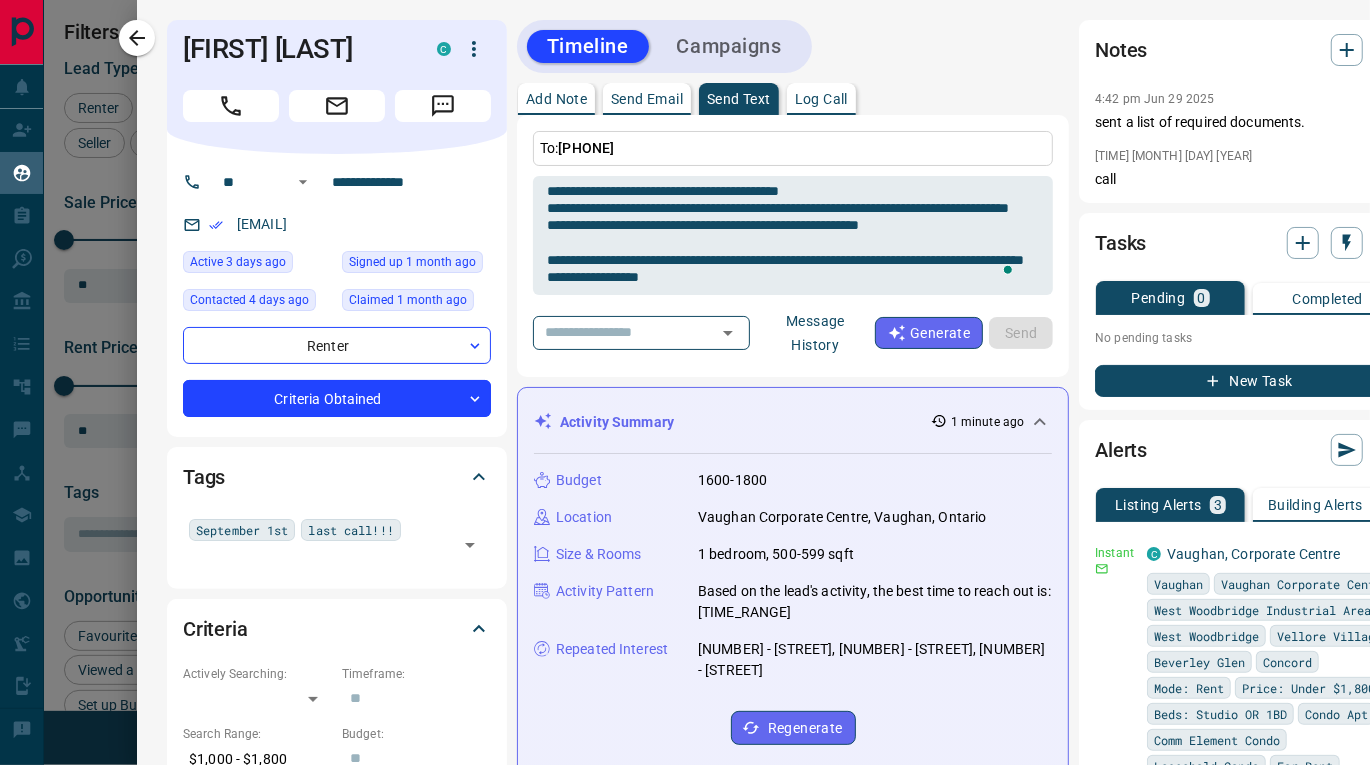 type 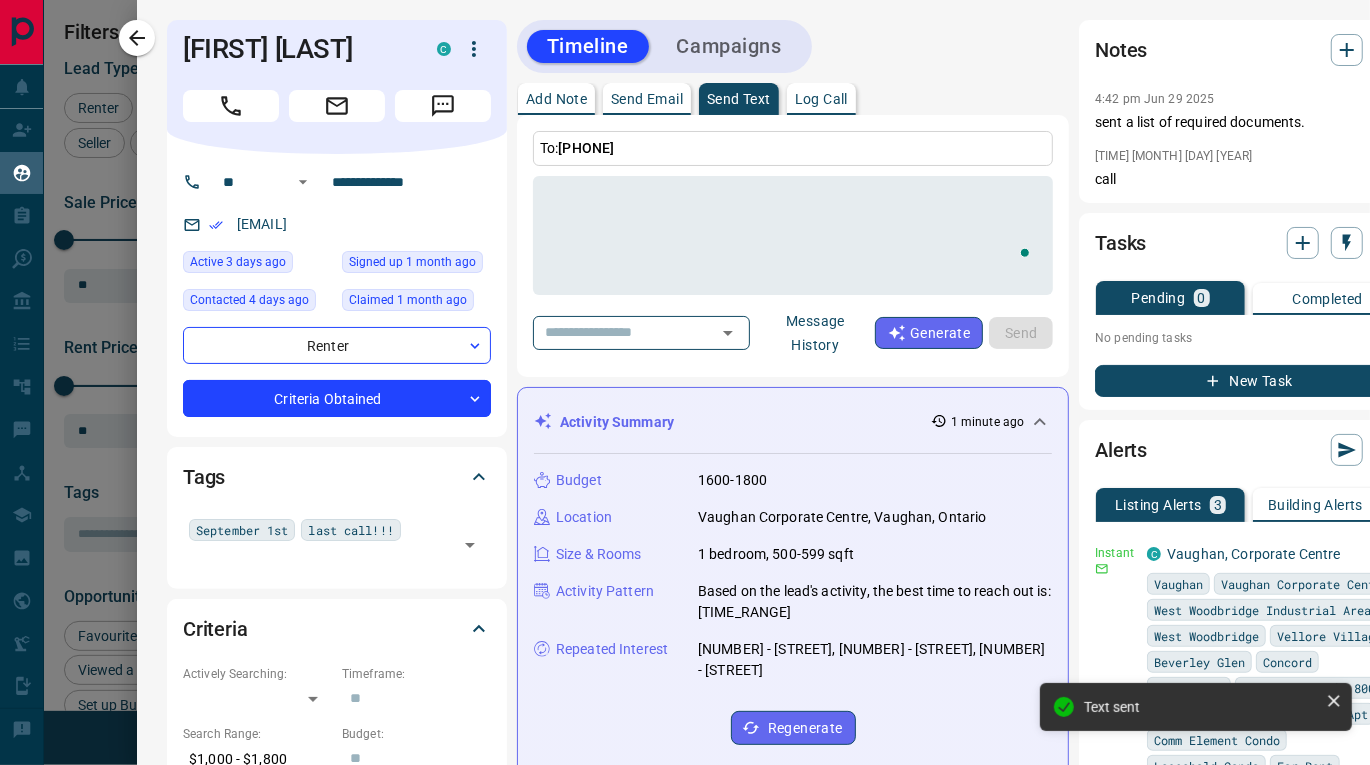 scroll, scrollTop: 0, scrollLeft: 0, axis: both 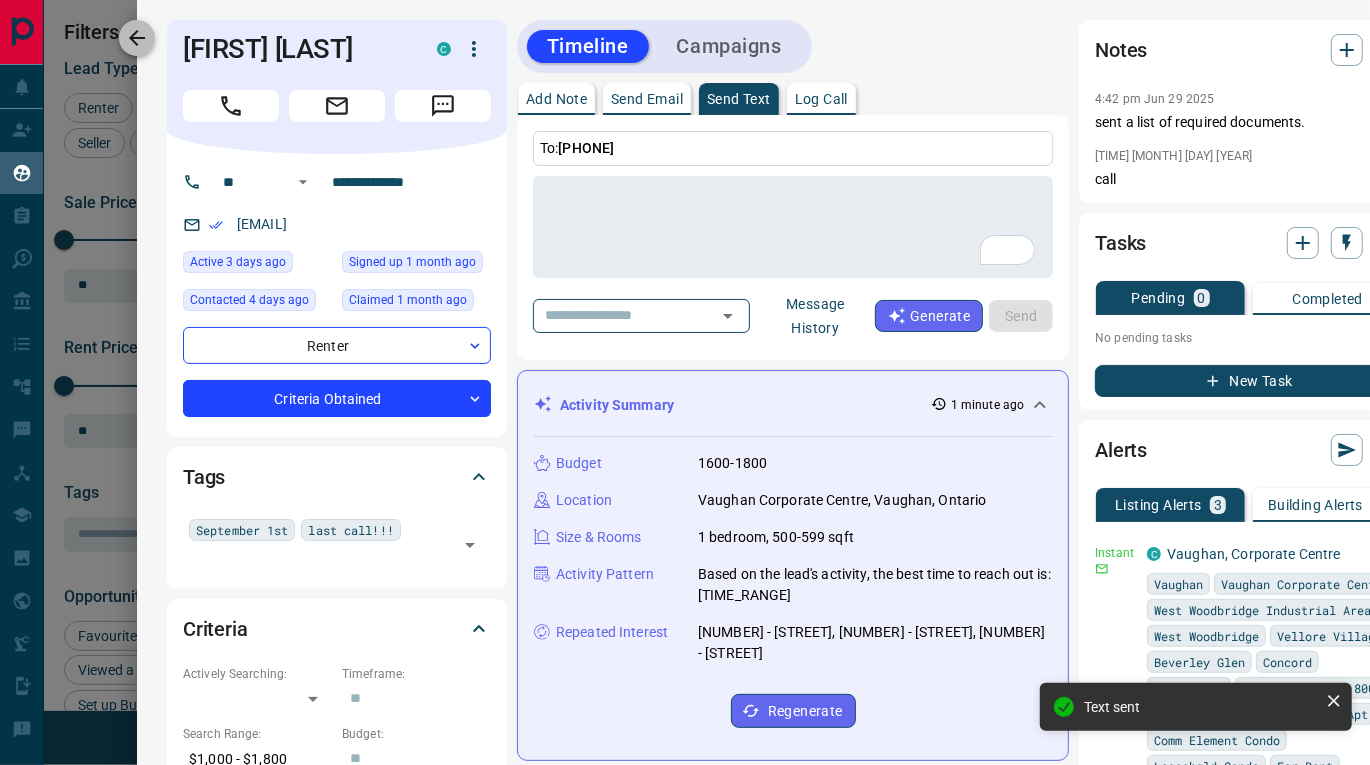 click 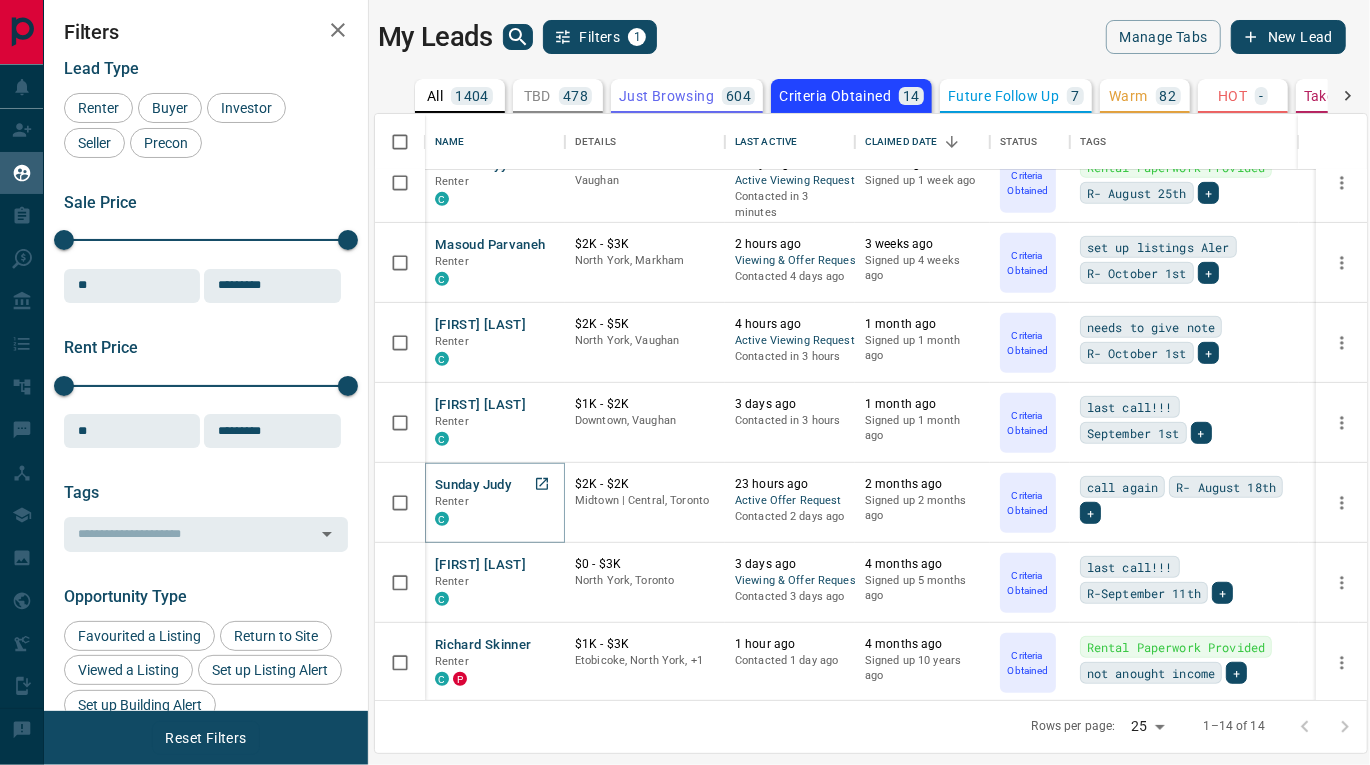 click on "Sunday Judy" at bounding box center (473, 485) 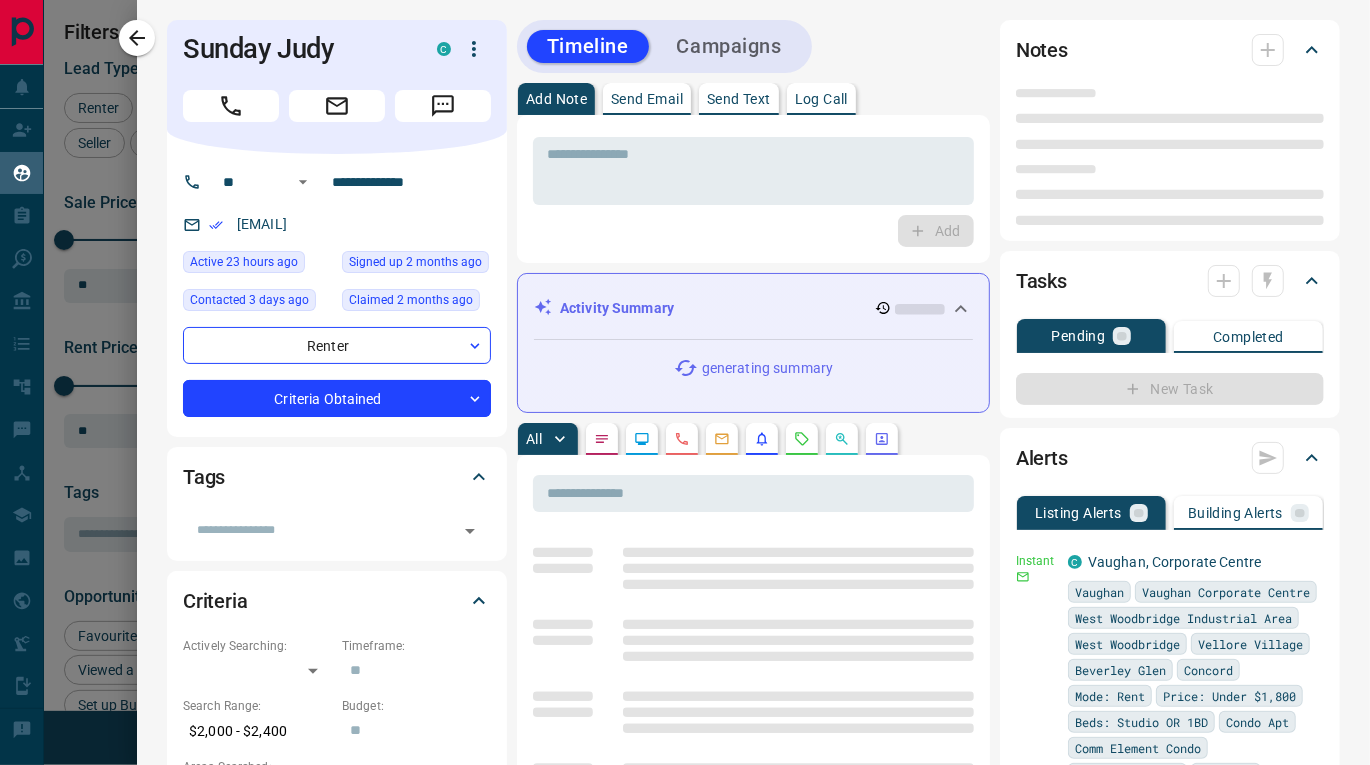 type on "**" 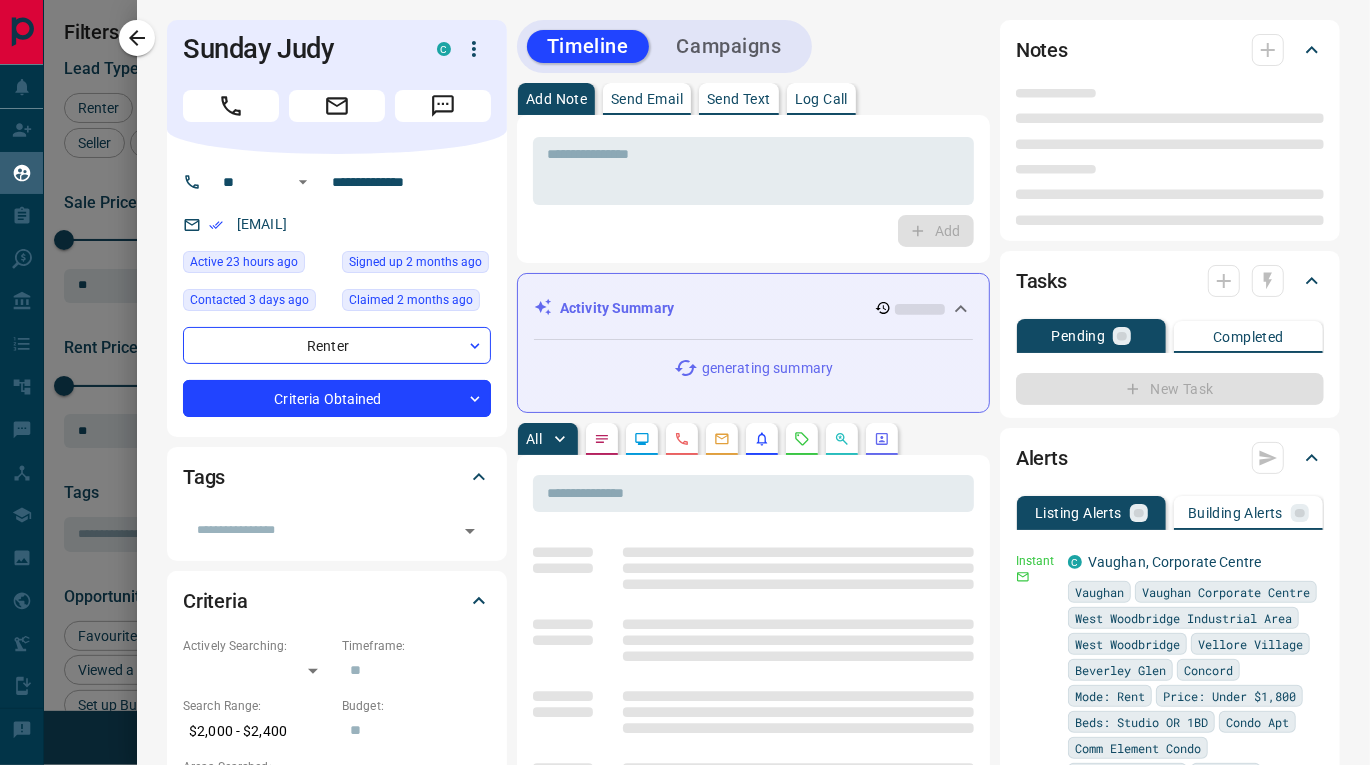 type on "**********" 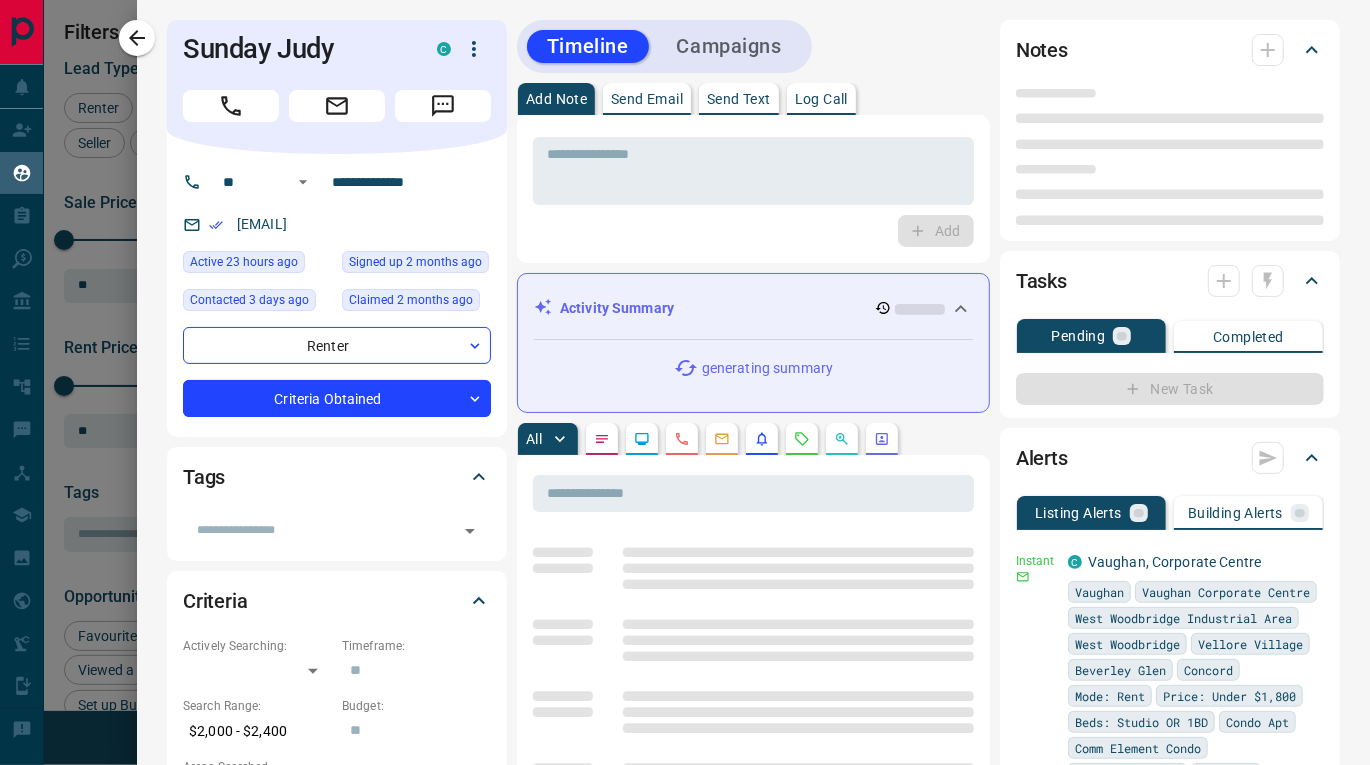 type on "**********" 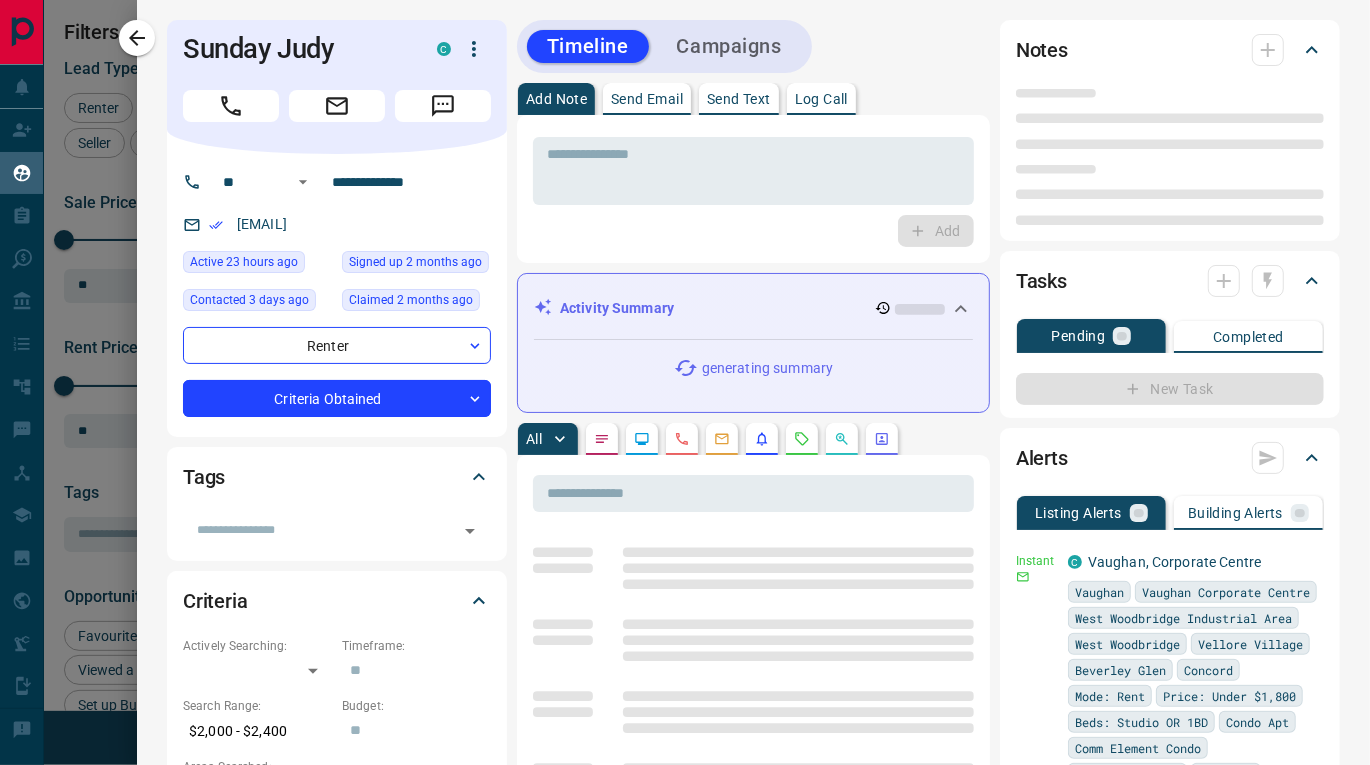 type on "*" 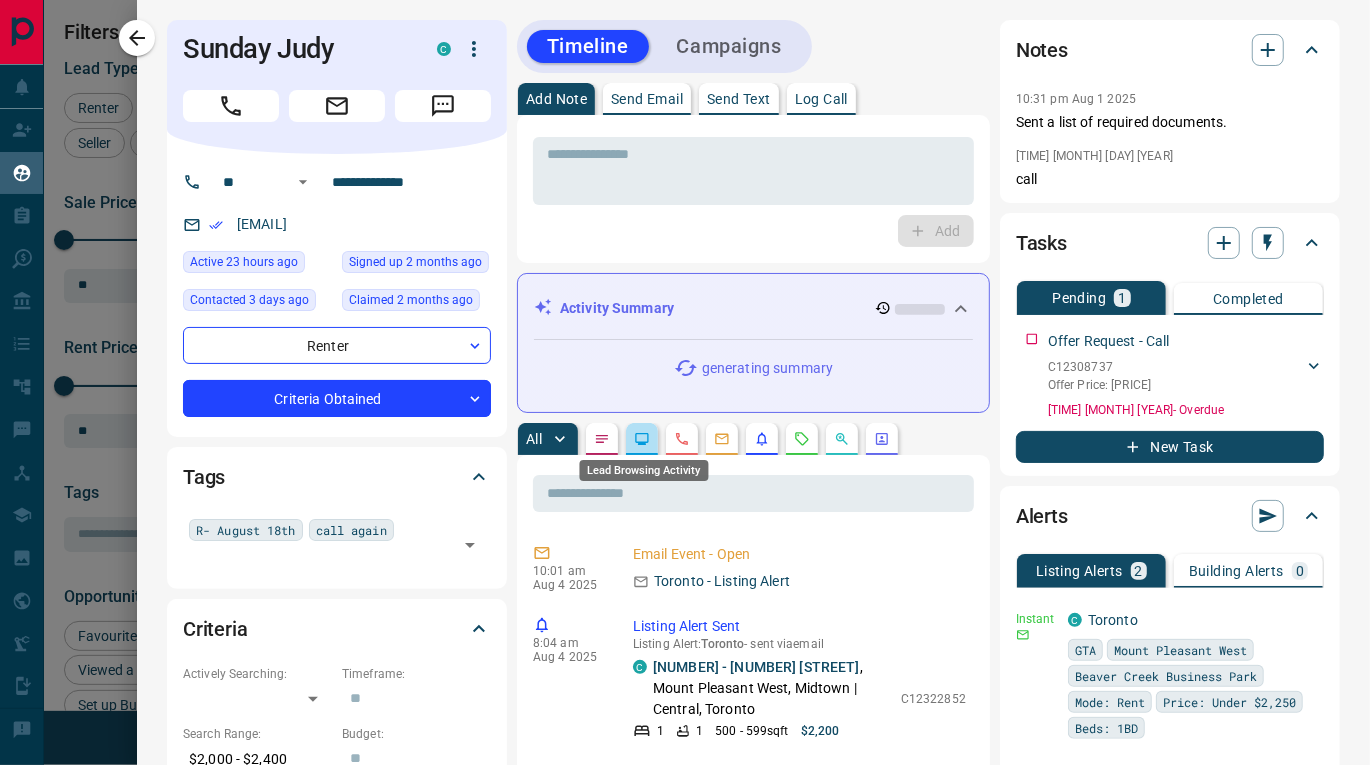 click 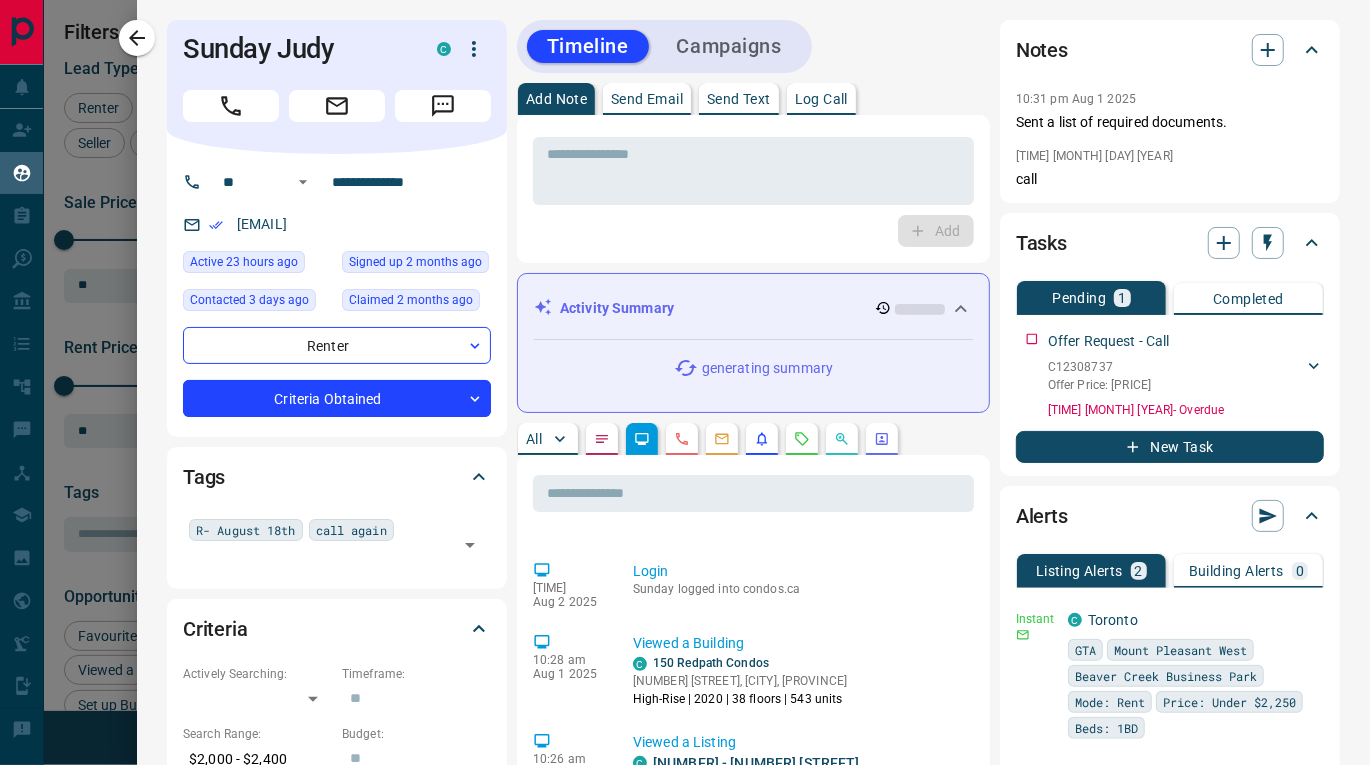 scroll, scrollTop: 230, scrollLeft: 0, axis: vertical 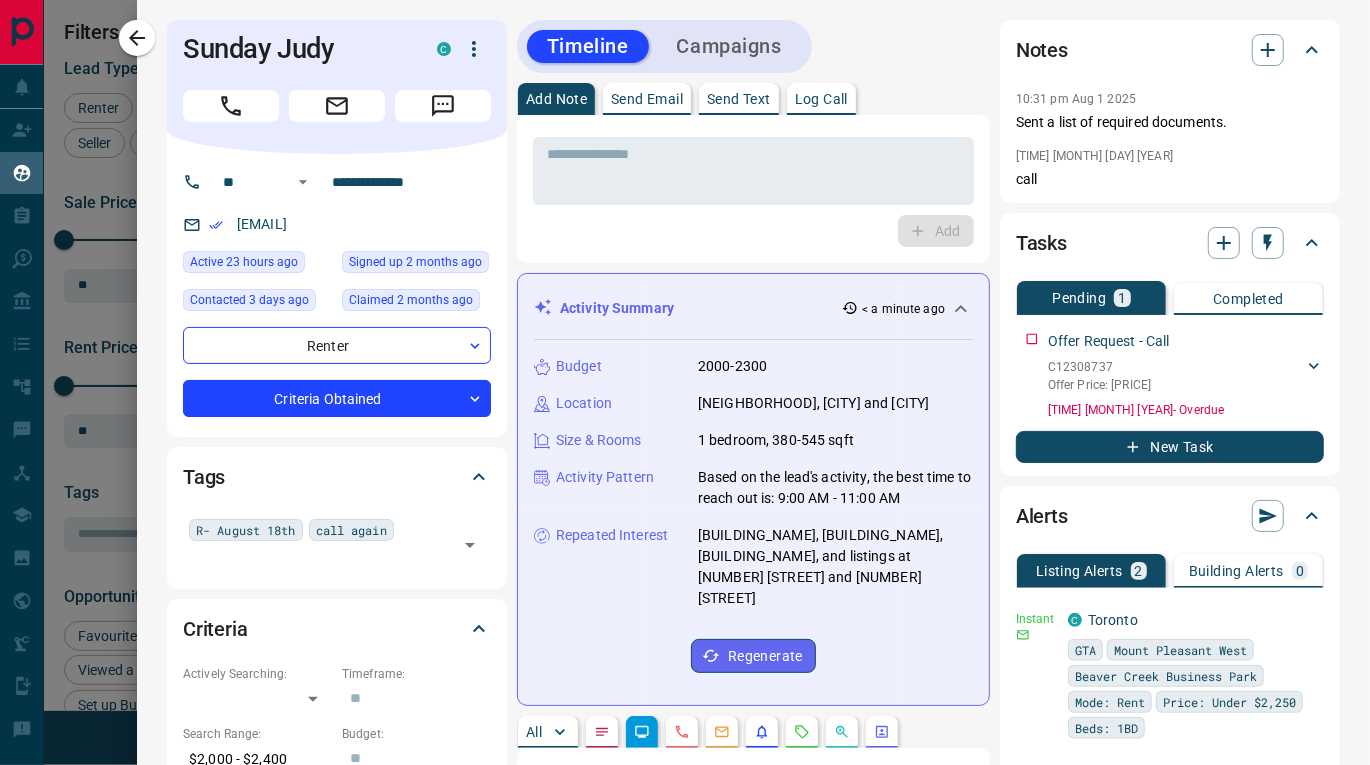 click on "Send Text" at bounding box center (739, 99) 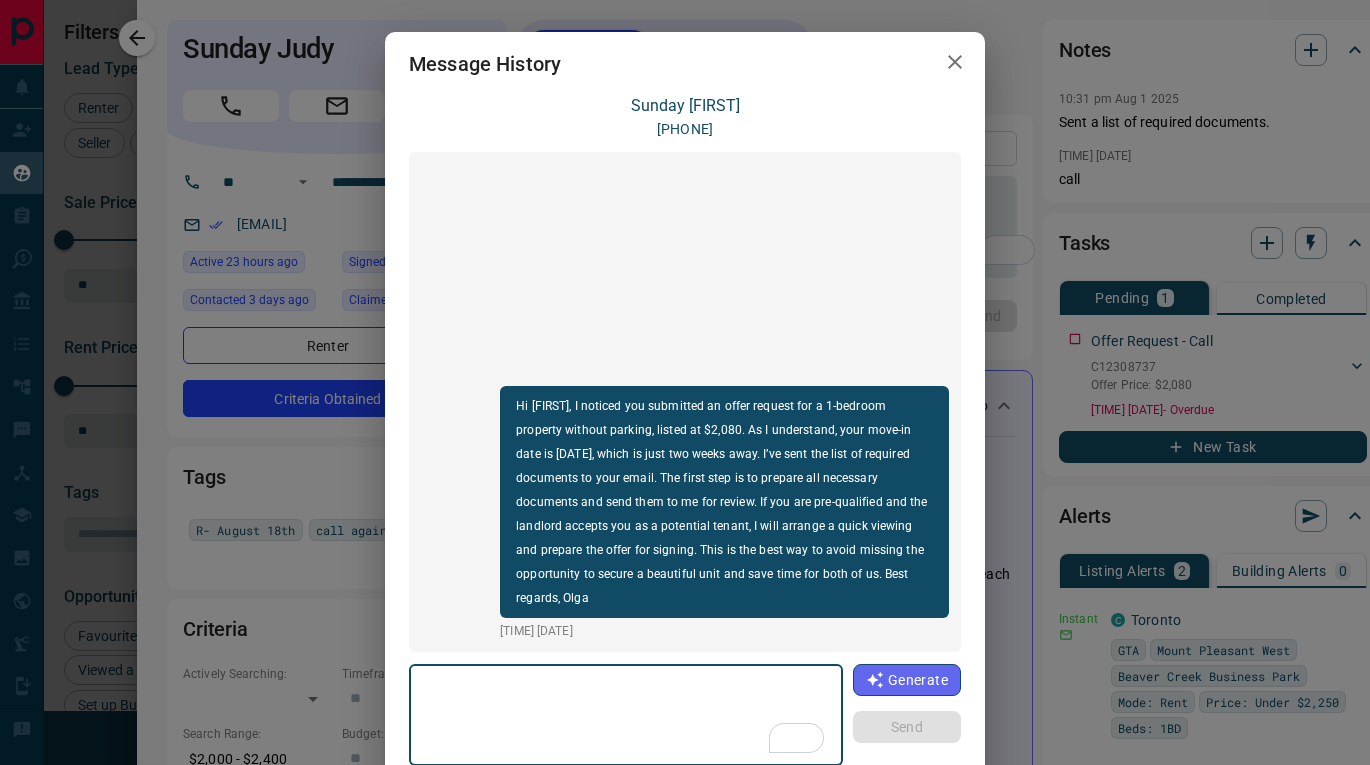scroll, scrollTop: 0, scrollLeft: 0, axis: both 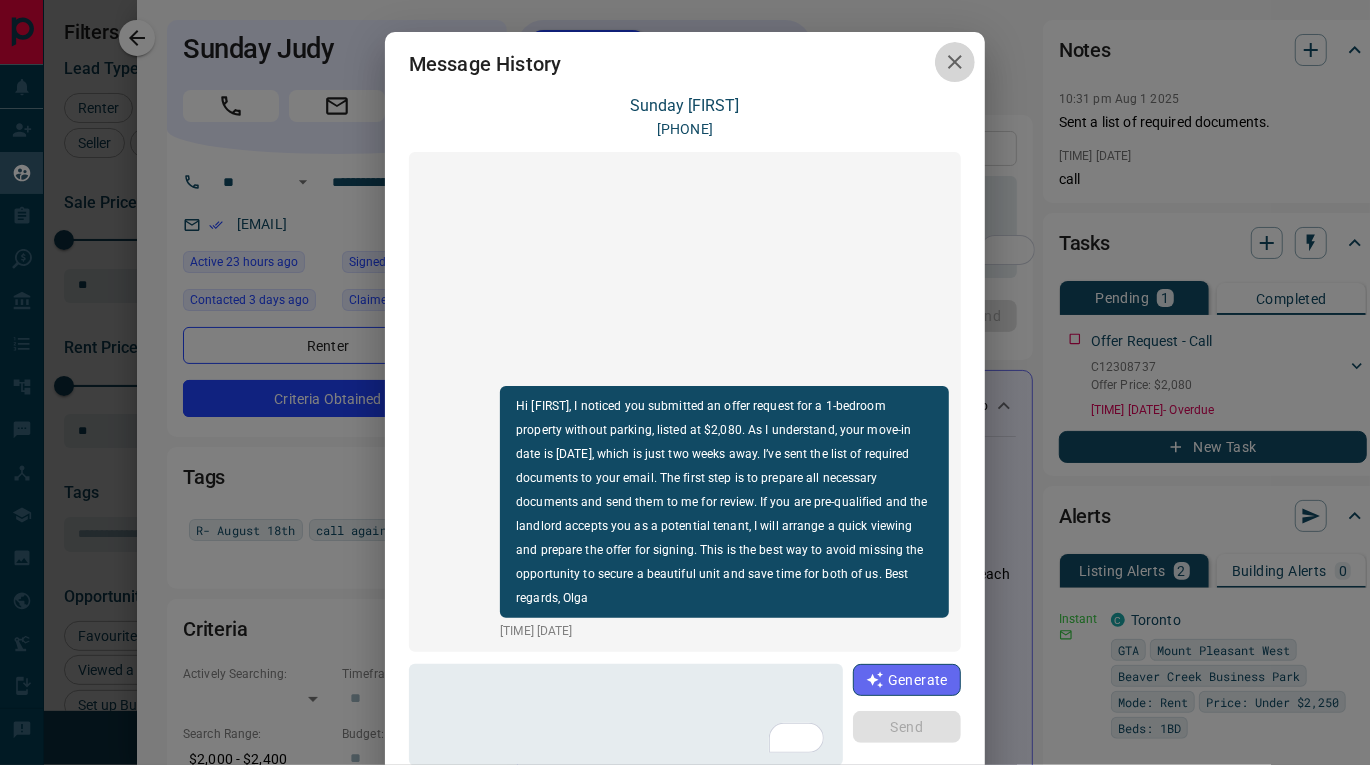 click 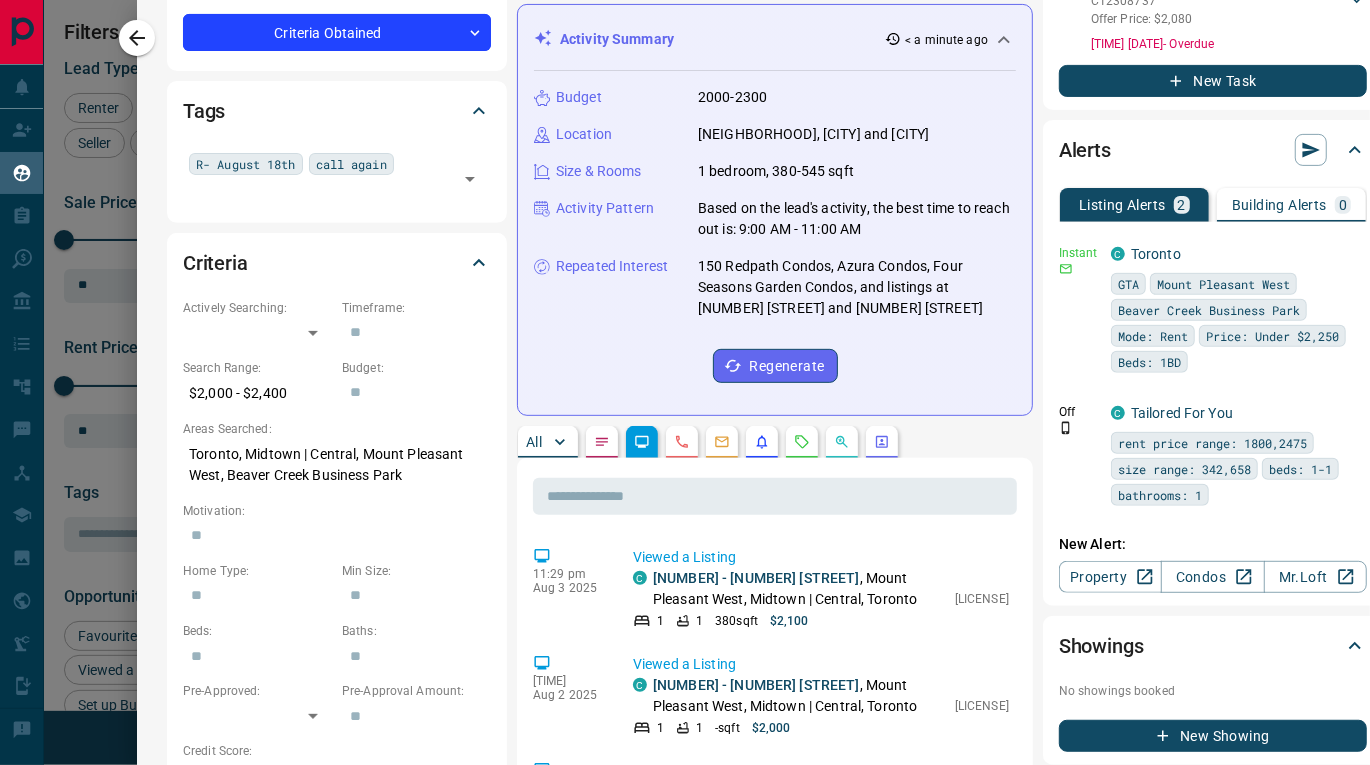 scroll, scrollTop: 367, scrollLeft: 0, axis: vertical 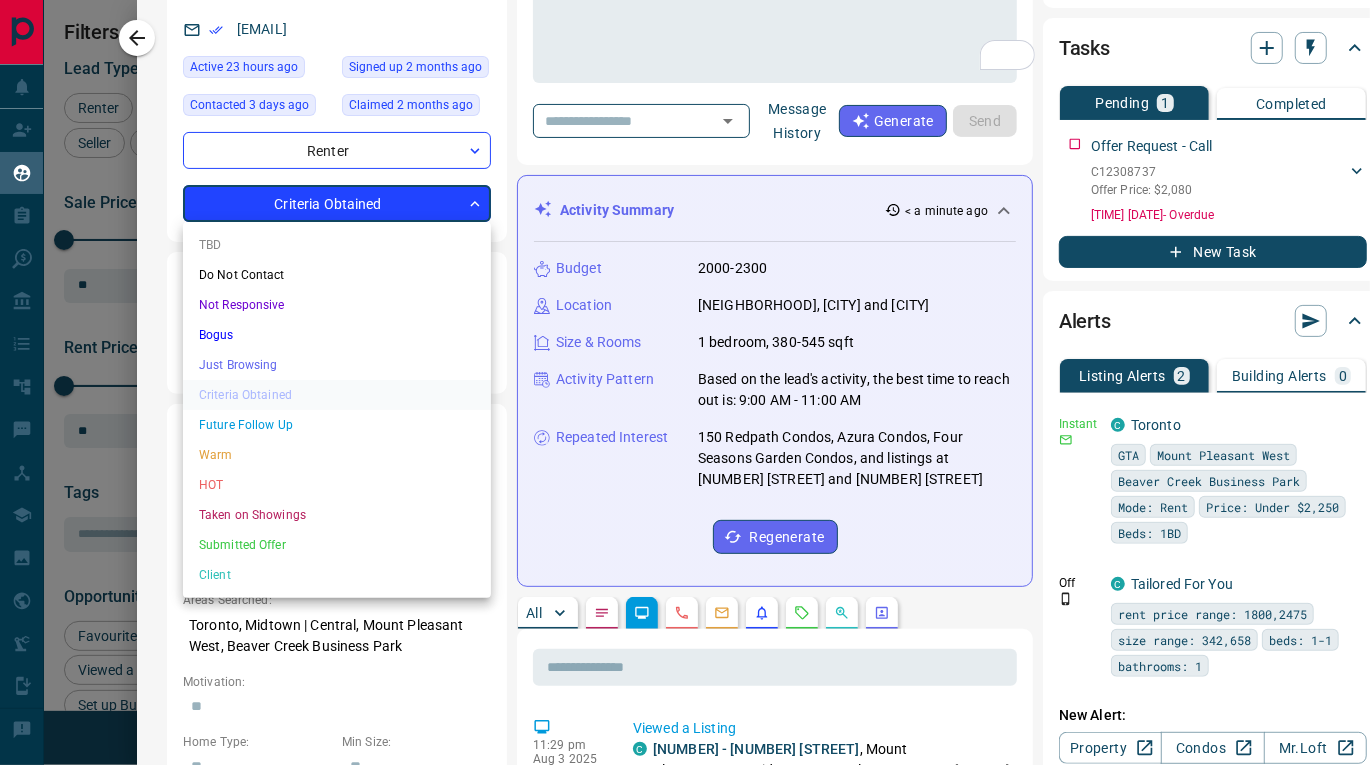 click on "Lead Transfers Claim Leads My Leads Tasks Opportunities Deals Campaigns Automations Messages Broker Bay Training Media Services Agent Resources Precon Worksheet Mobile Apps Disclosure Logout My Leads Filters 1 Manage Tabs New Lead All 1404 TBD 478 Do Not Contact - Not Responsive 143 Bogus 5 Just Browsing 604 Criteria Obtained 14 Future Follow Up 7 Warm 82 HOT - Taken on Showings 1 Submitted Offer - Client 70 Name Details Last Active Claimed Date Status Tags [FIRST] [LAST] Renter C $2K - $2K Vaughan 2 days ago Active Viewing Request Contacted in 3 hours 1 week ago Signed up 1 week ago Criteria Obtained small budget last call!!! +1 [FIRST] [LAST] Renter C $1K - $6K Downtown, North York, +2 1 day ago Active Viewing Request Contacted in 3 hours 1 week ago Signed up 2 years ago Criteria Obtained R- end of August call again + [FIRST] [LAST] Renter C $2K - $3K Vaughan 2 days ago Active Viewing Request Contacted in 3 minutes 1 week ago Signed up 1 week ago Criteria Obtained Rental Paperwork Provided R- August 25th + C +" at bounding box center (685, 370) 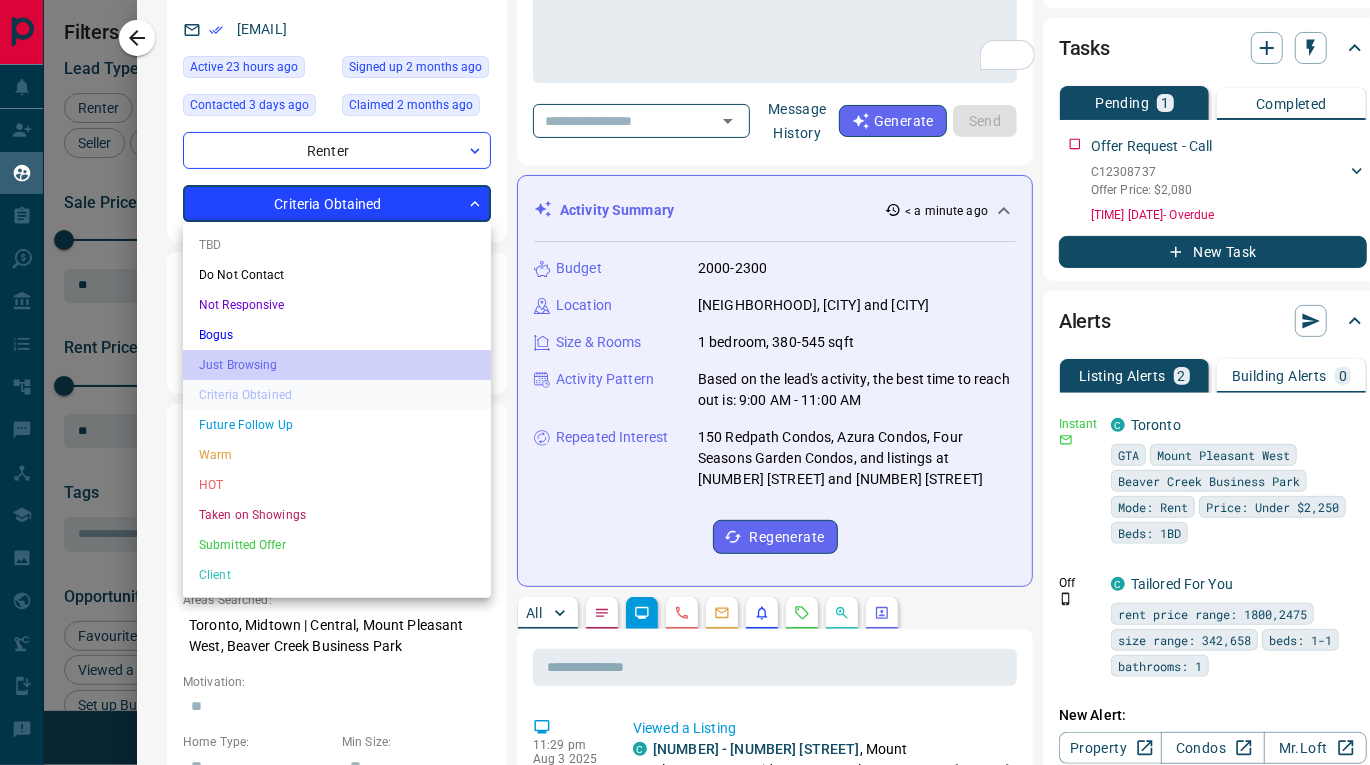 click on "Just Browsing" at bounding box center [337, 365] 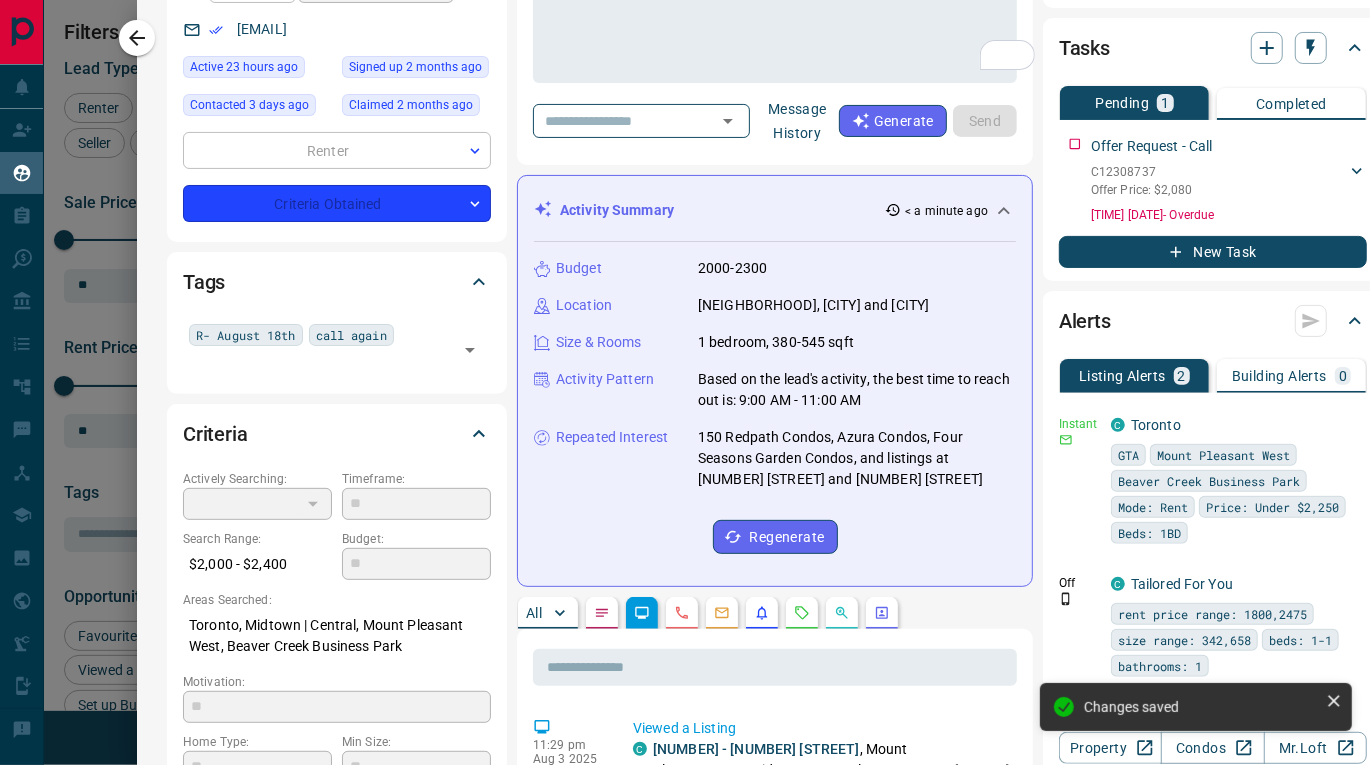 type on "*" 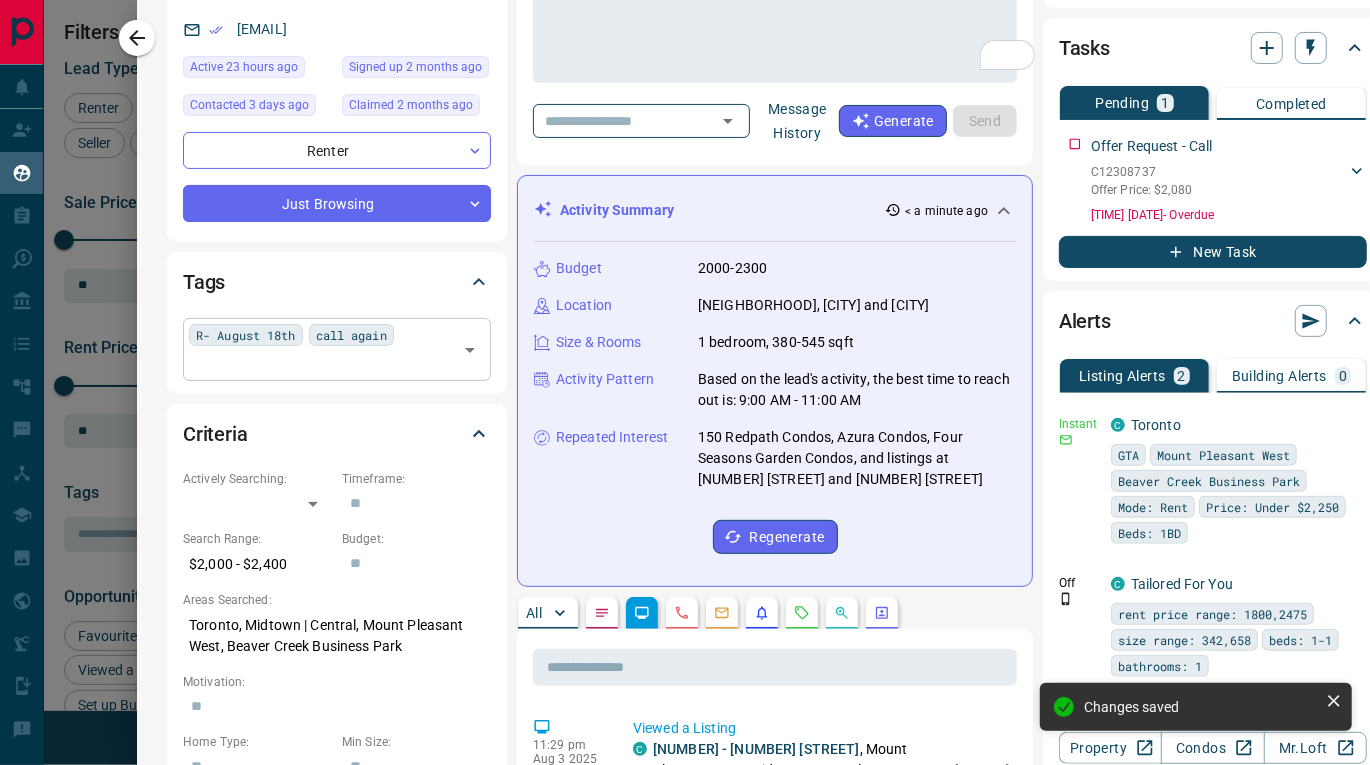 click on "R- August 18th" at bounding box center [246, 335] 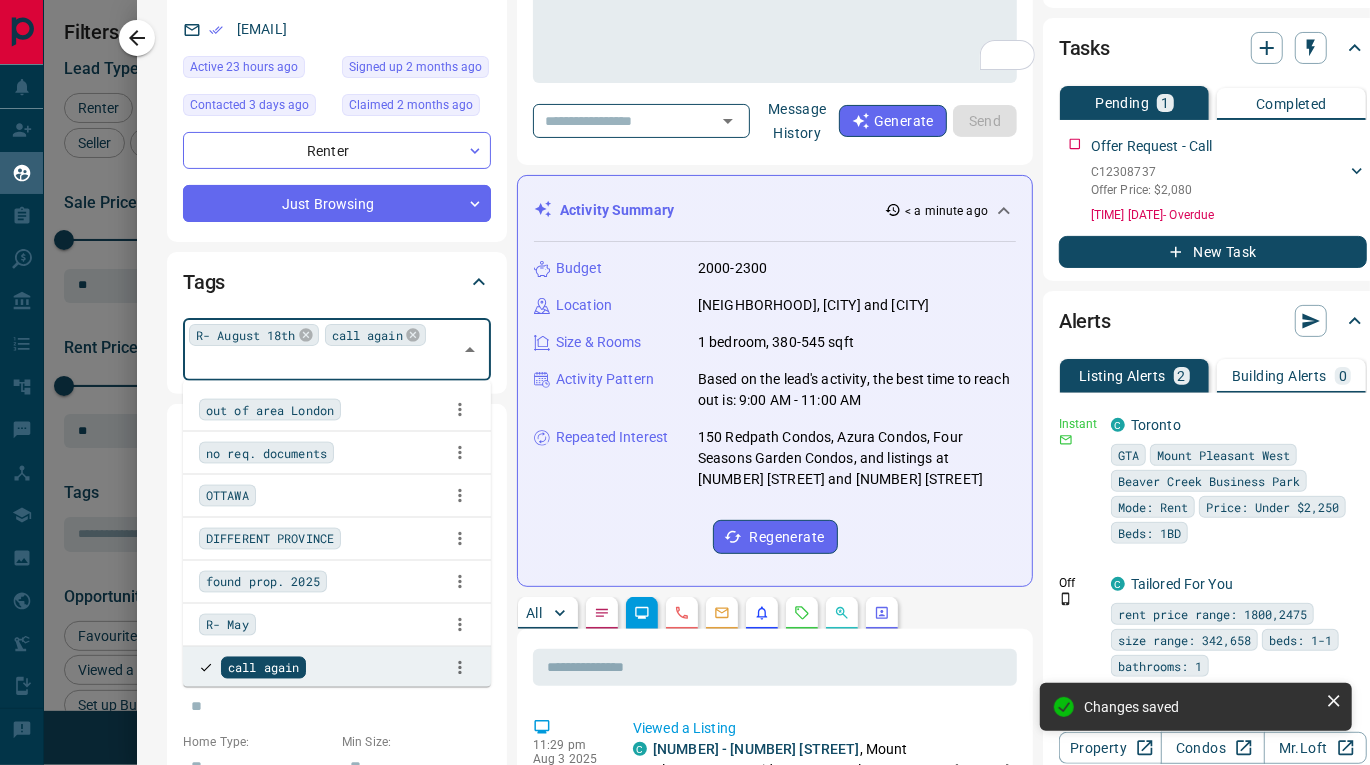 scroll, scrollTop: 6516, scrollLeft: 0, axis: vertical 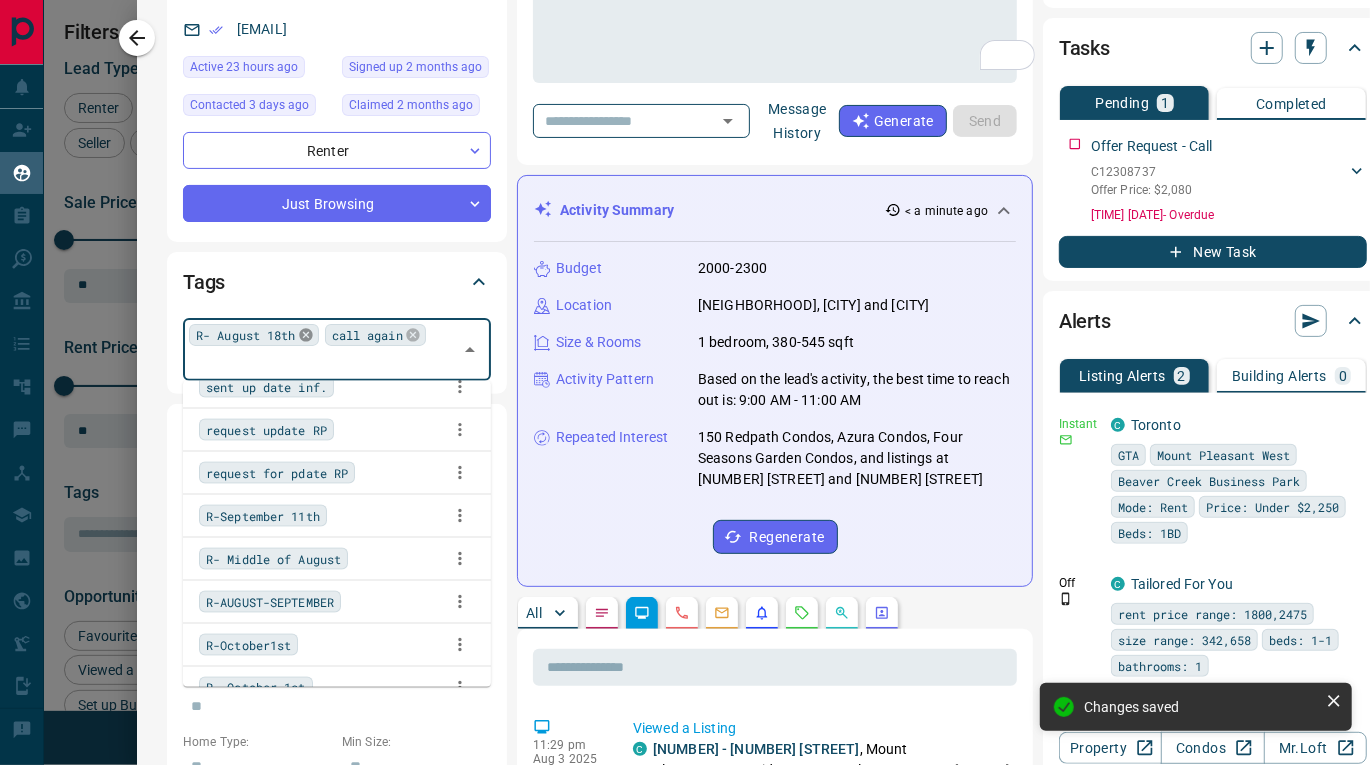 click 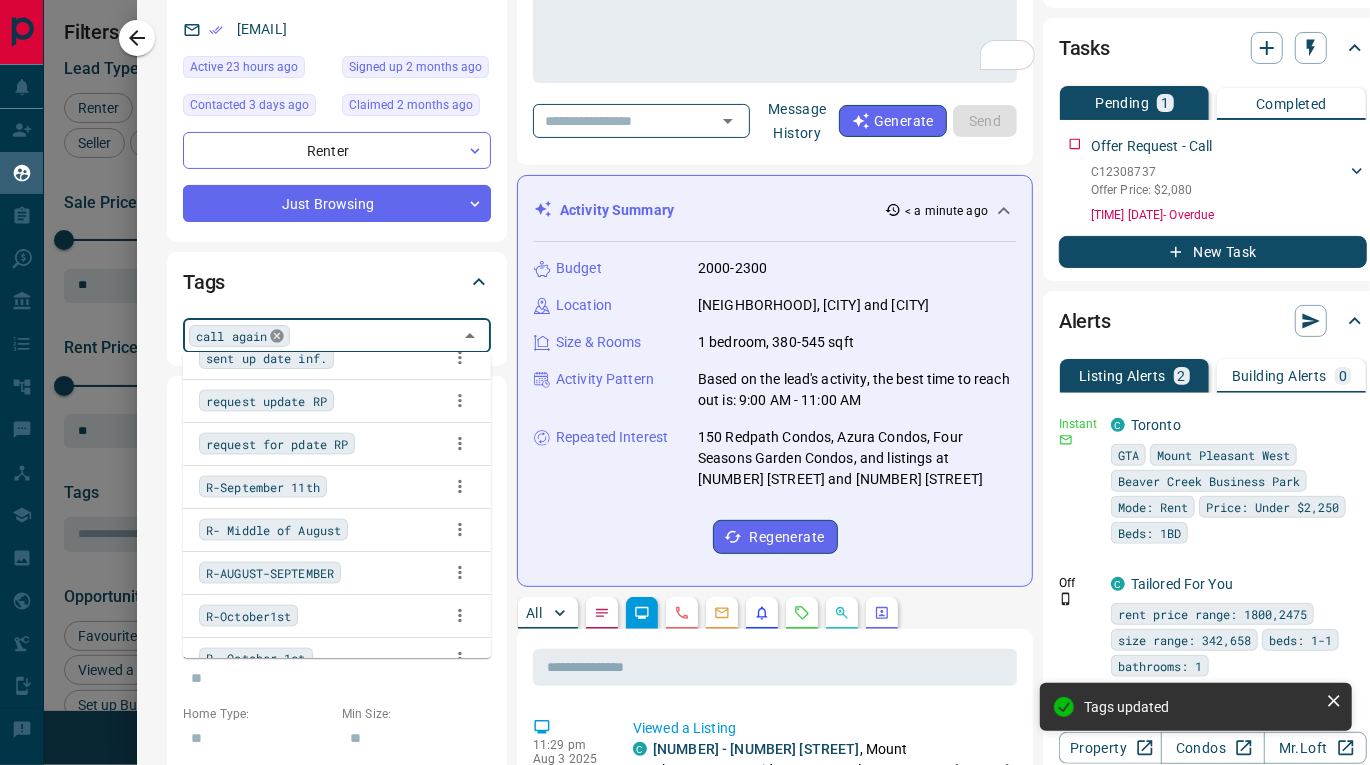 click 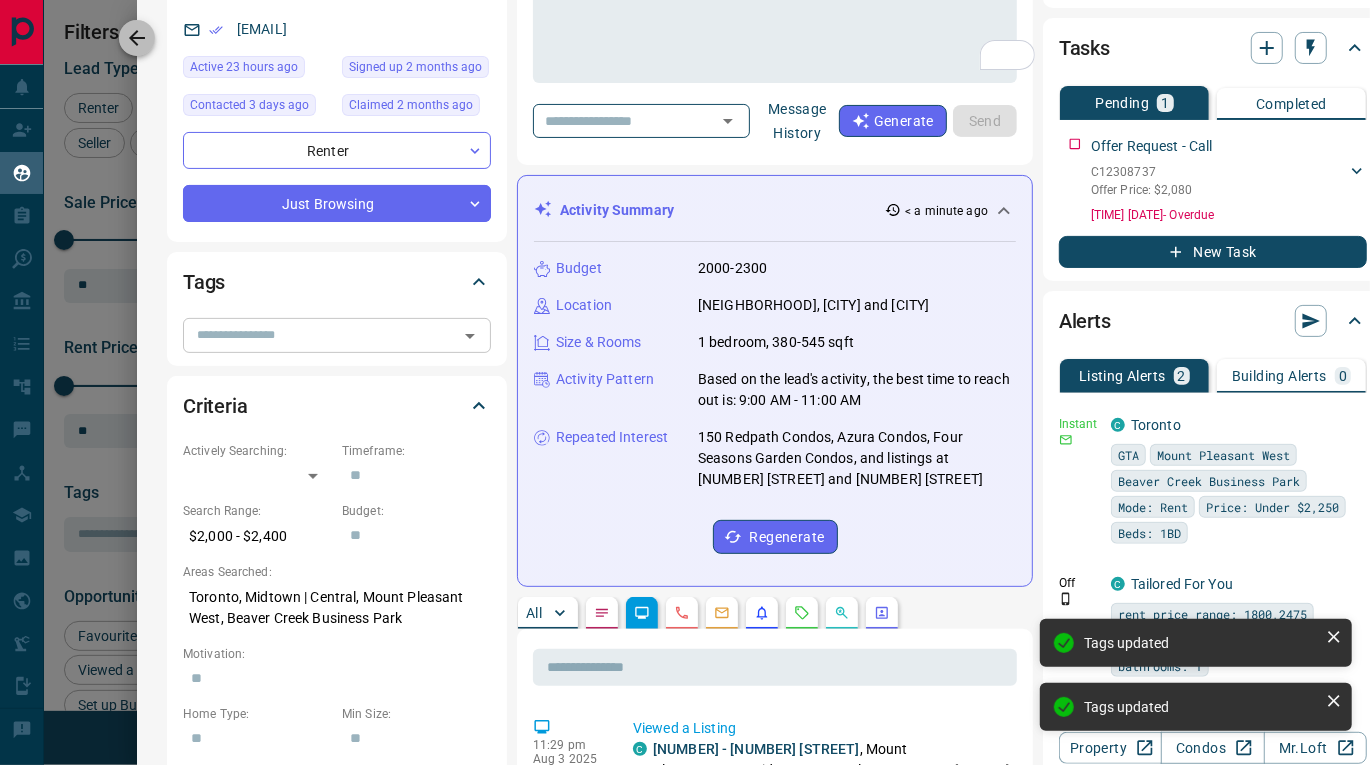 click 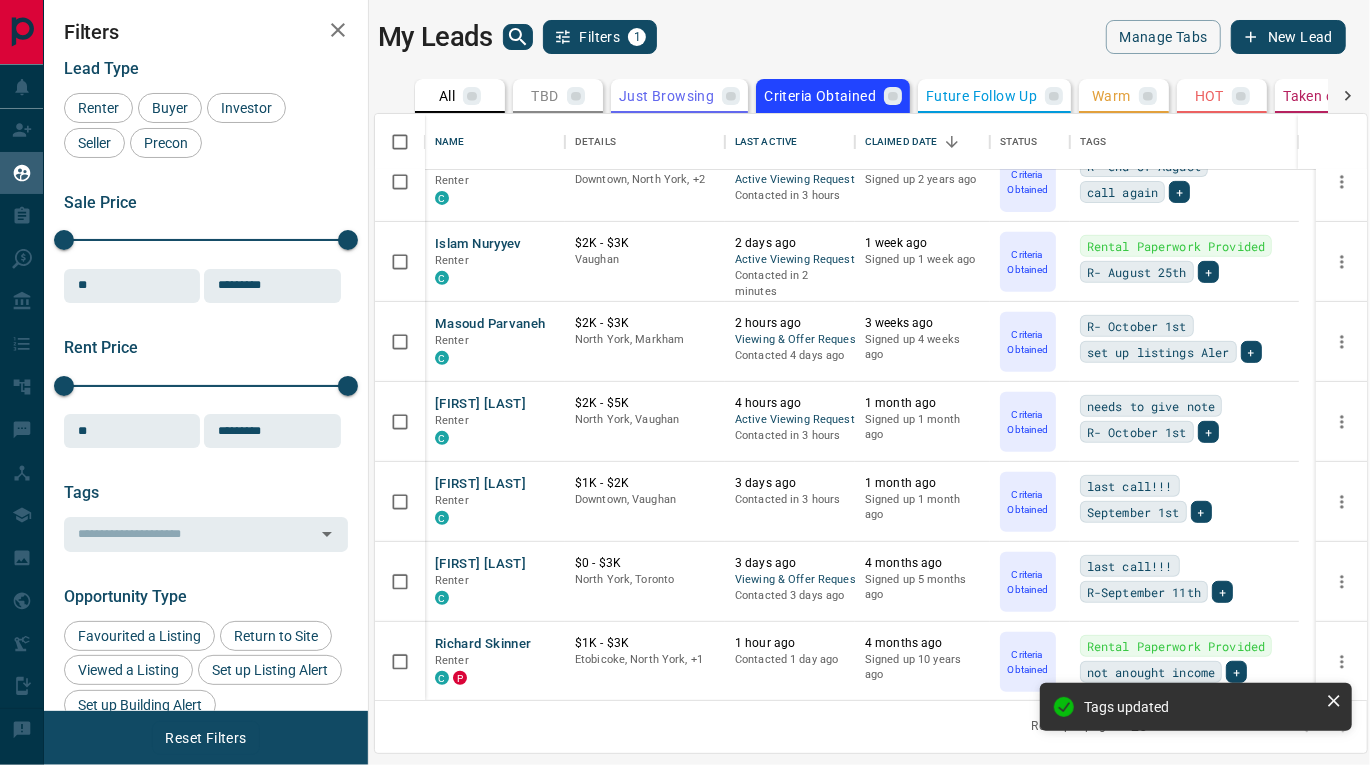 scroll, scrollTop: 507, scrollLeft: 0, axis: vertical 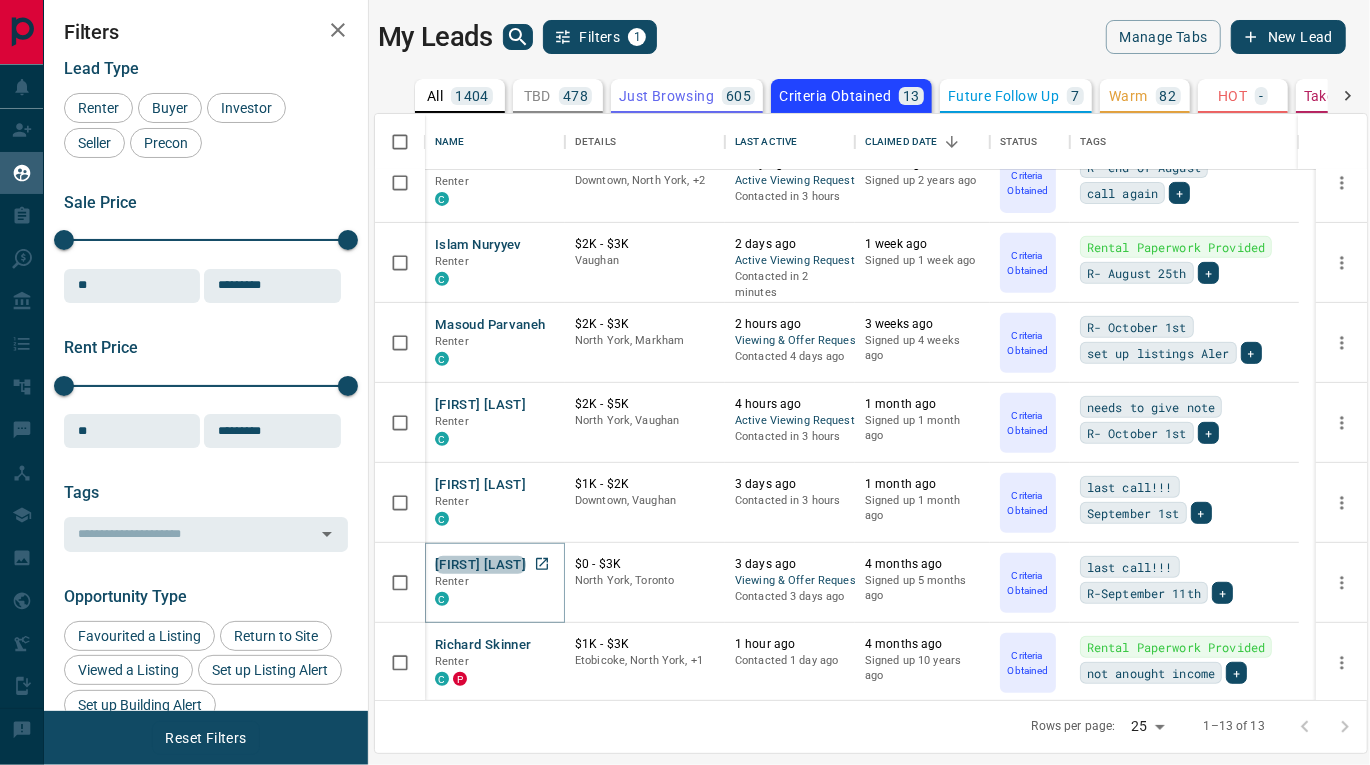 click on "[FIRST] [LAST]" at bounding box center [480, 565] 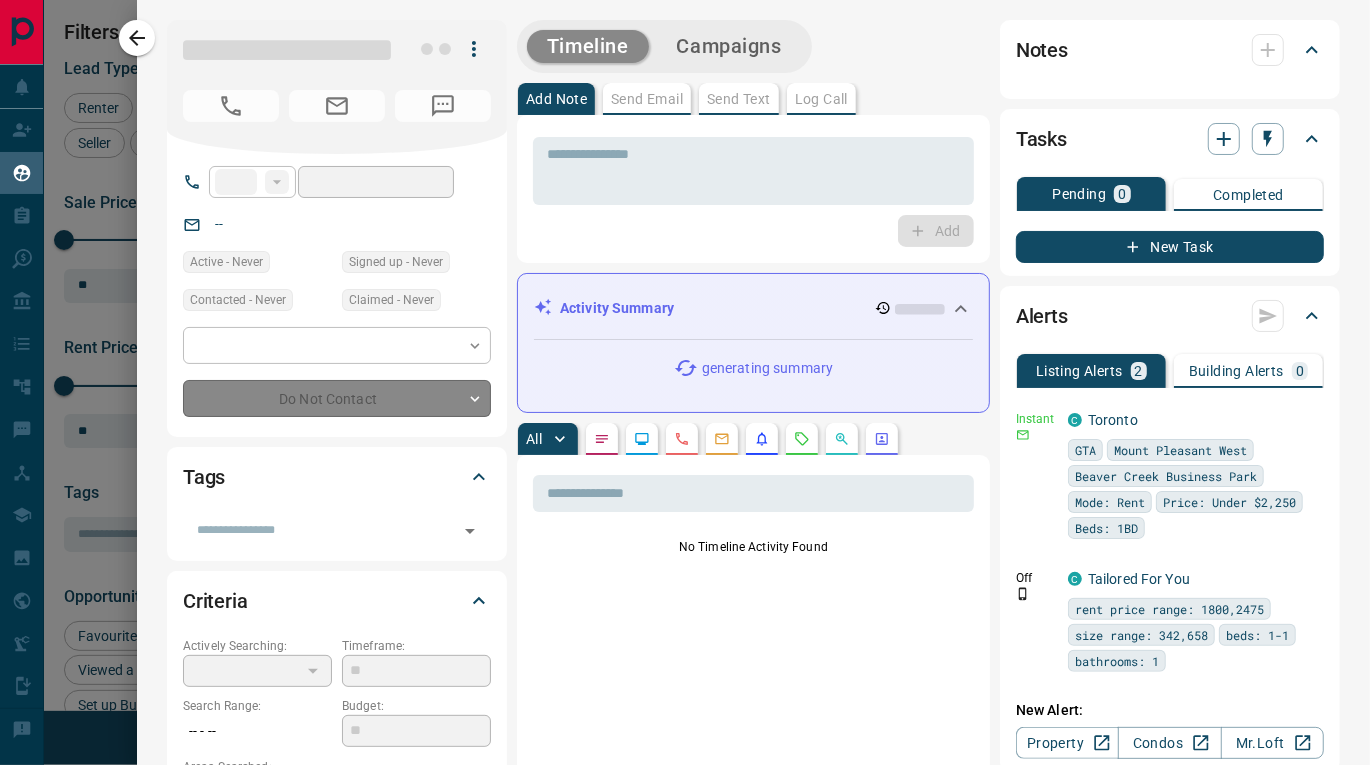 type on "**" 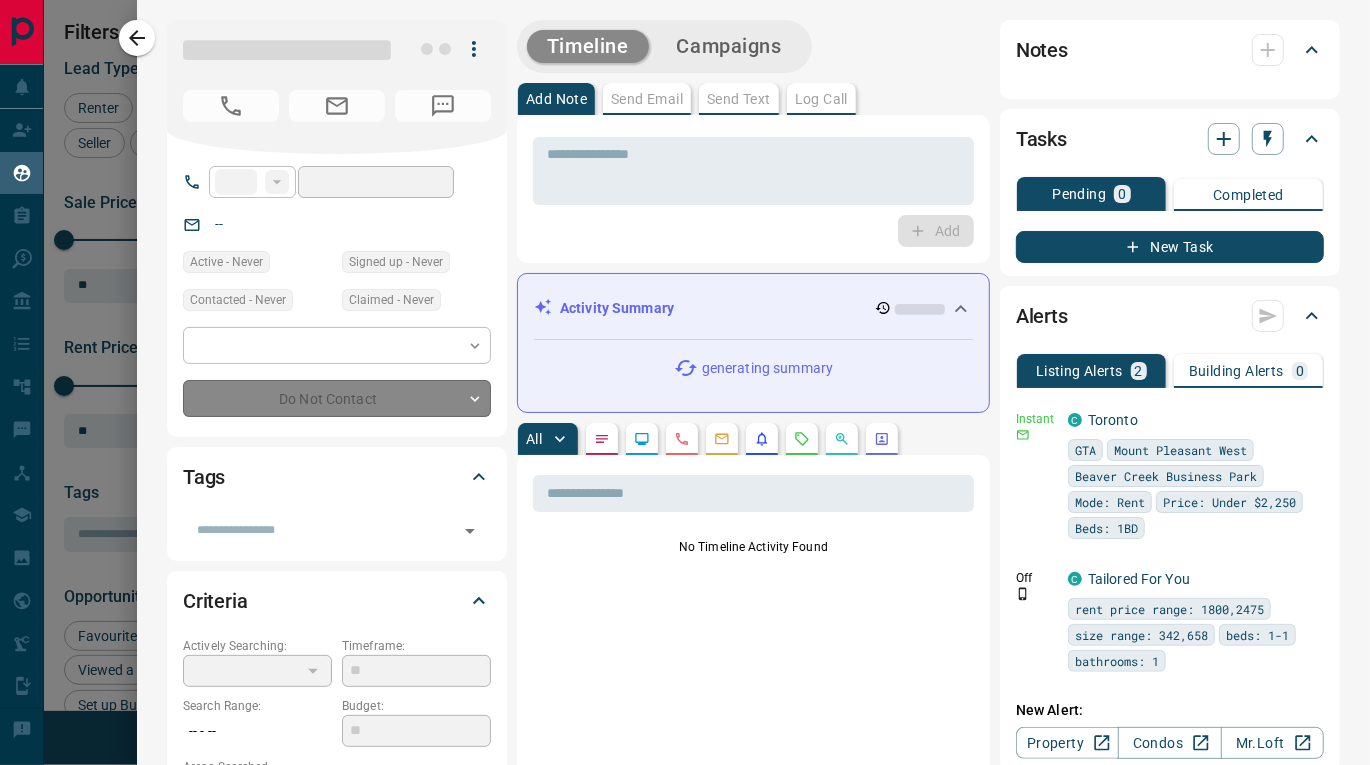 type on "**********" 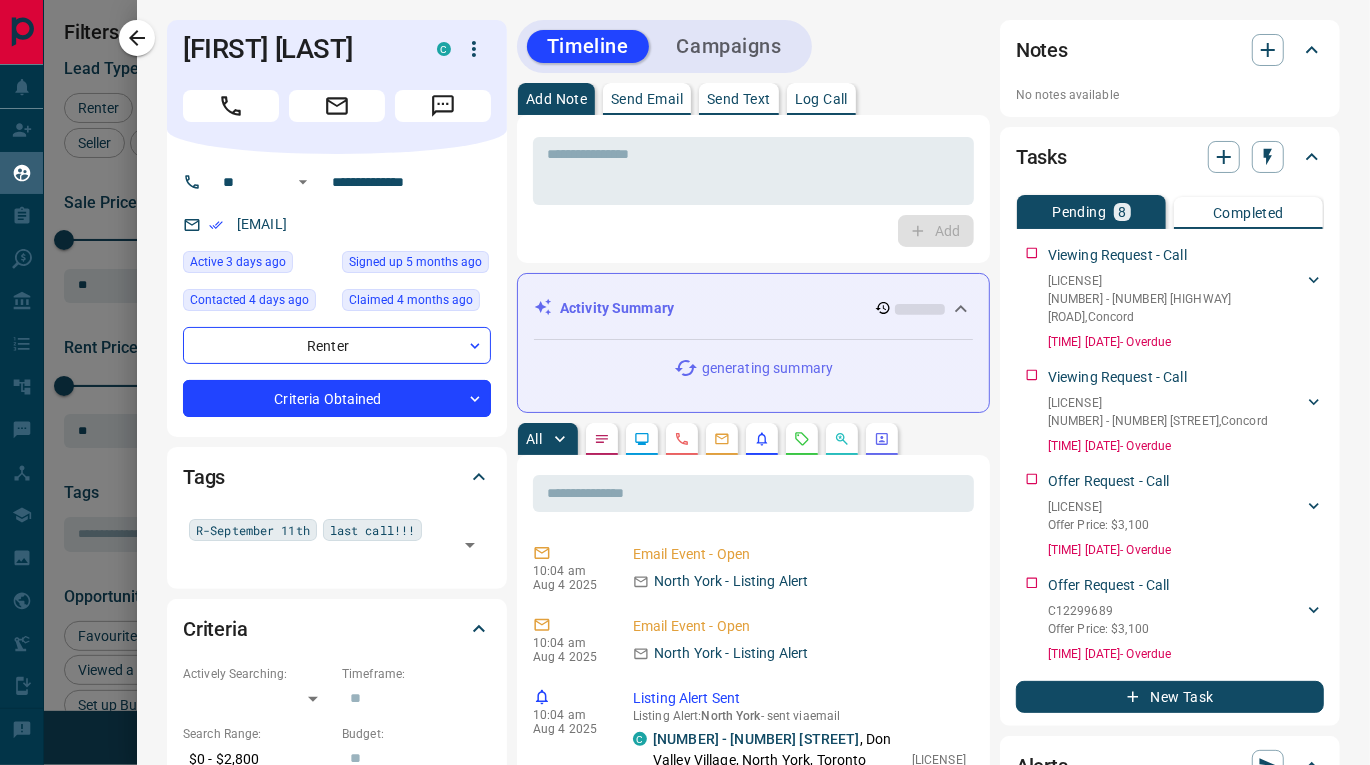 click on "Send Text" at bounding box center (739, 99) 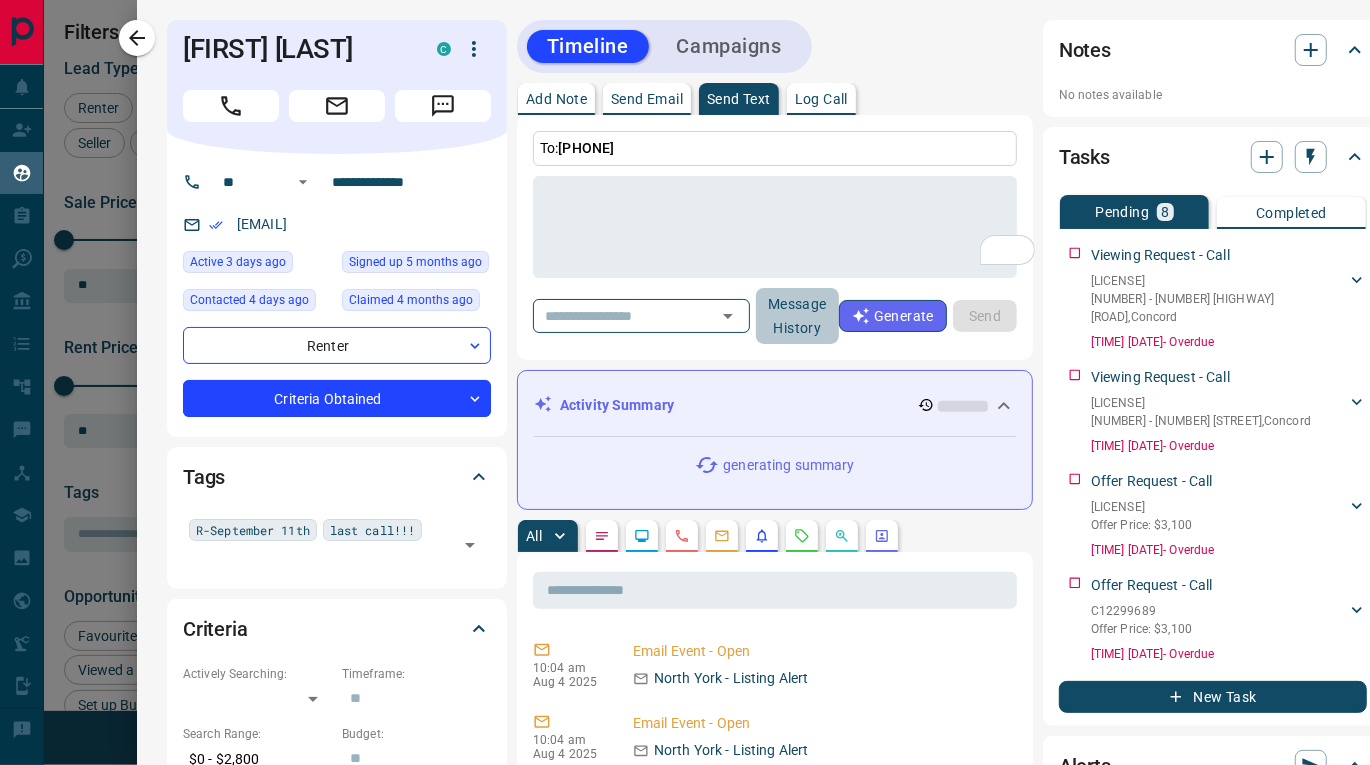 click on "Message History" at bounding box center [797, 316] 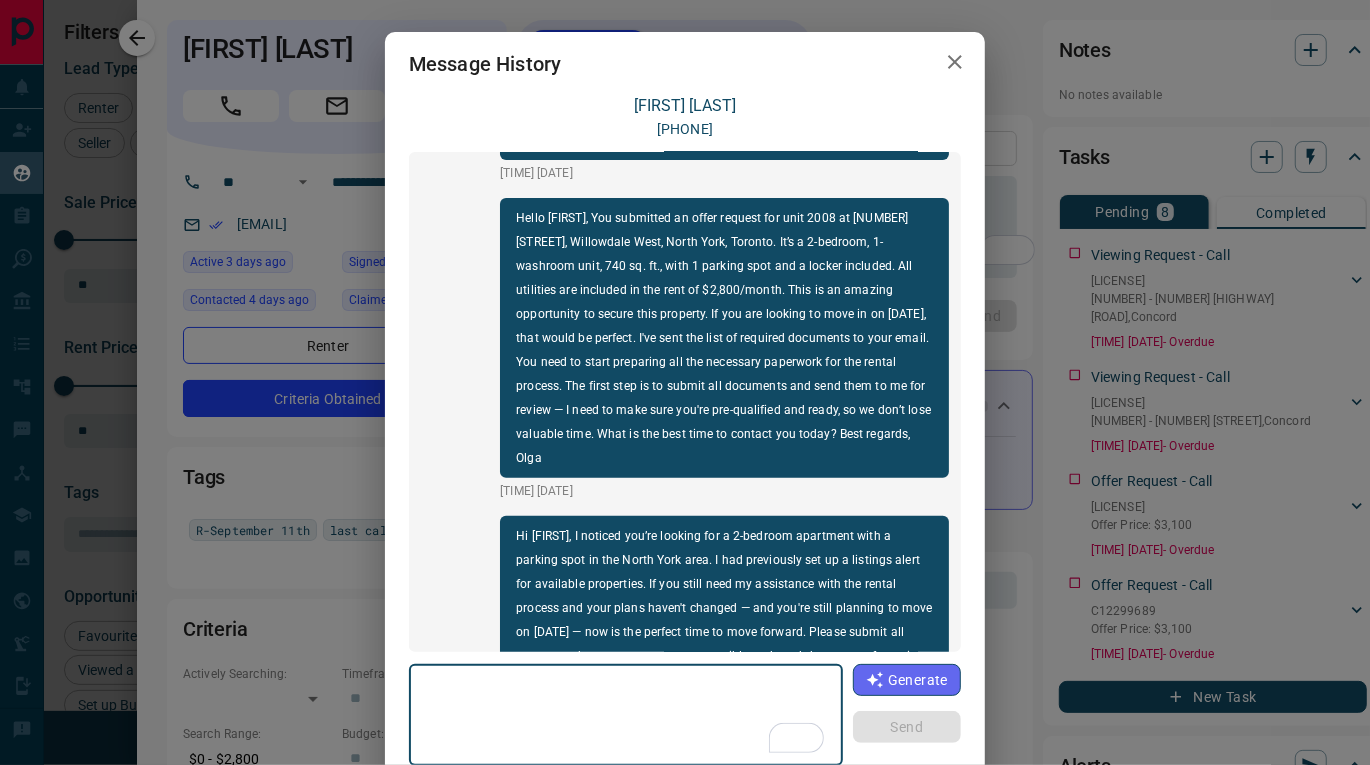 scroll, scrollTop: 510, scrollLeft: 0, axis: vertical 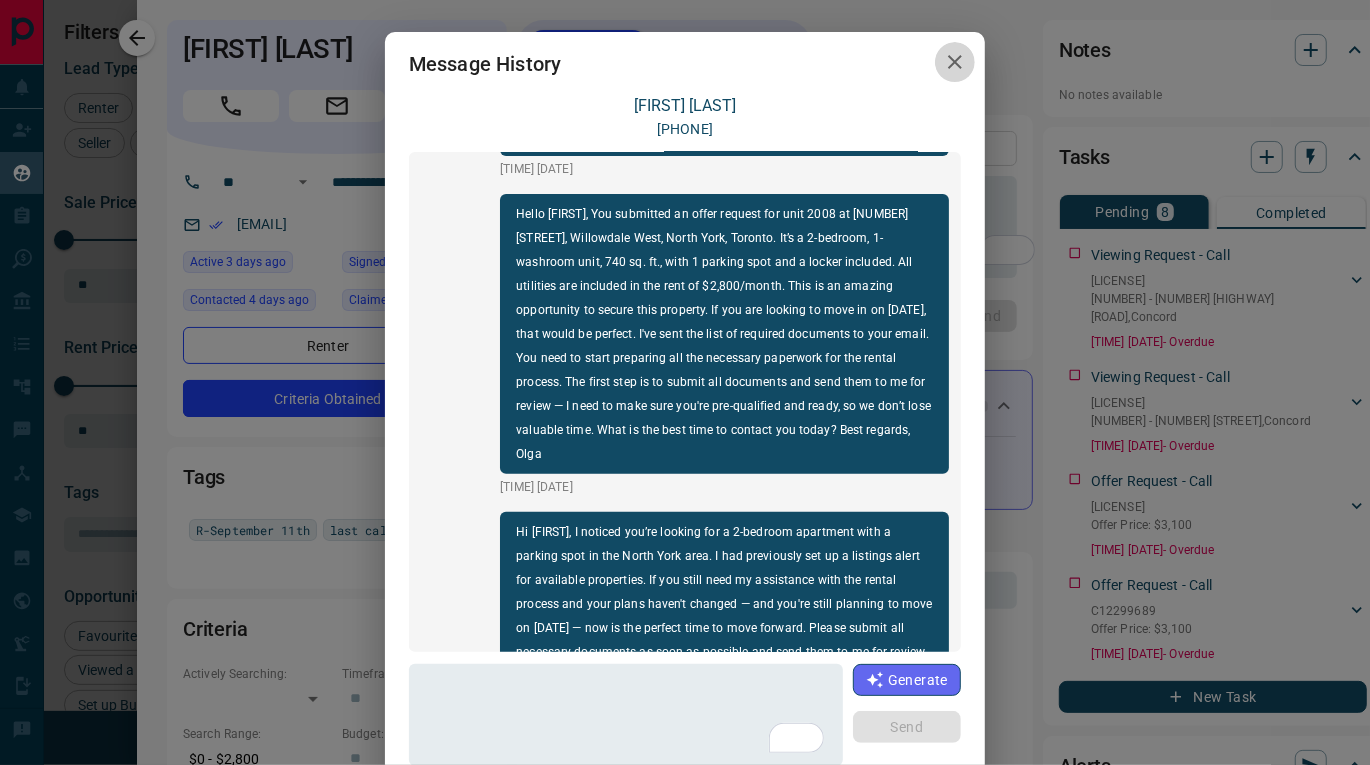 click 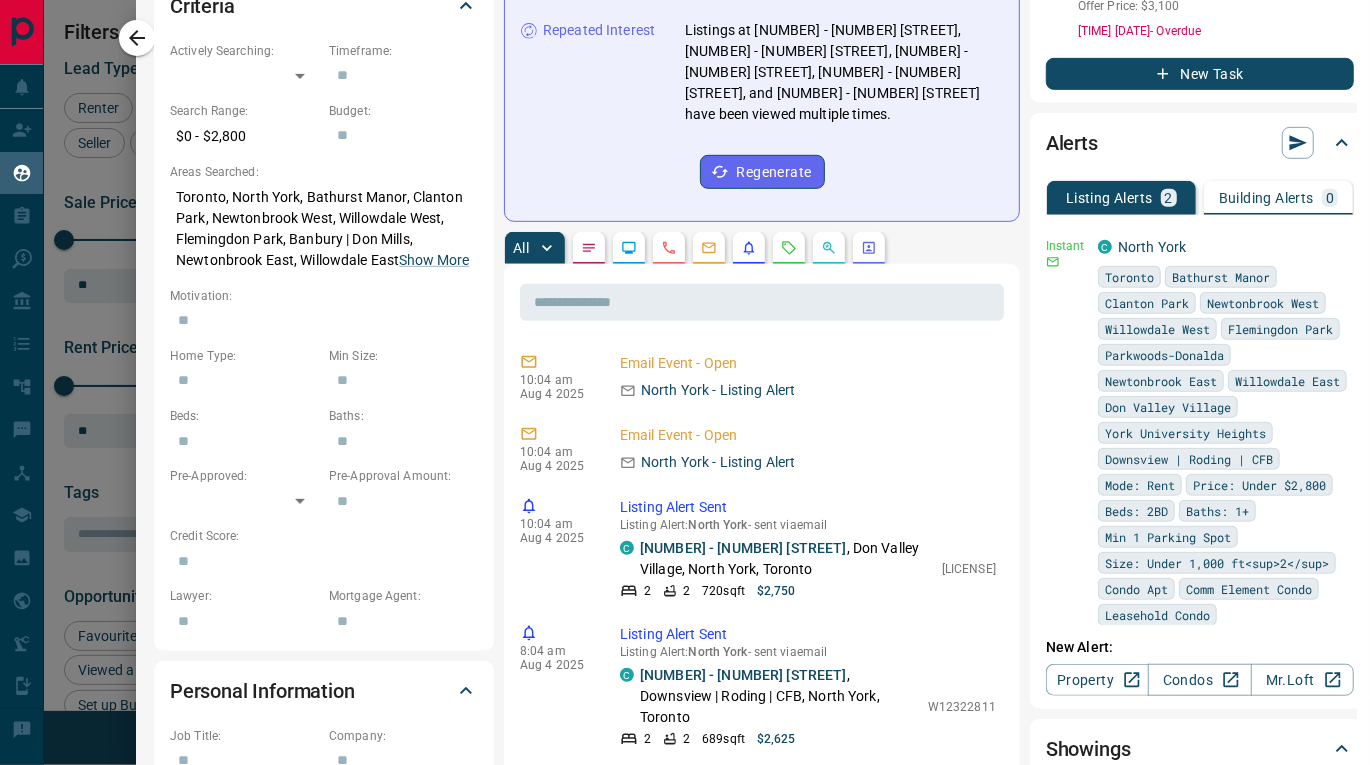 scroll, scrollTop: 653, scrollLeft: 63, axis: both 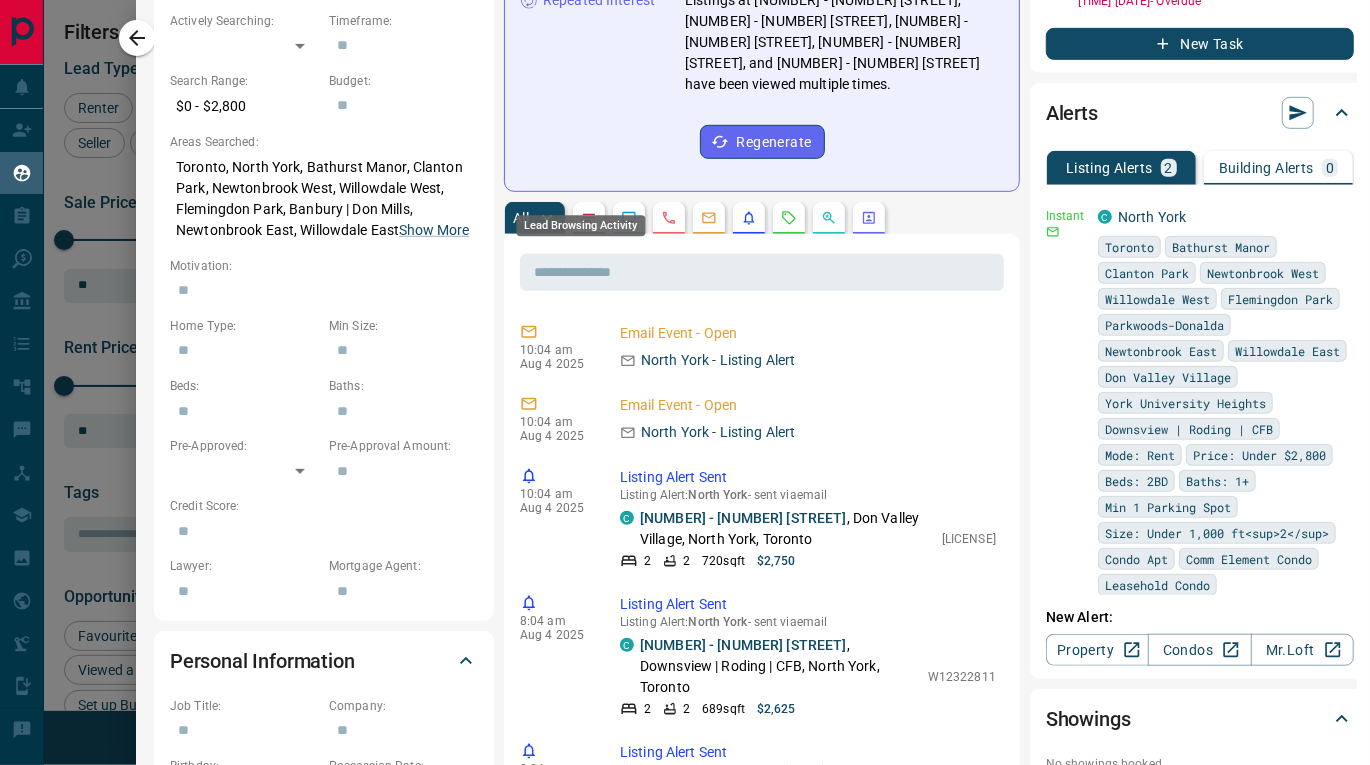 click 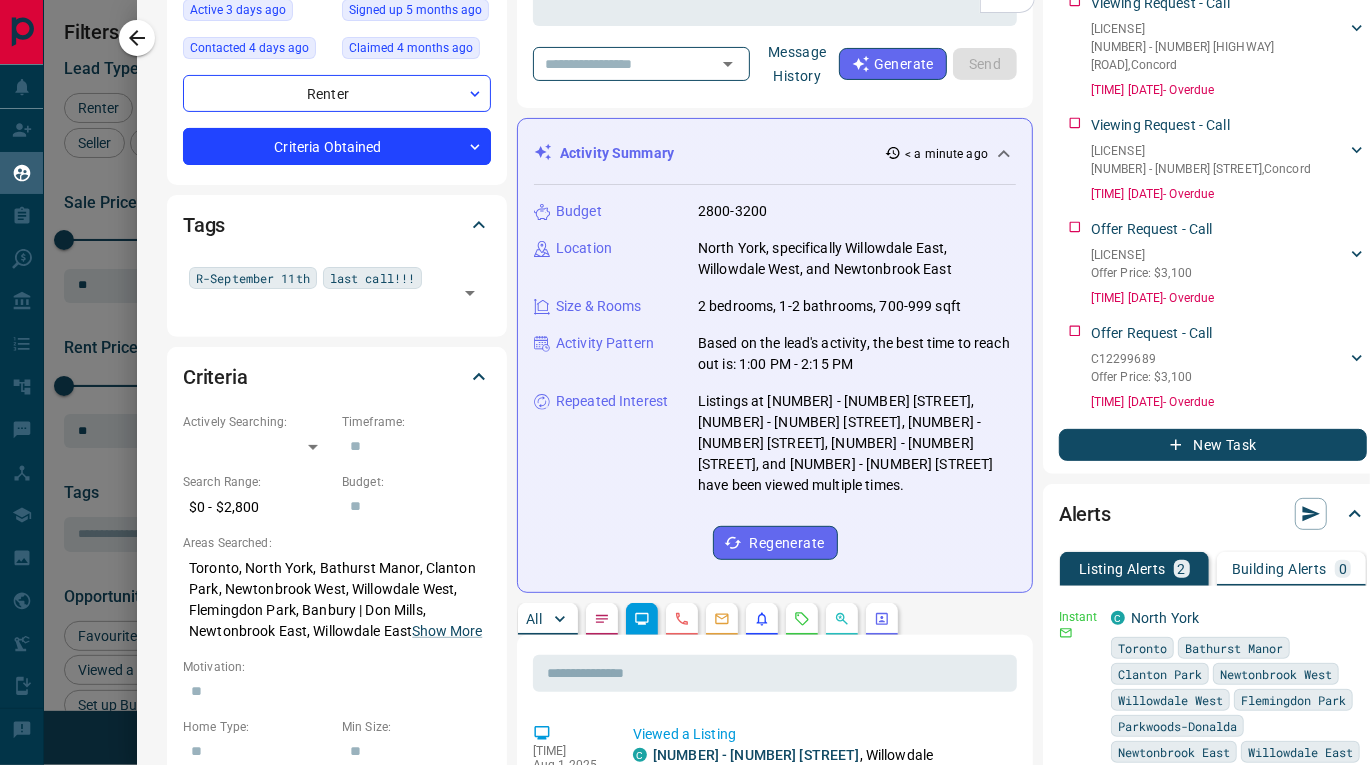 scroll, scrollTop: 247, scrollLeft: 0, axis: vertical 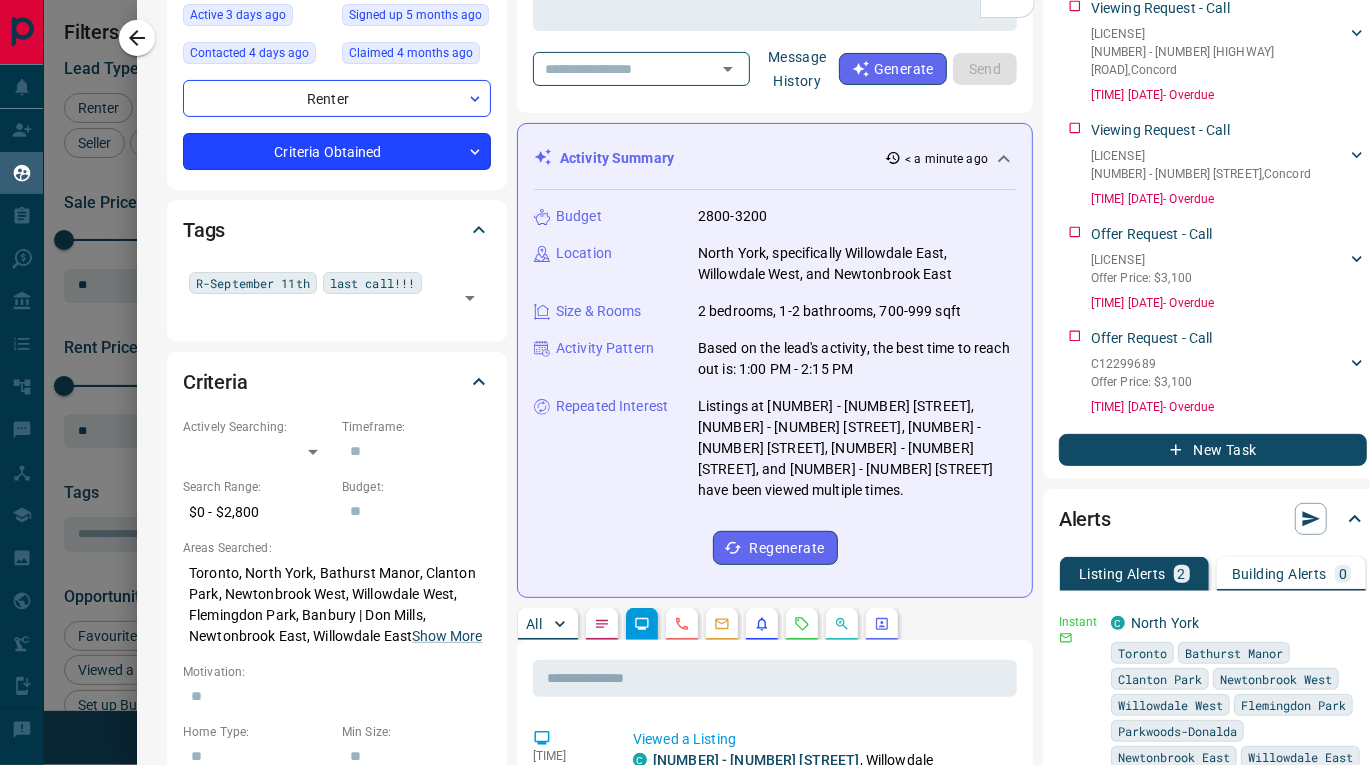 click on "Lead Transfers Claim Leads My Leads Tasks Opportunities Deals Campaigns Automations Messages Broker Bay Training Media Services Agent Resources Precon Worksheet Mobile Apps Disclosure Logout My Leads Filters 1 Manage Tabs New Lead All 1404 TBD 478 Do Not Contact - Not Responsive 143 Bogus 5 Just Browsing 605 Criteria Obtained 13 Future Follow Up 7 Warm 82 HOT - Taken on Showings 1 Submitted Offer - Client 70 Name Details Last Active Claimed Date Status Tags [FIRST] [LAST] Renter C $2K - $2K Vaughan 1 week ago Contacted 3 days ago 1 week ago Signed up 1 week ago Criteria Obtained last call!!! R-September + [FIRST] [LAST] Renter C $2K - $2K Vaughan 2 days ago Active Viewing Request Contacted in 3 hours 1 week ago Signed up 1 week ago Criteria Obtained small budget last call!!! +1 [FIRST] [LAST] Renter C $1K - $6K Downtown, North York, +2 1 day ago Active Viewing Request Contacted in 3 hours 1 week ago Signed up 2 years ago Criteria Obtained R- end of August call again + [FIRST] [LAST] Renter C $2K - $3K Vaughan + C" at bounding box center (685, 370) 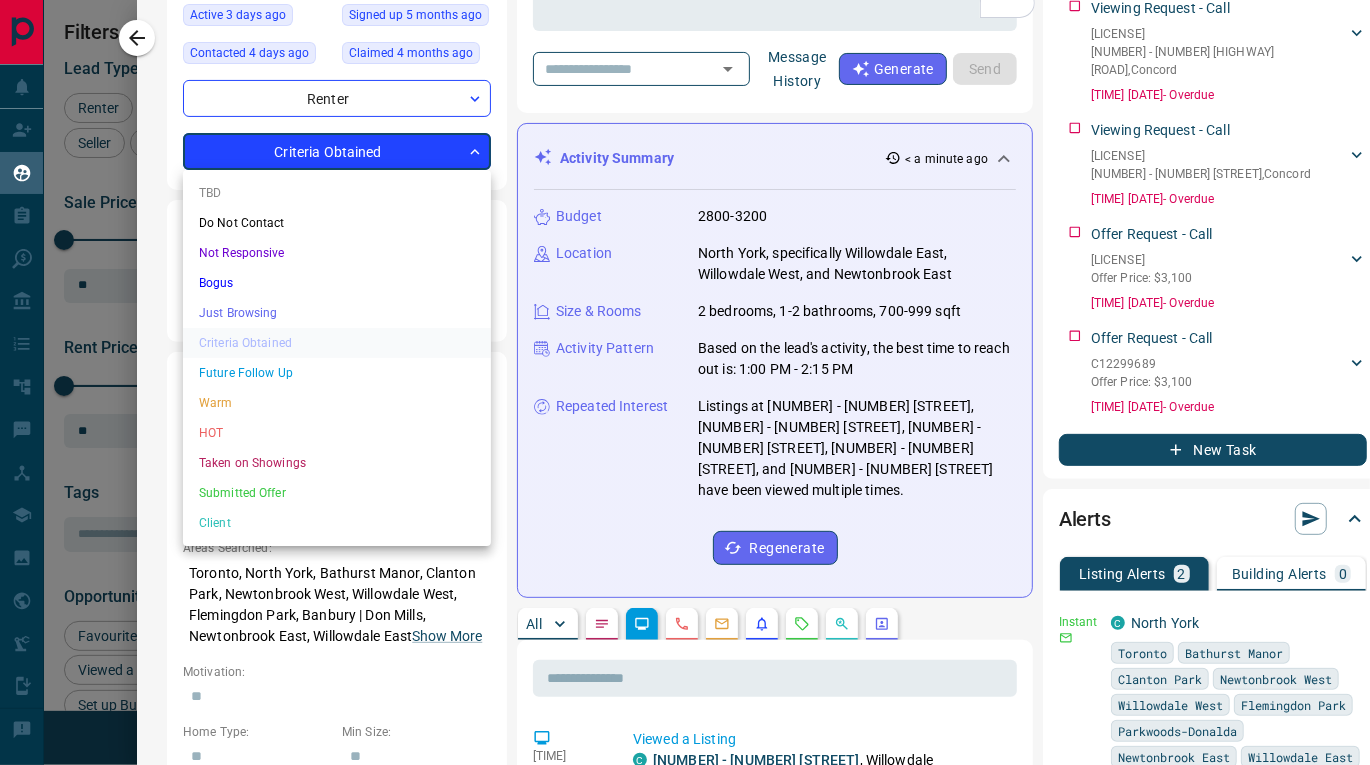 click on "Just Browsing" at bounding box center (337, 313) 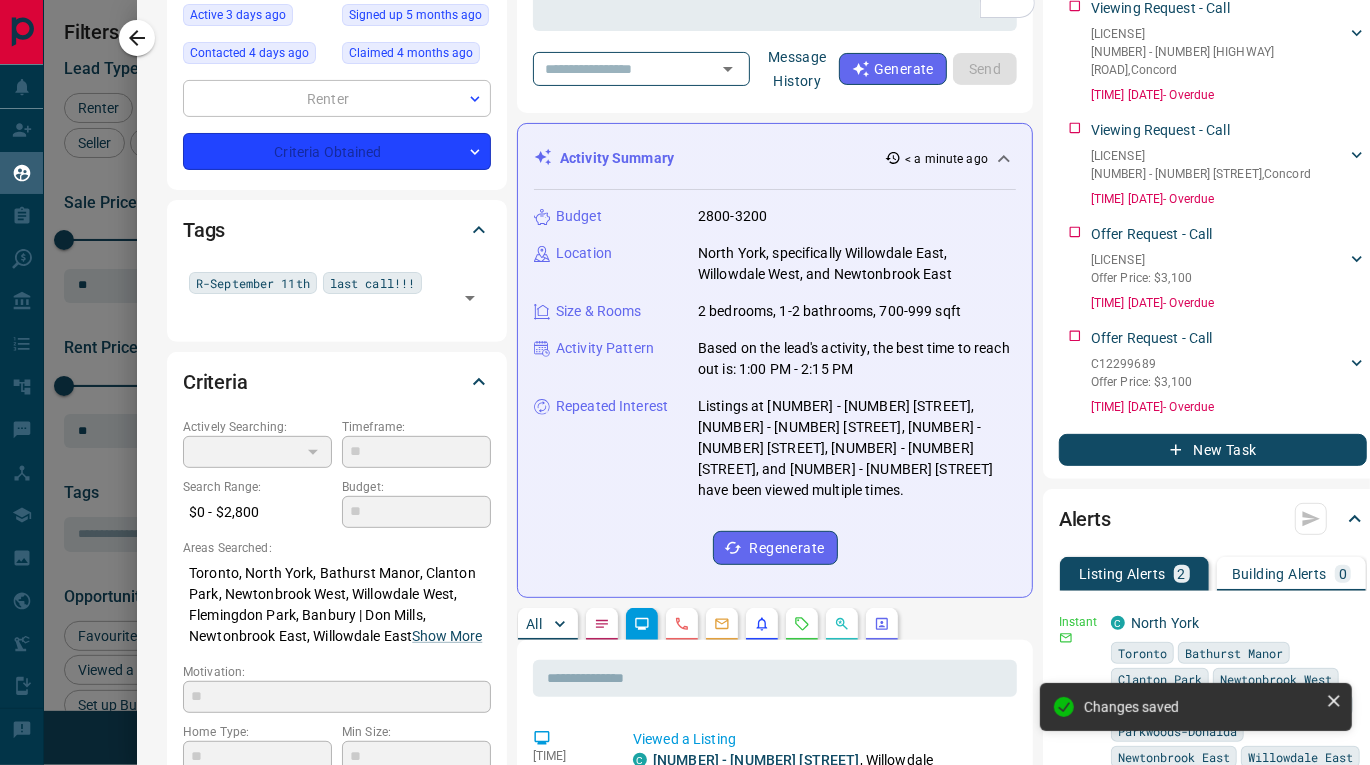 type on "*" 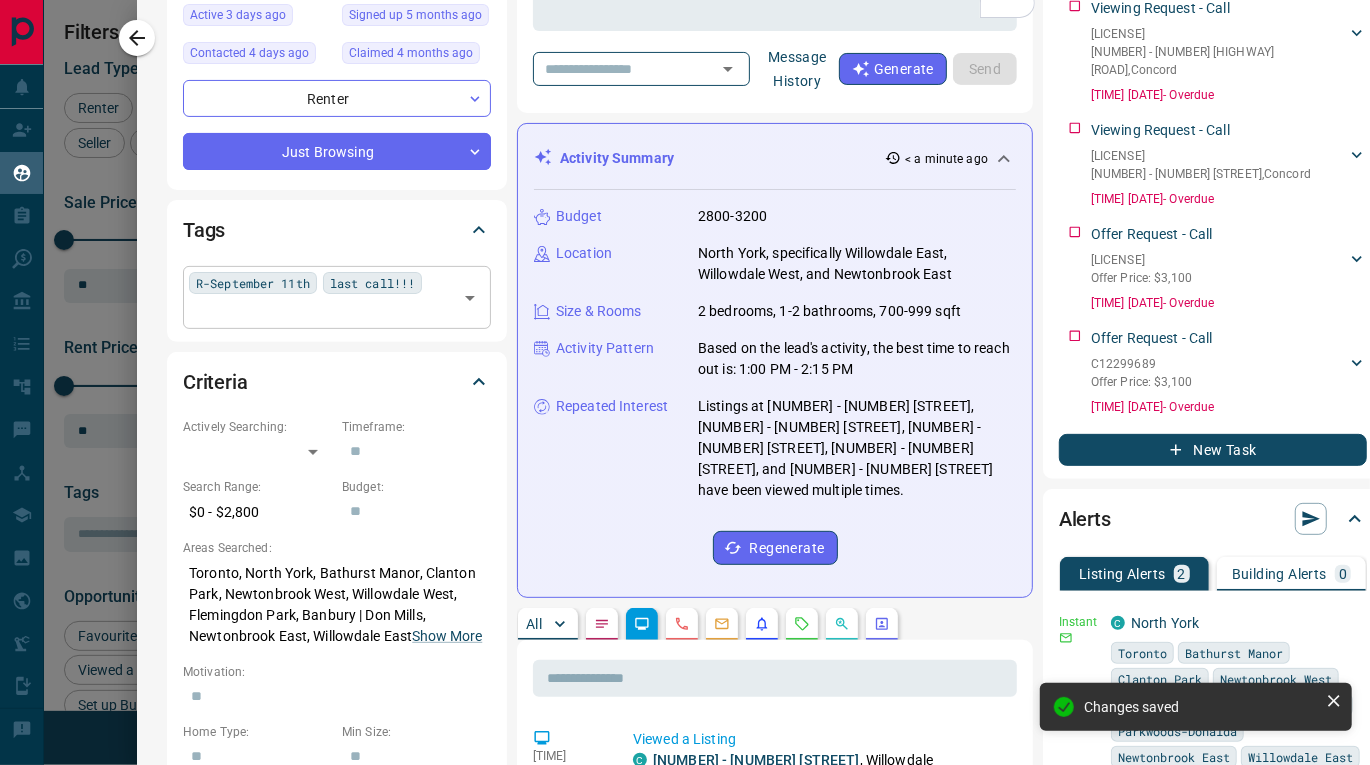 click on "R-September 11th" at bounding box center [253, 283] 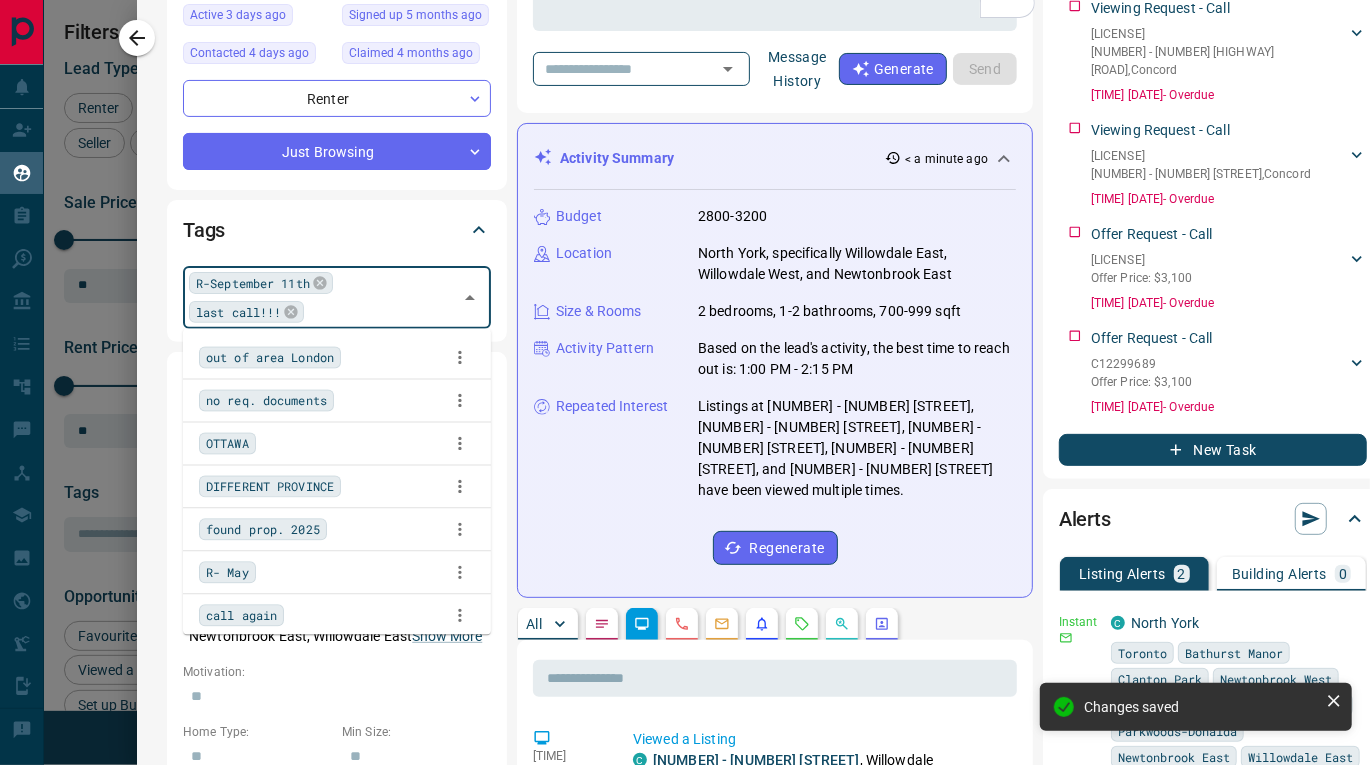 scroll, scrollTop: 6303, scrollLeft: 0, axis: vertical 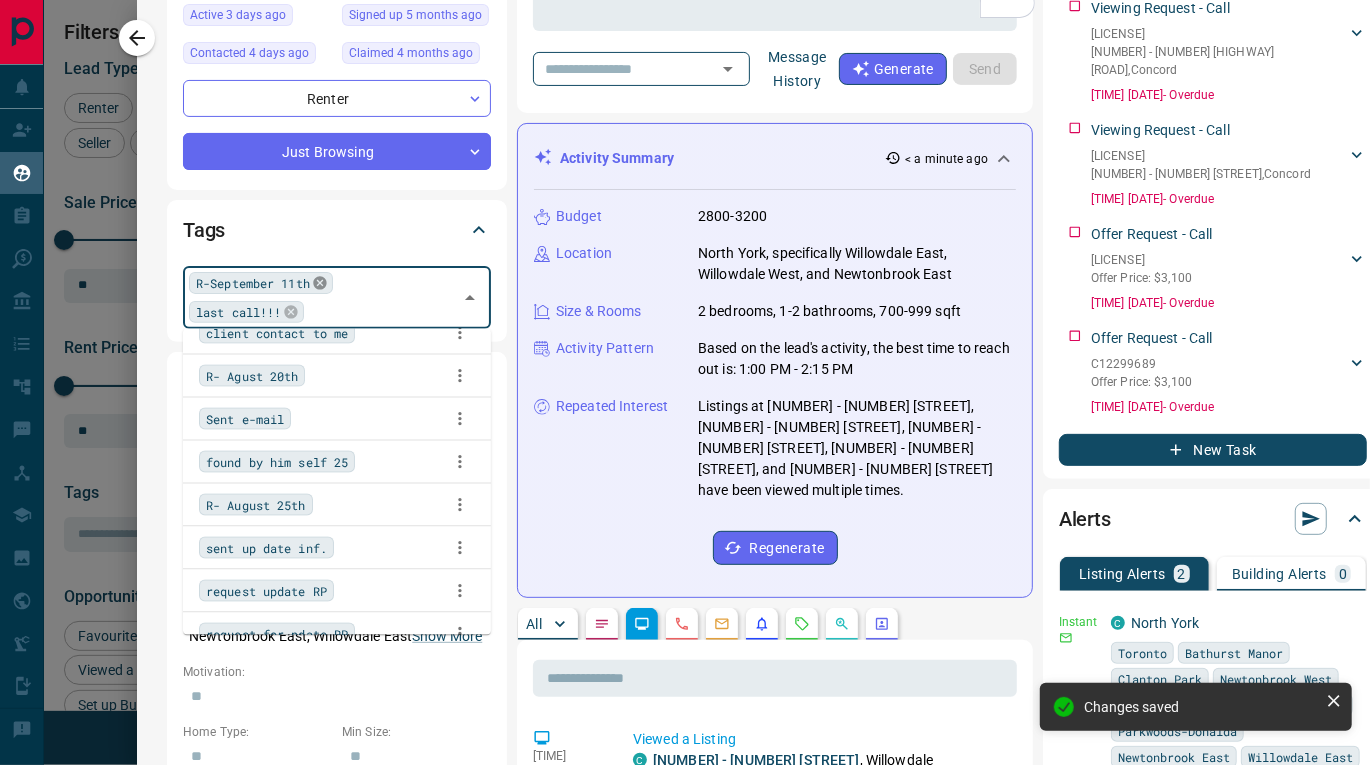 click 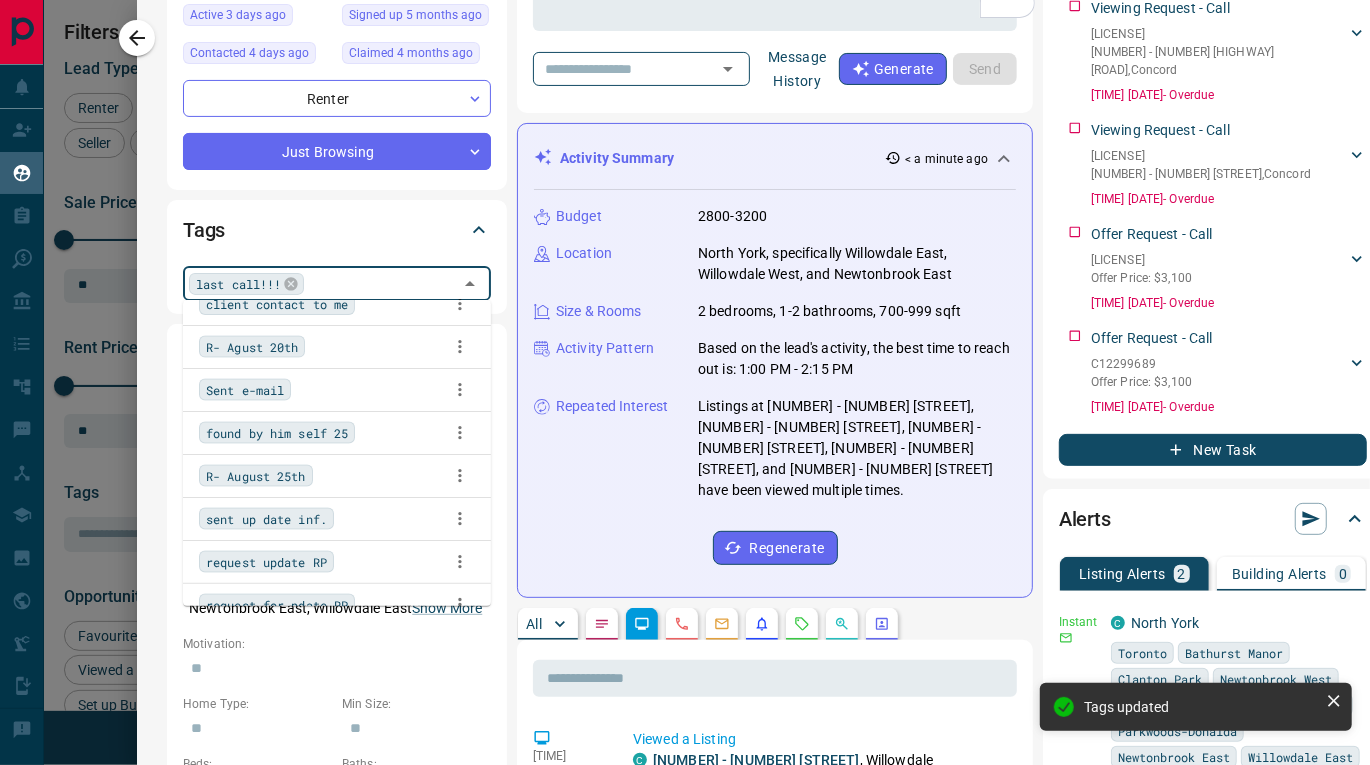 click on "last call!!!" at bounding box center [246, 284] 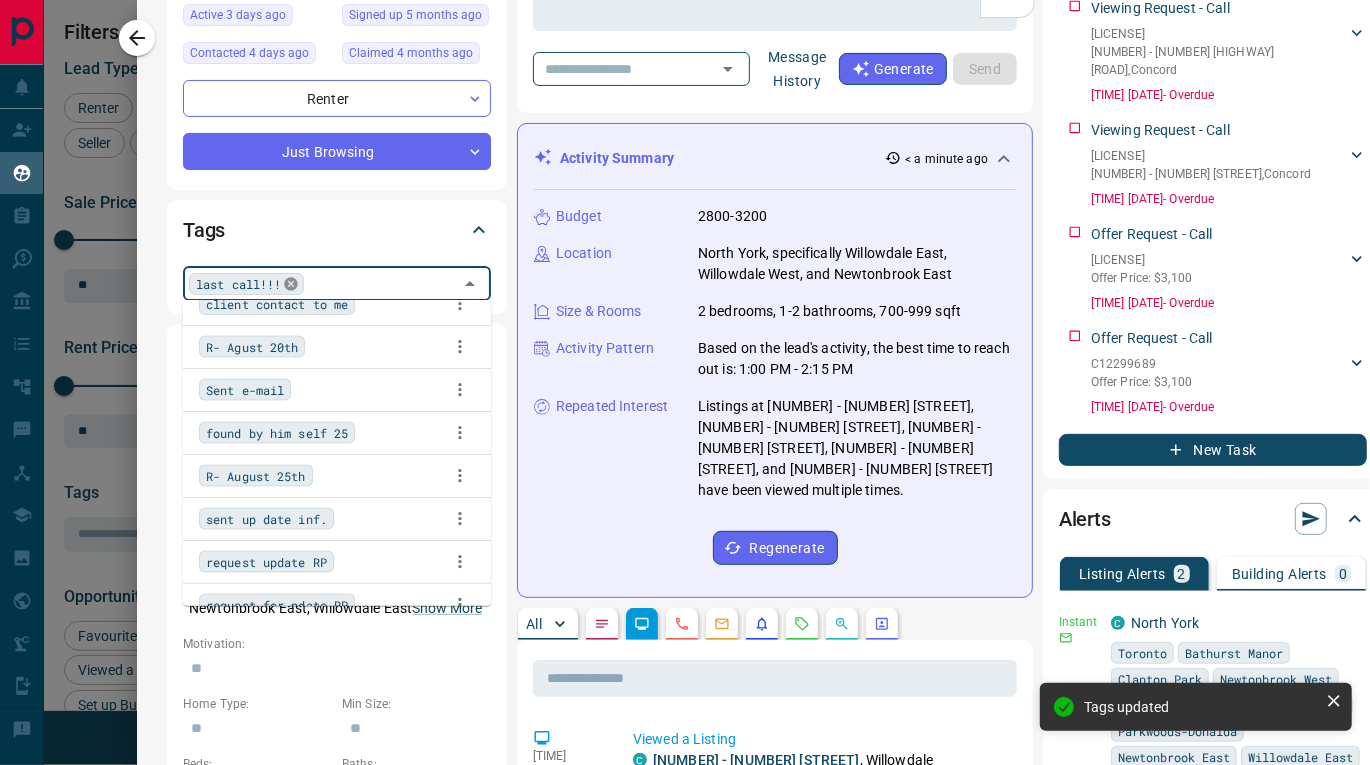 click 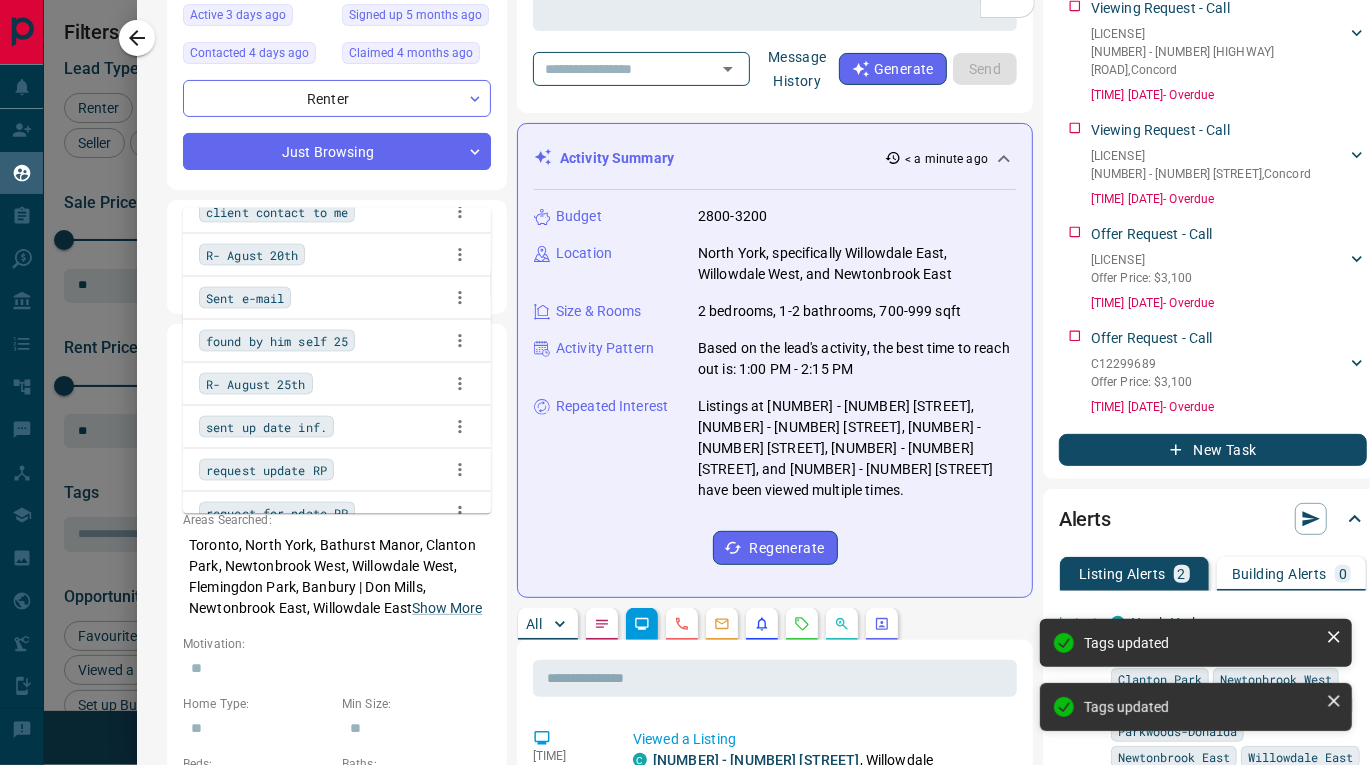 scroll, scrollTop: 0, scrollLeft: 0, axis: both 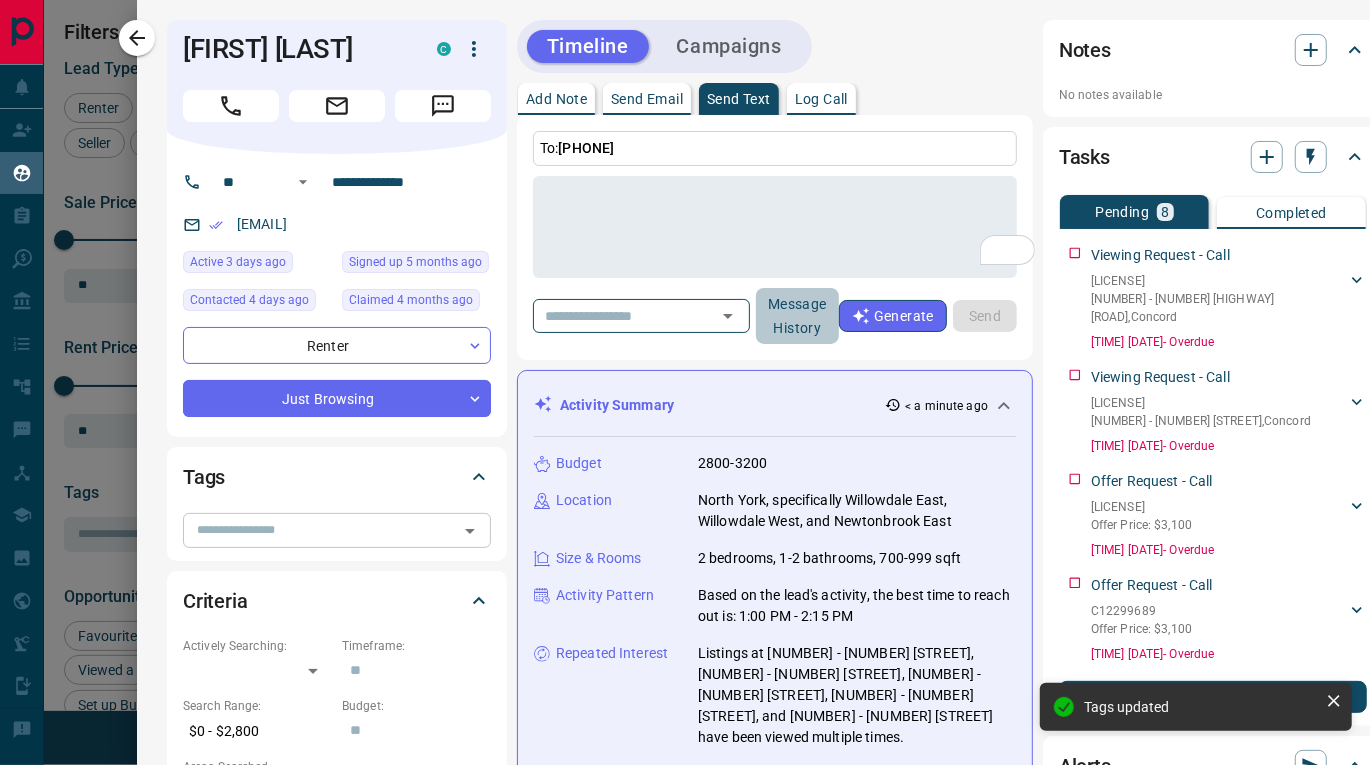 click on "Message History" at bounding box center [797, 316] 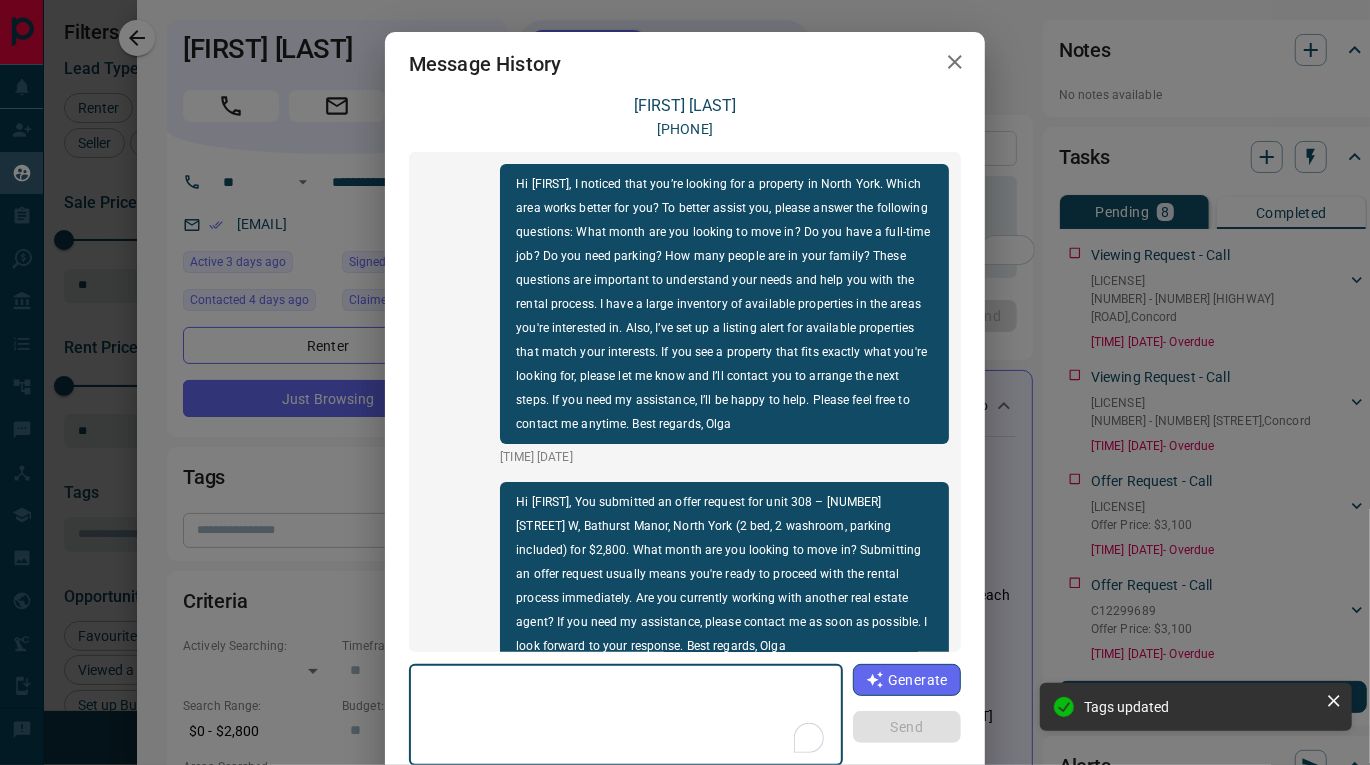 scroll, scrollTop: 635, scrollLeft: 0, axis: vertical 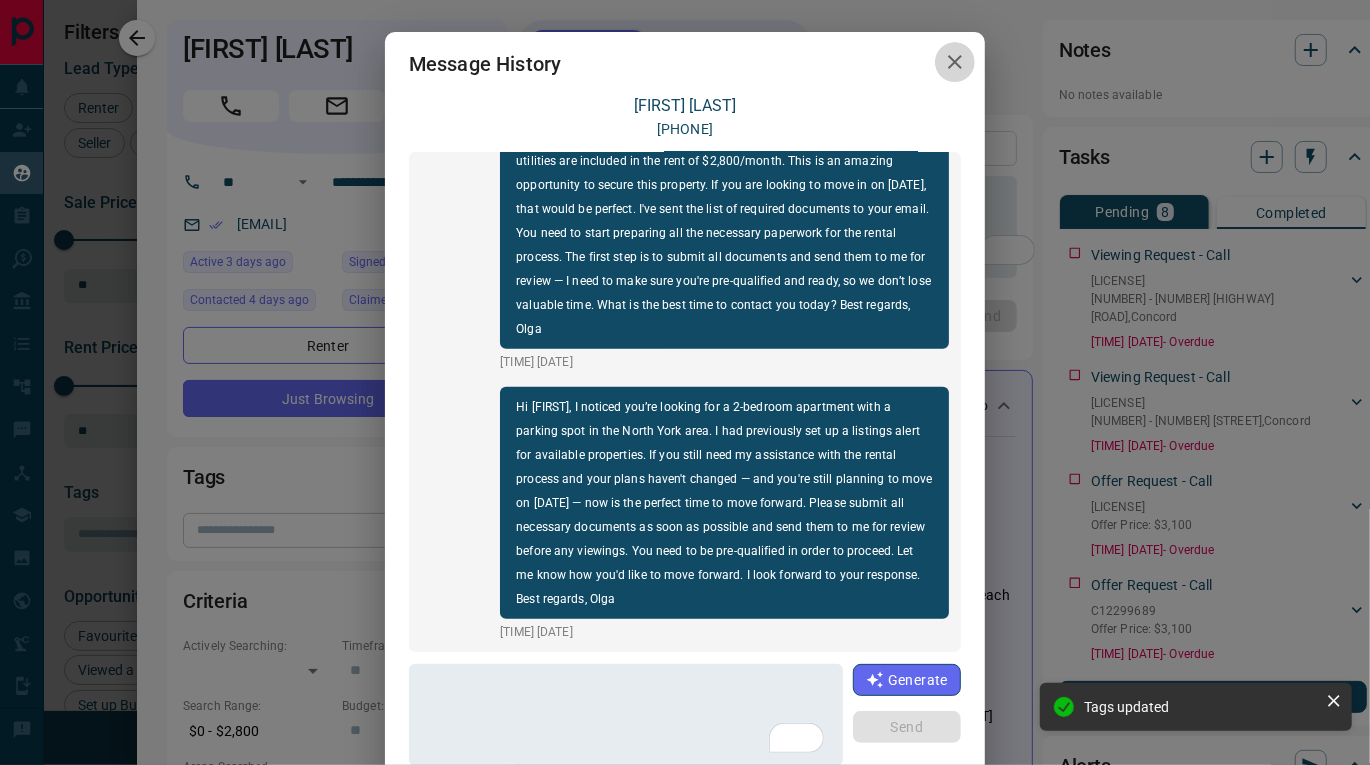 click 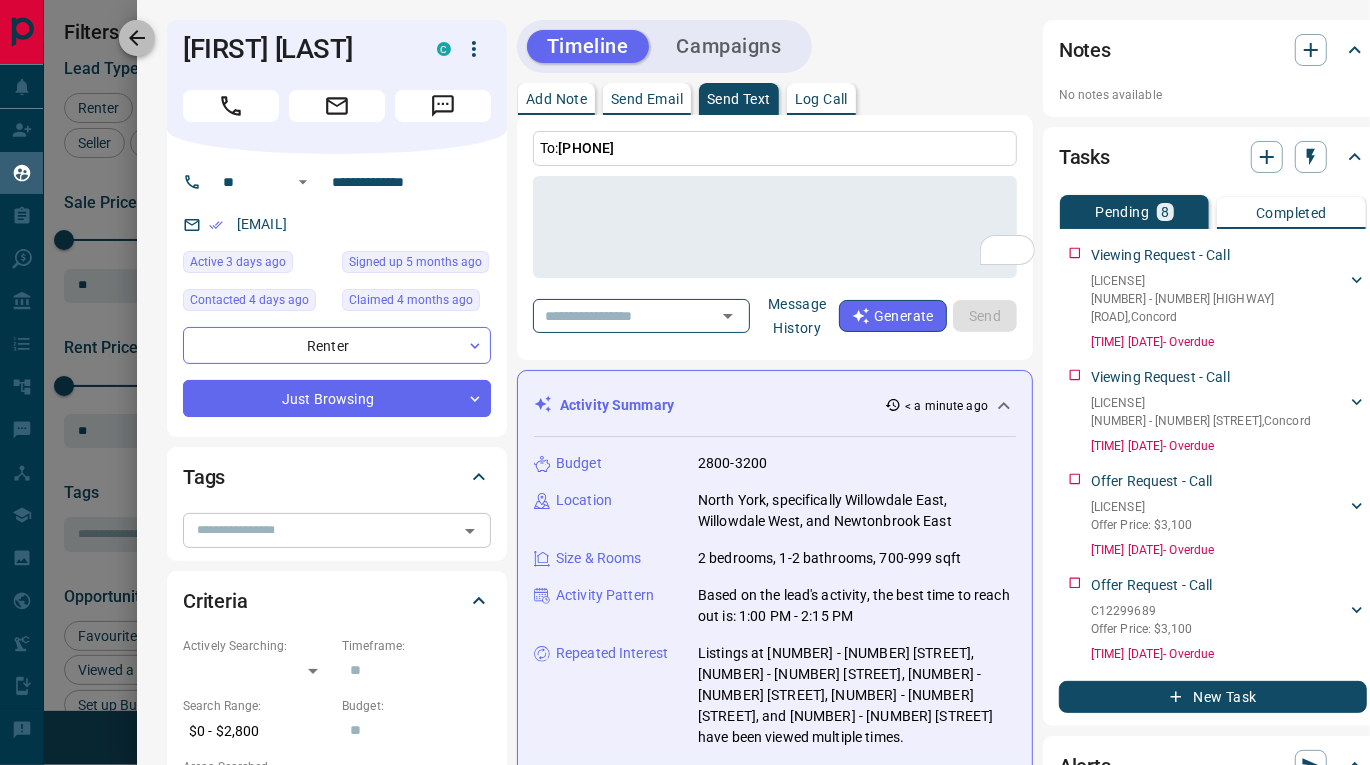 click 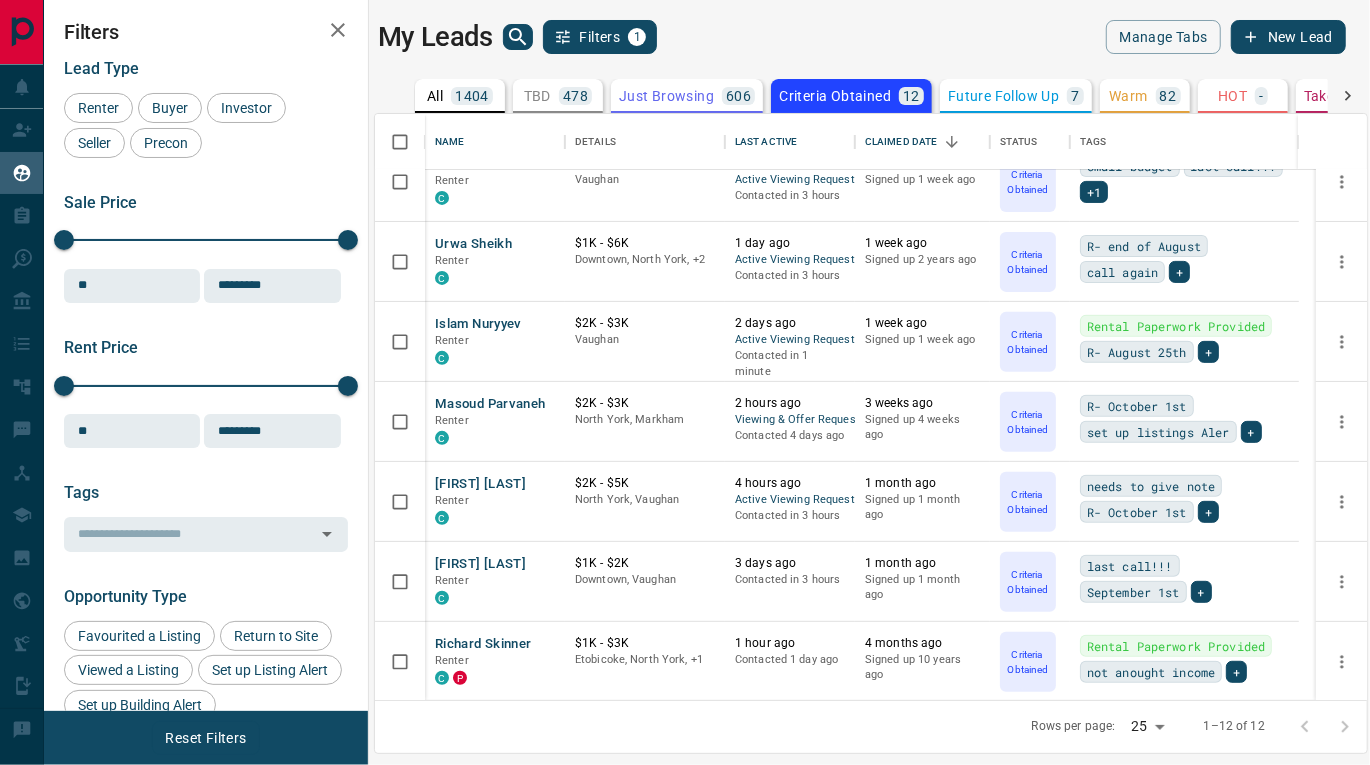 scroll, scrollTop: 427, scrollLeft: 0, axis: vertical 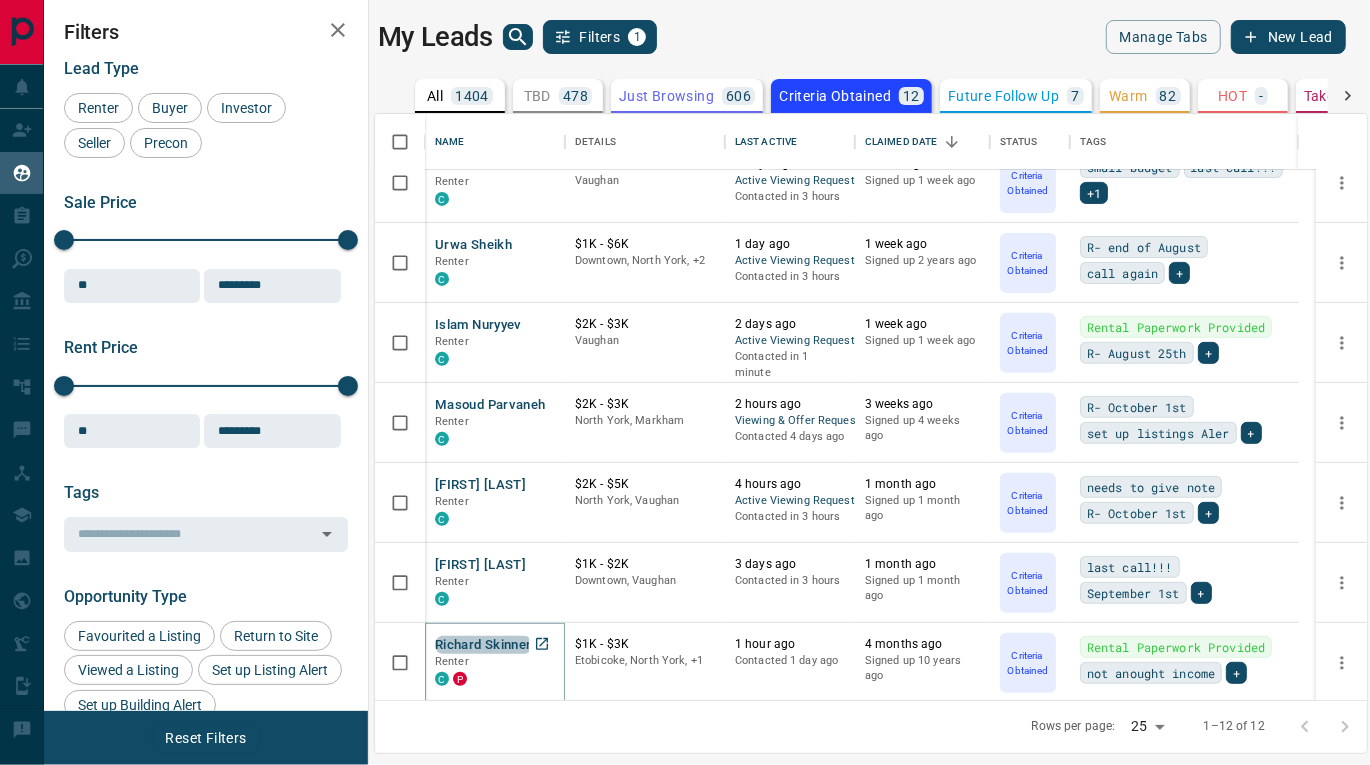 click on "Richard Skinner" at bounding box center (483, 645) 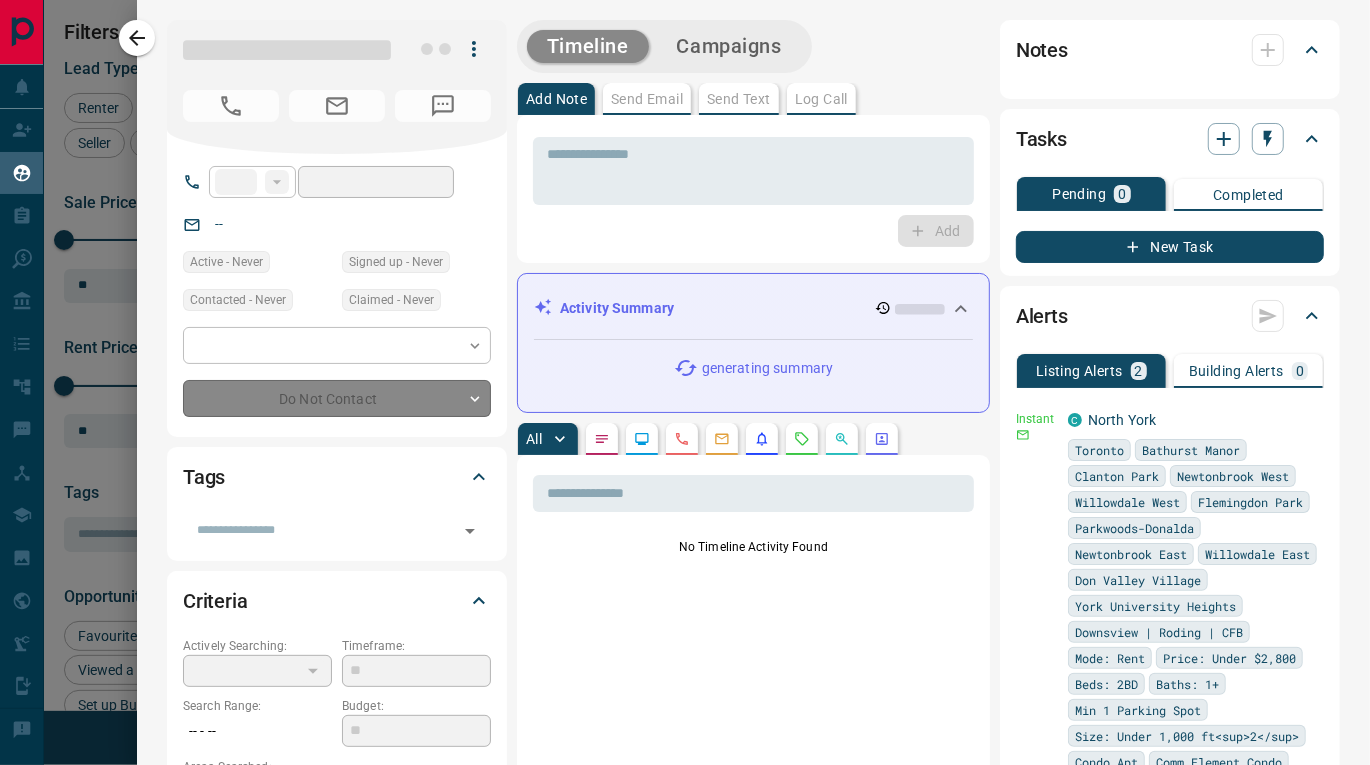 type on "**" 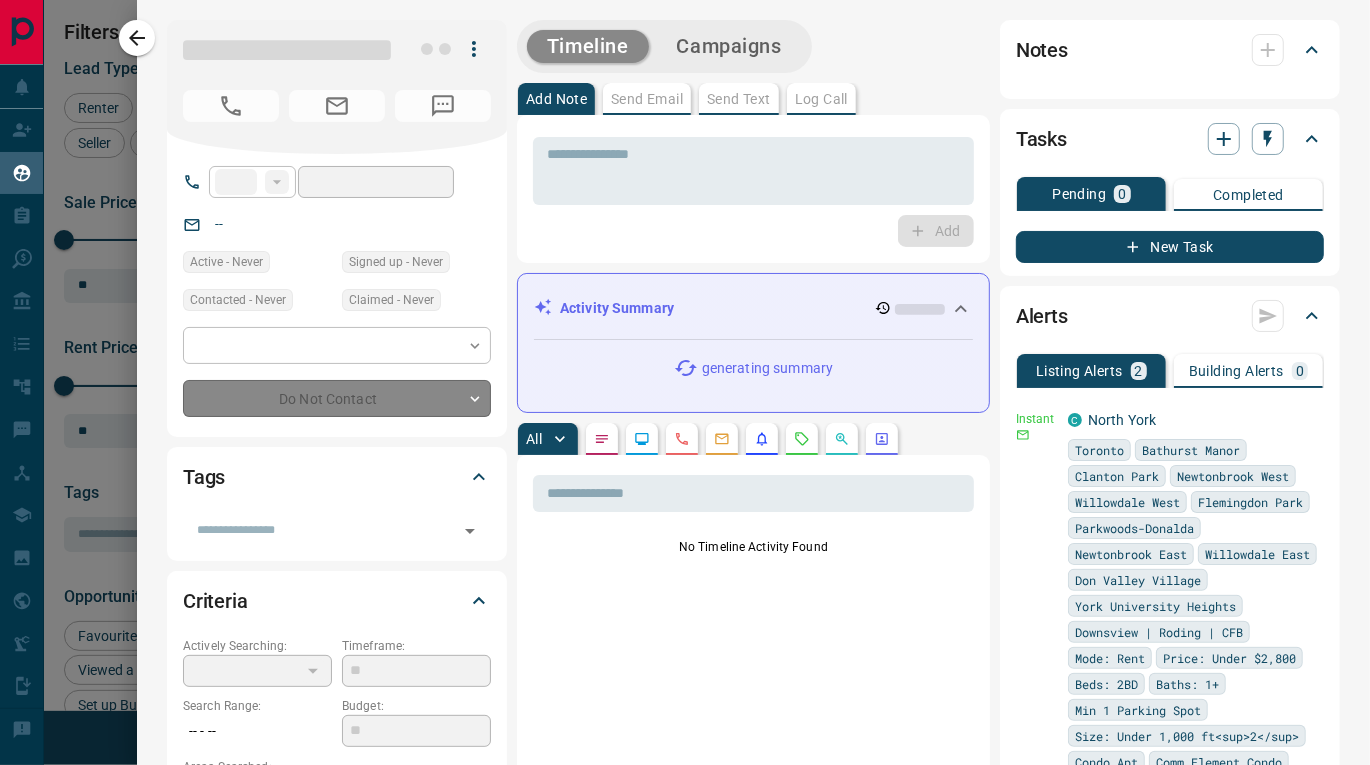type on "**********" 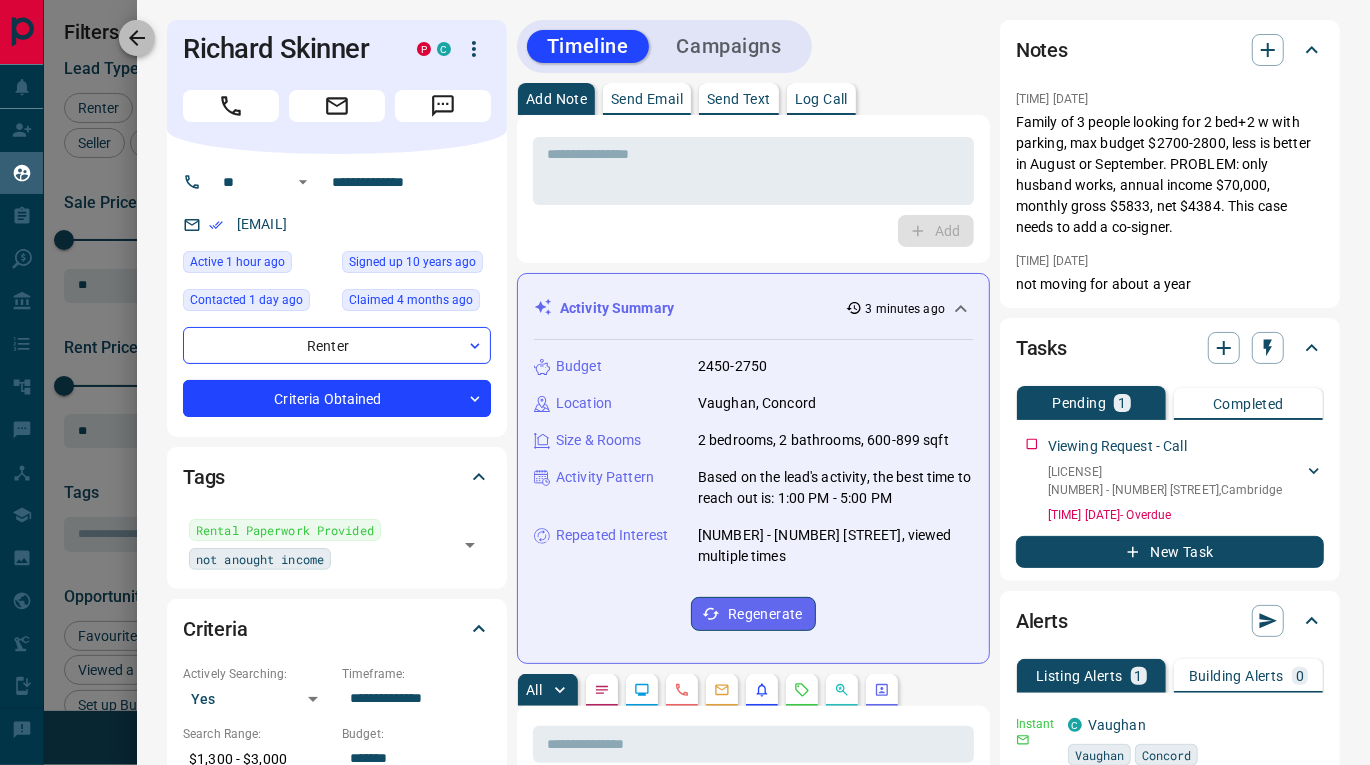 click 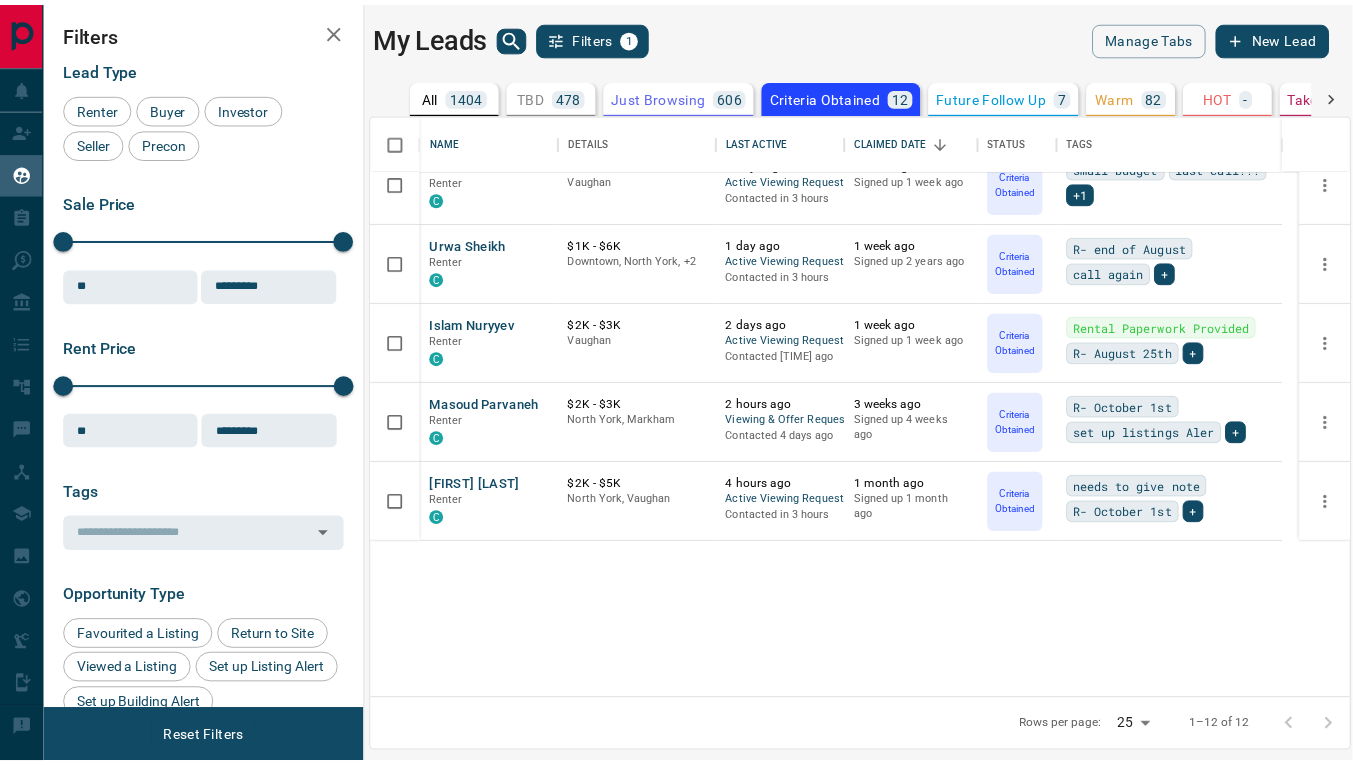 scroll, scrollTop: 0, scrollLeft: 0, axis: both 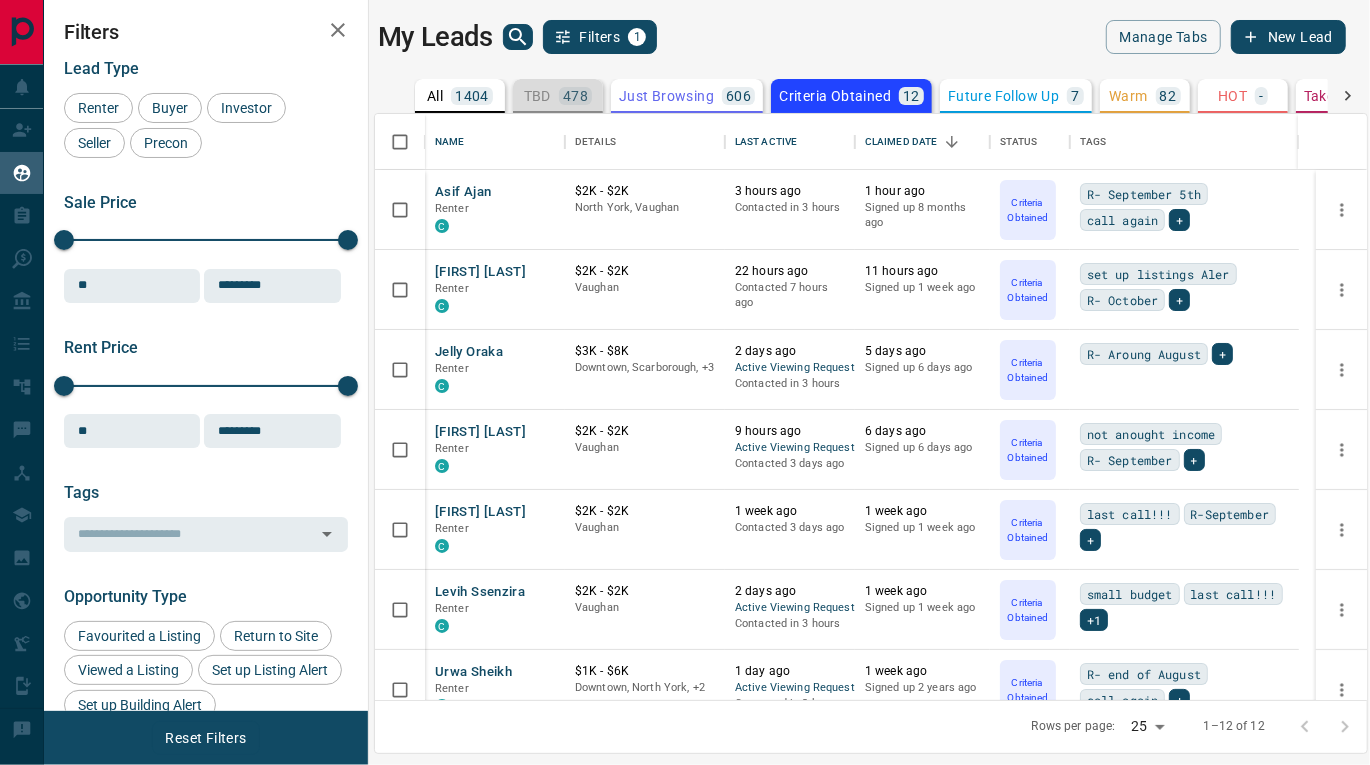 click on "TBD" at bounding box center [537, 96] 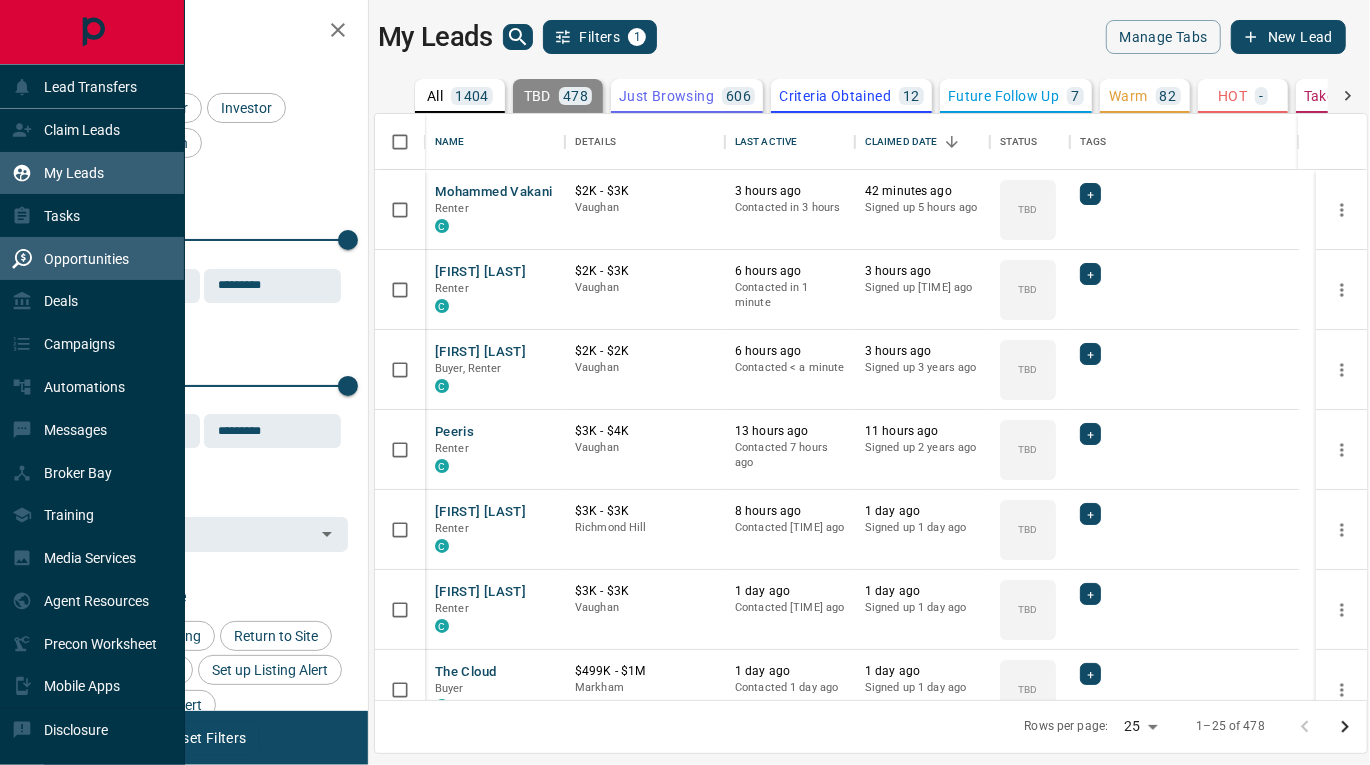 click on "Opportunities" at bounding box center [70, 258] 